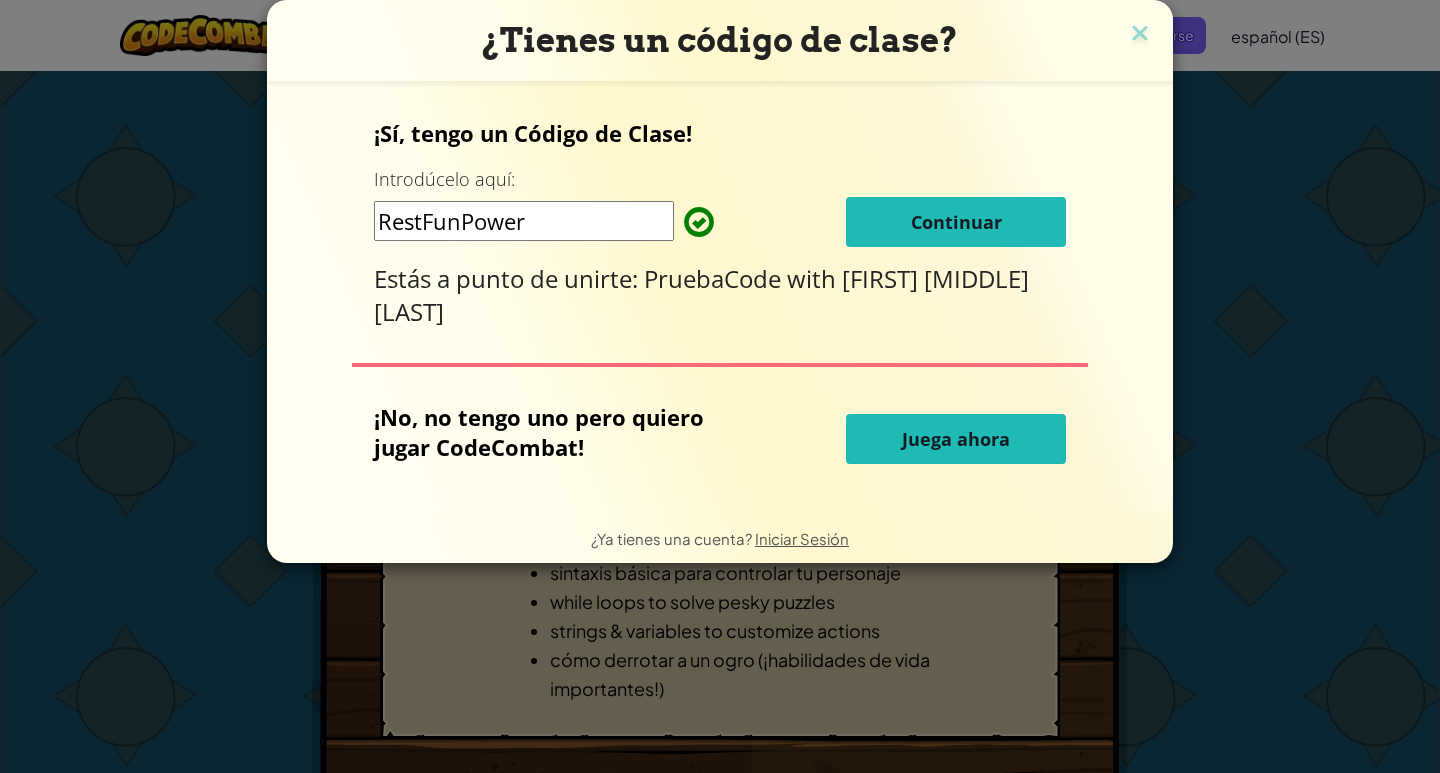 scroll, scrollTop: 0, scrollLeft: 0, axis: both 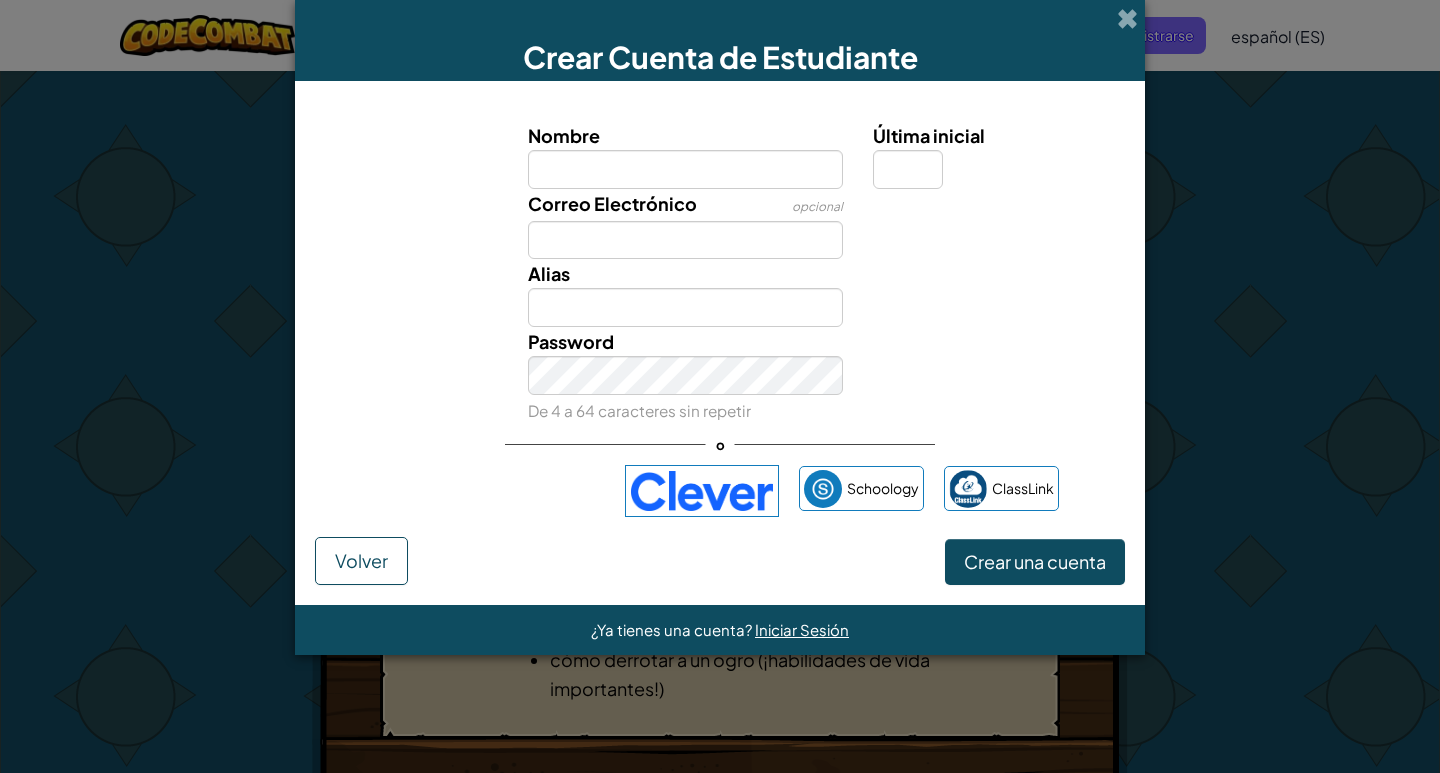 click on "Nombre" at bounding box center [686, 169] 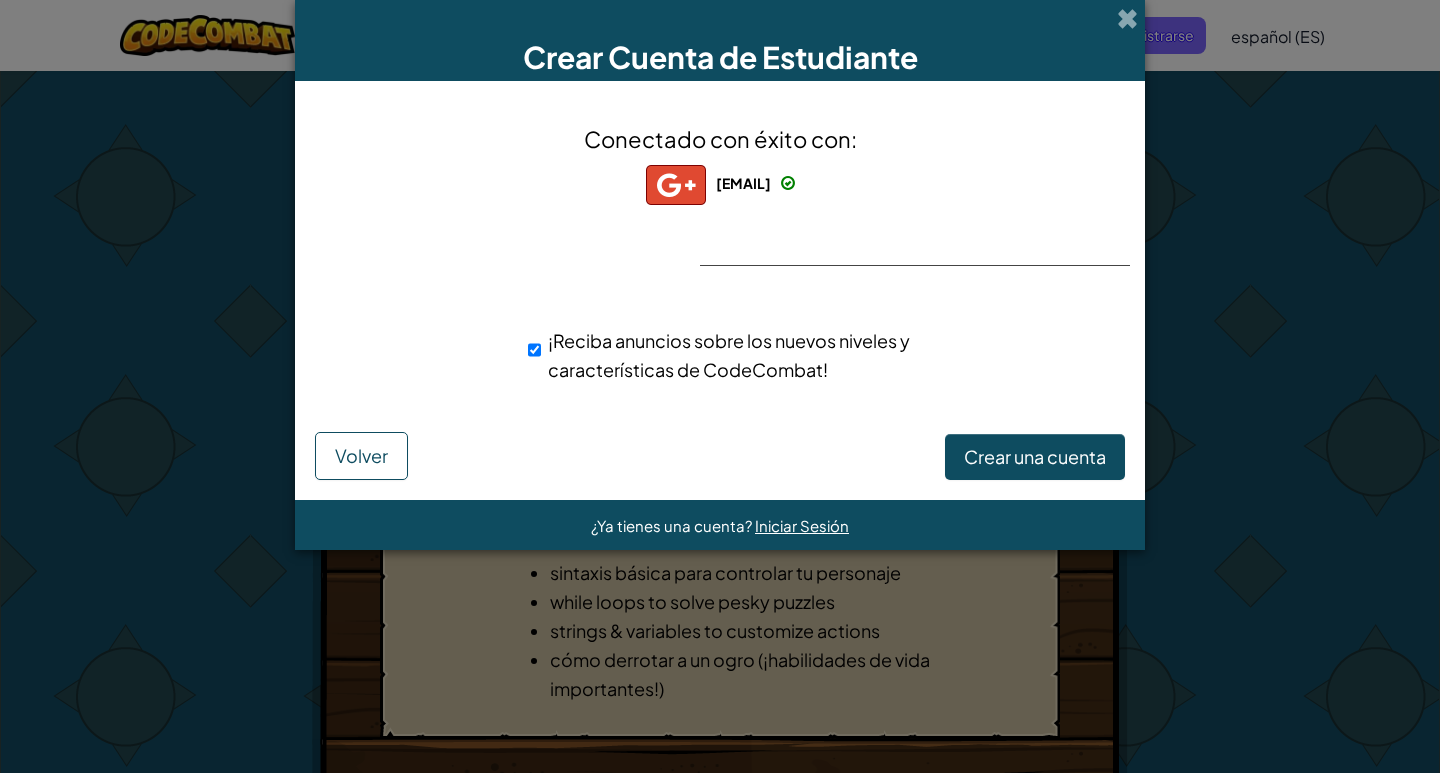 click on "¡Reciba anuncios sobre los nuevos niveles y características de CodeCombat!" at bounding box center (755, 355) 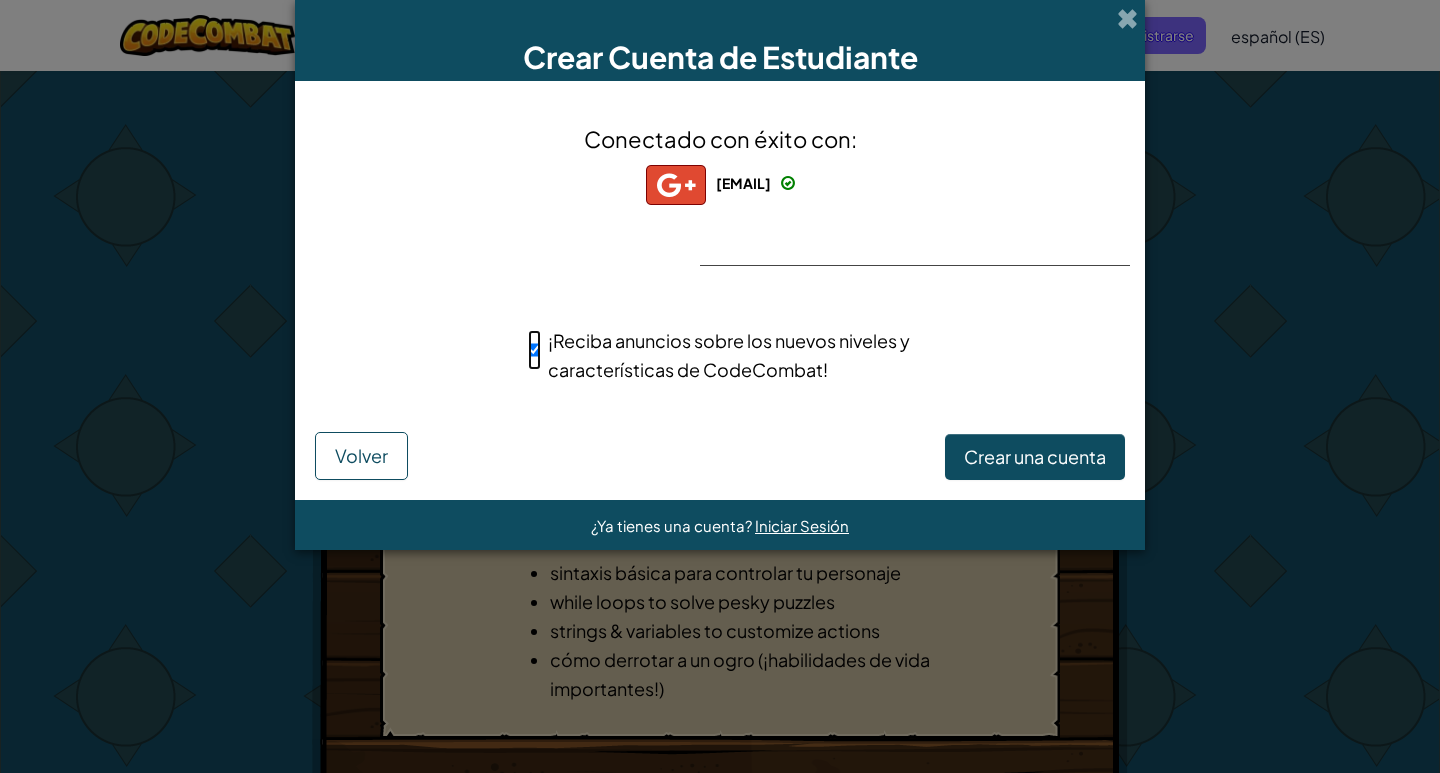 checkbox on "false" 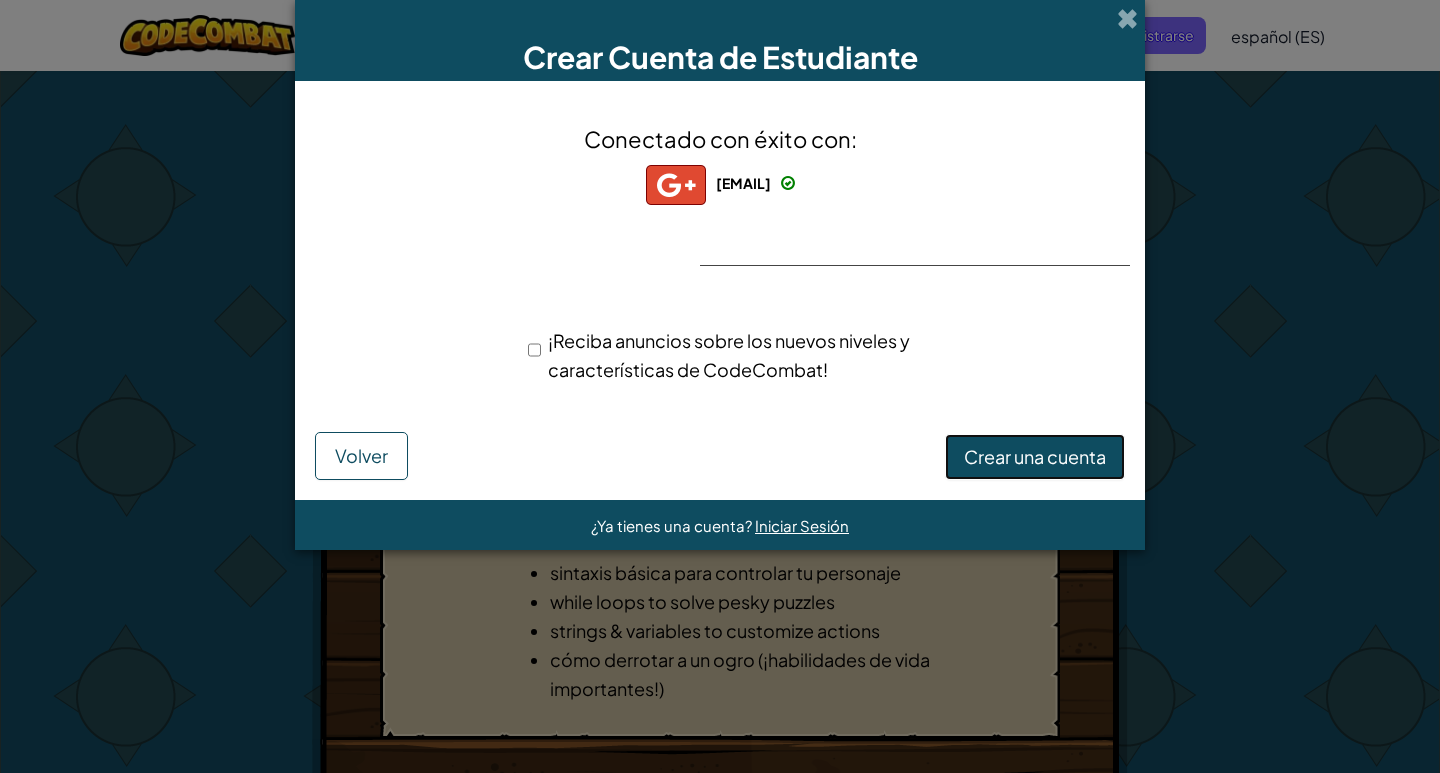 click on "Crear una cuenta" at bounding box center [1035, 457] 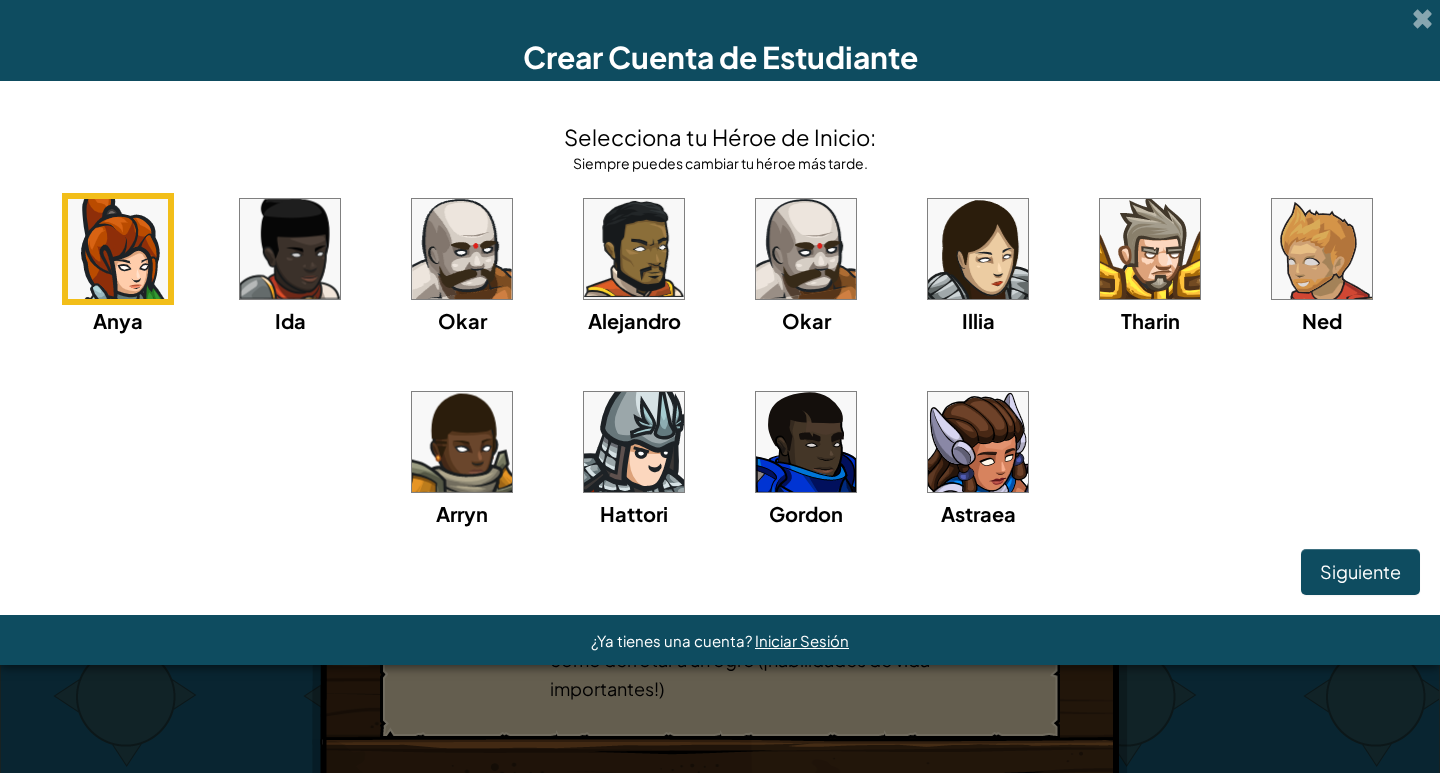 click at bounding box center [806, 442] 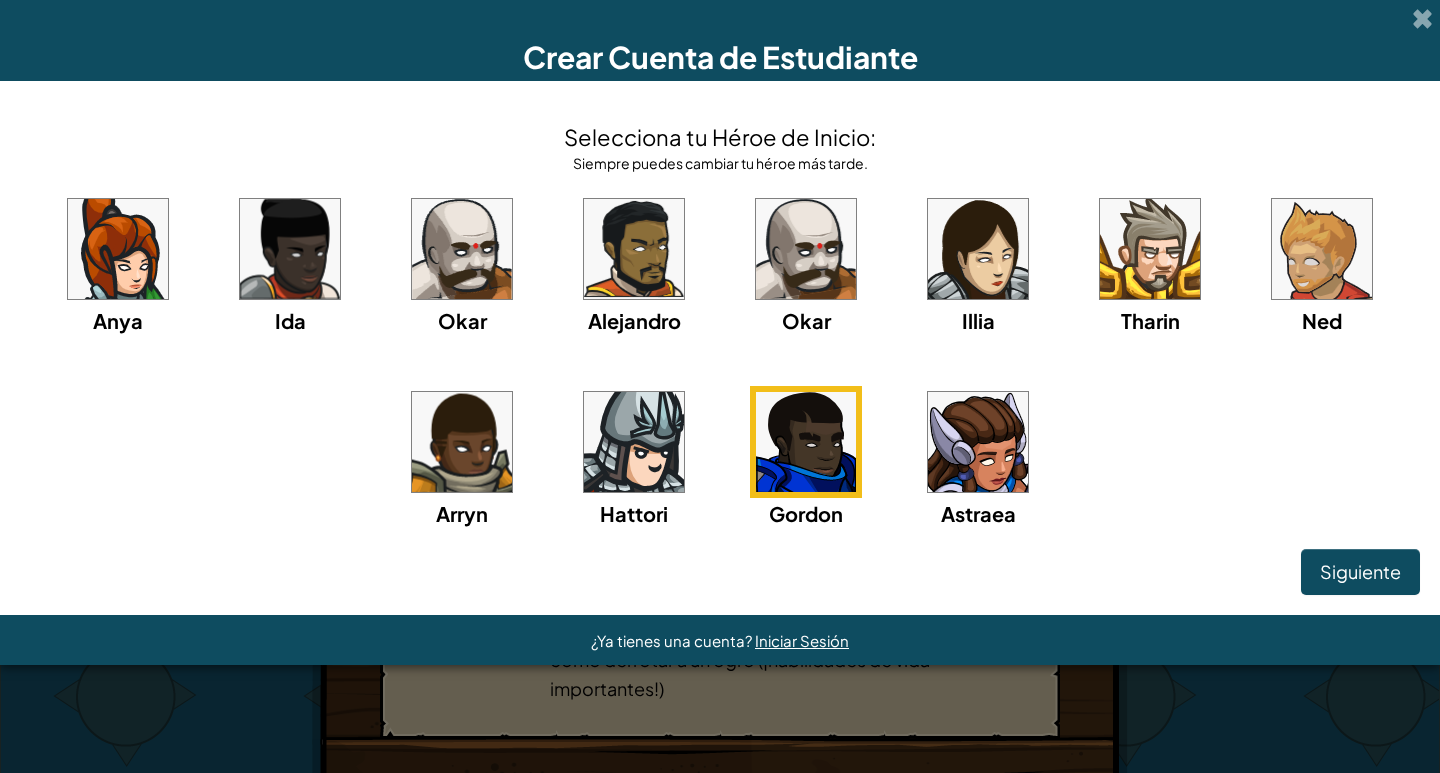 click on "Alejandro" at bounding box center [634, 264] 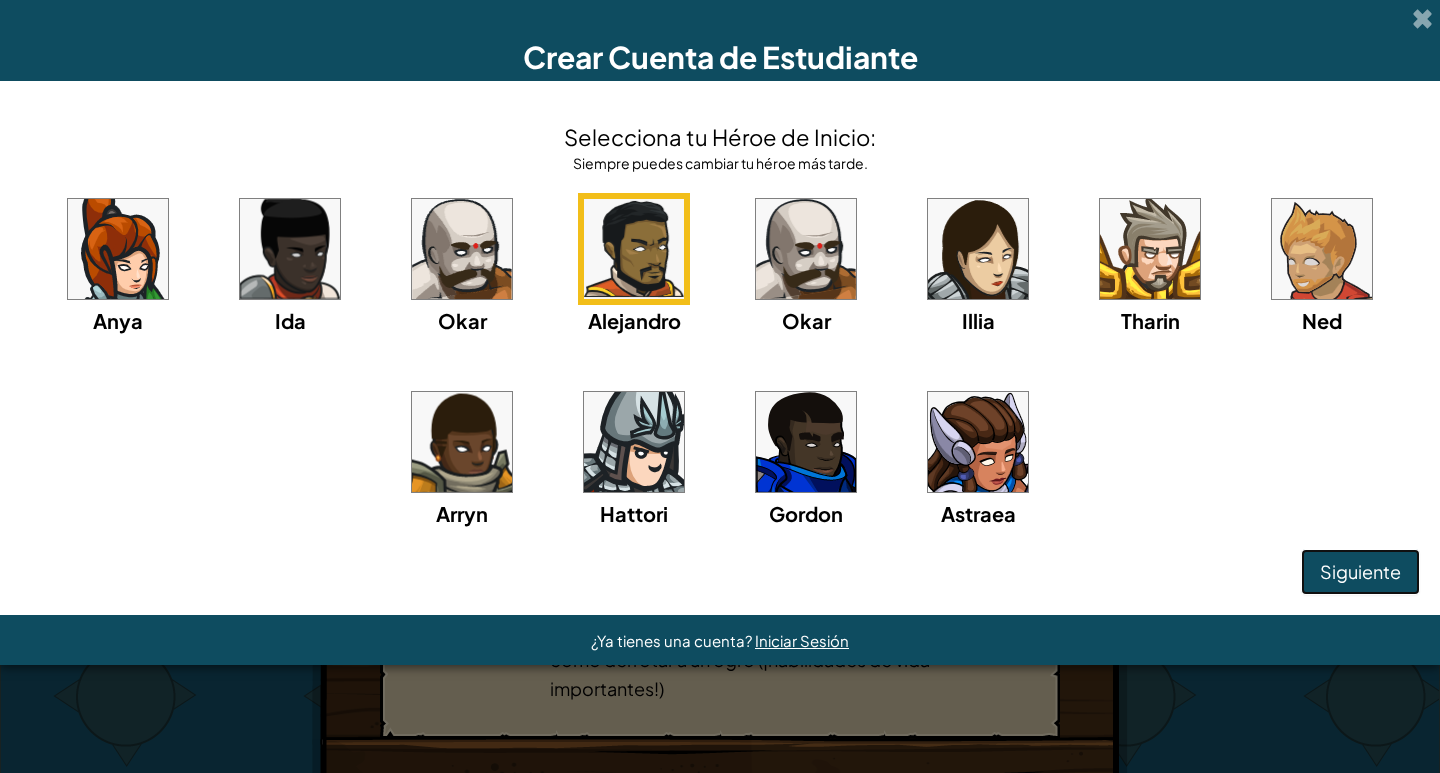 click on "Siguiente" at bounding box center [1360, 572] 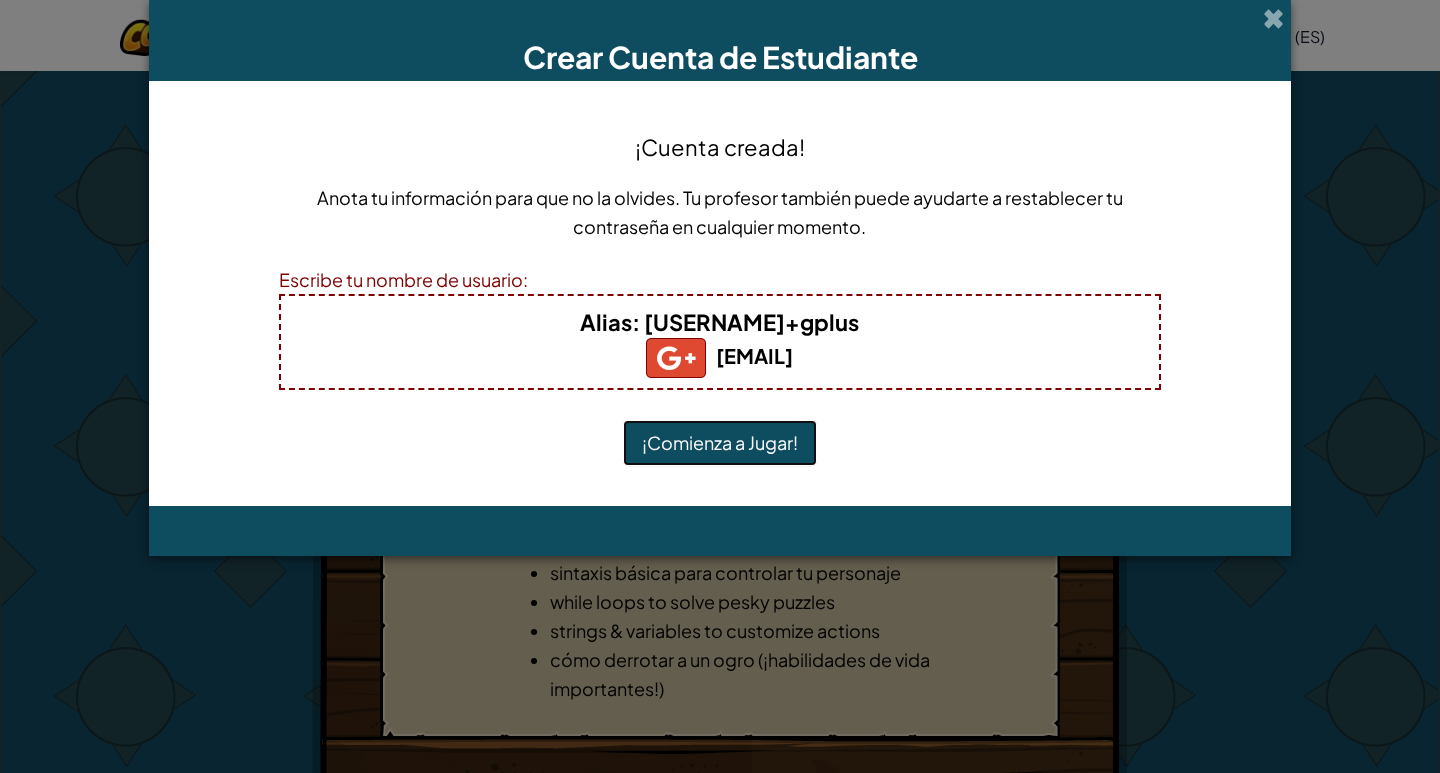 click on "¡Comienza a Jugar!" at bounding box center (720, 443) 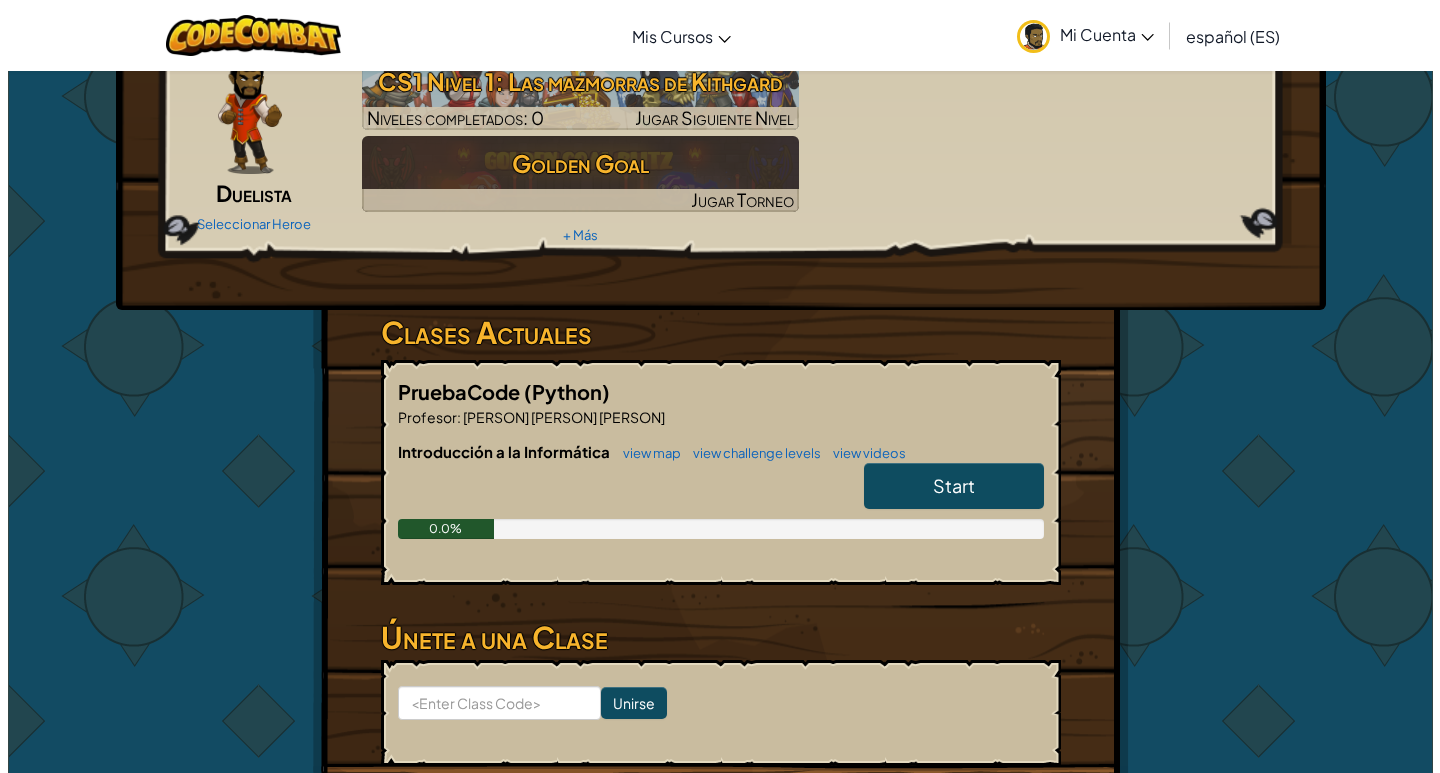 scroll, scrollTop: 0, scrollLeft: 0, axis: both 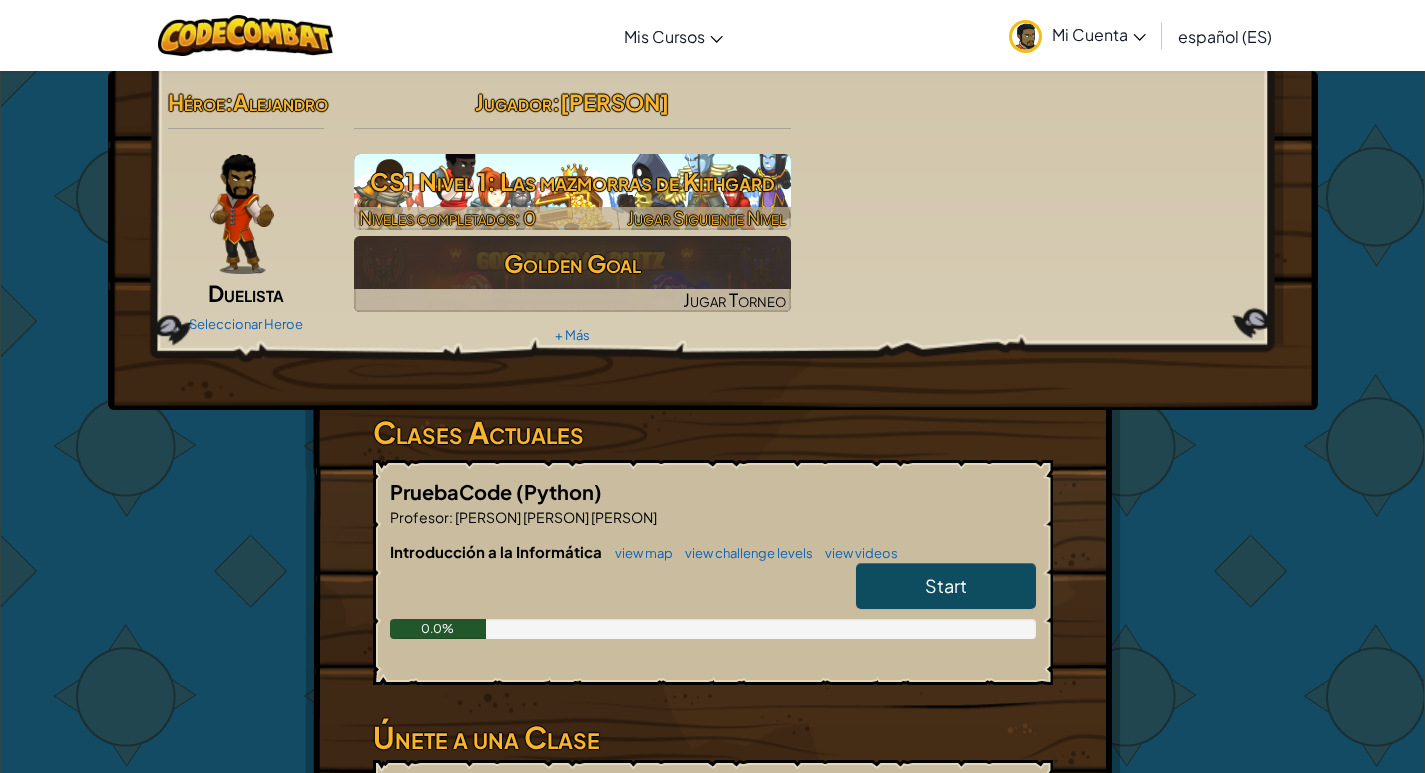 click on "CS1 Nivel 1: Las mazmorras de Kithgard" at bounding box center (572, 181) 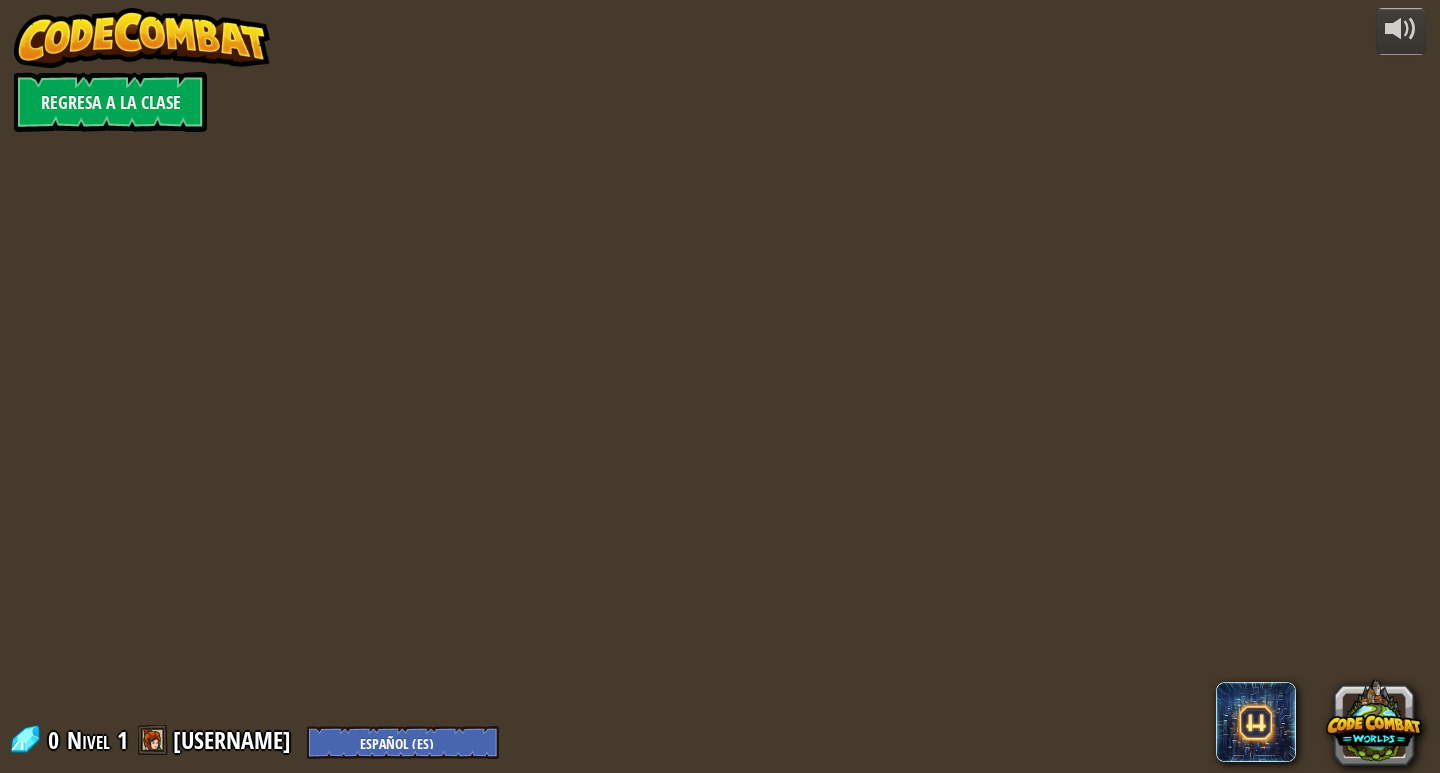 select on "es-ES" 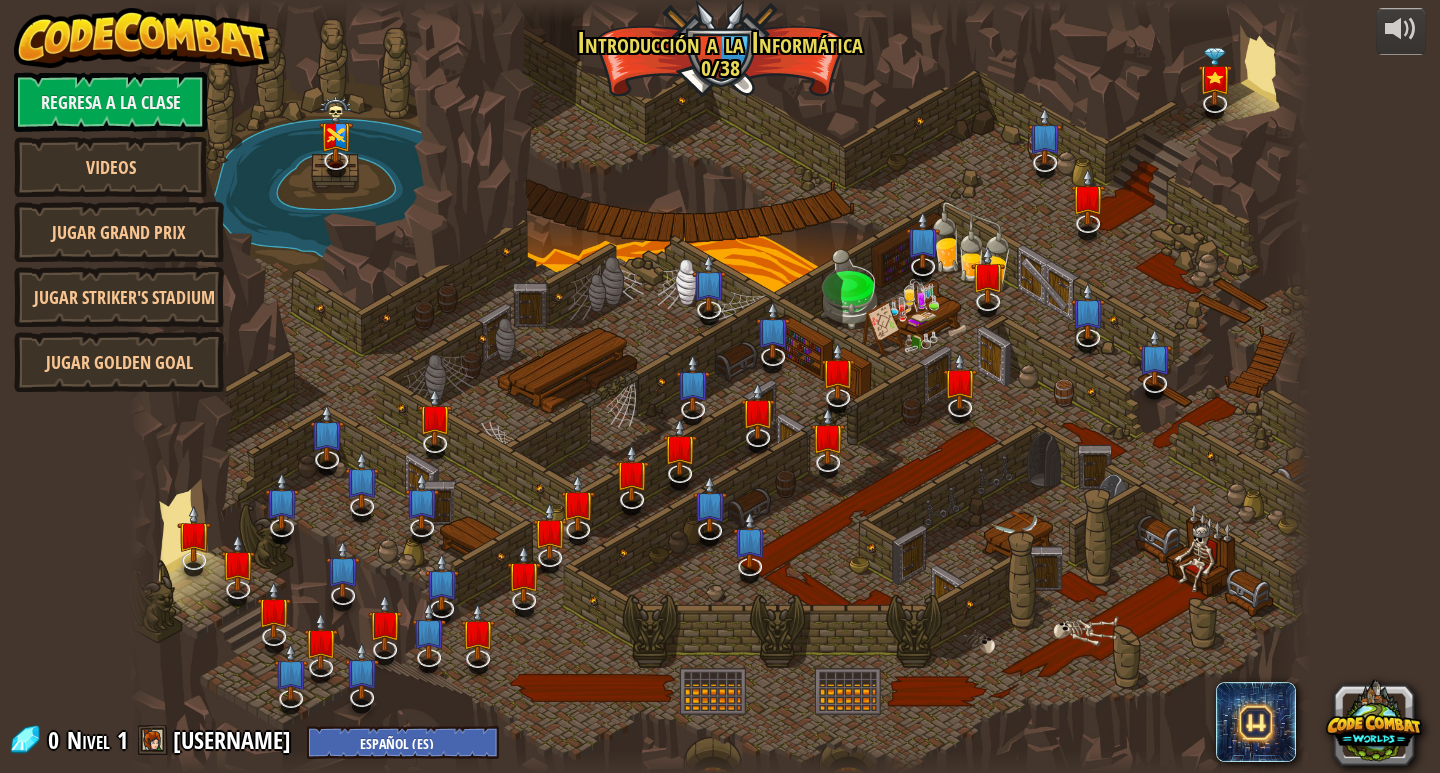 select on "es-ES" 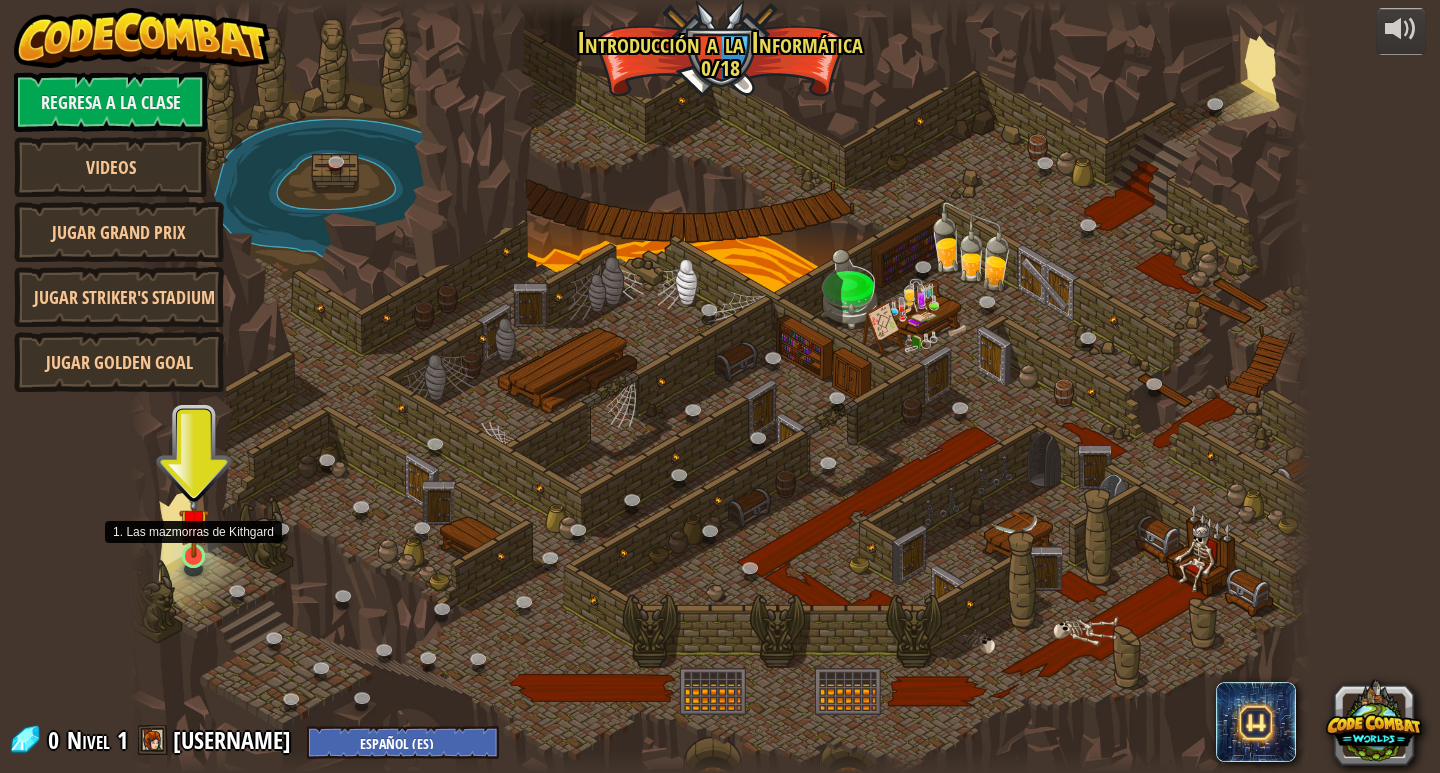 click at bounding box center (194, 523) 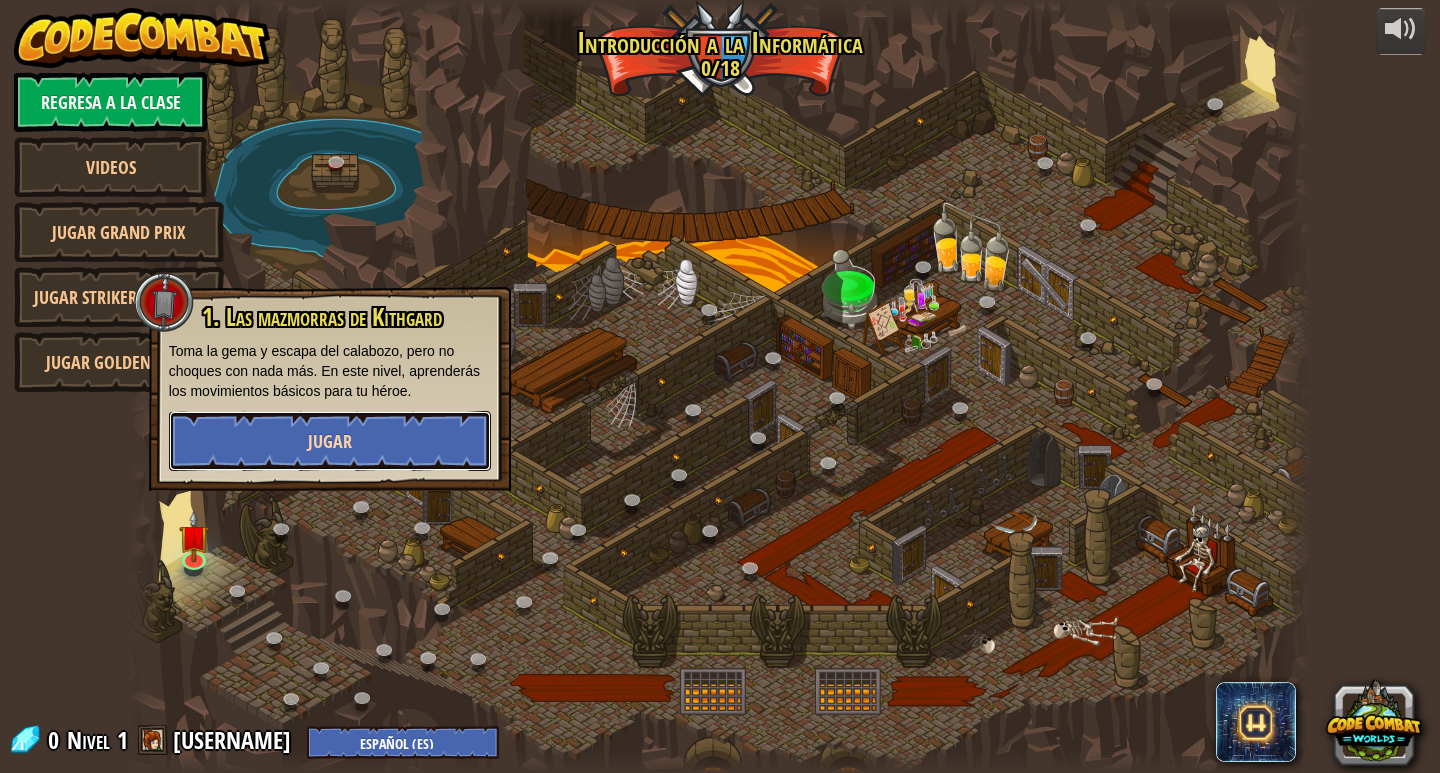 click on "Jugar" at bounding box center [330, 441] 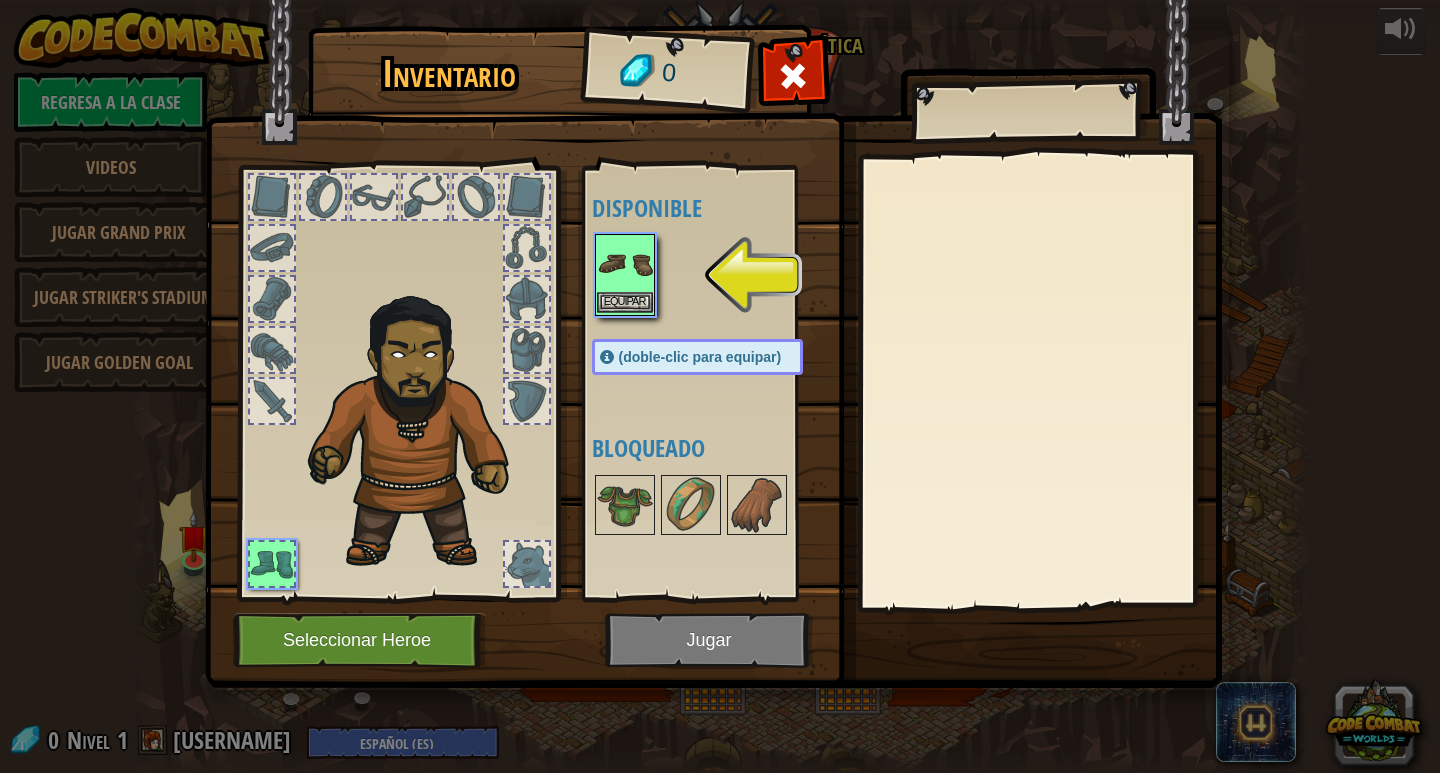 click at bounding box center [625, 264] 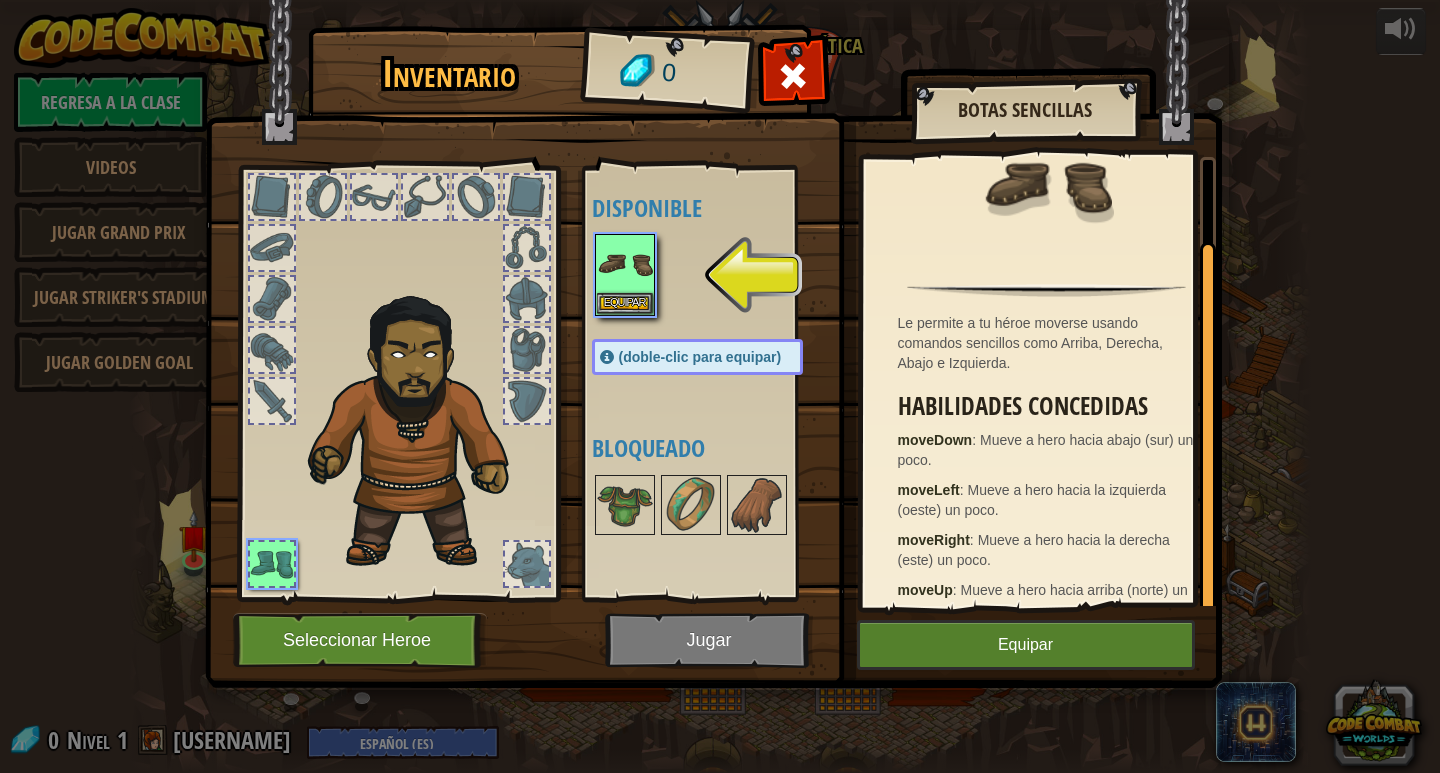 scroll, scrollTop: 86, scrollLeft: 0, axis: vertical 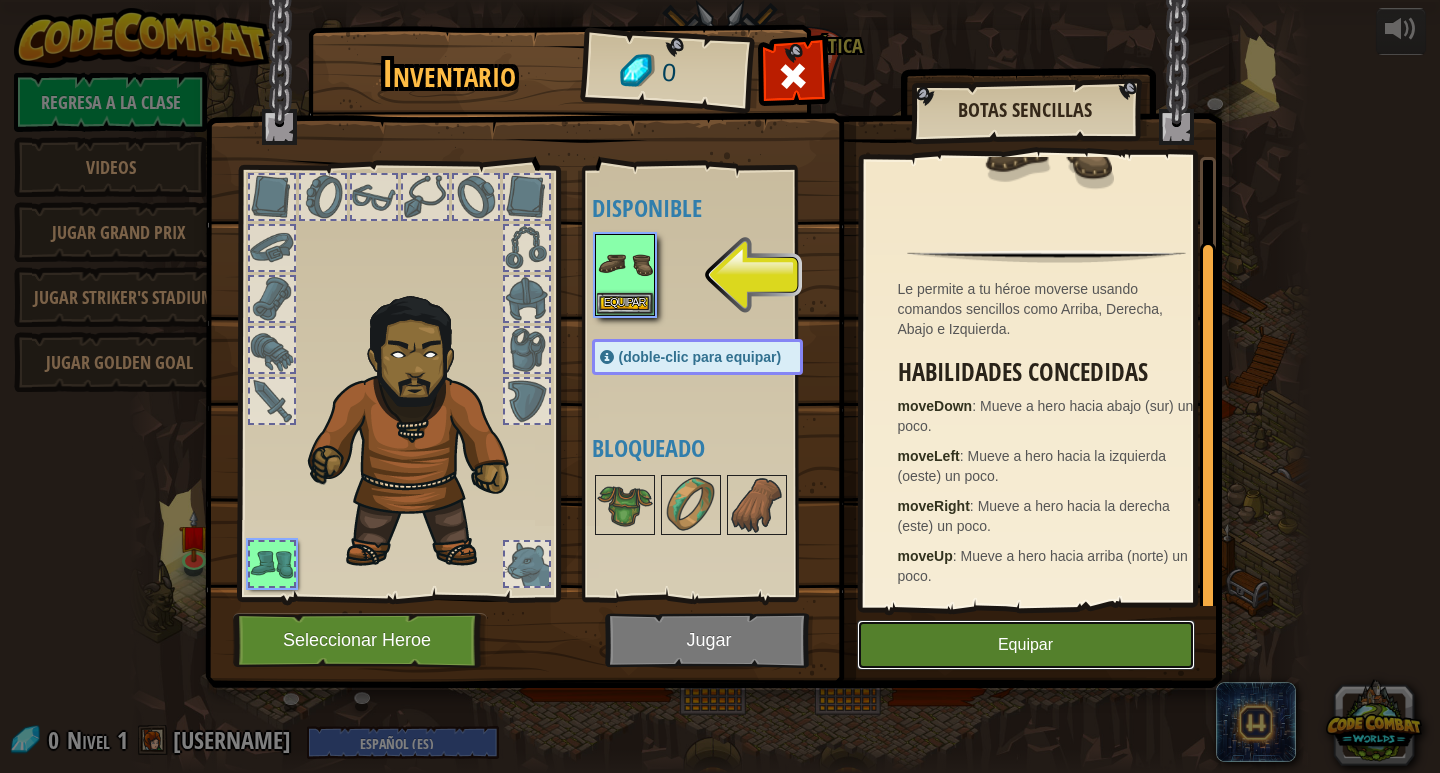 click on "Equipar" at bounding box center (1026, 645) 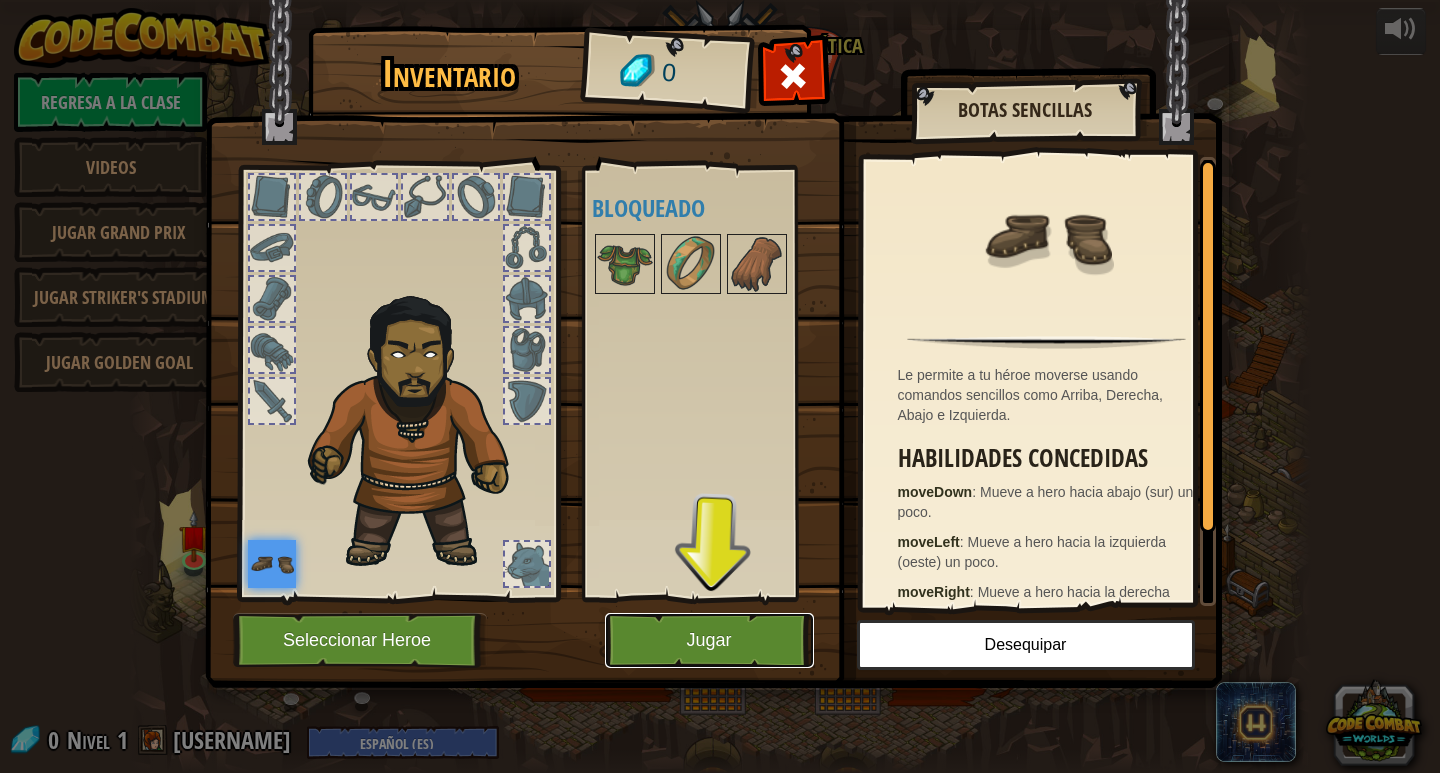 click on "Jugar" at bounding box center (709, 640) 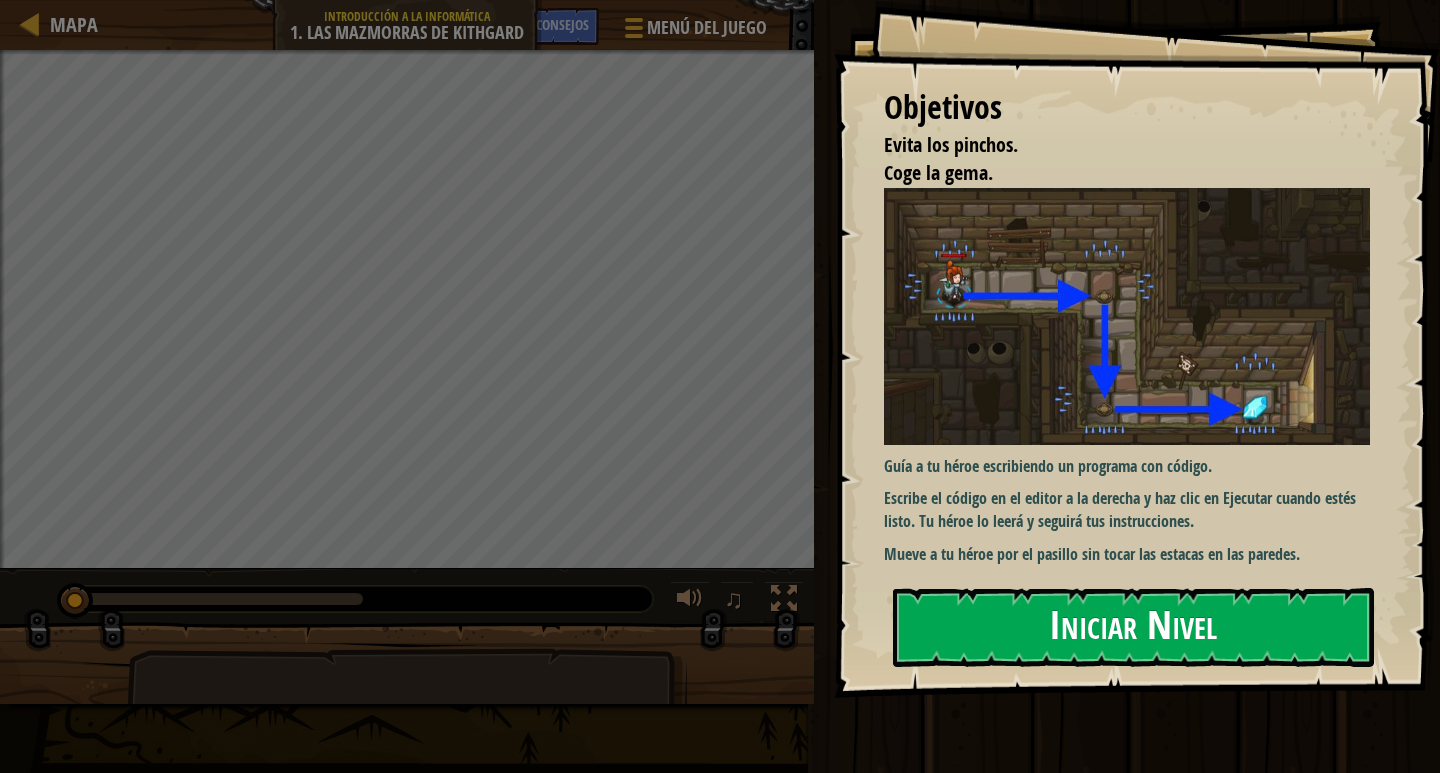 click on "Iniciar Nivel" at bounding box center [1133, 627] 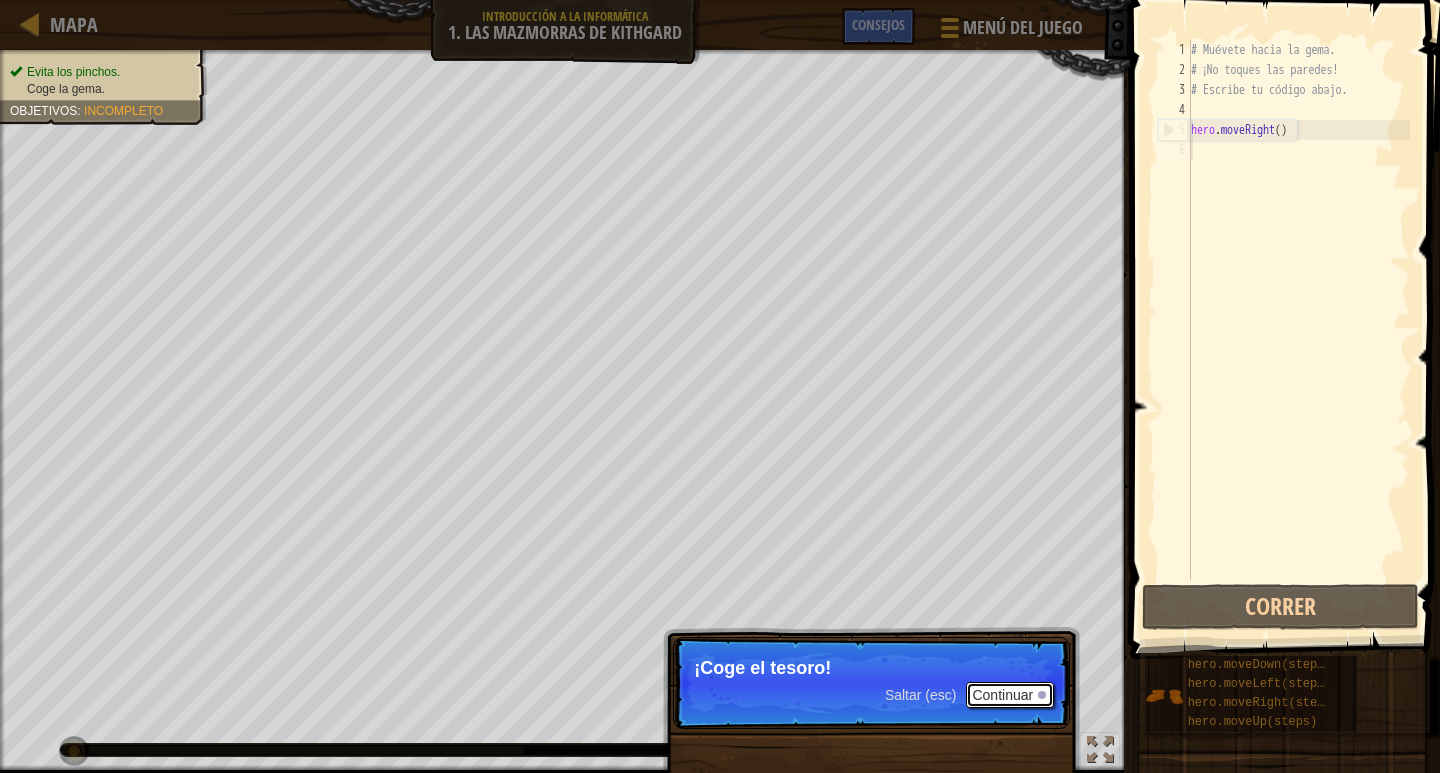 click on "Continuar" at bounding box center [1010, 695] 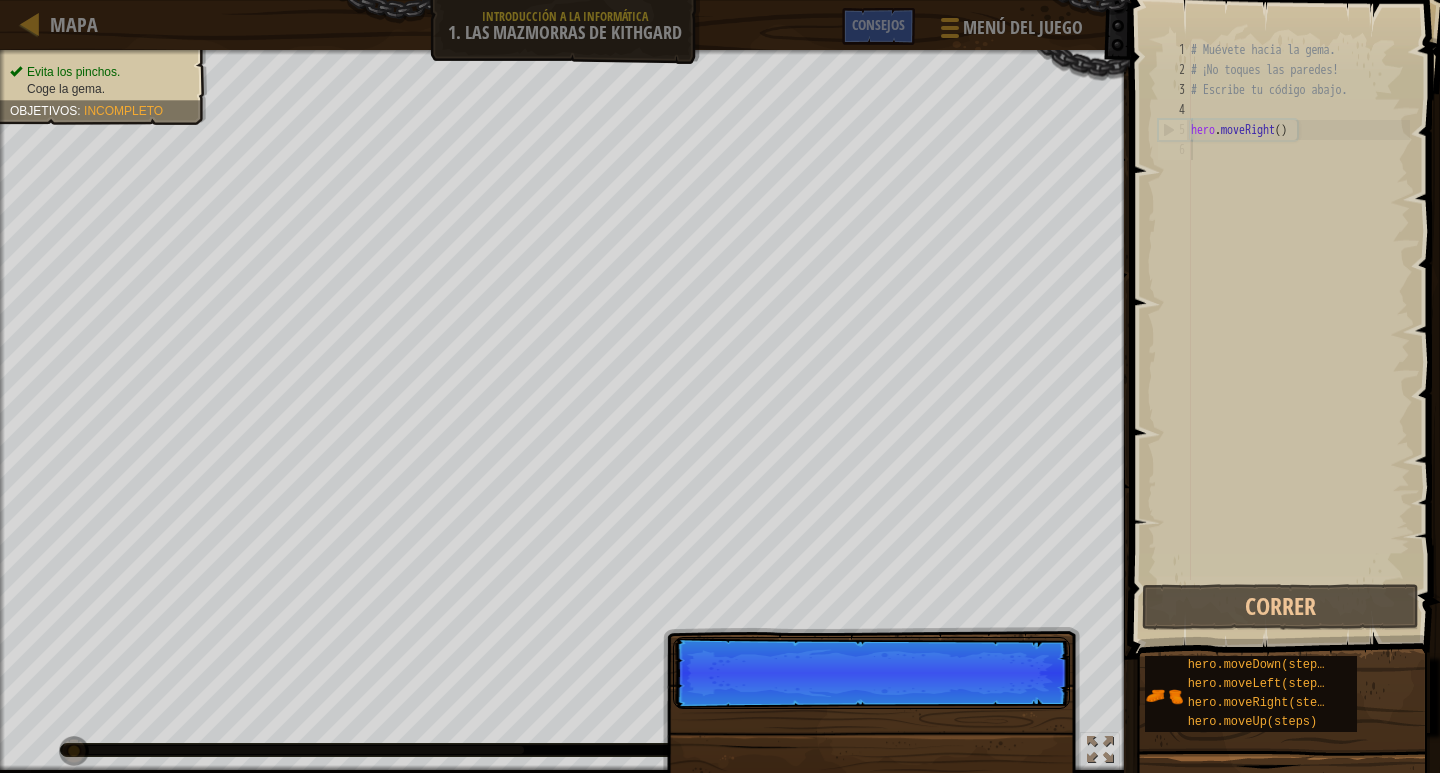 scroll, scrollTop: 9, scrollLeft: 0, axis: vertical 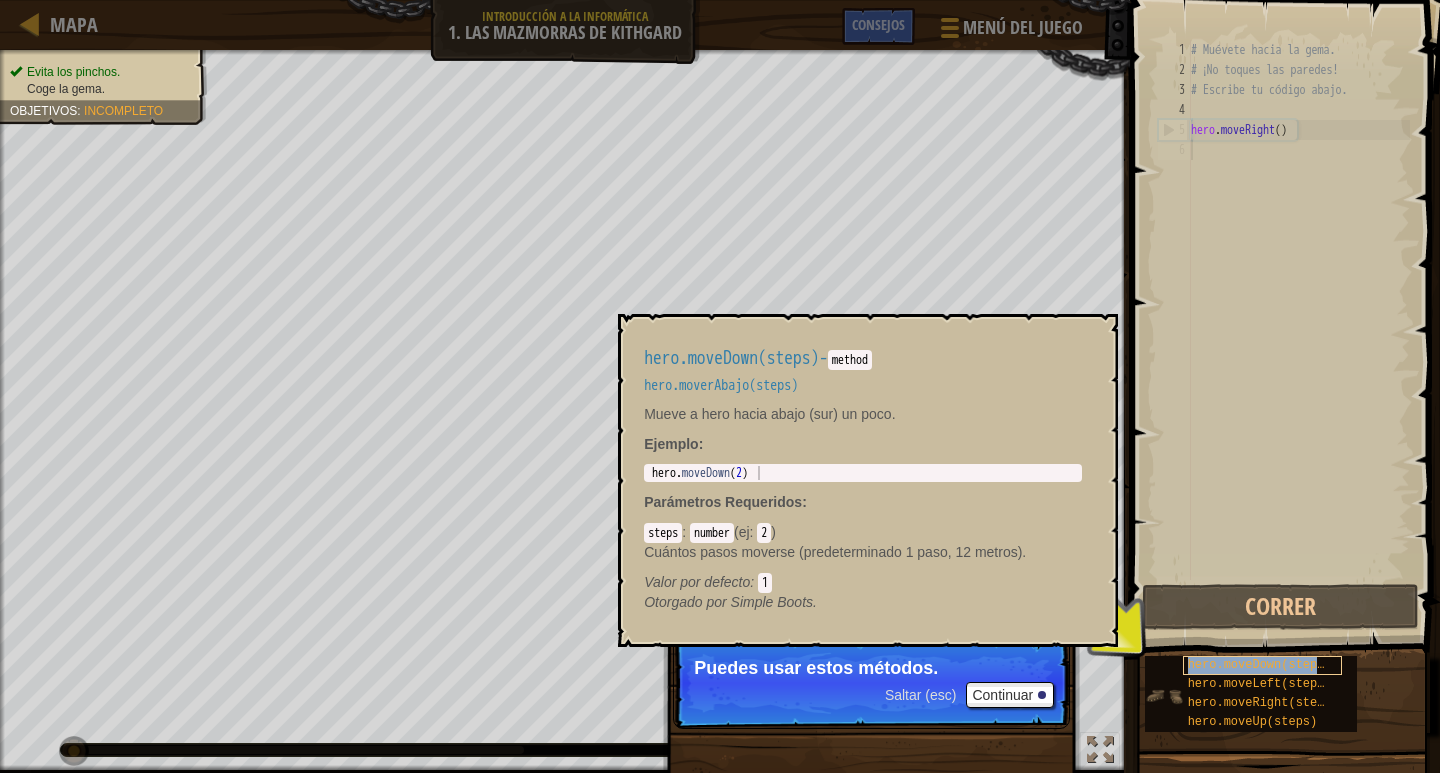 click on "hero.moveDown(steps)" at bounding box center (1260, 665) 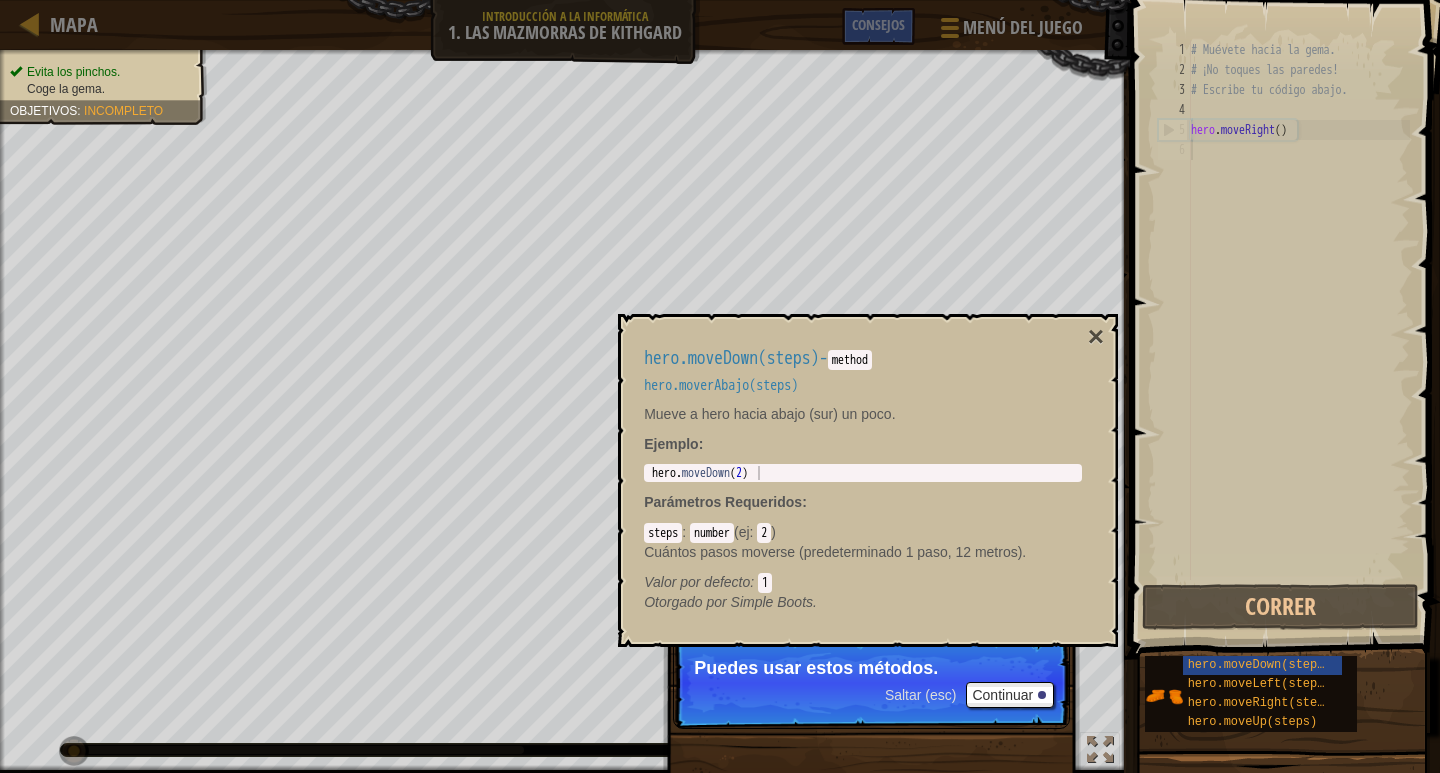 click on "# Muévete hacia la gema. # ¡No toques las paredes! # Escribe tu código abajo. hero . moveRight ( )" at bounding box center (1298, 330) 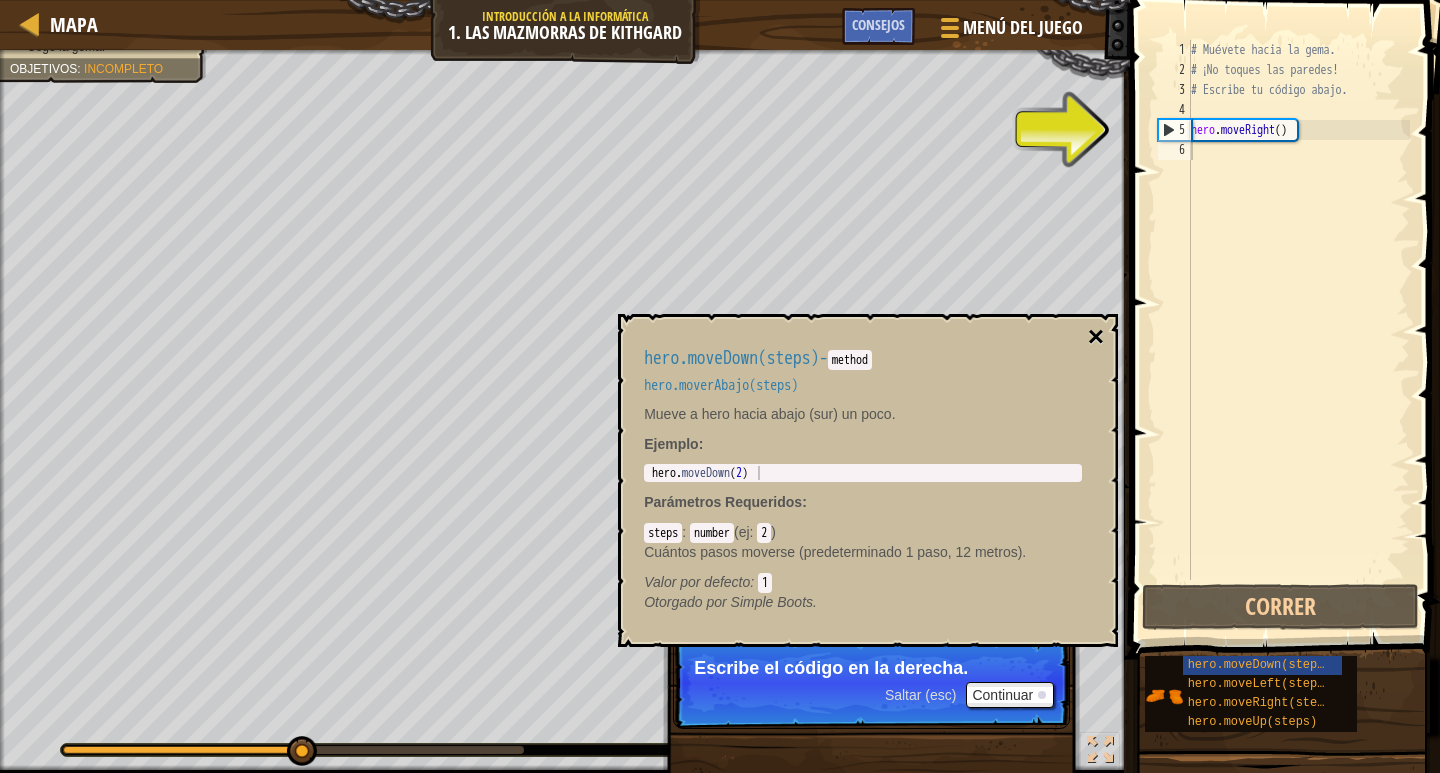 click on "×" at bounding box center [1096, 337] 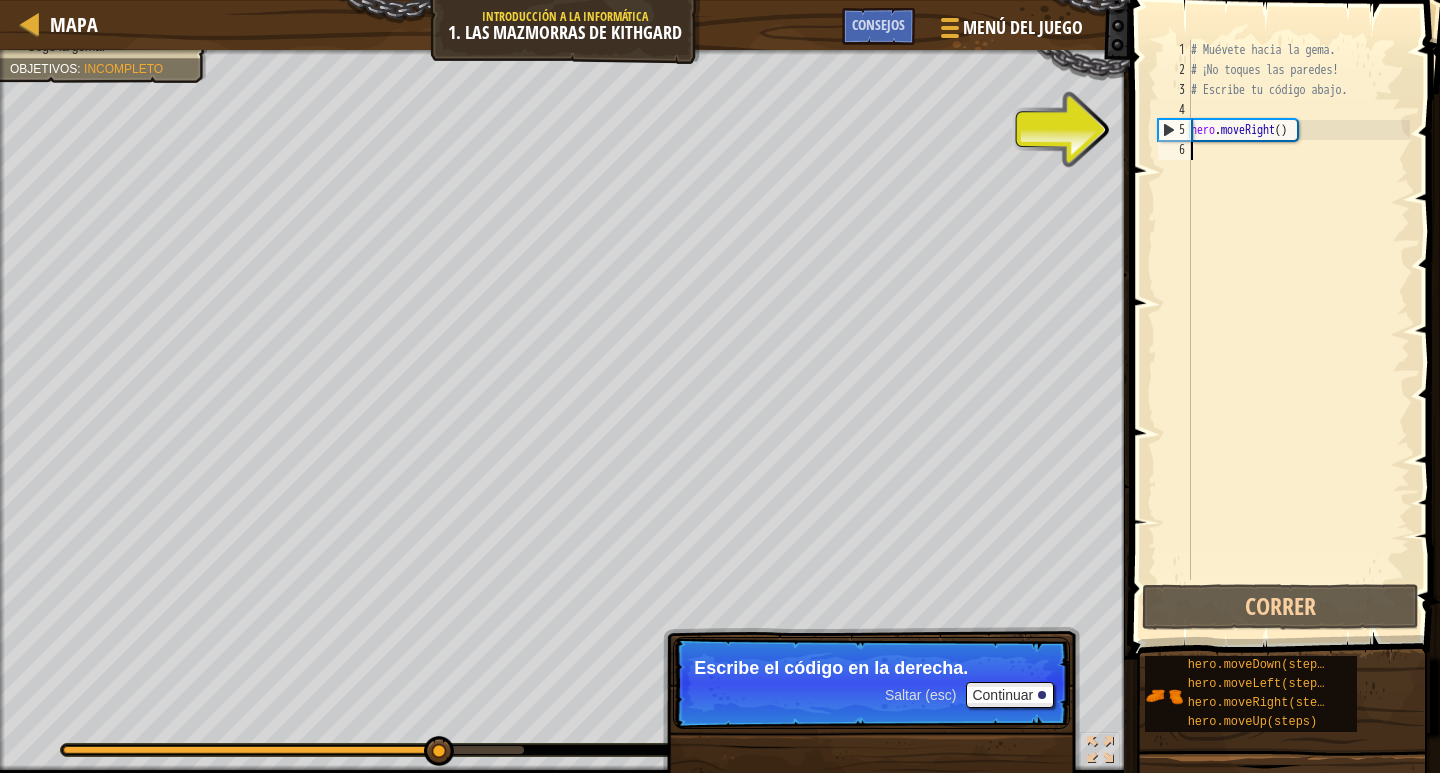 click on "# Muévete hacia la gema. # ¡No toques las paredes! # Escribe tu código abajo. hero . moveRight ( )" at bounding box center [1298, 330] 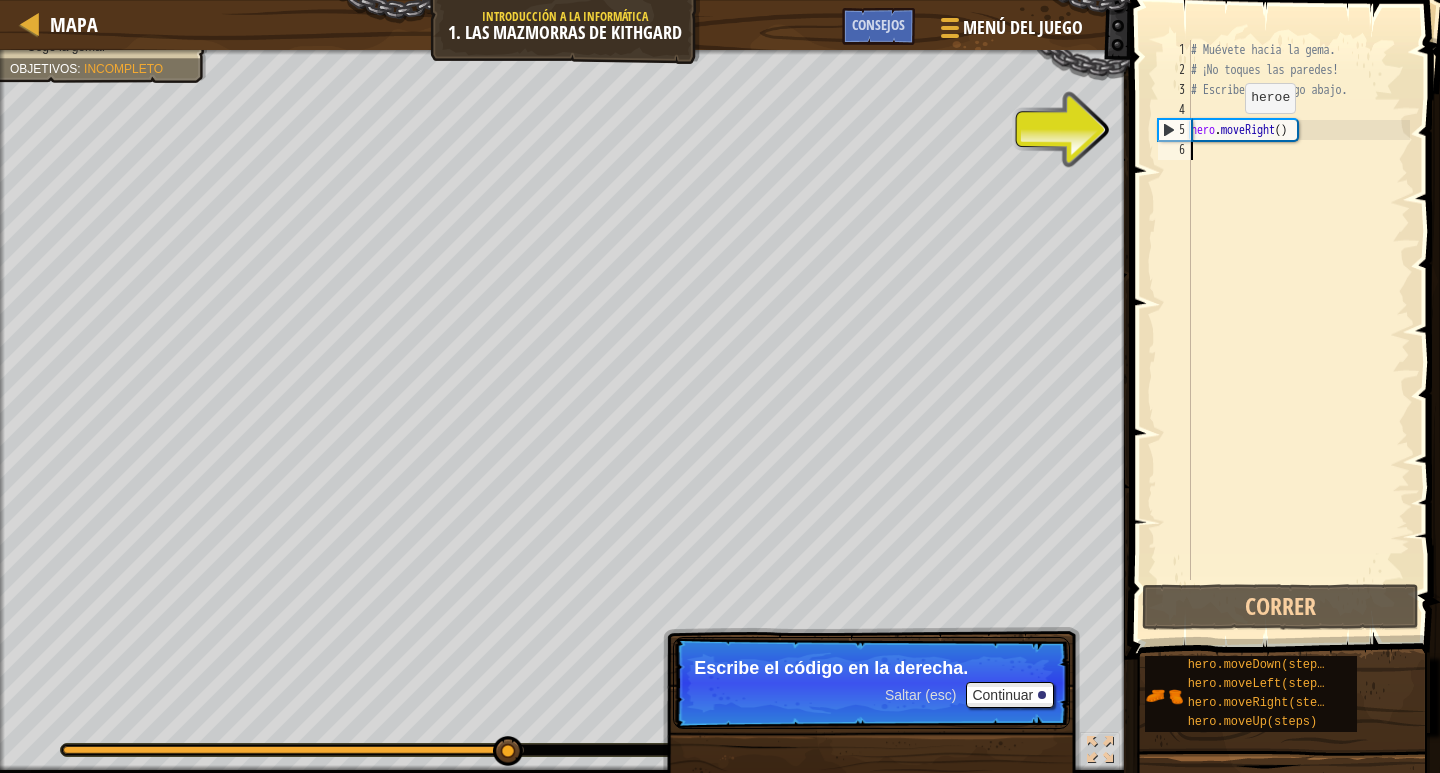 click on "# Muévete hacia la gema. # ¡No toques las paredes! # Escribe tu código abajo. hero . moveRight ( )" at bounding box center [1298, 330] 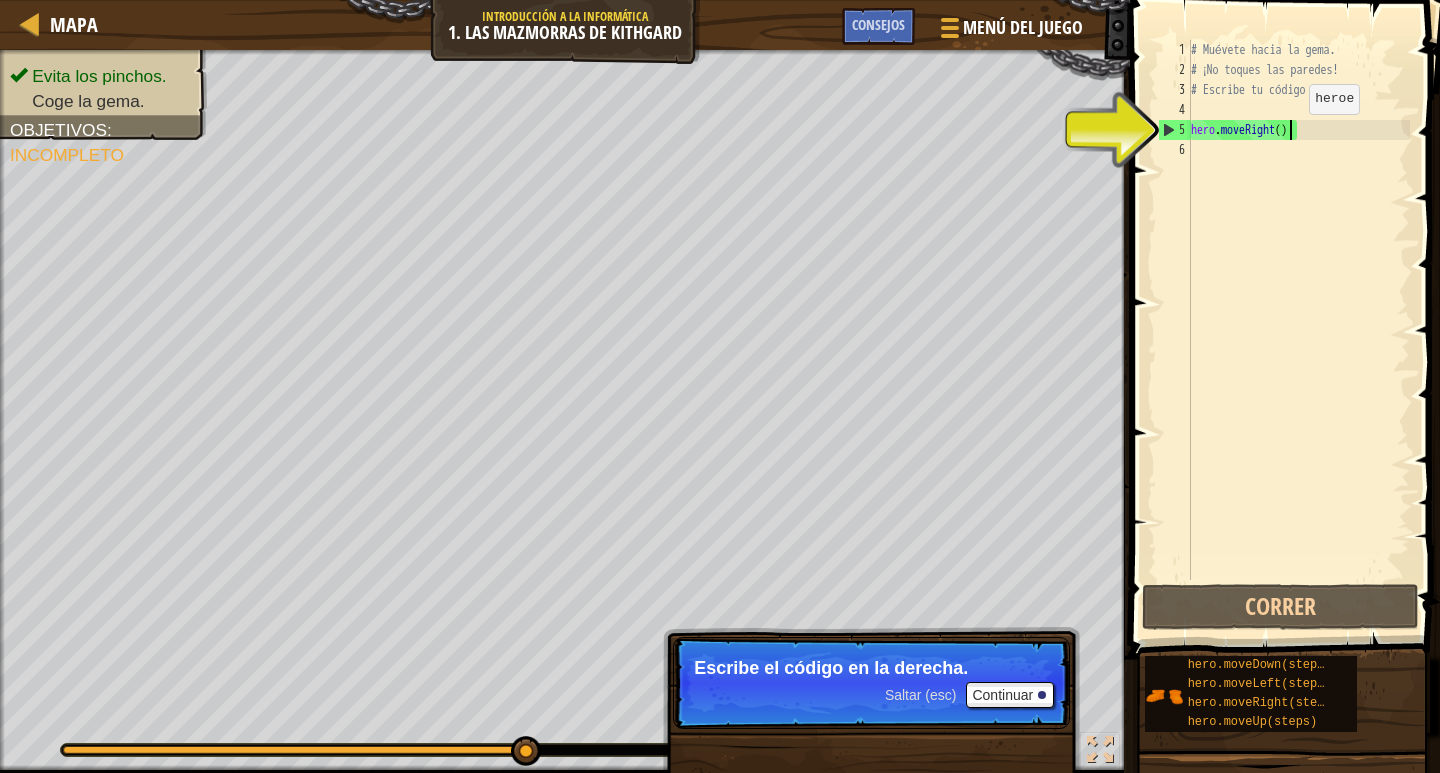 click on "# Muévete hacia la gema. # ¡No toques las paredes! # Escribe tu código abajo. hero . moveRight ( )" at bounding box center (1298, 330) 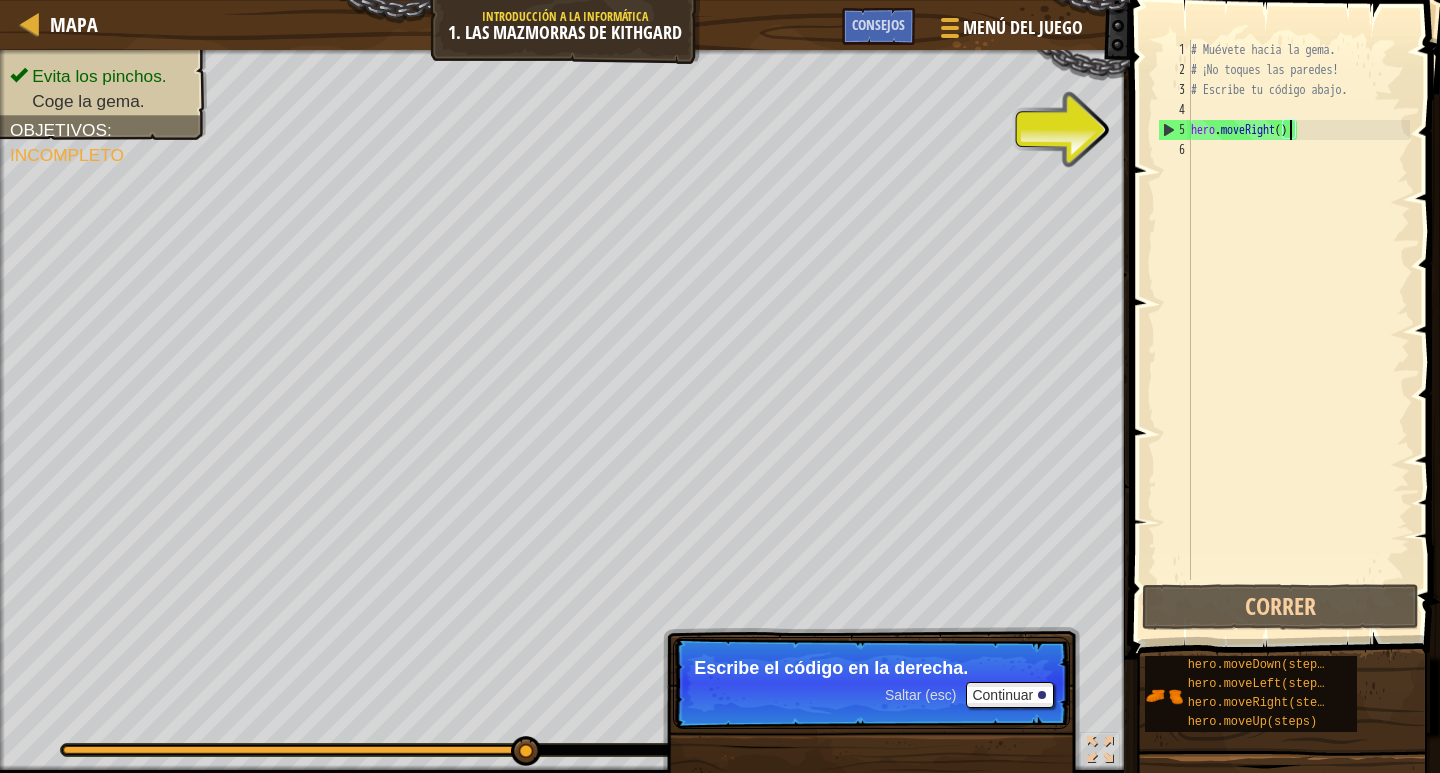 type on "hero.moveRight(2)" 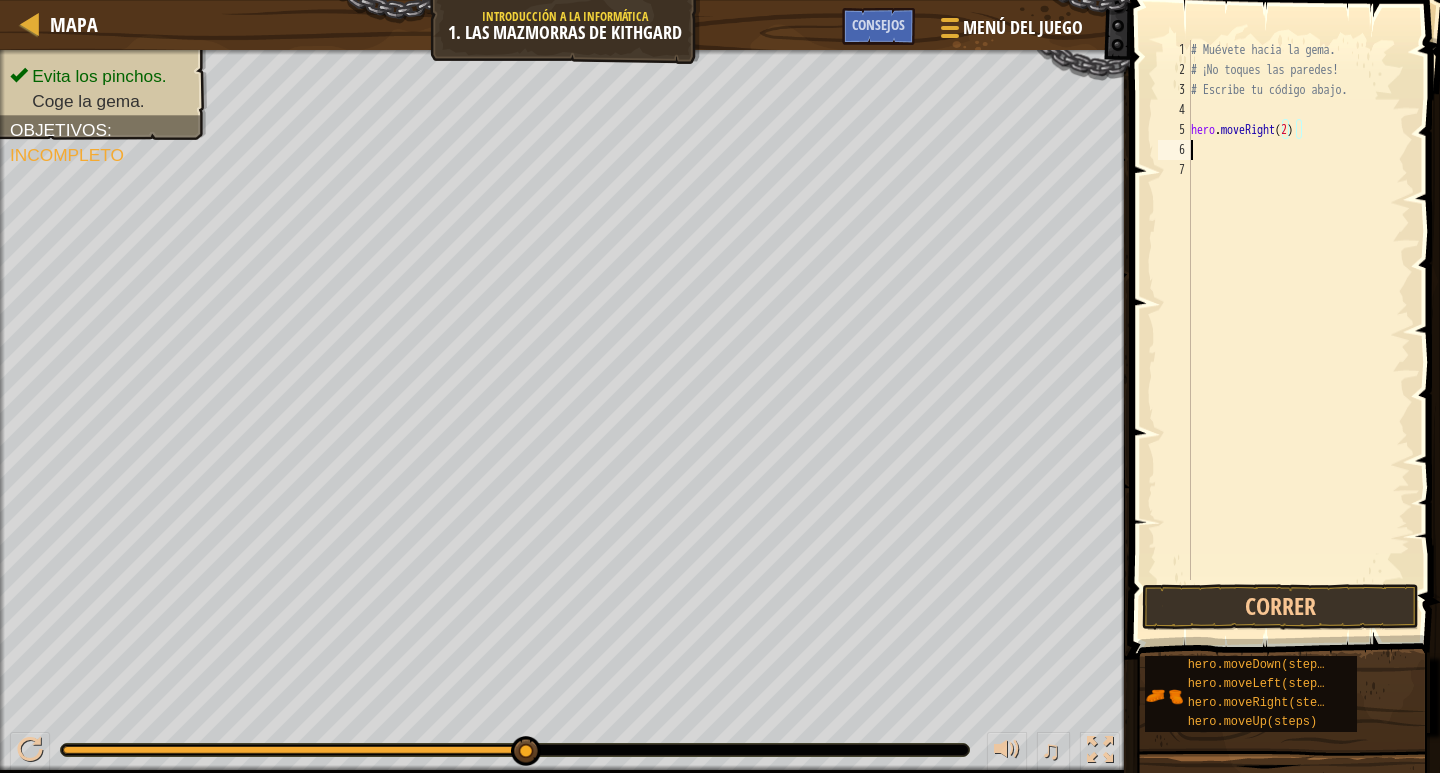 scroll, scrollTop: 9, scrollLeft: 0, axis: vertical 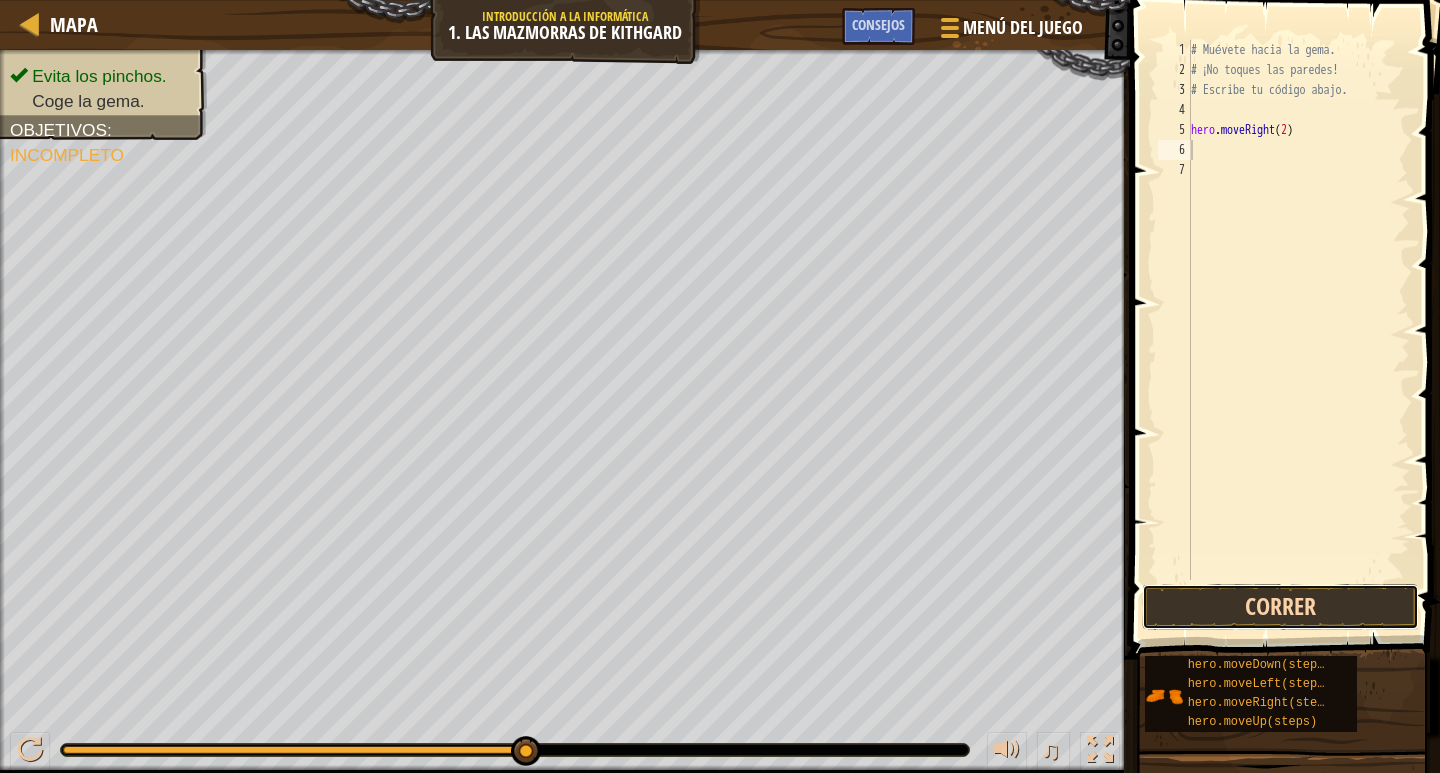click on "Correr" at bounding box center [1280, 607] 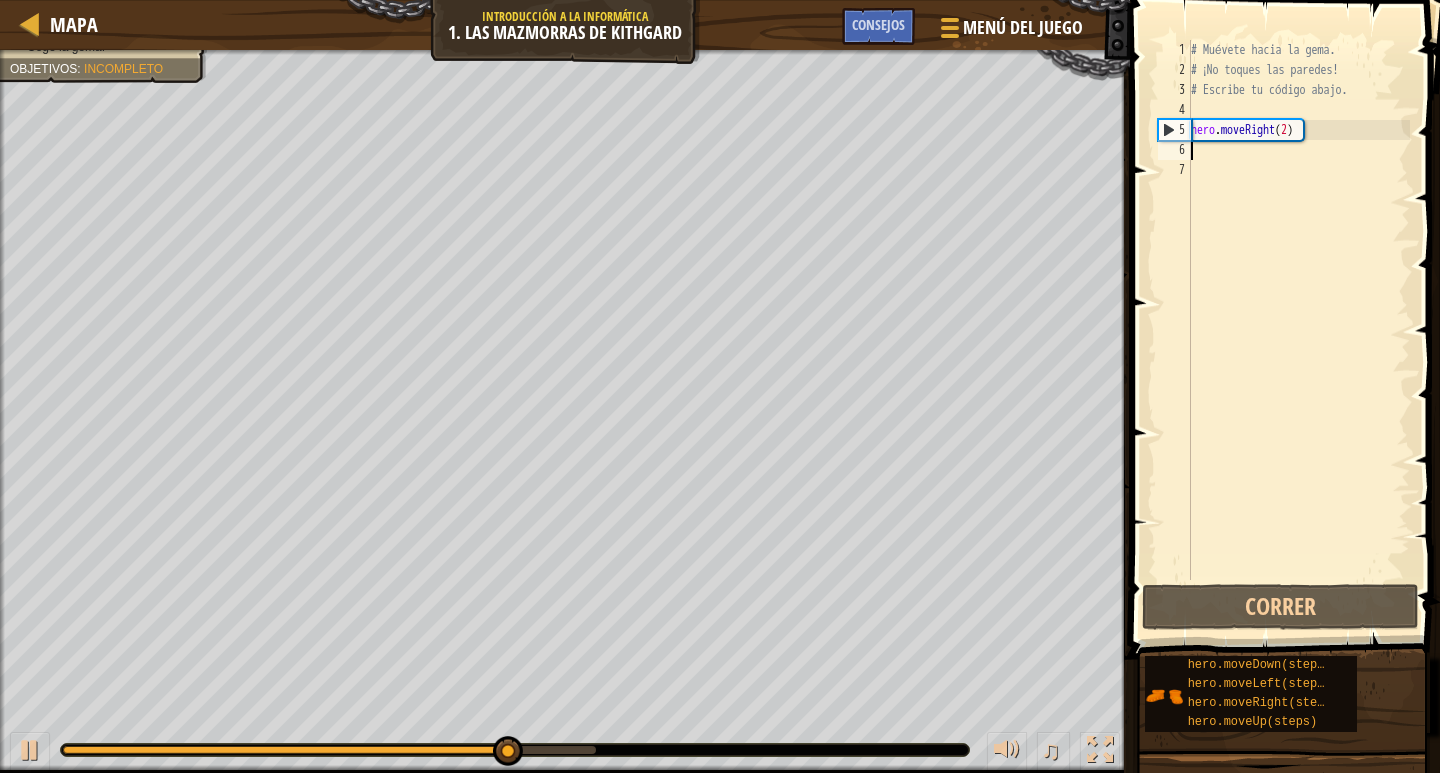 click on "# Muévete hacia la gema. # ¡No toques las paredes! # Escribe tu código abajo. hero . moveRight ( 2 )" at bounding box center [1298, 330] 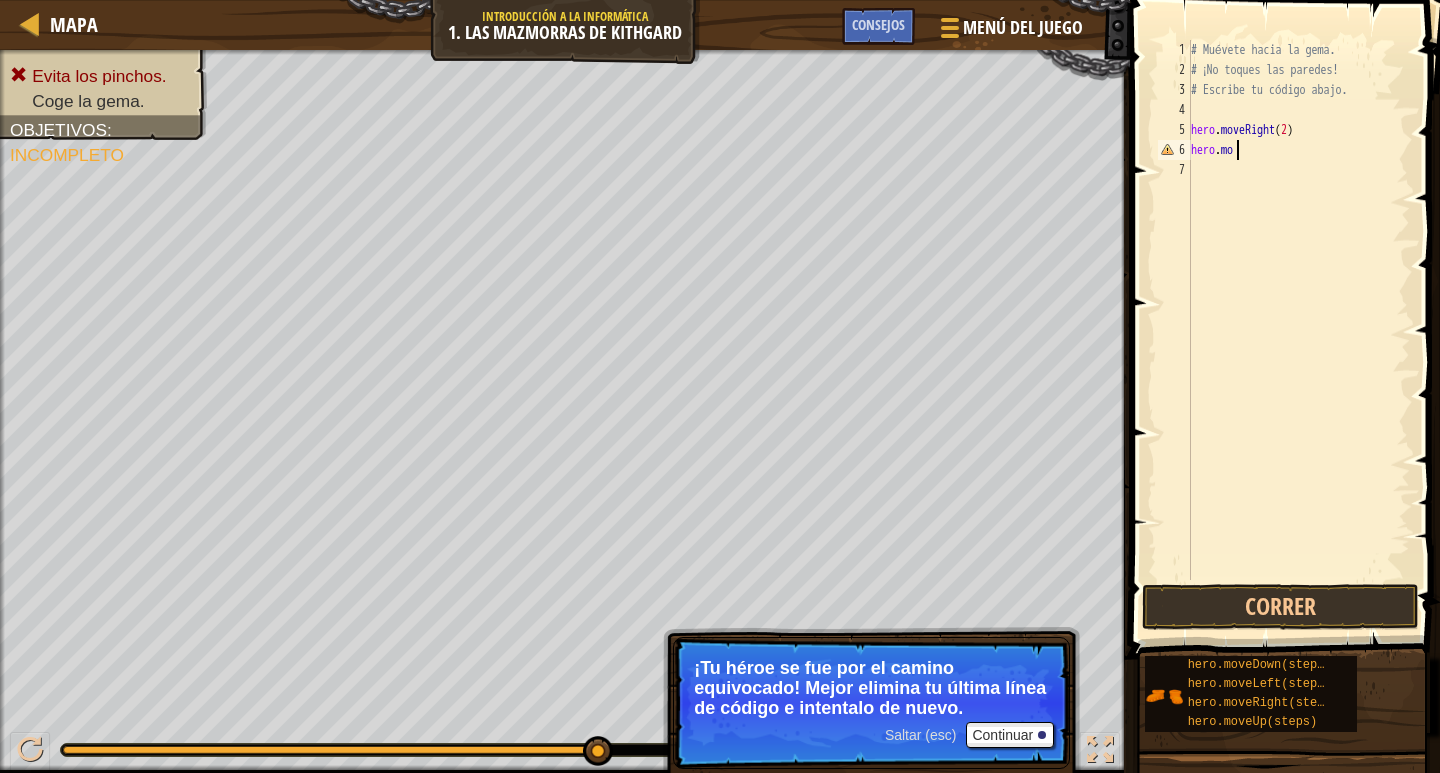 scroll, scrollTop: 9, scrollLeft: 4, axis: both 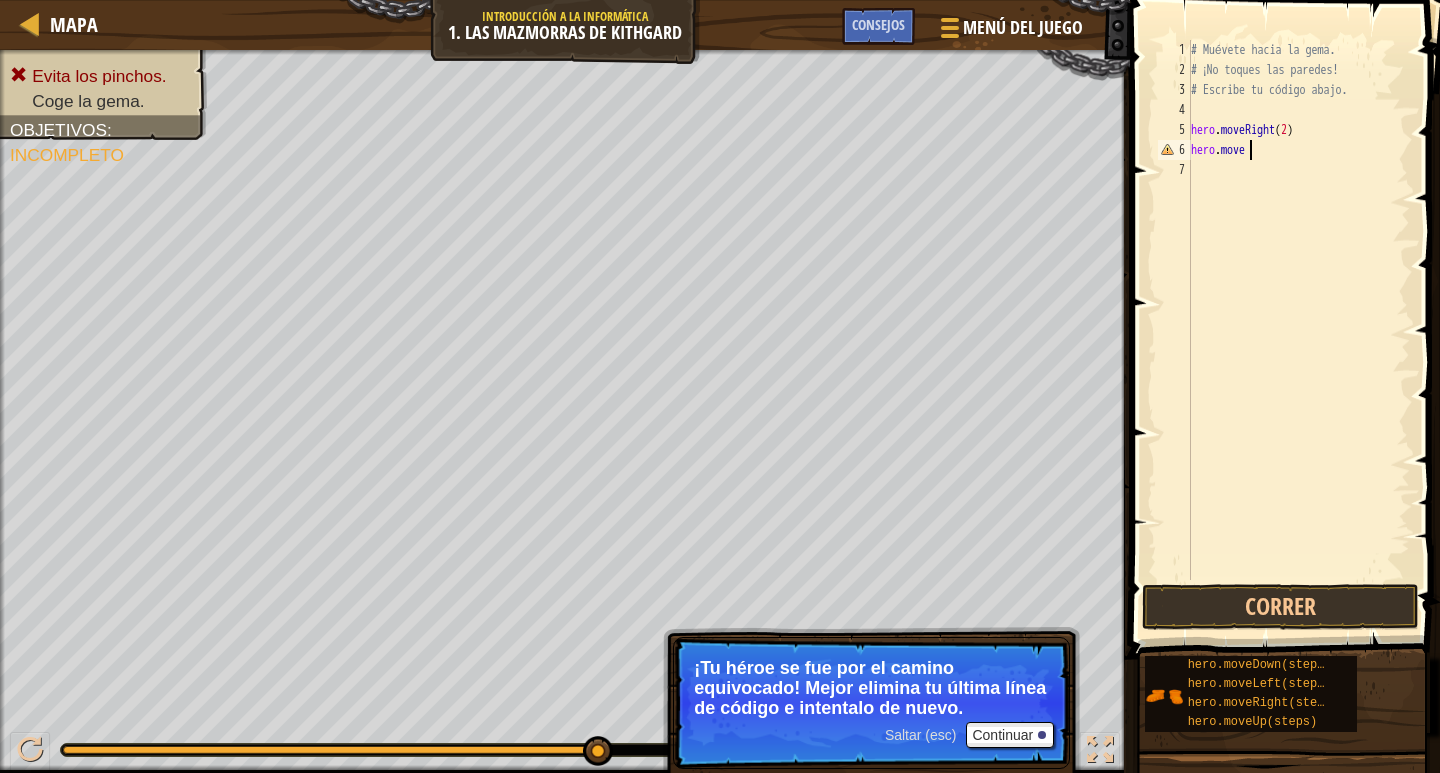 type on "hero.moveD" 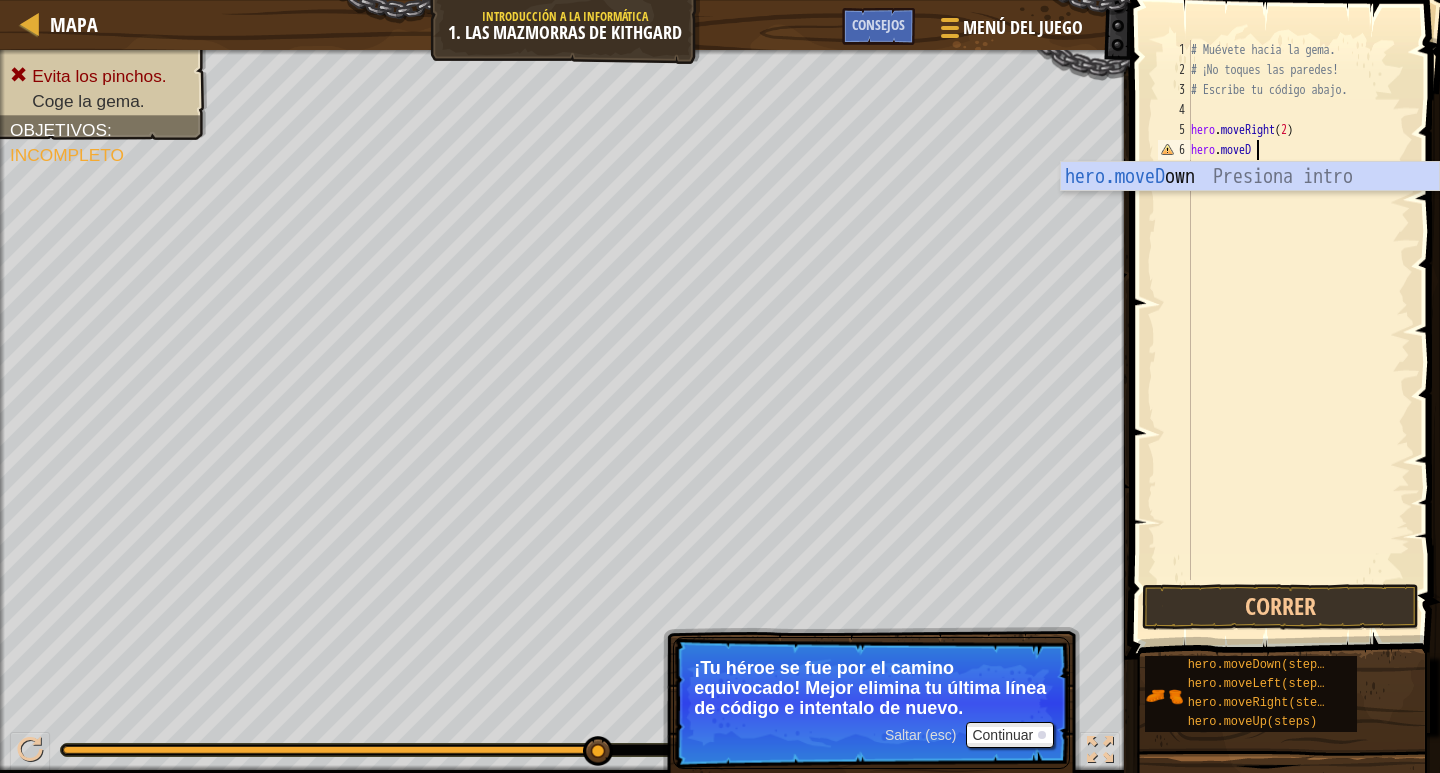 scroll, scrollTop: 9, scrollLeft: 5, axis: both 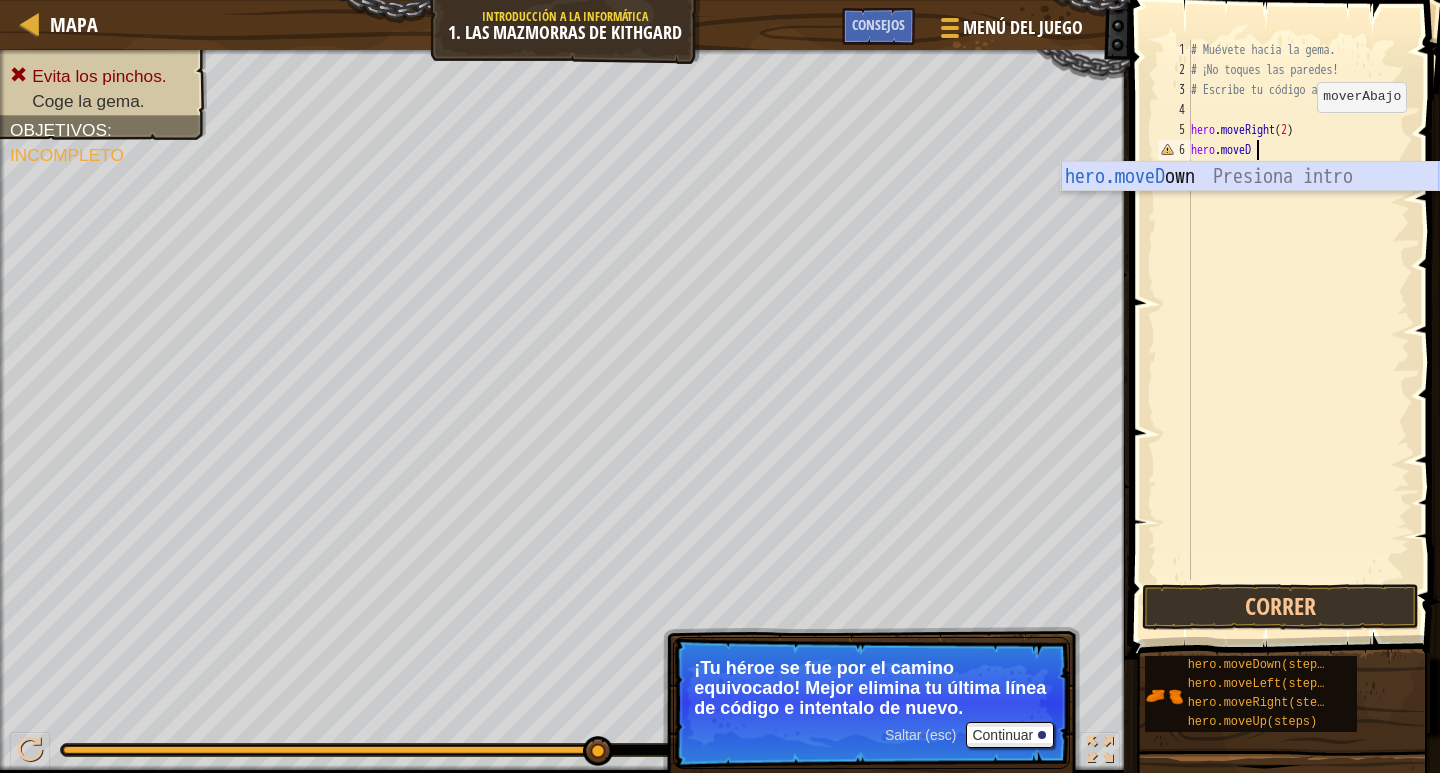 click on "hero.moveD own Presiona intro" at bounding box center (1250, 207) 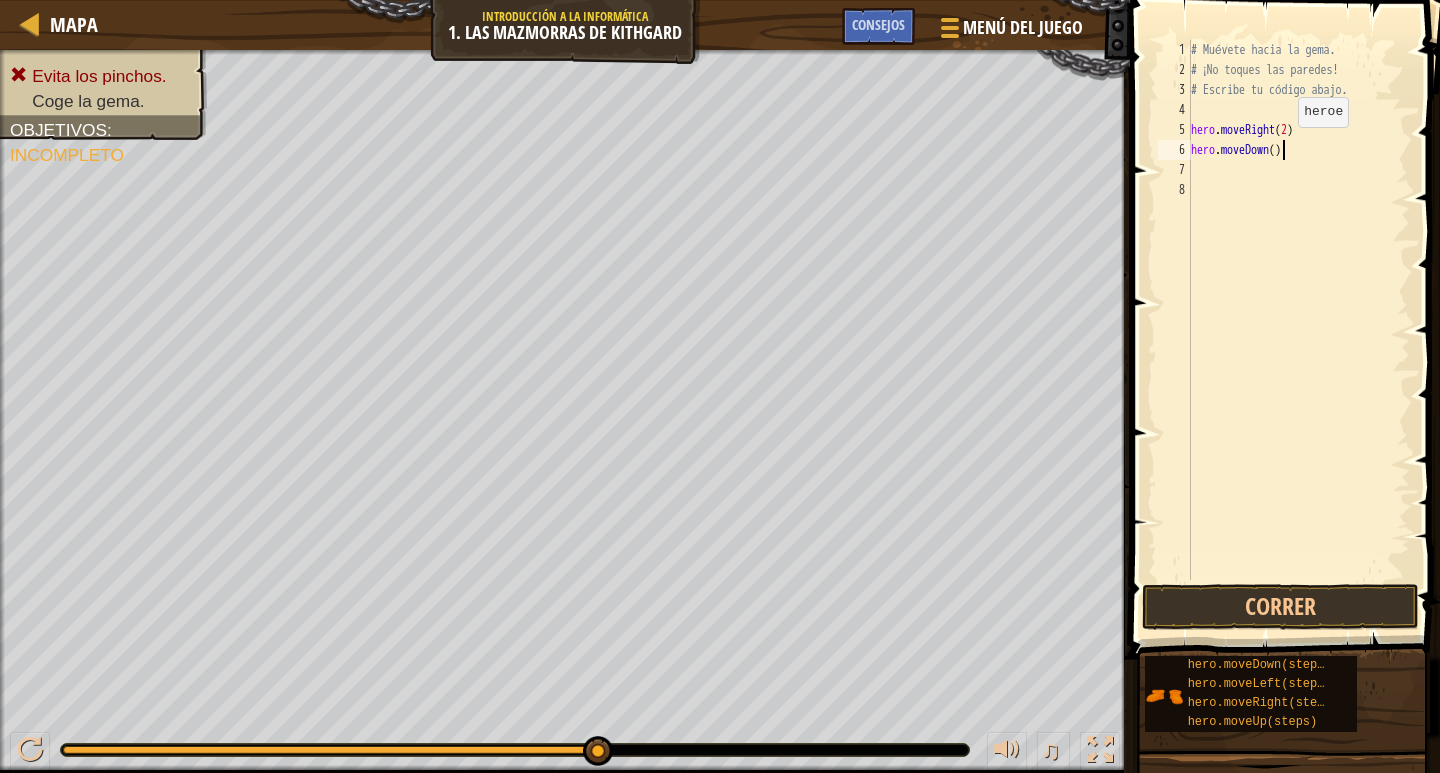 click on "# Muévete hacia la gema. # ¡No toques las paredes! # Escribe tu código abajo. hero . moveRight ( 2 ) hero . moveDown ( )" at bounding box center [1298, 330] 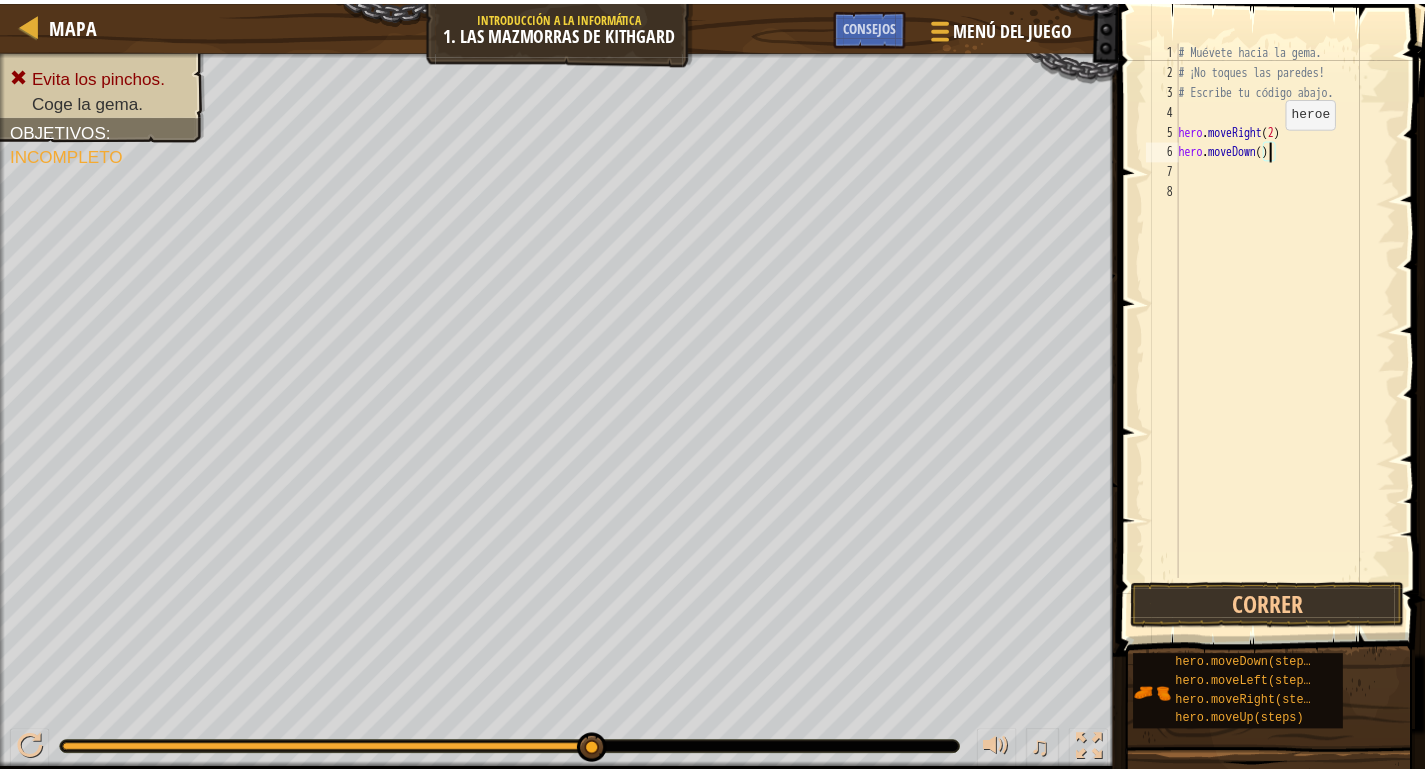 scroll, scrollTop: 9, scrollLeft: 8, axis: both 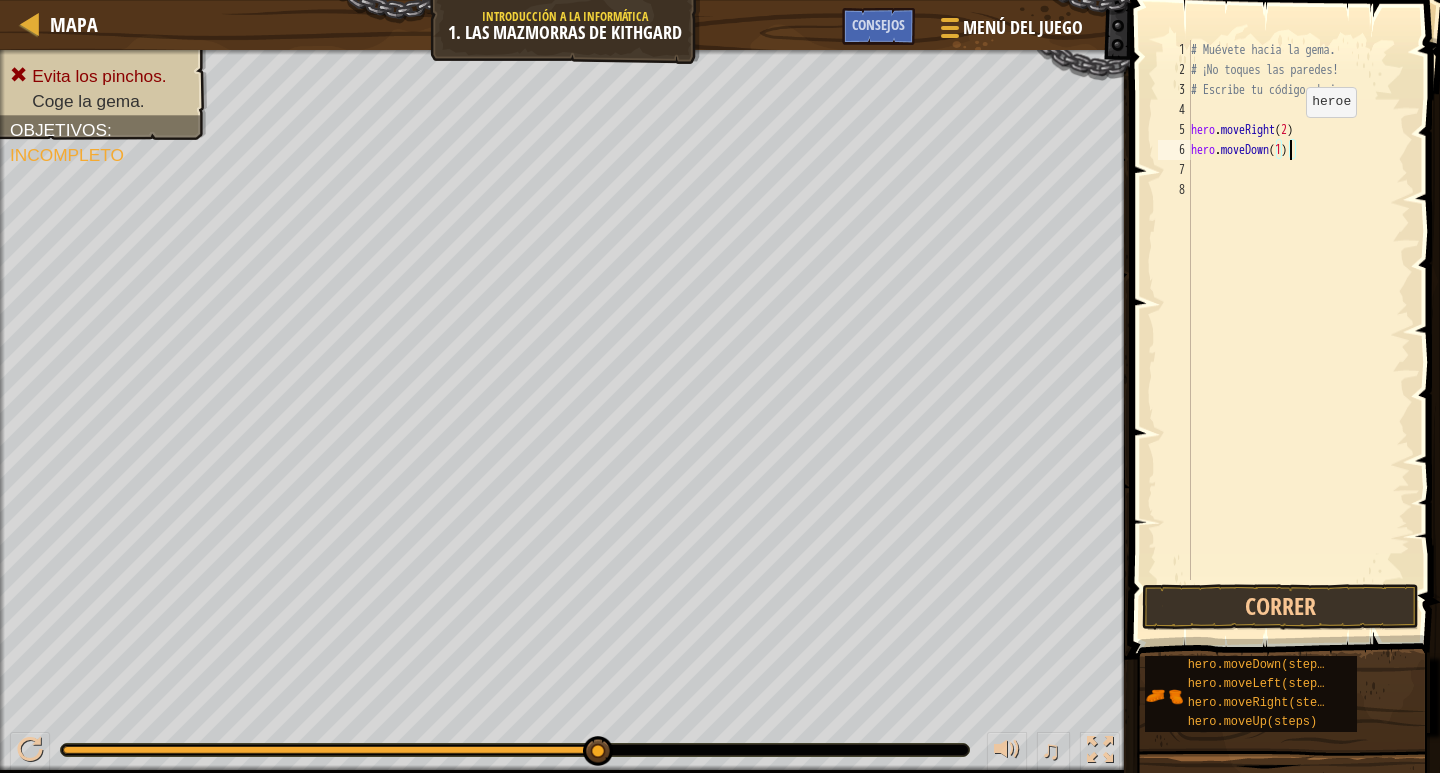 click on "# Muévete hacia la gema. # ¡No toques las paredes! # Escribe tu código abajo. hero . moveRight ( 2 ) hero . moveDown ( 1 )" at bounding box center (1298, 330) 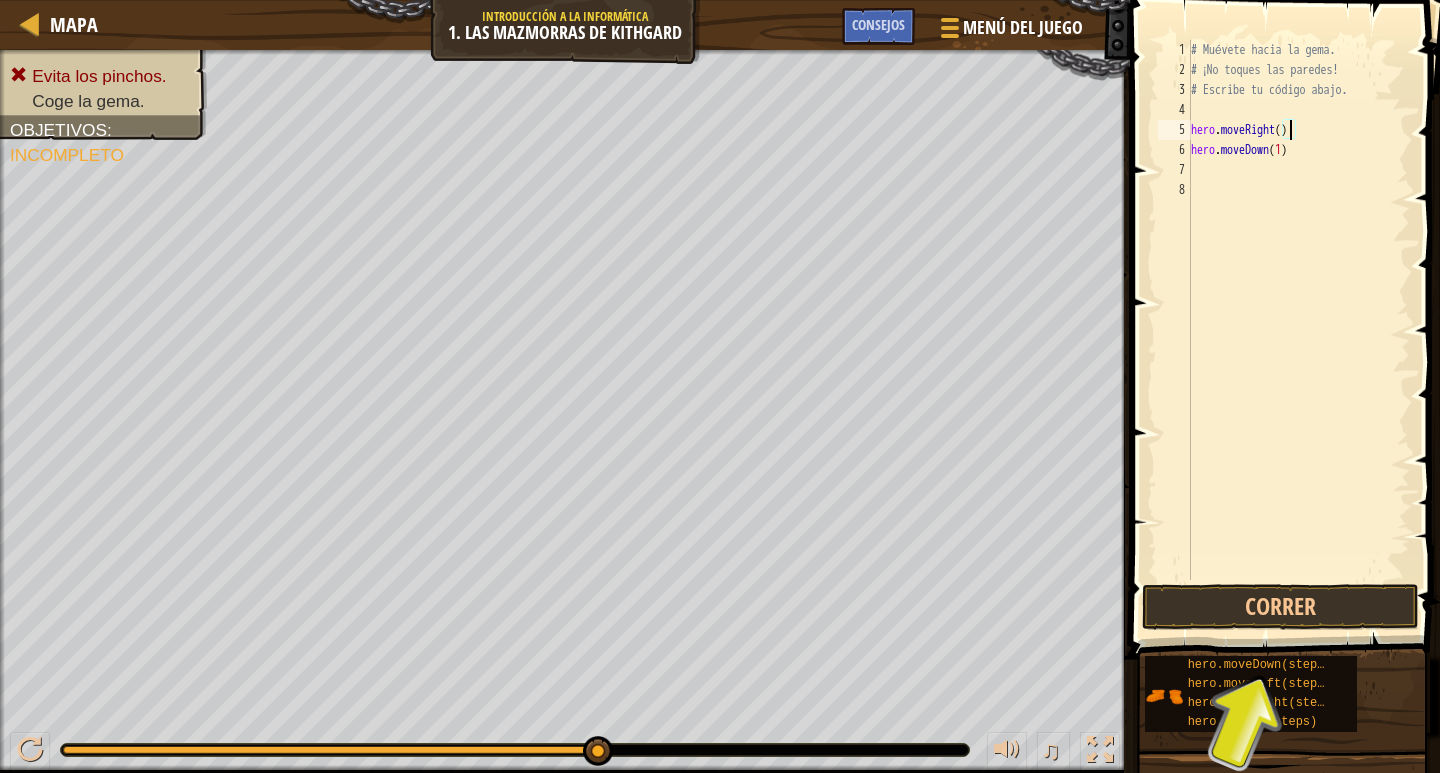 type on "hero.moveRight(1)" 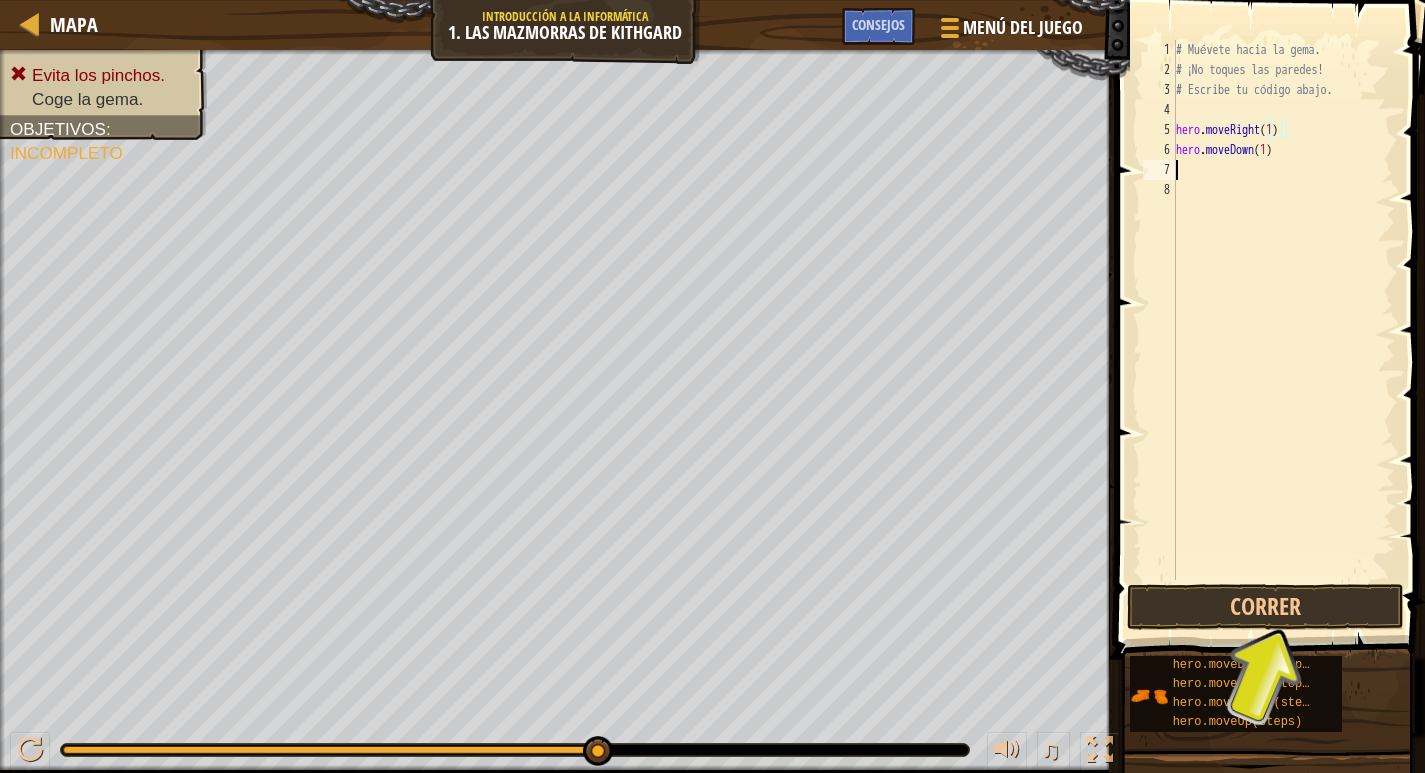 click on "# Muévete hacia la gema. # ¡No toques las paredes! # Escribe tu código abajo. hero . moveRight ( 1 ) hero . moveDown ( 1 )" at bounding box center [1283, 330] 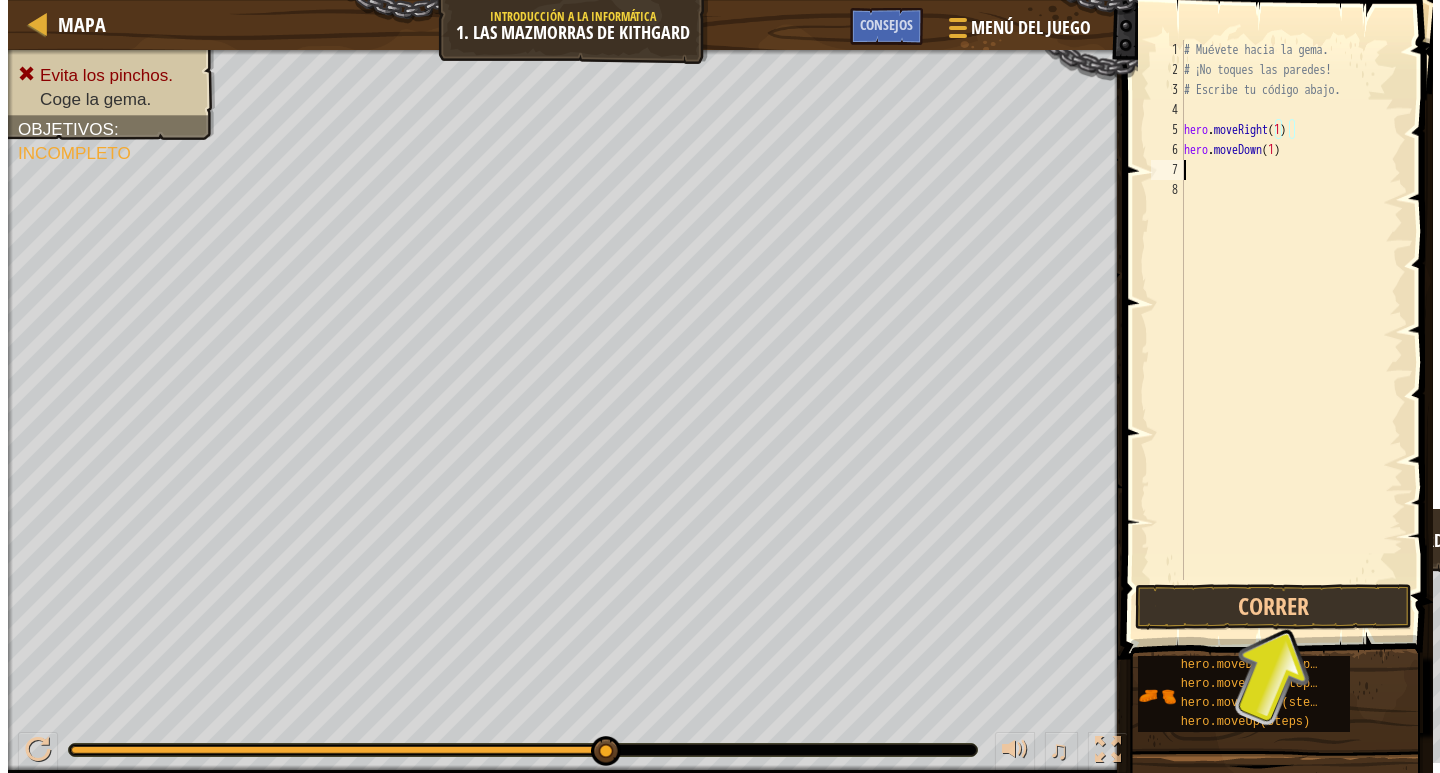scroll, scrollTop: 9, scrollLeft: 0, axis: vertical 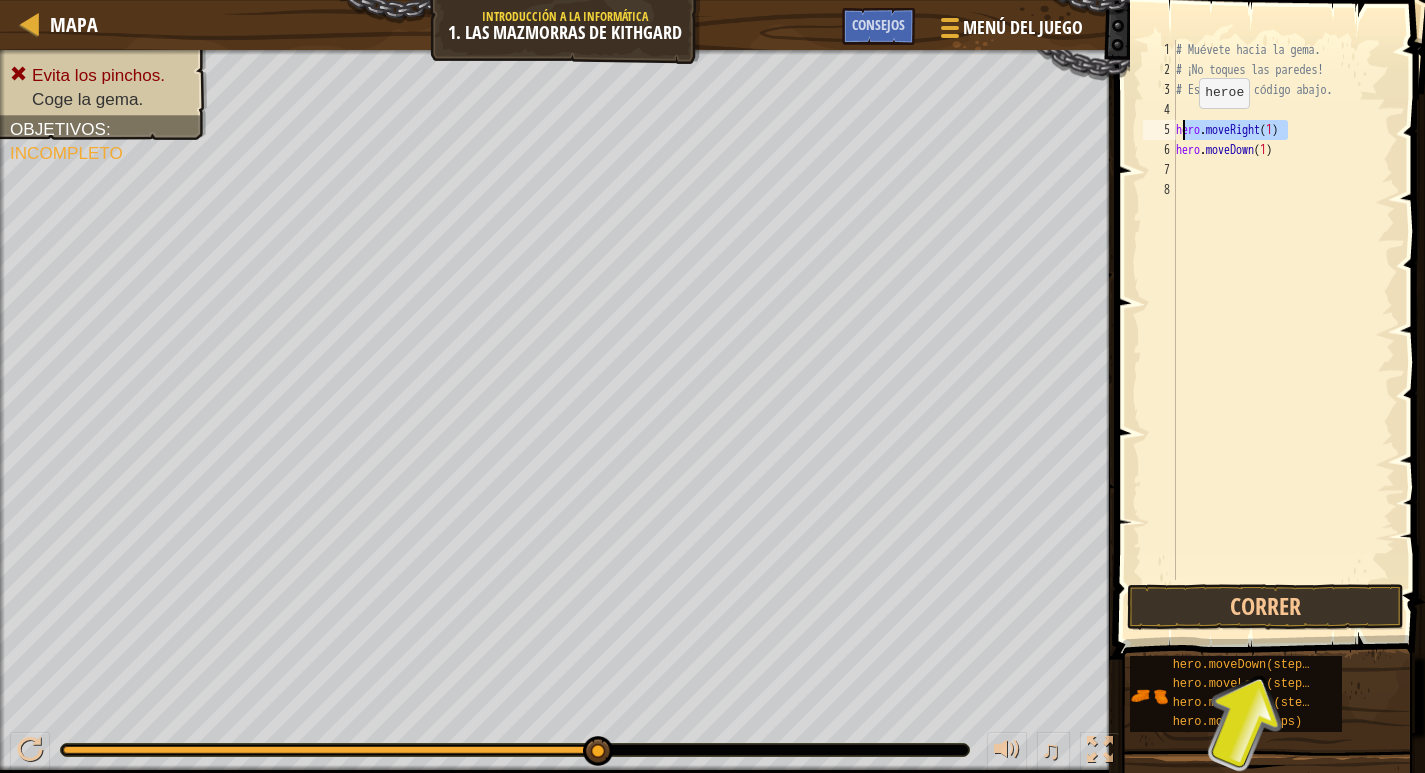 drag, startPoint x: 1315, startPoint y: 124, endPoint x: 1182, endPoint y: 128, distance: 133.06013 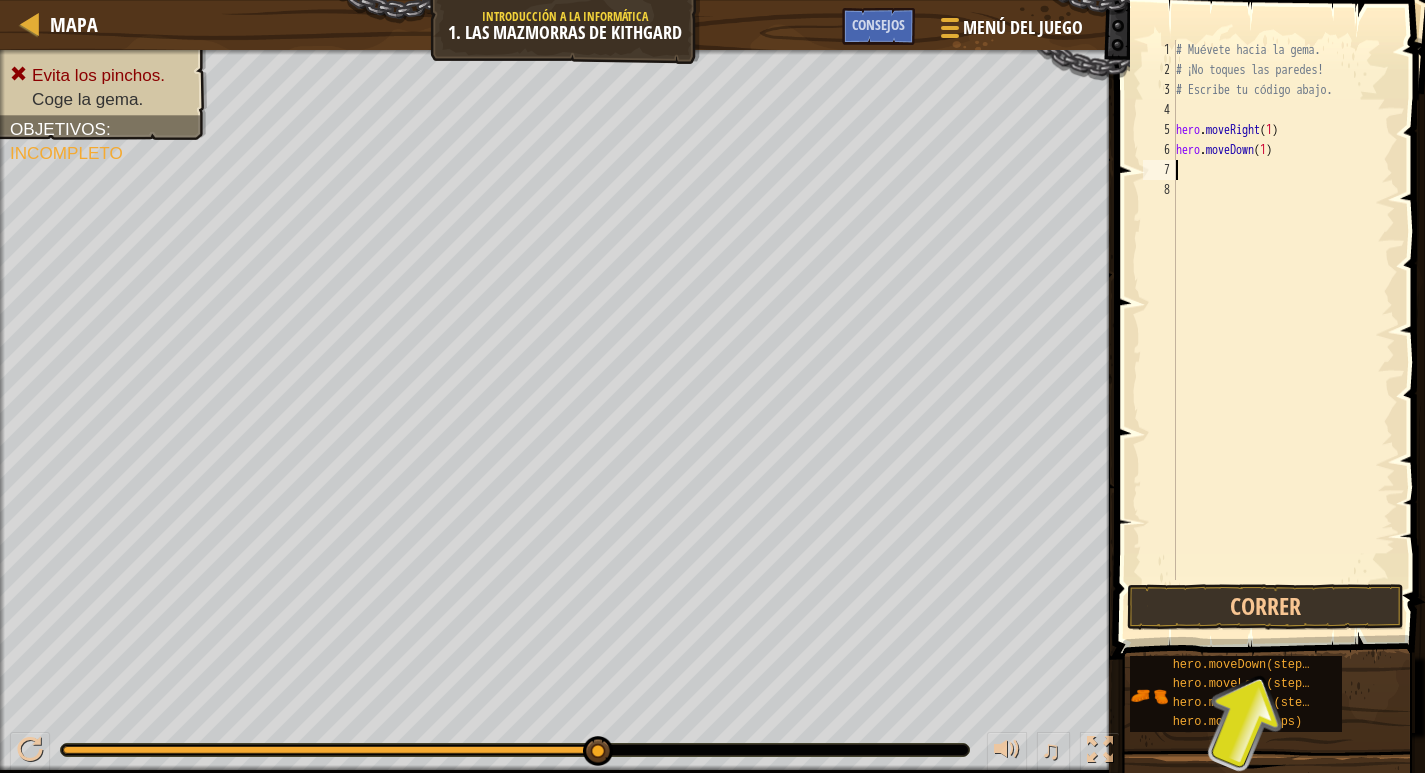 click on "# Muévete hacia la gema. # ¡No toques las paredes! # Escribe tu código abajo. hero . moveRight ( 1 ) hero . moveDown ( 1 )" at bounding box center (1283, 330) 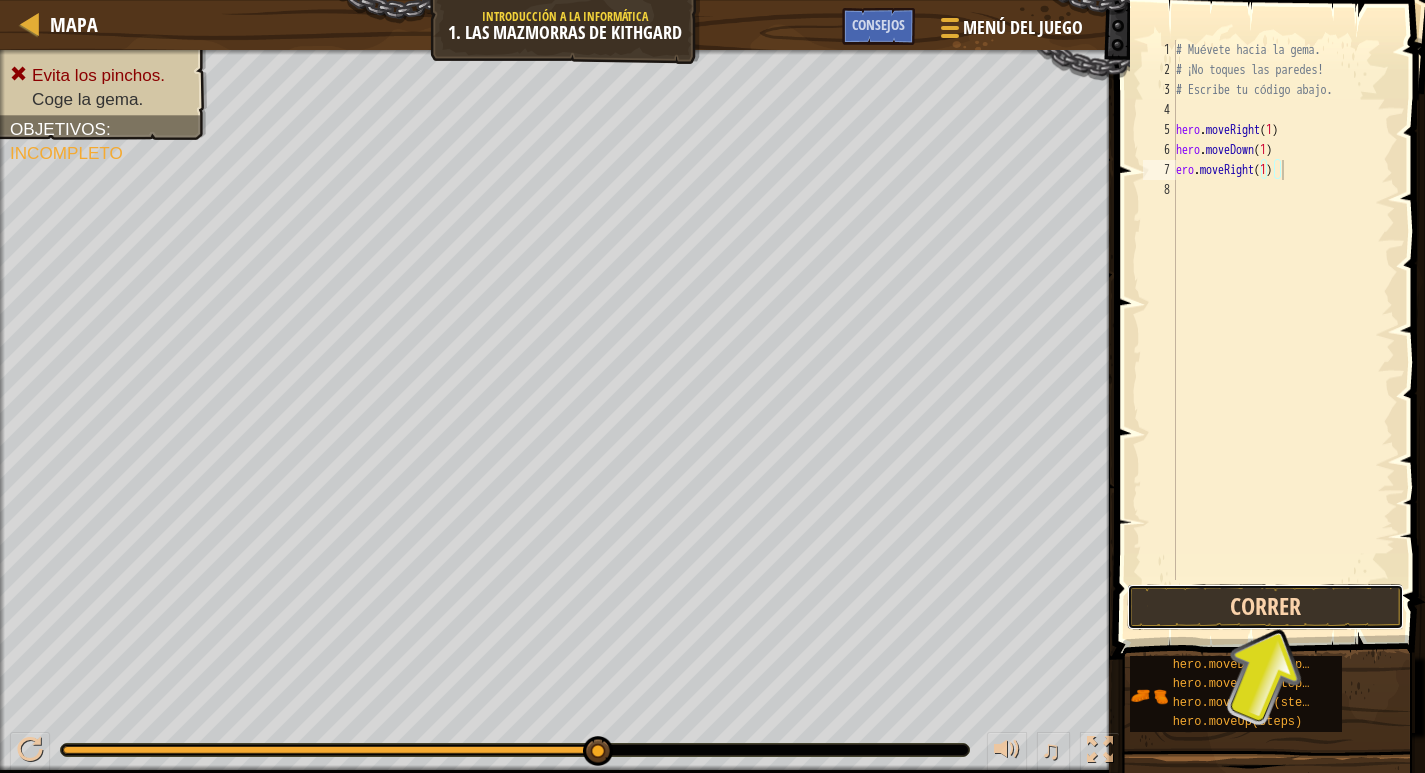 click on "Correr" at bounding box center [1265, 607] 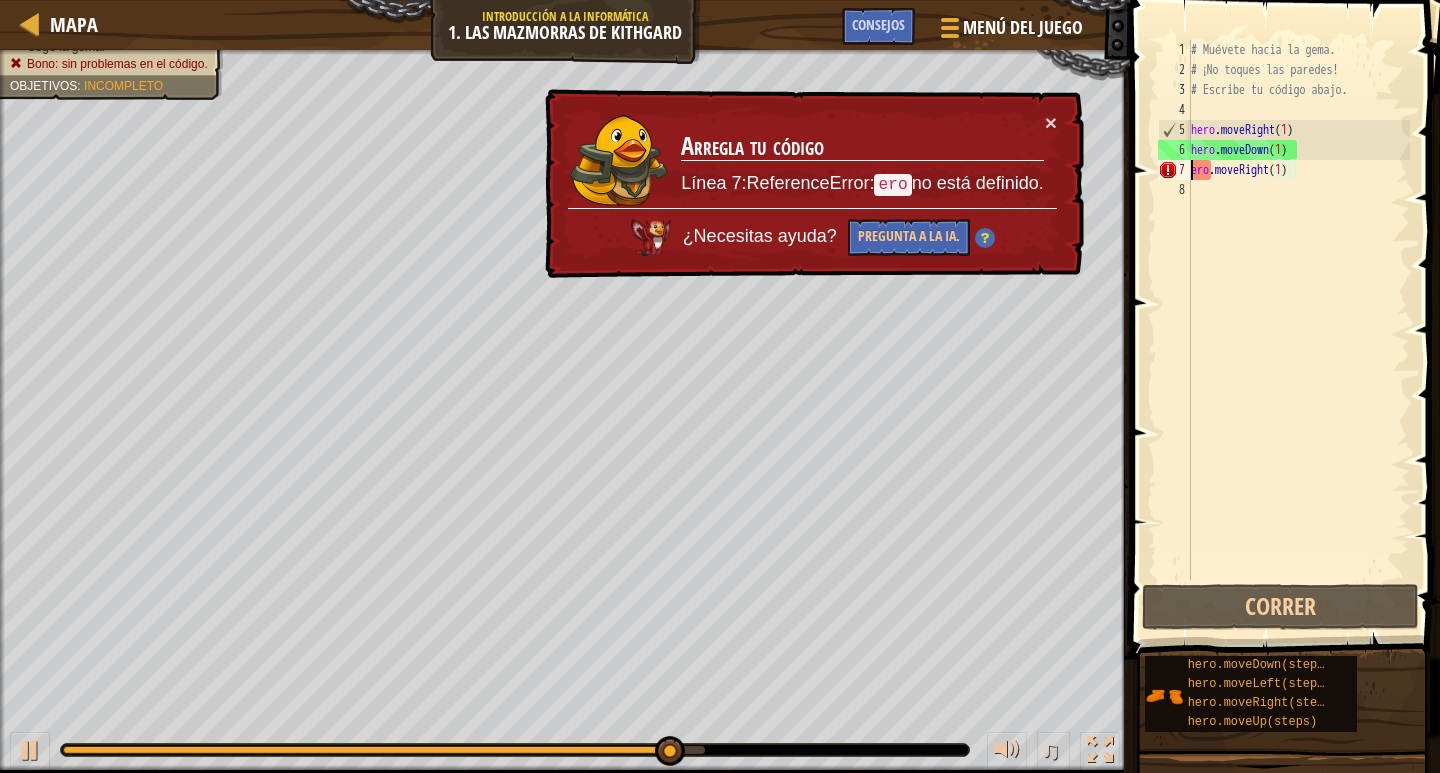 click on "# Muévete hacia la gema. # ¡No toques las paredes! # Escribe tu código abajo. hero . moveRight ( 1 ) hero . moveDown ( 1 ) ero . moveRight ( 1 )" at bounding box center (1298, 330) 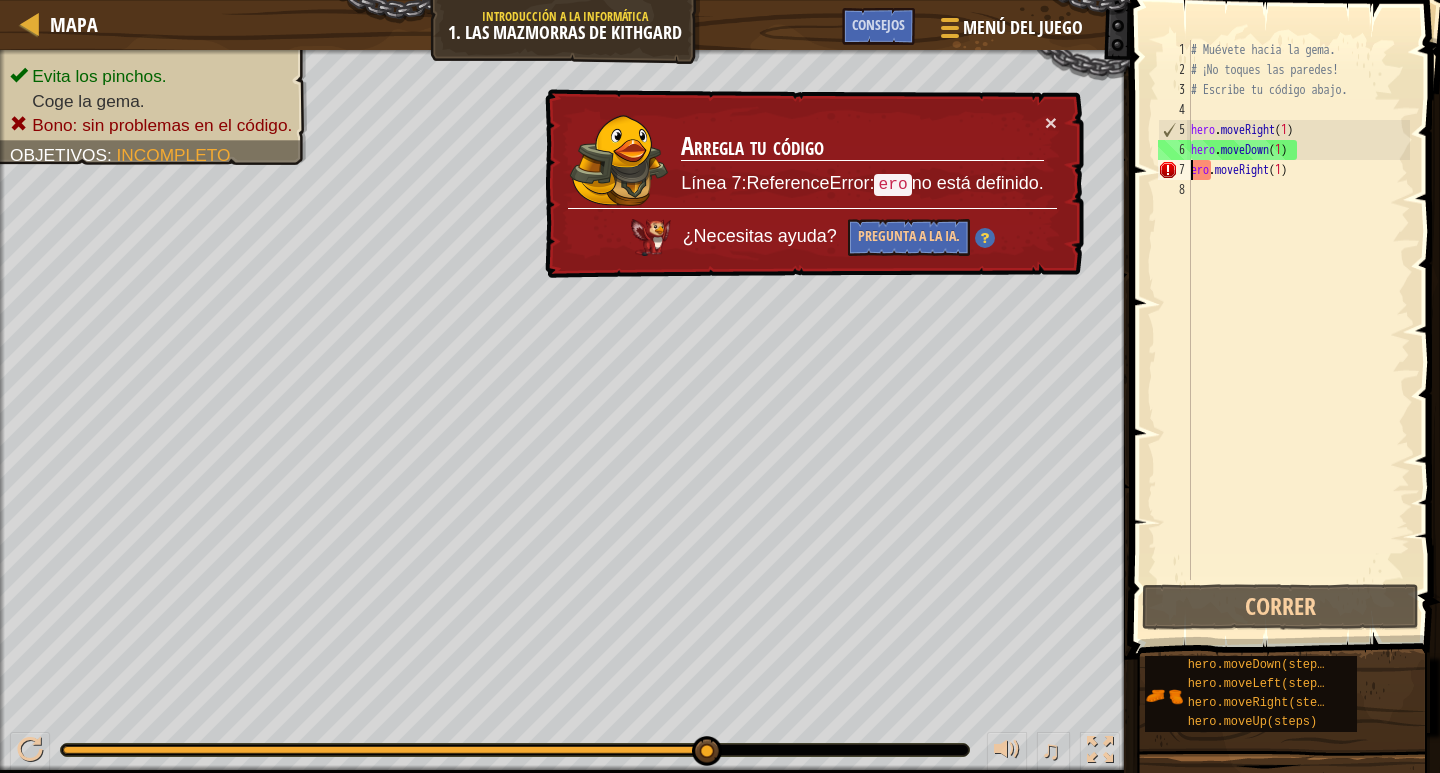 type on "hero.moveRight(1)" 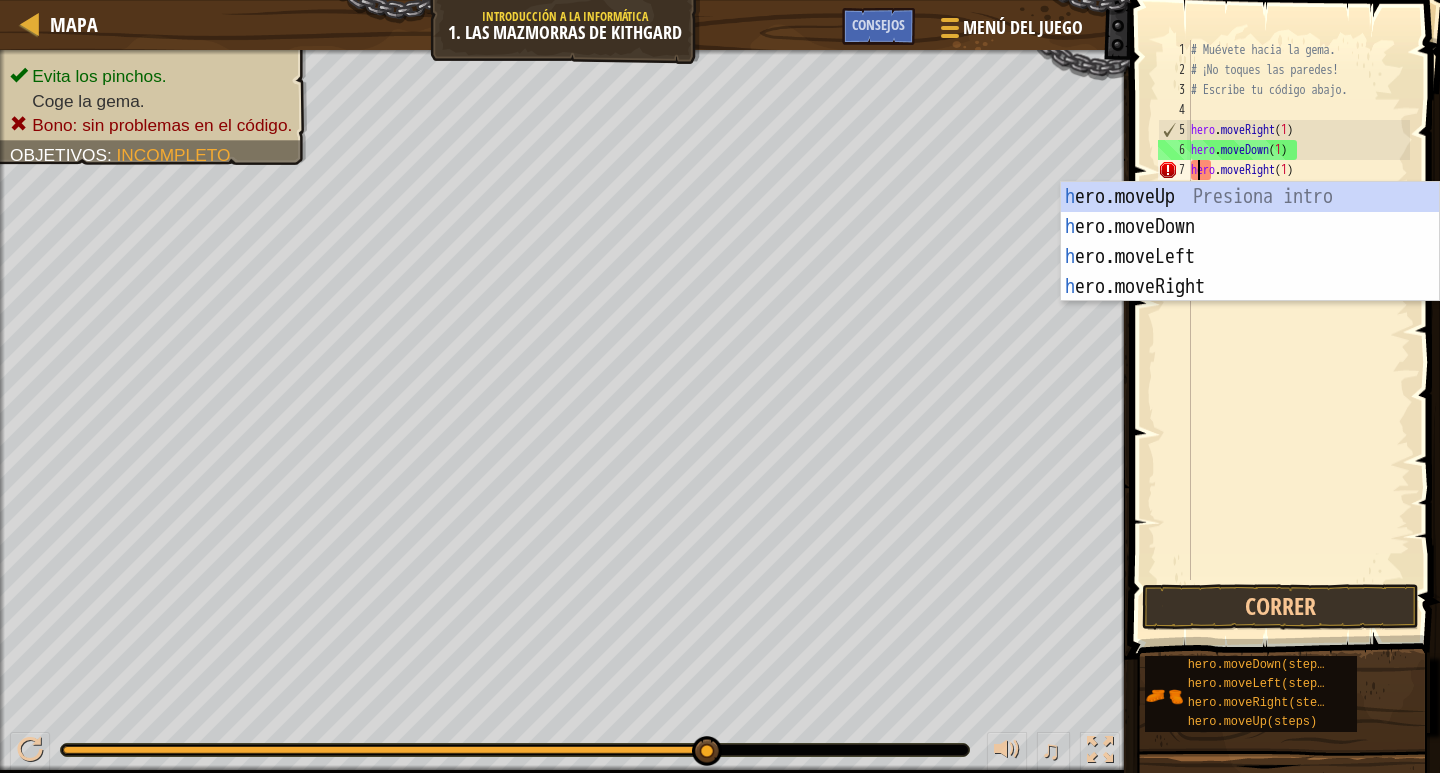 scroll, scrollTop: 9, scrollLeft: 1, axis: both 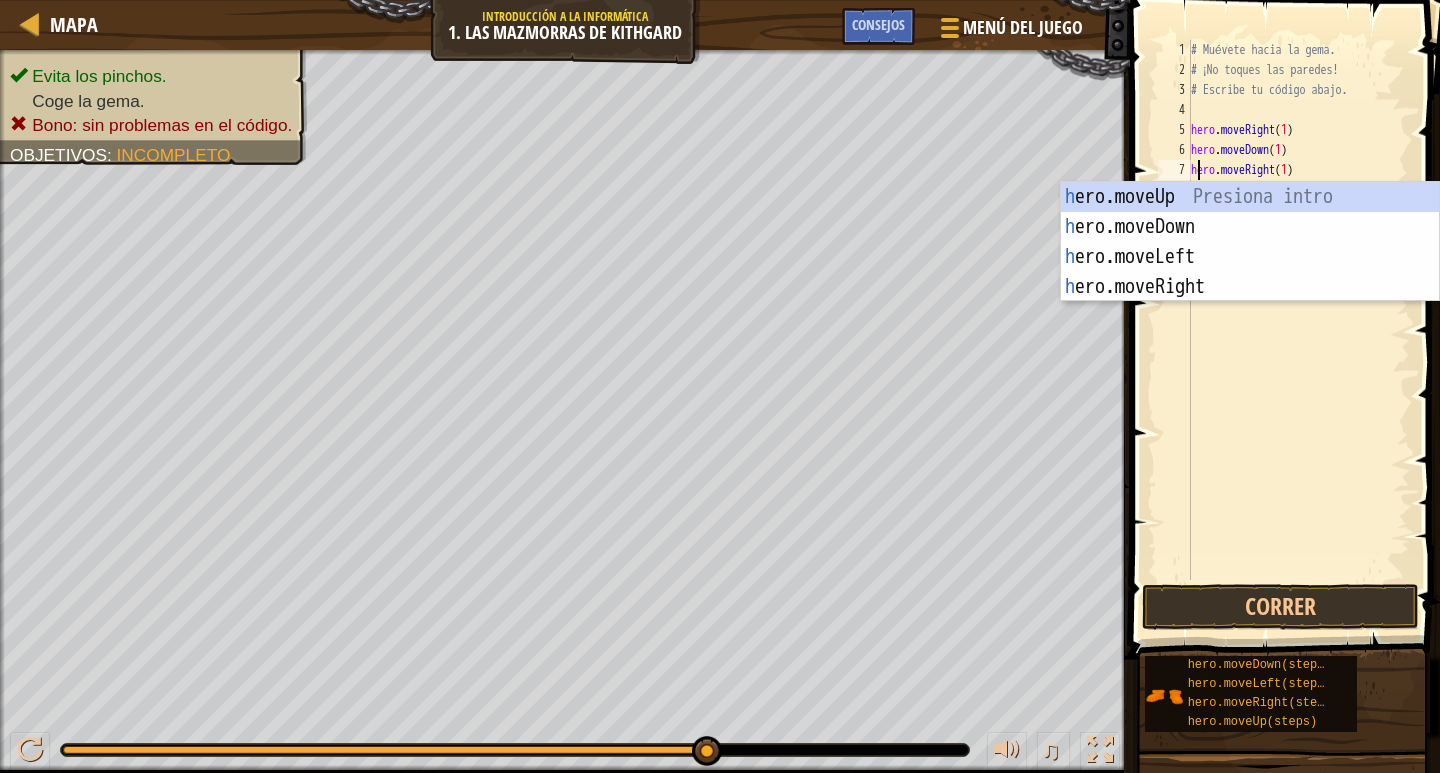 click on "# Muévete hacia la gema. # ¡No toques las paredes! # Escribe tu código abajo. hero . moveRight ( 1 ) hero . moveDown ( 1 ) hero . moveRight ( 1 )" at bounding box center [1298, 330] 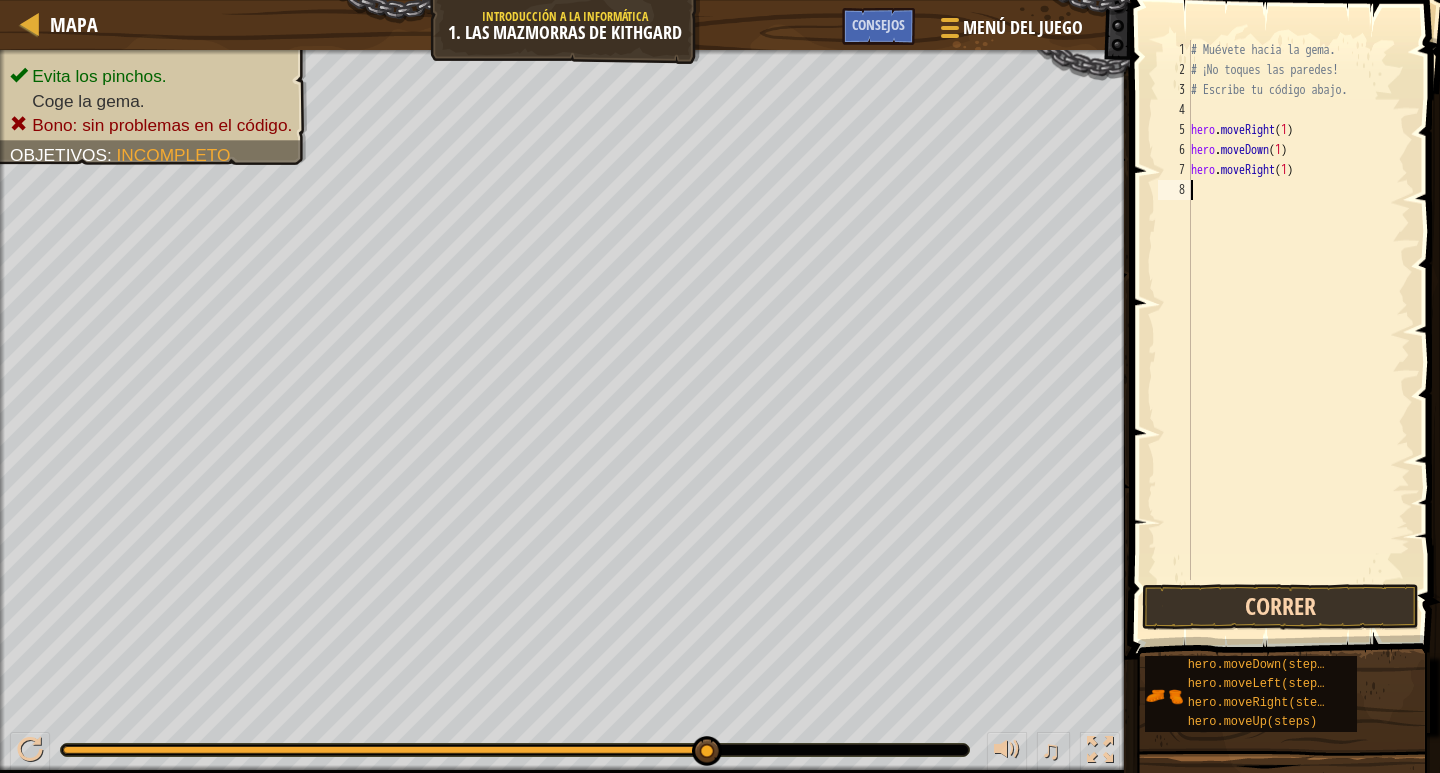 type 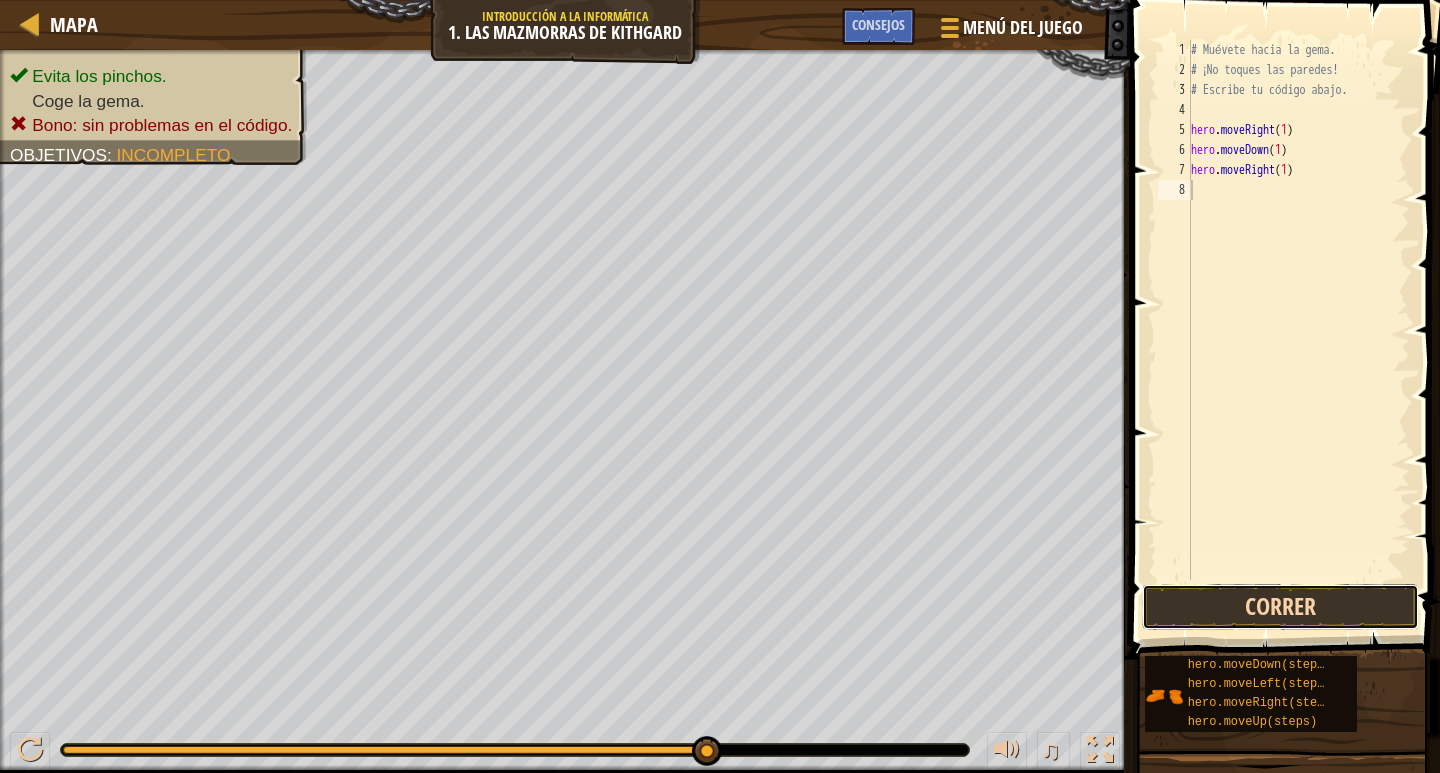 click on "Correr" at bounding box center (1280, 607) 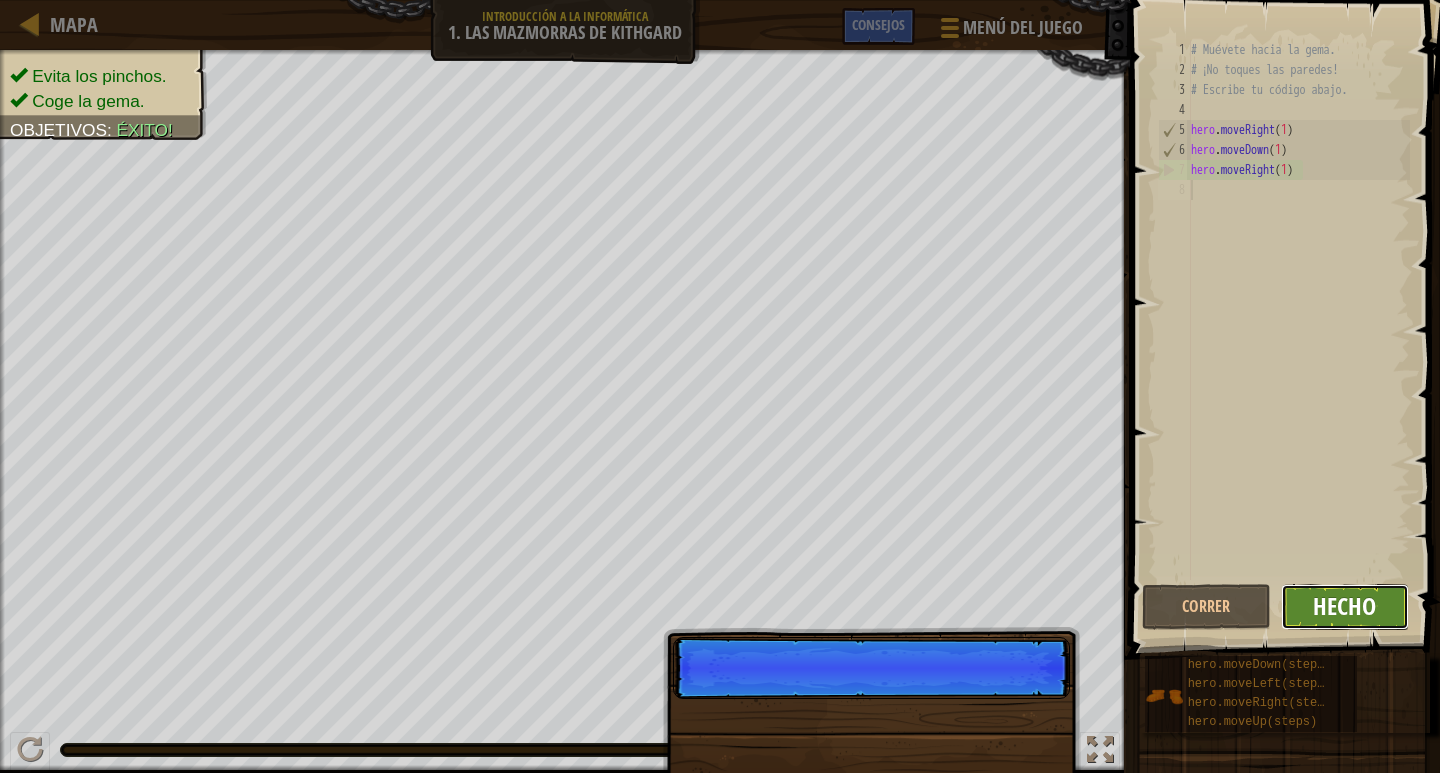 click on "Hecho" at bounding box center (1345, 607) 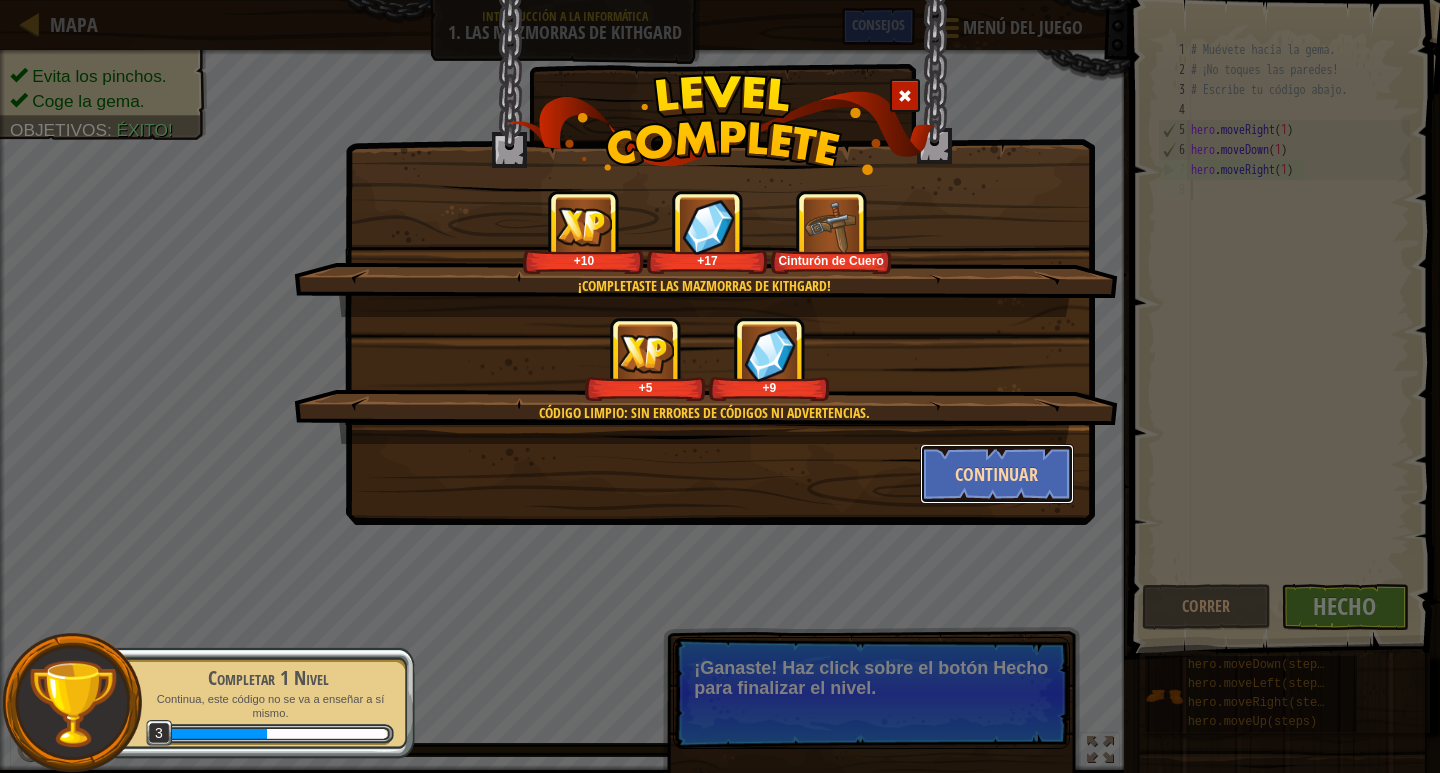 click on "Continuar" at bounding box center [997, 474] 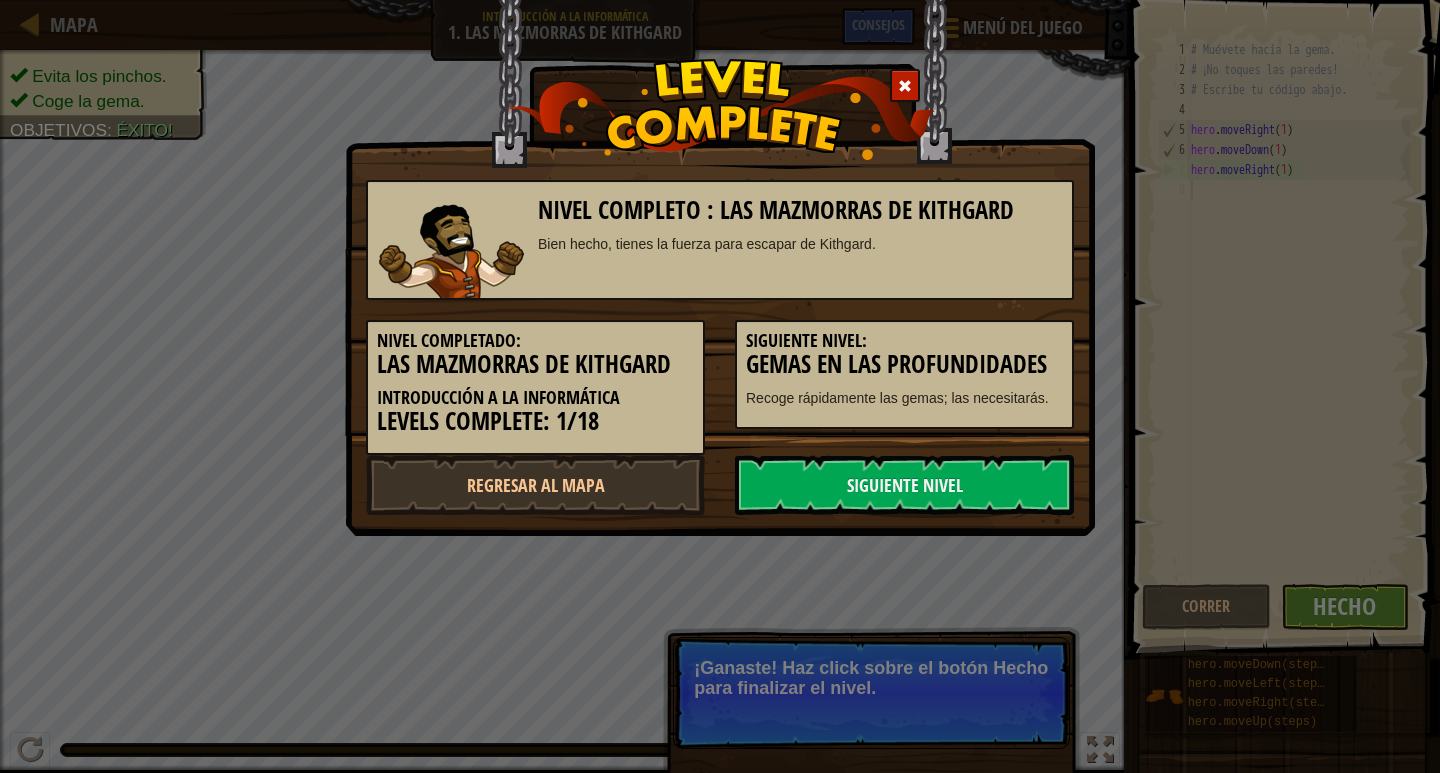 click on "Siguiente nivel" at bounding box center [904, 485] 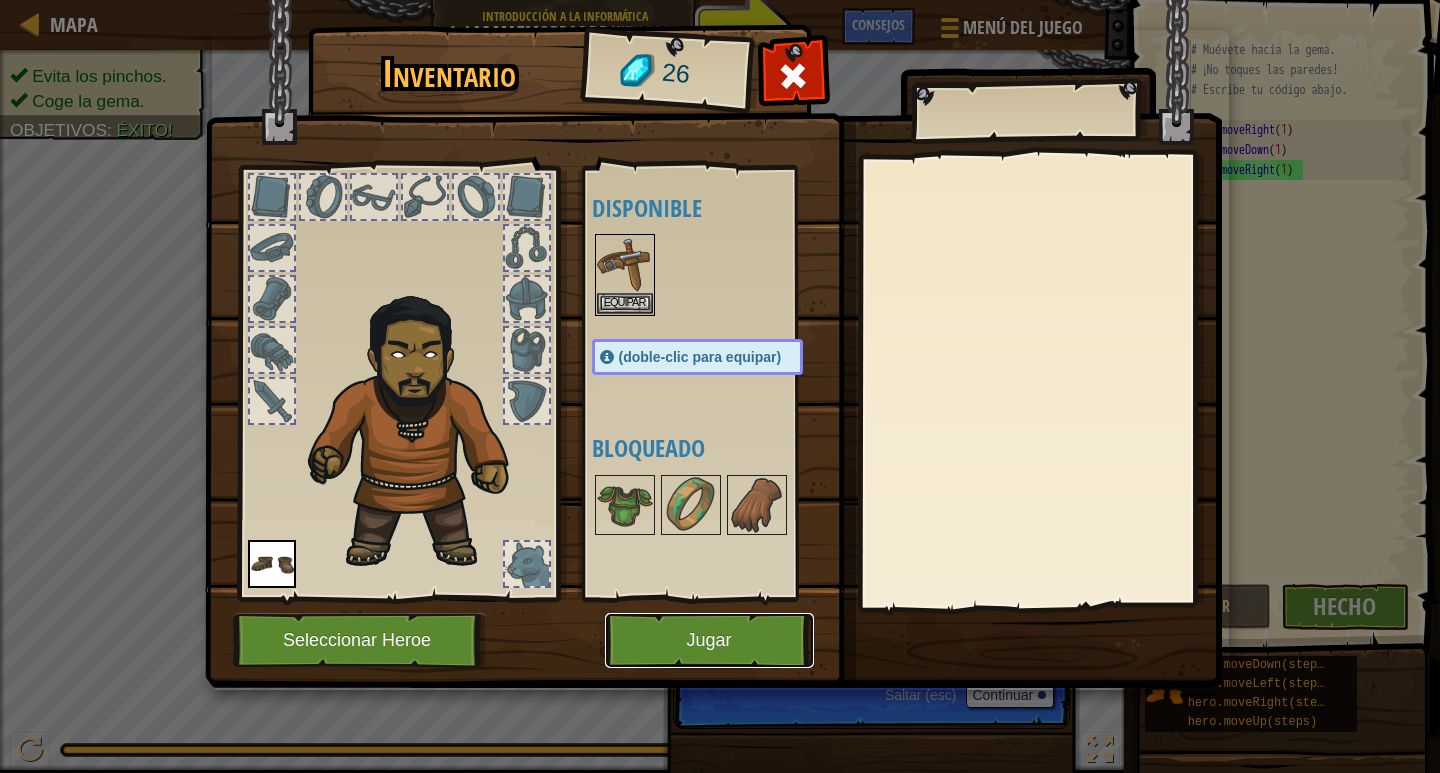 click on "Jugar" at bounding box center [709, 640] 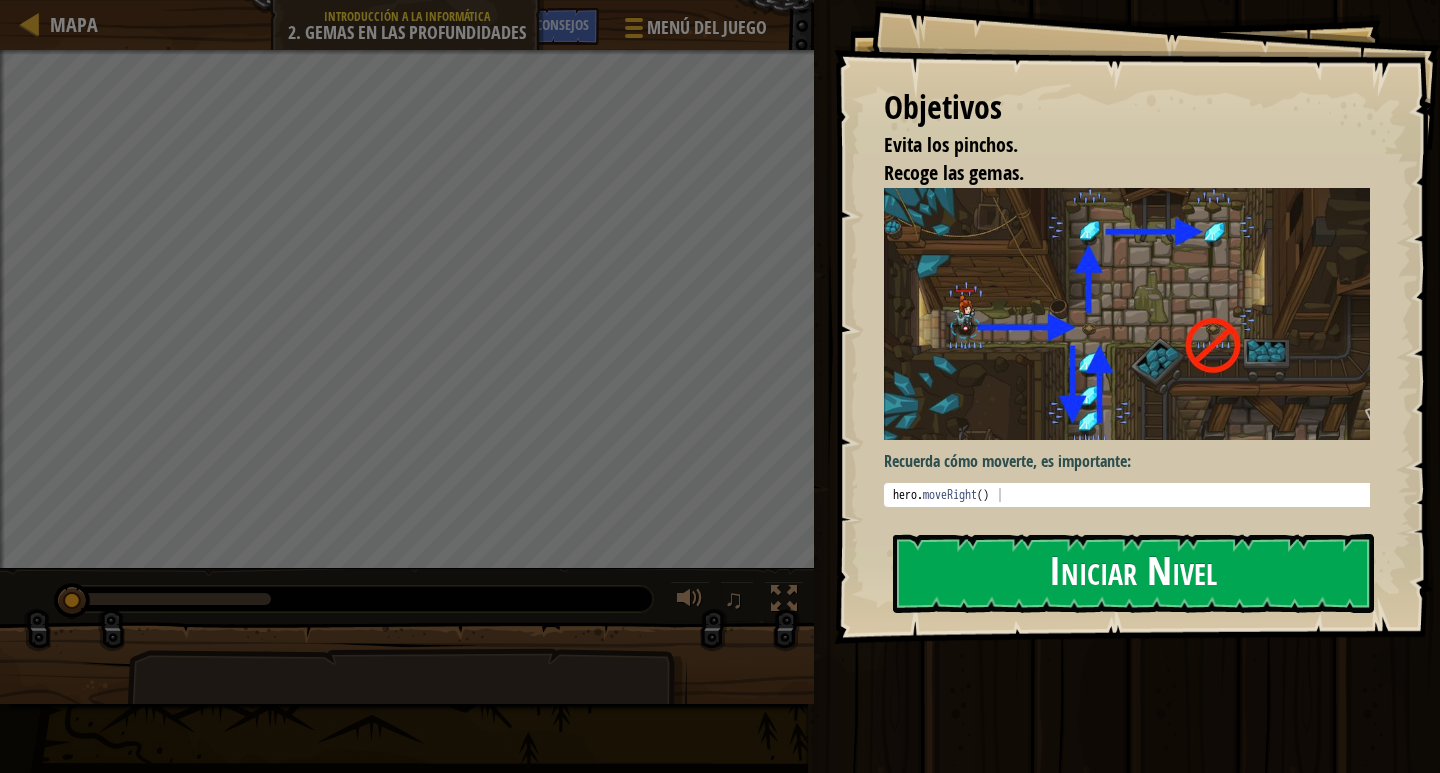 click on "Iniciar Nivel" at bounding box center [1133, 573] 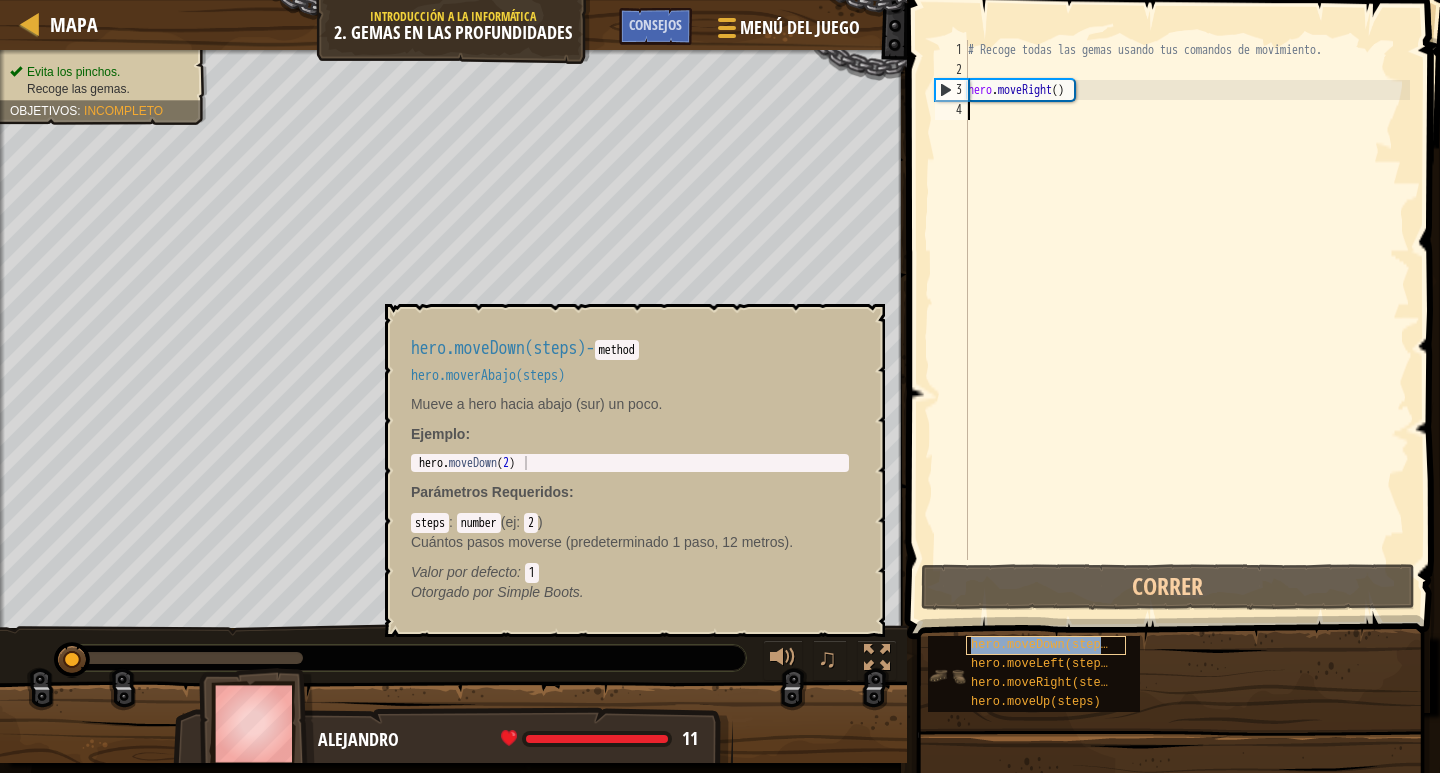 click on "hero.moveDown(steps)" at bounding box center (1043, 645) 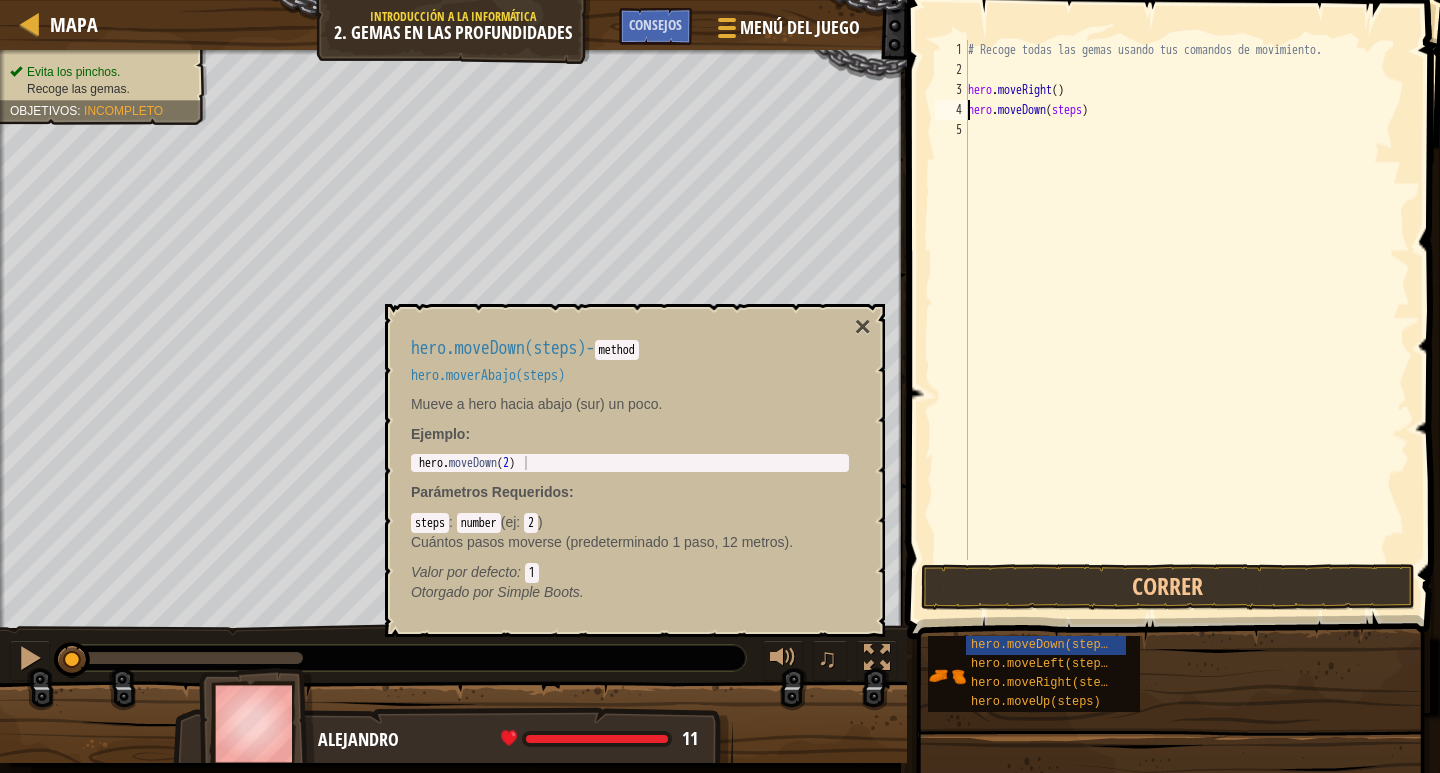 click on "# Recoge todas las gemas usando tus comandos de movimiento. hero . moveRight ( ) hero . moveDown ( steps )" at bounding box center (1187, 320) 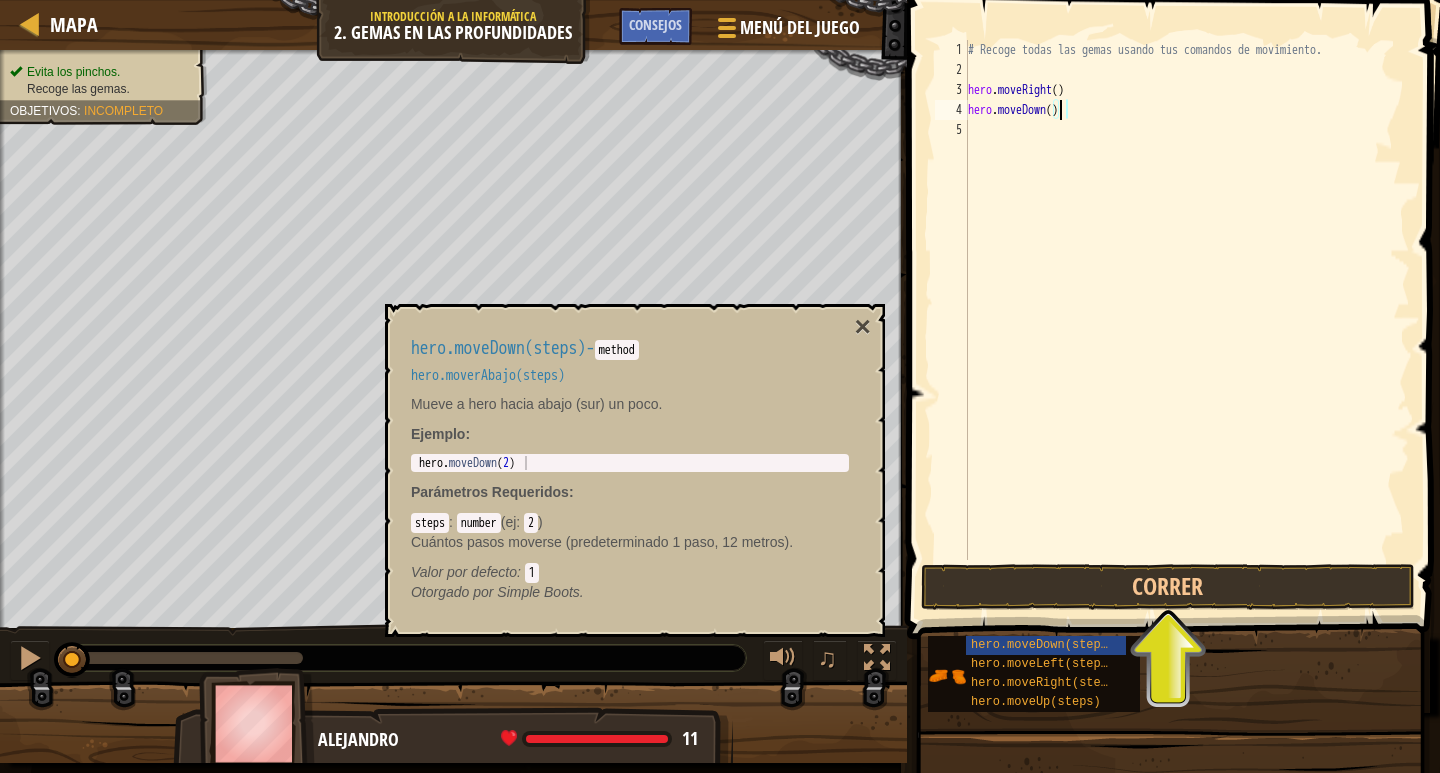 scroll, scrollTop: 9, scrollLeft: 7, axis: both 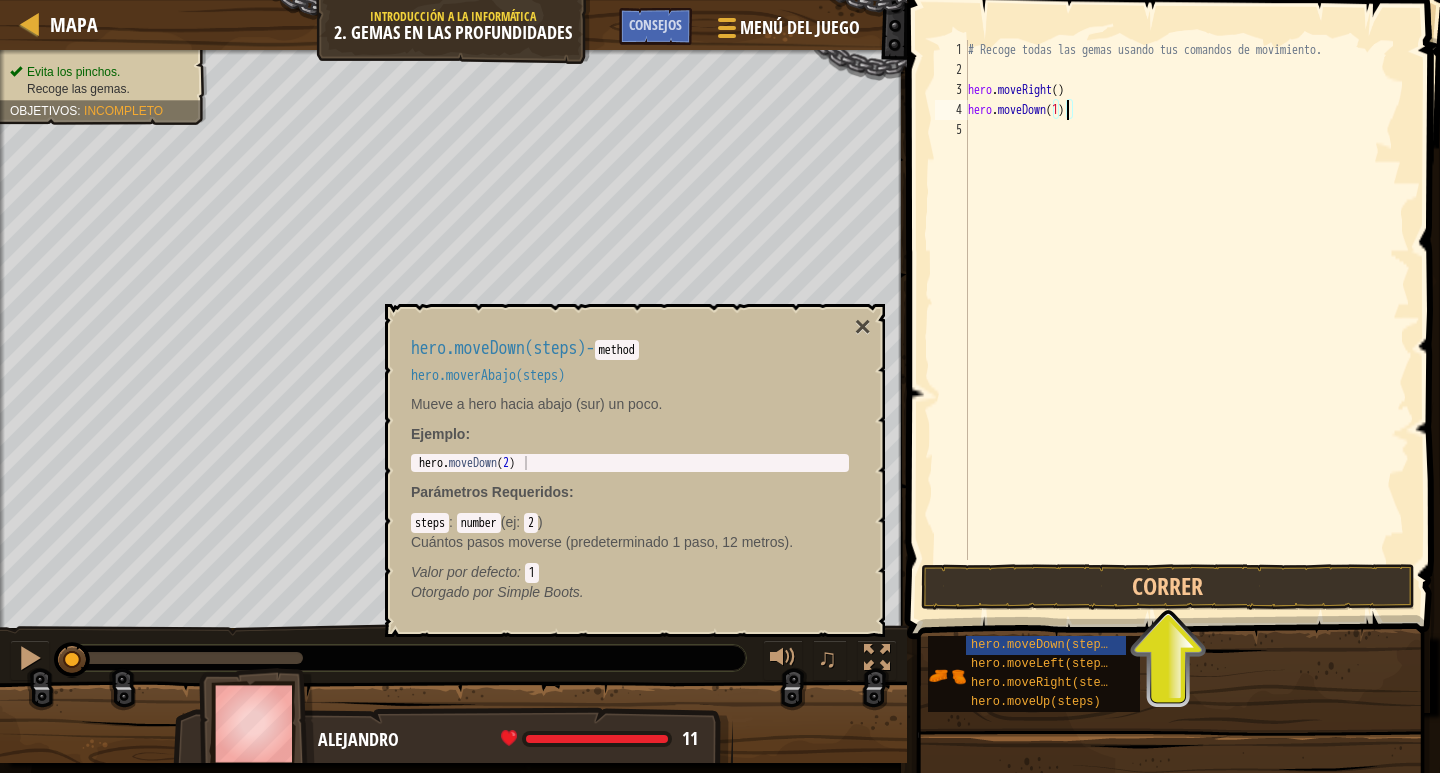 click on "hero.moveDown(steps)" at bounding box center [498, 348] 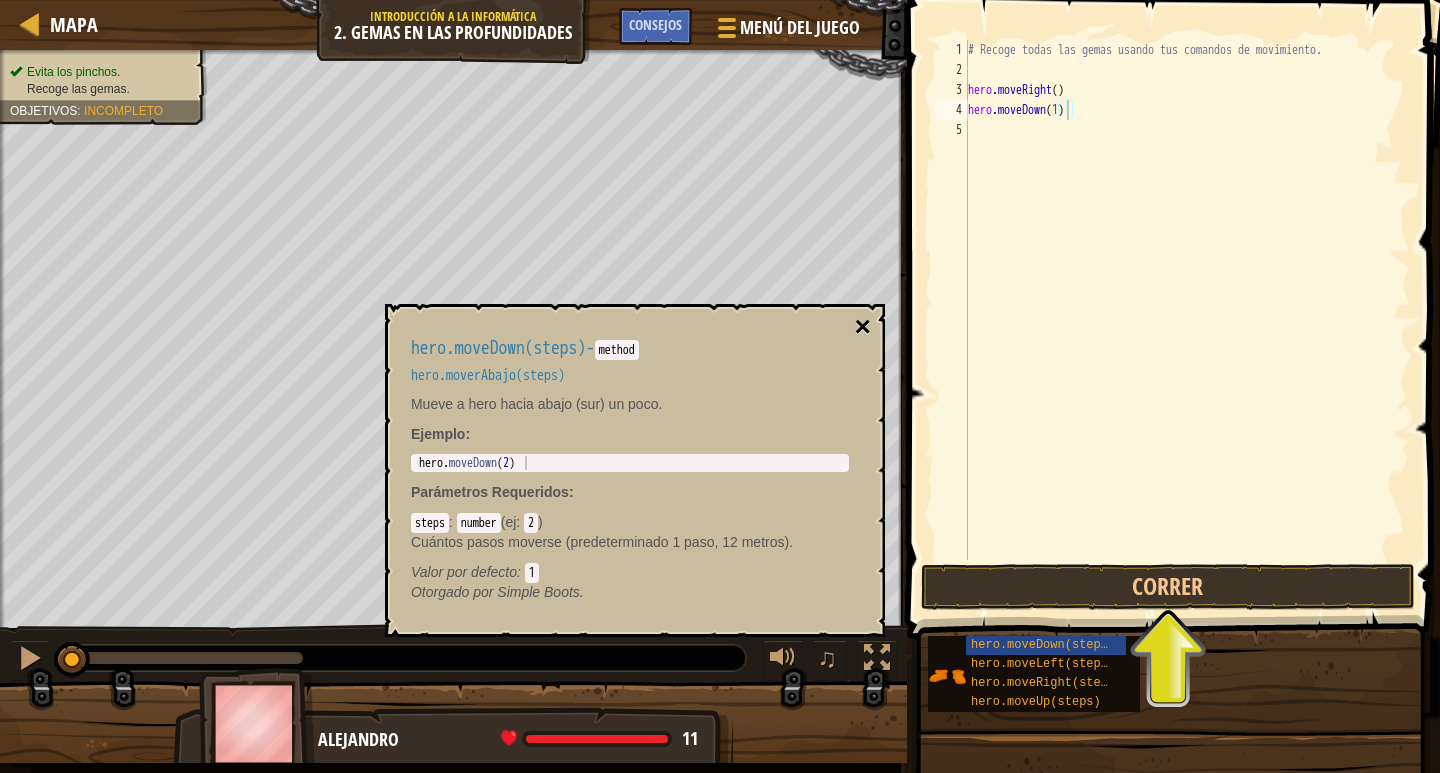 click on "×" at bounding box center [863, 327] 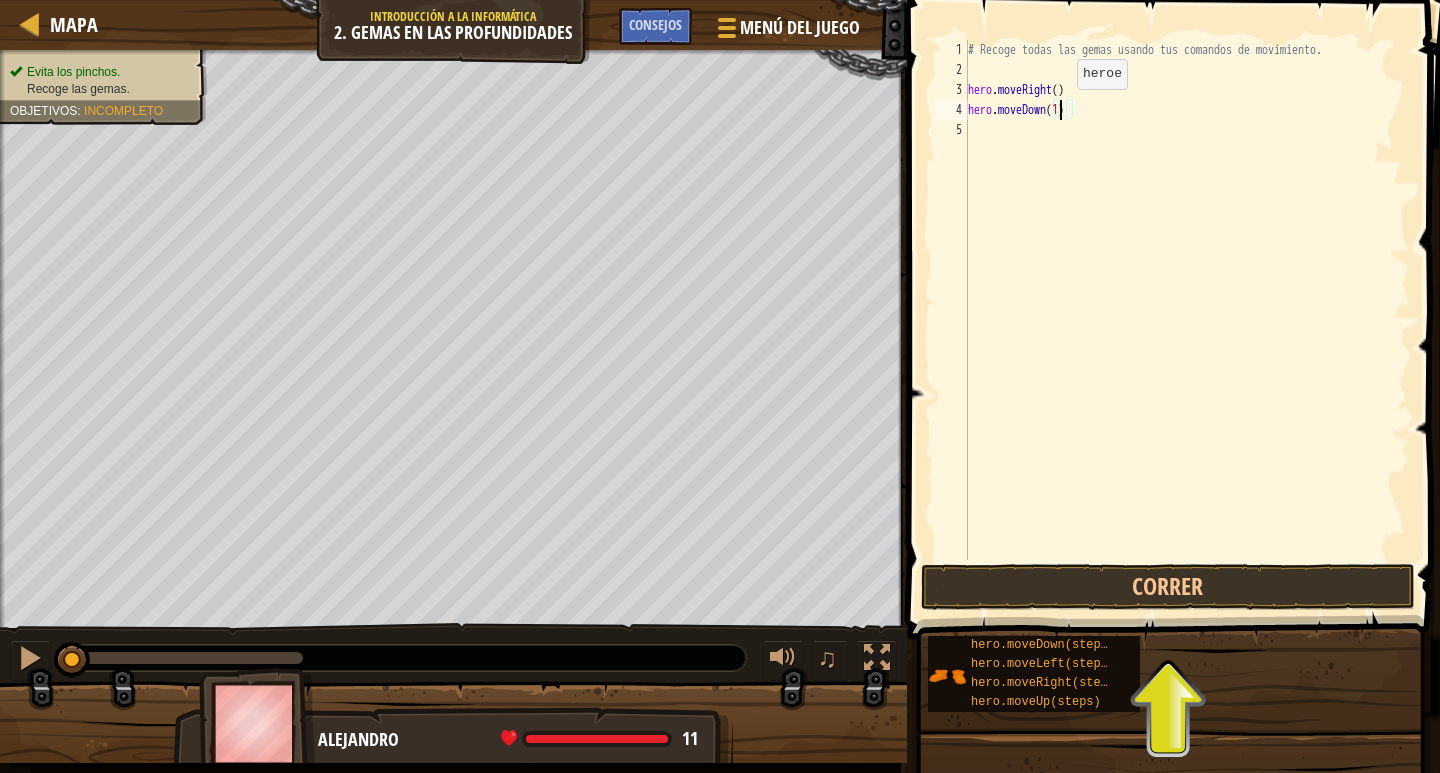 click on "# Recoge todas las gemas usando tus comandos de movimiento. hero . moveRight ( ) hero . moveDown ( 1 )" at bounding box center (1187, 320) 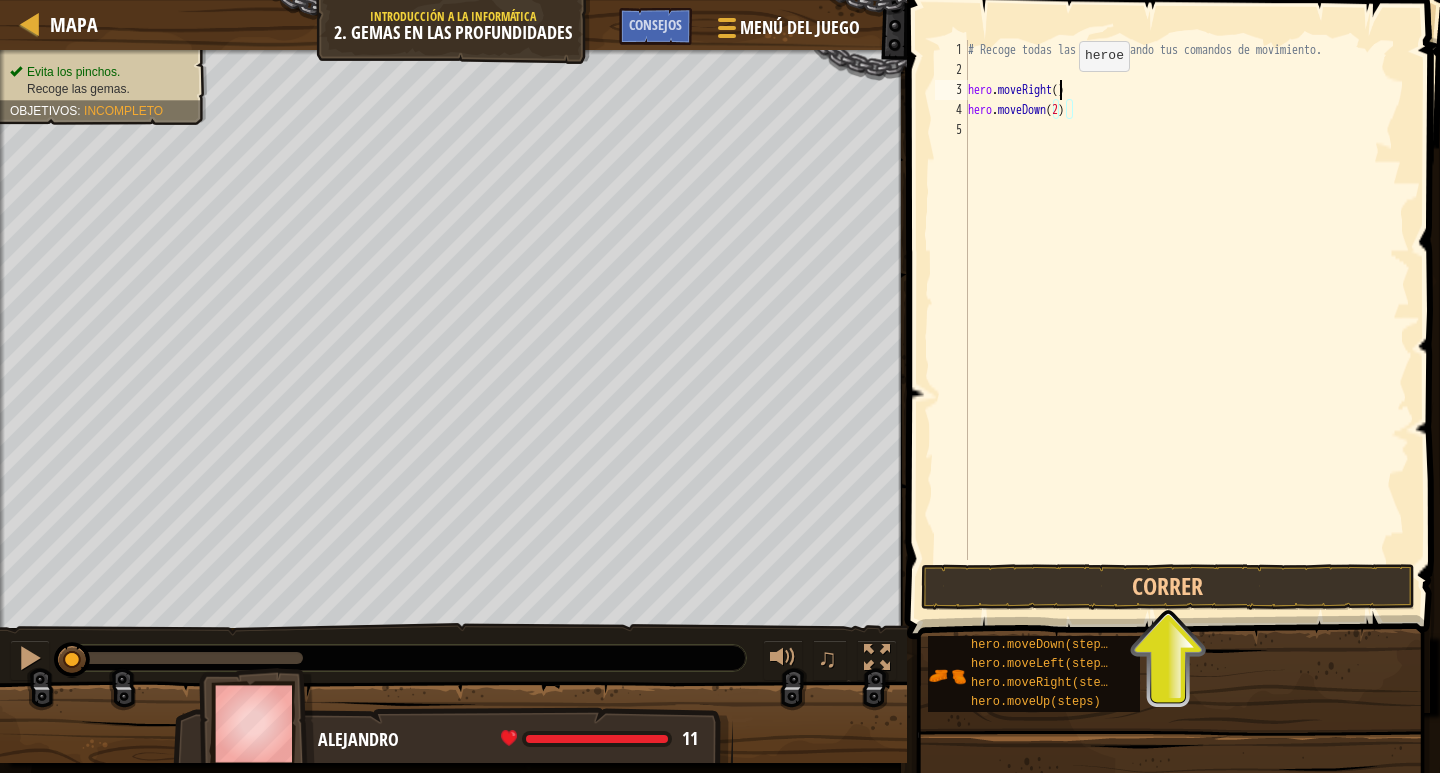 drag, startPoint x: 1062, startPoint y: 91, endPoint x: 1080, endPoint y: 88, distance: 18.248287 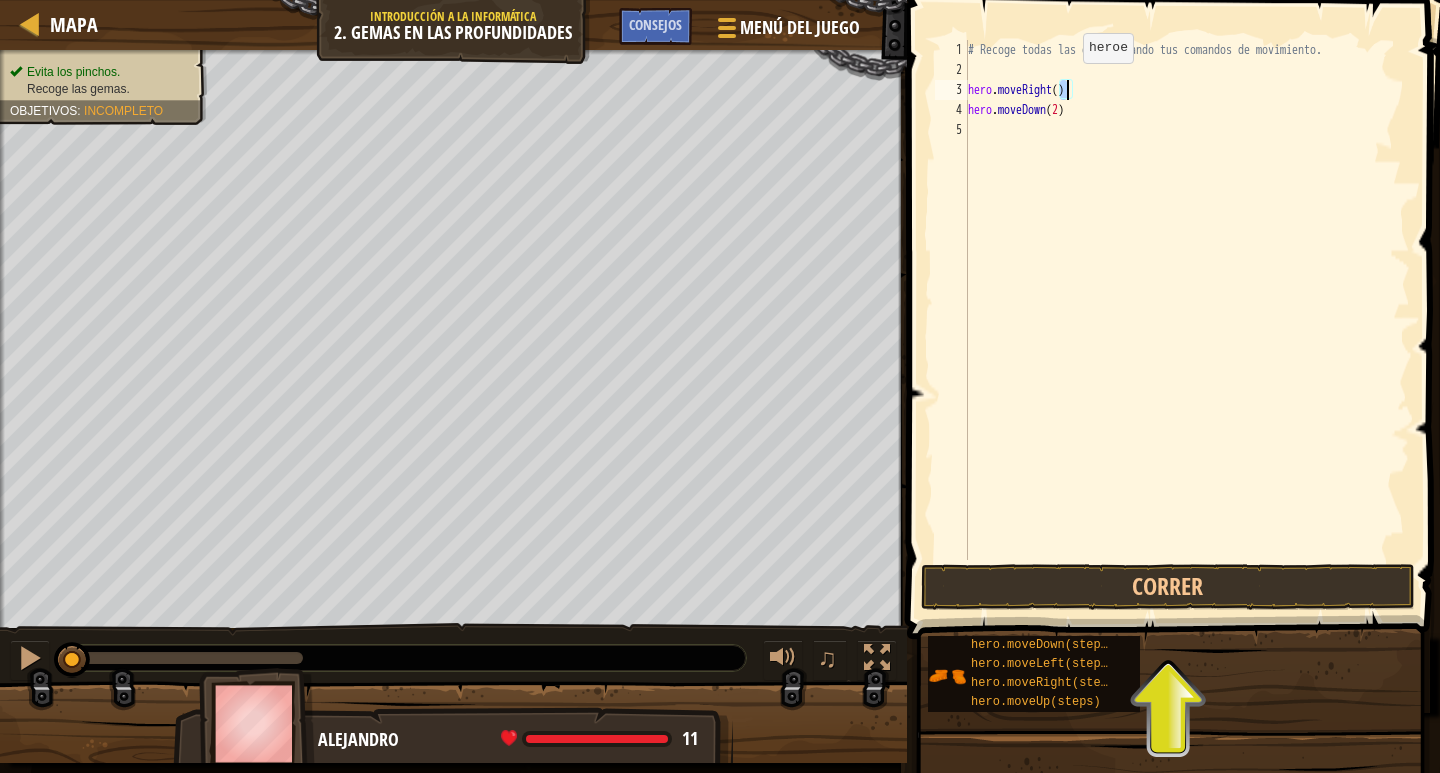 click on "# Recoge todas las gemas usando tus comandos de movimiento. hero . moveRight ( ) hero . moveDown ( 2 )" at bounding box center (1187, 300) 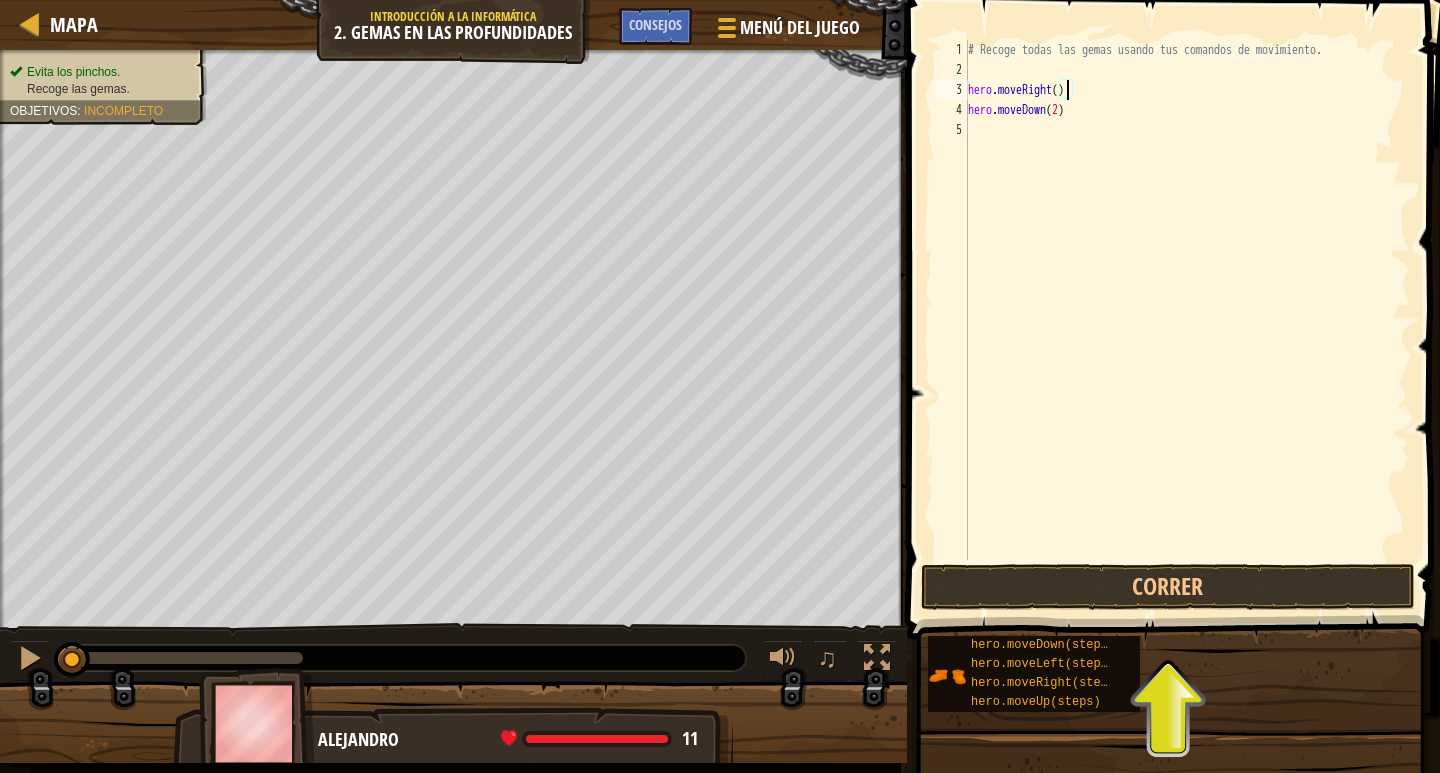 click on "# Recoge todas las gemas usando tus comandos de movimiento. hero . moveRight ( ) hero . moveDown ( 2 )" at bounding box center (1187, 320) 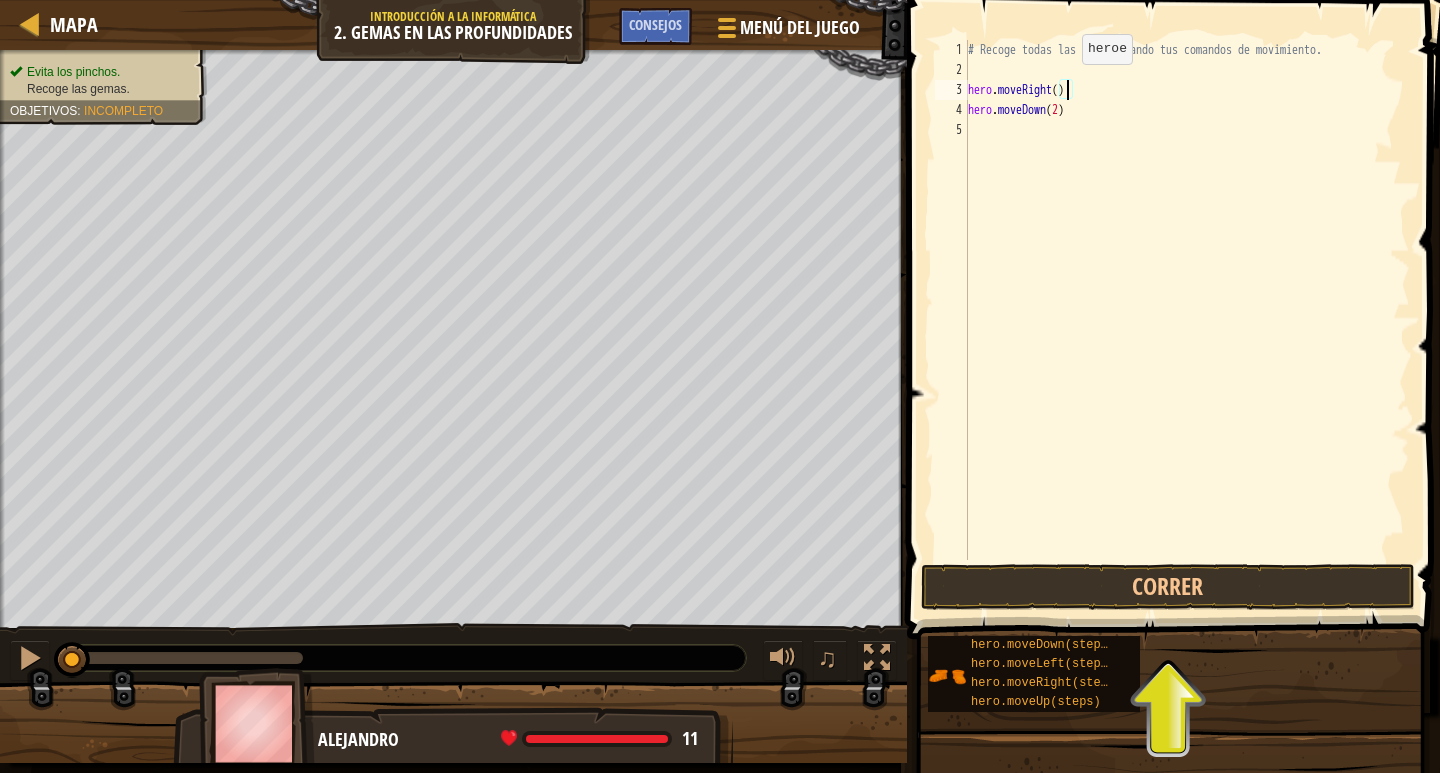 type on "hero.moveRight(1)" 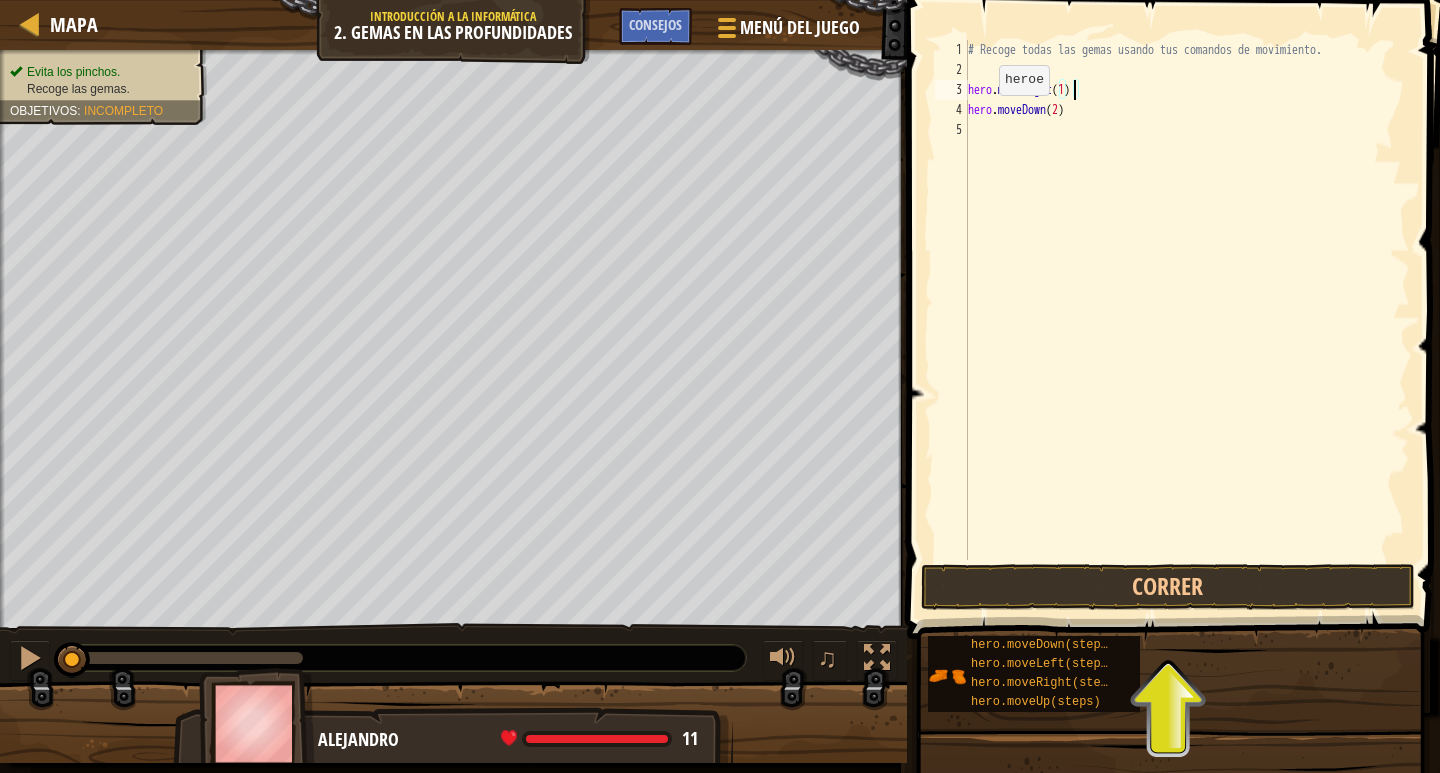 scroll, scrollTop: 9, scrollLeft: 0, axis: vertical 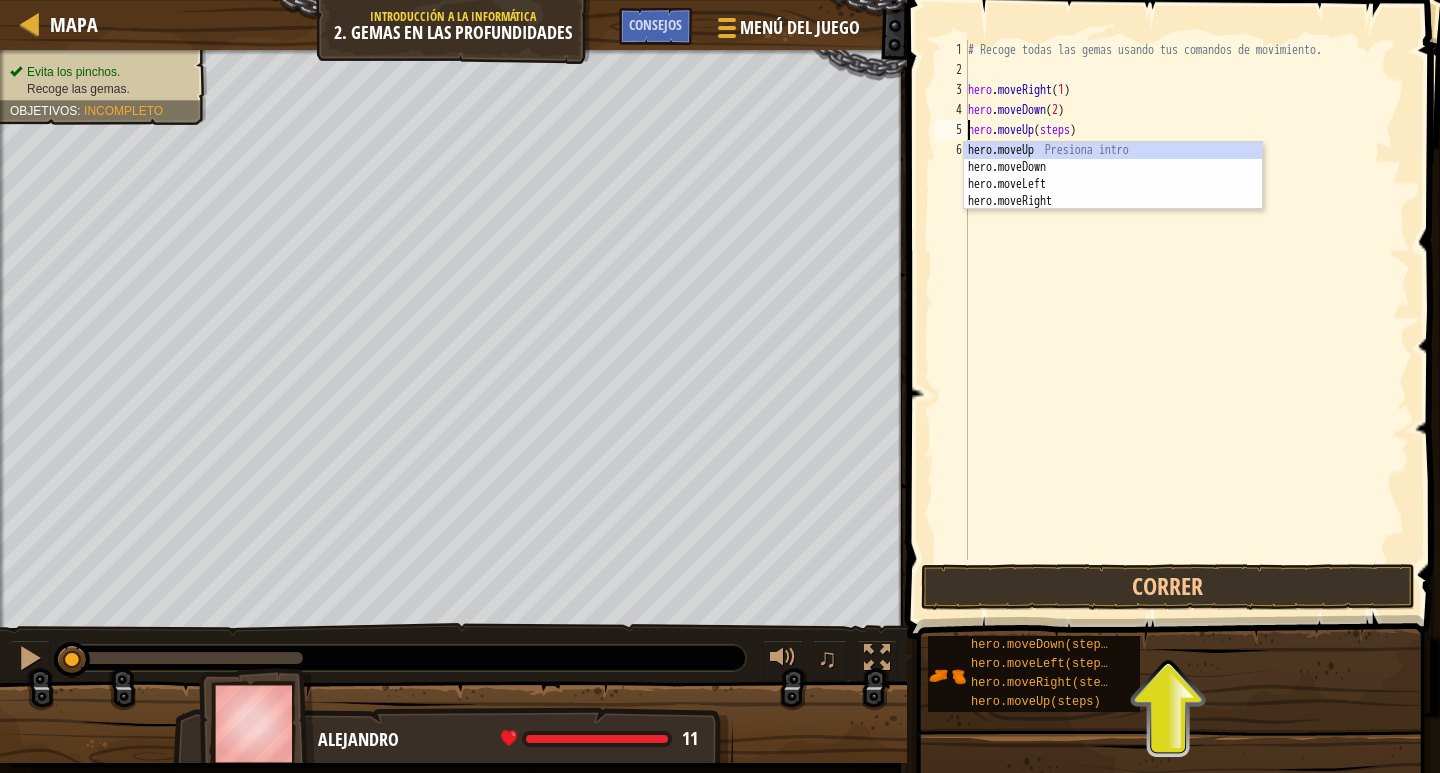 click on "# Recoge todas las gemas usando tus comandos de movimiento. hero . moveRight ( 1 ) hero . moveDown ( 2 ) hero . moveUp ( steps )" at bounding box center (1187, 320) 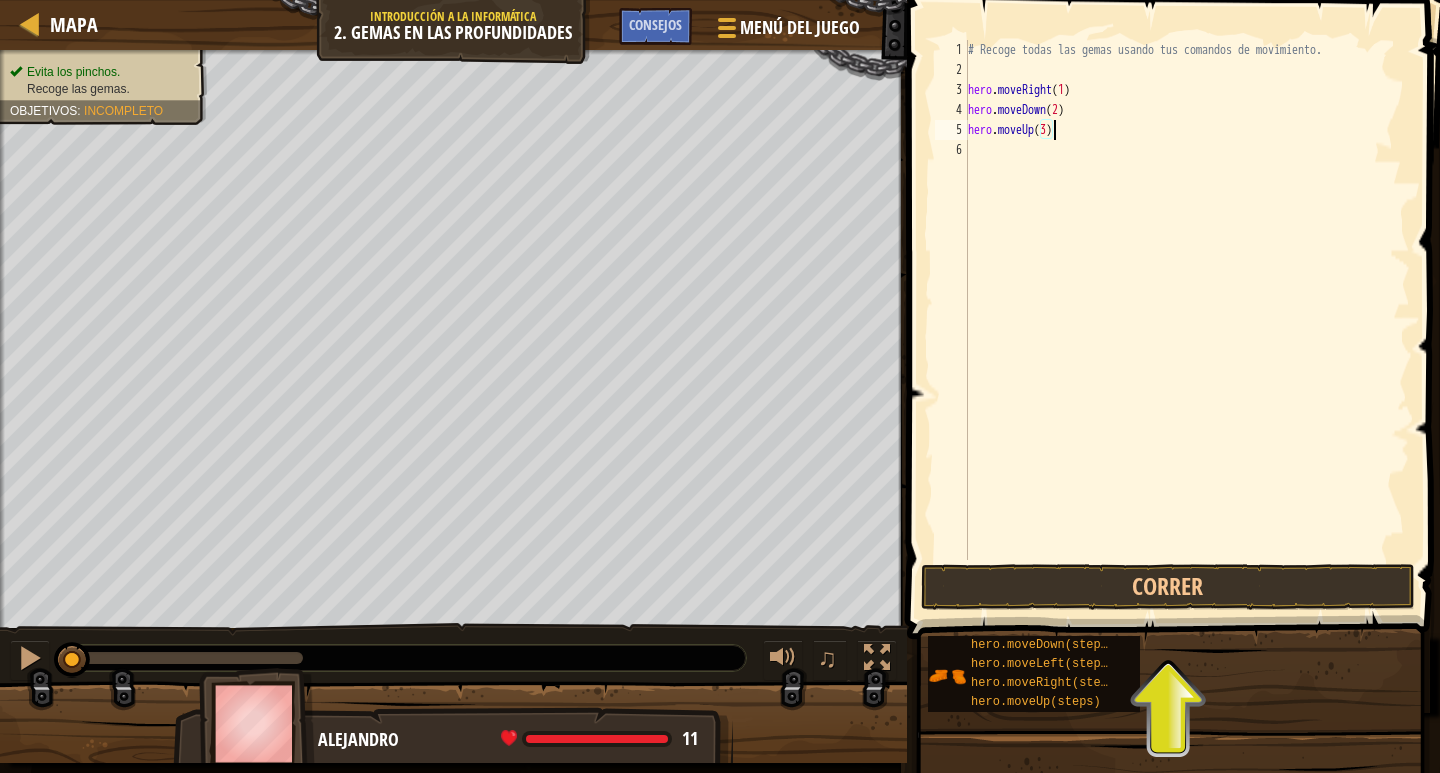 scroll, scrollTop: 9, scrollLeft: 6, axis: both 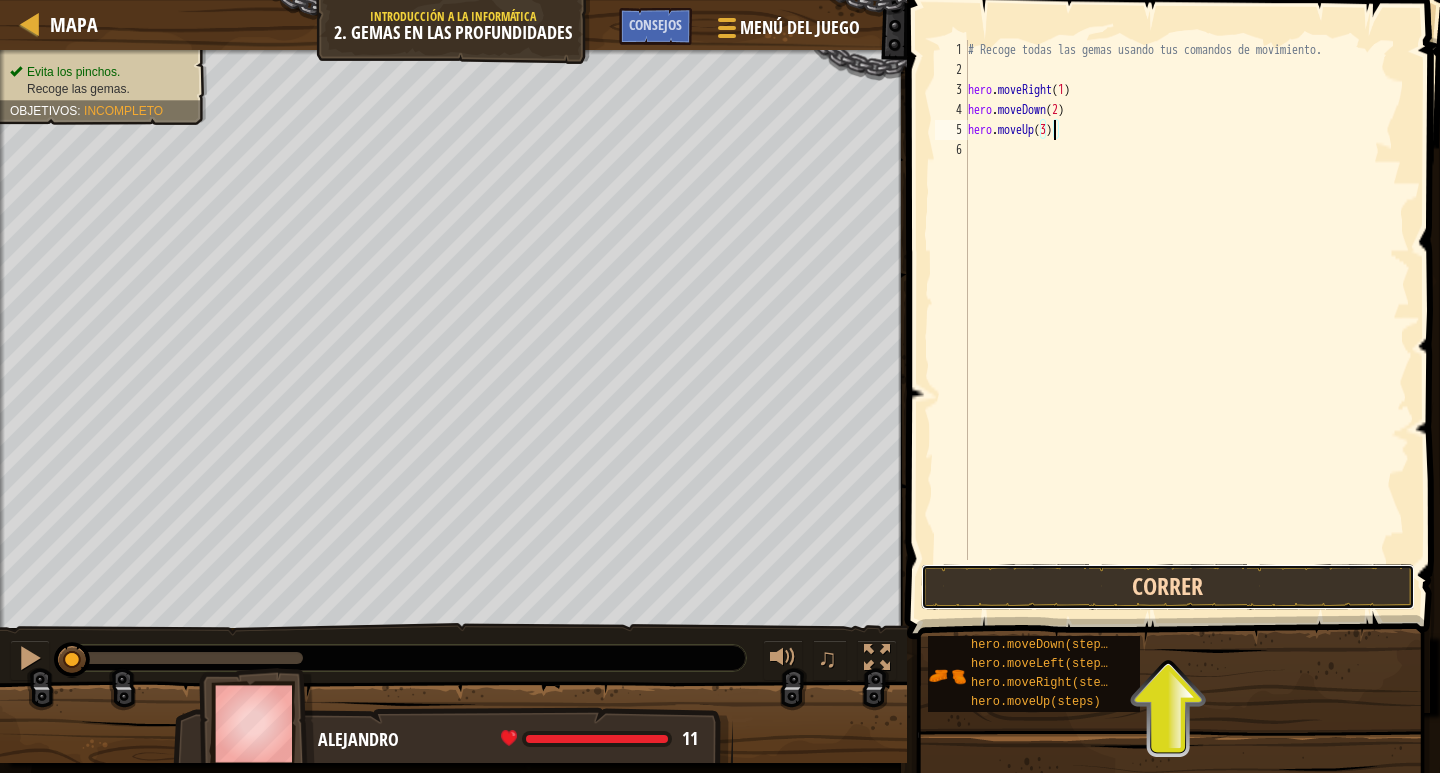 click on "Correr" at bounding box center (1168, 587) 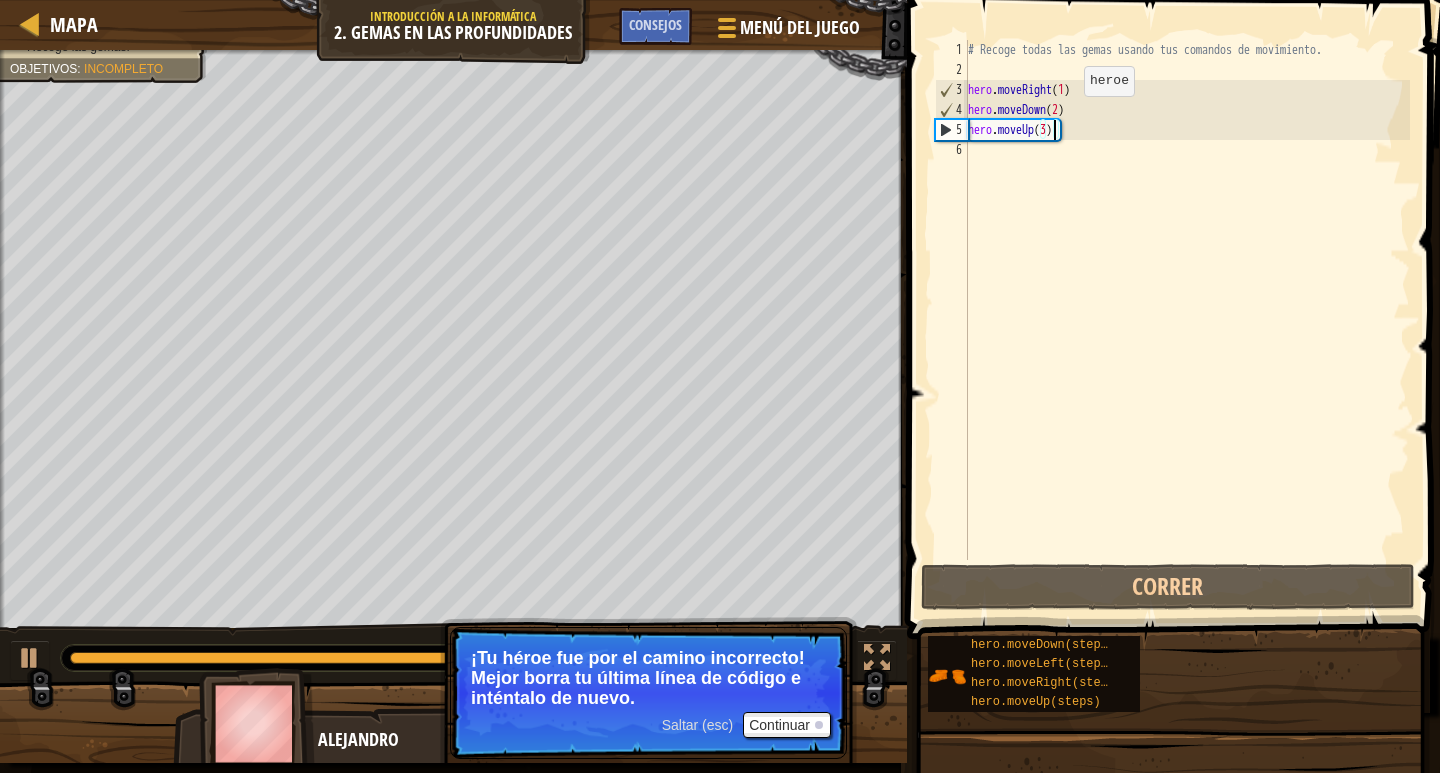 click on "# Recoge todas las gemas usando tus comandos de movimiento. hero . moveRight ( 1 ) hero . moveDown ( 2 ) hero . moveUp ( 3 )" at bounding box center (1187, 320) 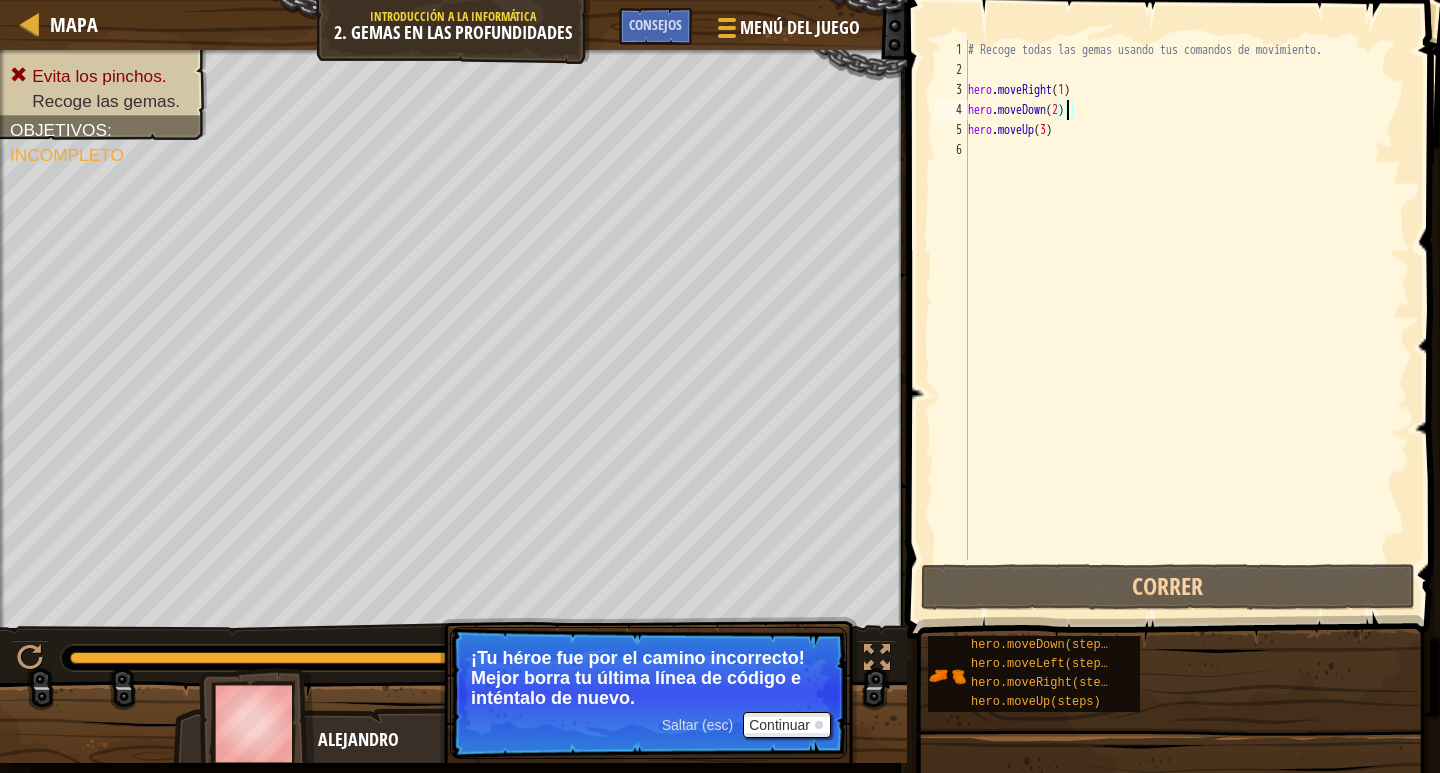 scroll, scrollTop: 9, scrollLeft: 7, axis: both 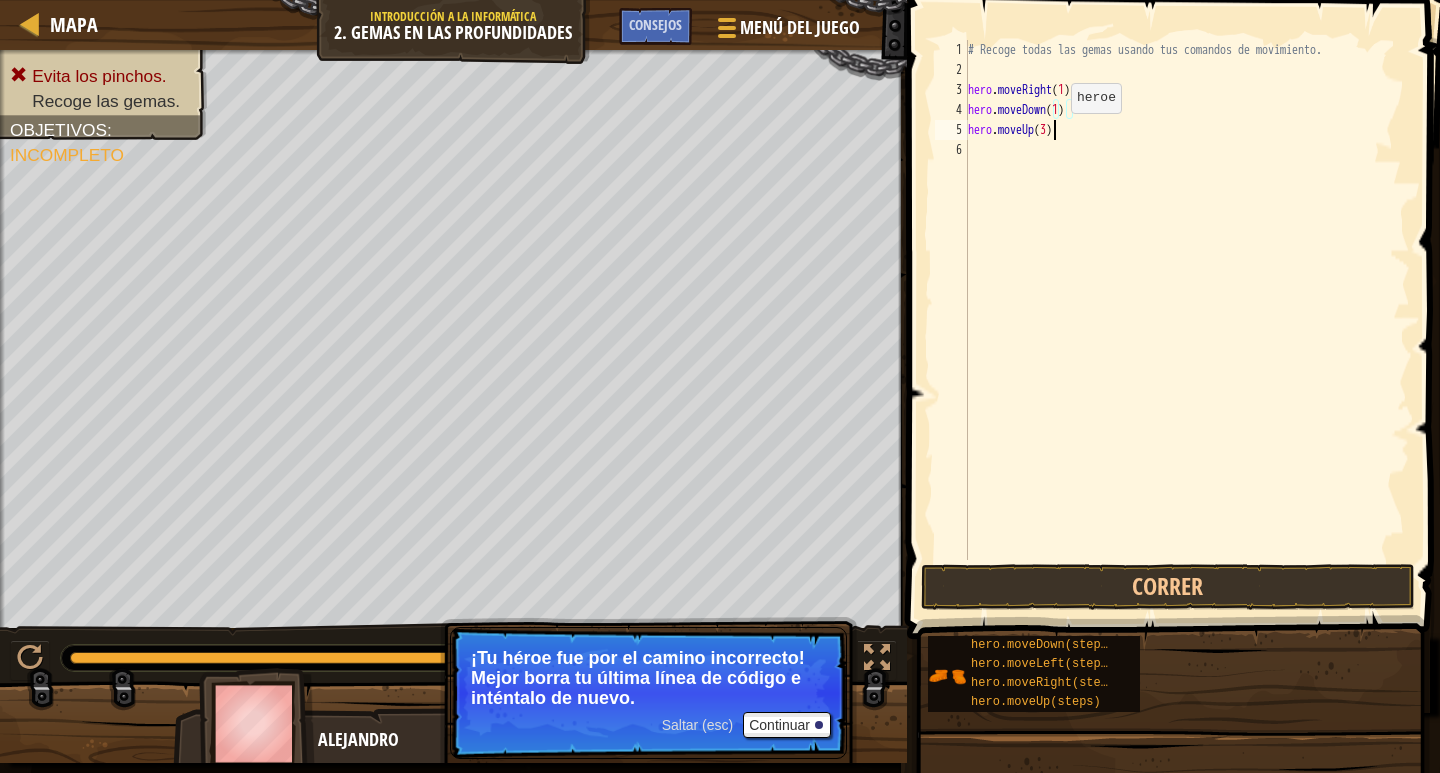 click on "# Recoge todas las gemas usando tus comandos de movimiento. hero . moveRight ( 1 ) hero . moveDown ( 1 ) hero . moveUp ( 3 )" at bounding box center (1187, 320) 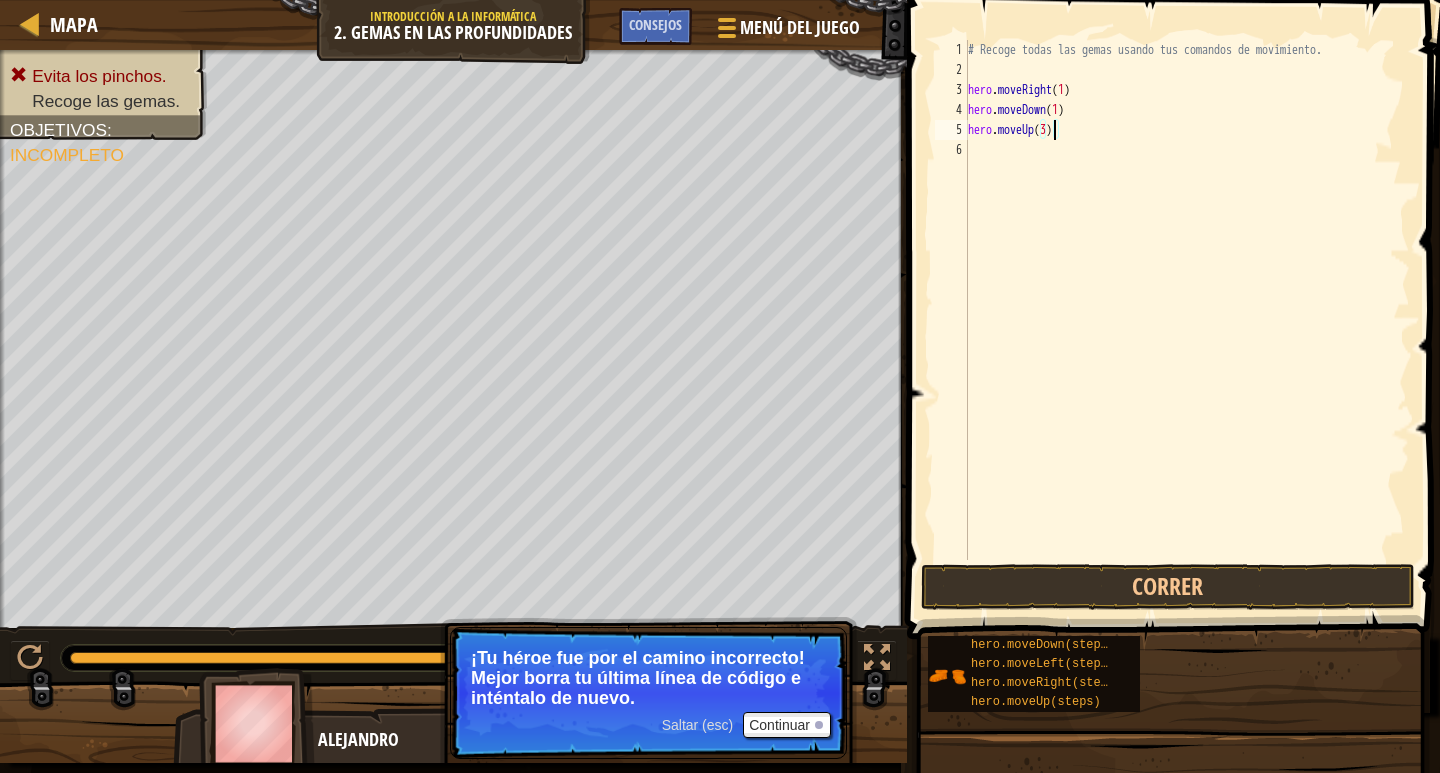 scroll, scrollTop: 9, scrollLeft: 6, axis: both 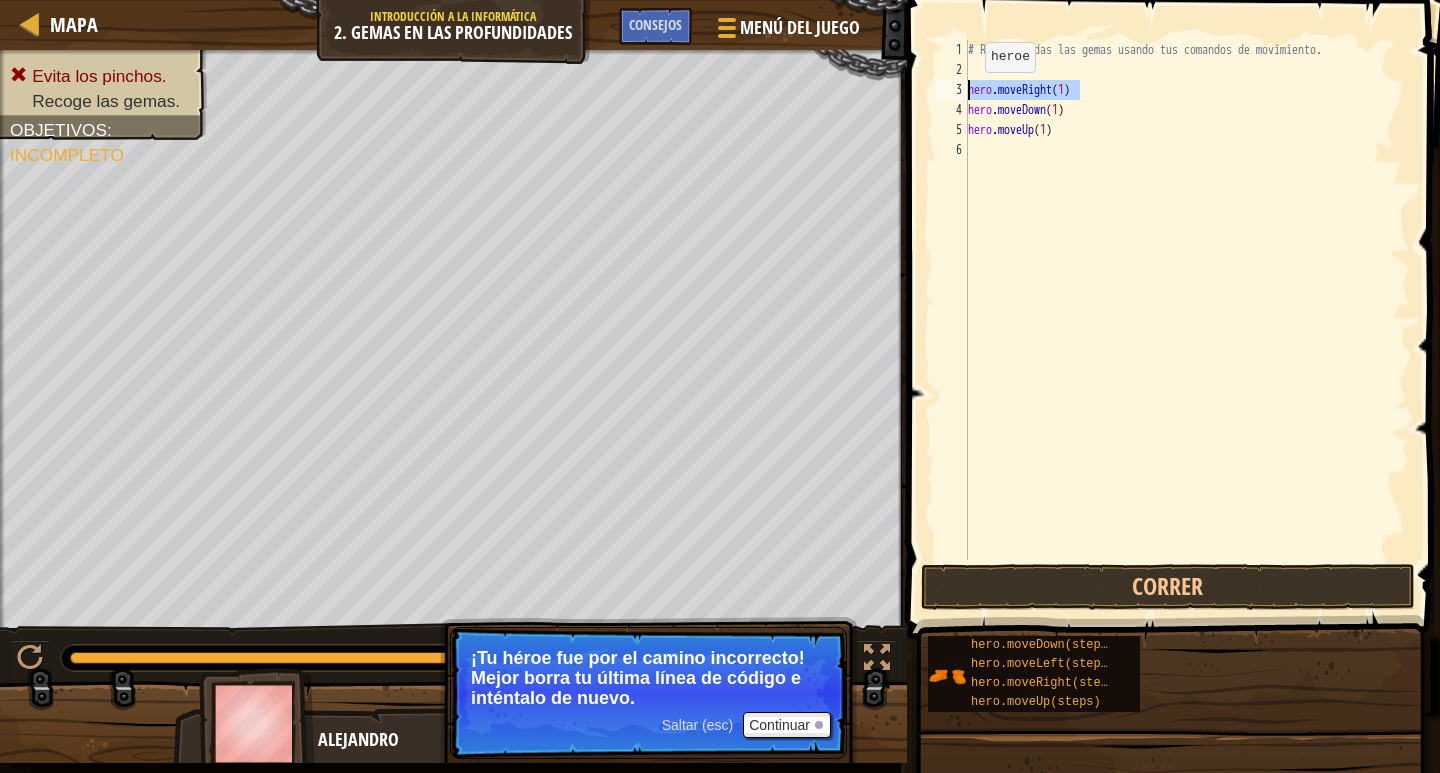 drag, startPoint x: 1062, startPoint y: 85, endPoint x: 968, endPoint y: 92, distance: 94.26028 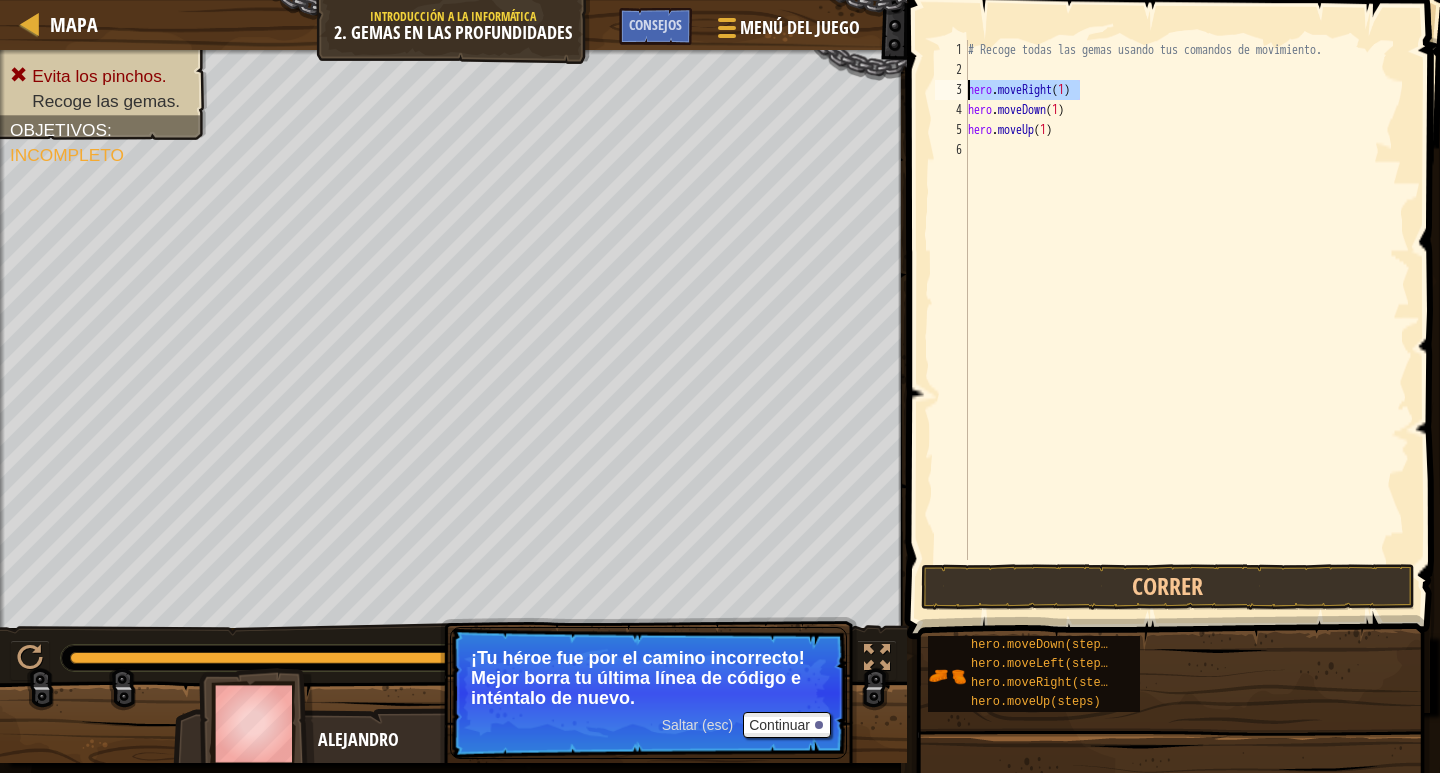 click on "# Recoge todas las gemas usando tus comandos de movimiento. hero . moveRight ( 1 ) hero . moveDown ( 1 ) hero . moveUp ( 1 )" at bounding box center (1187, 320) 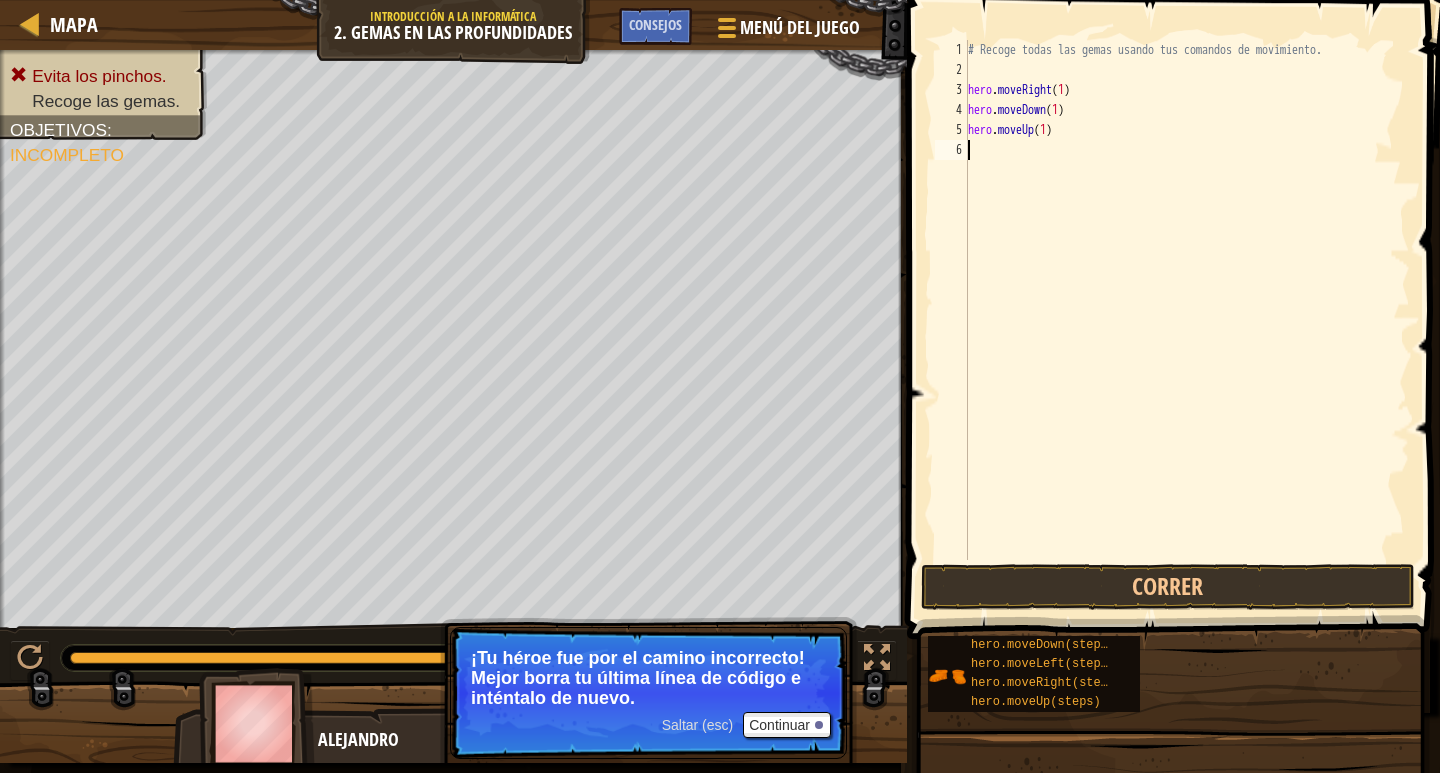 paste on "hero.moveRight(1)" 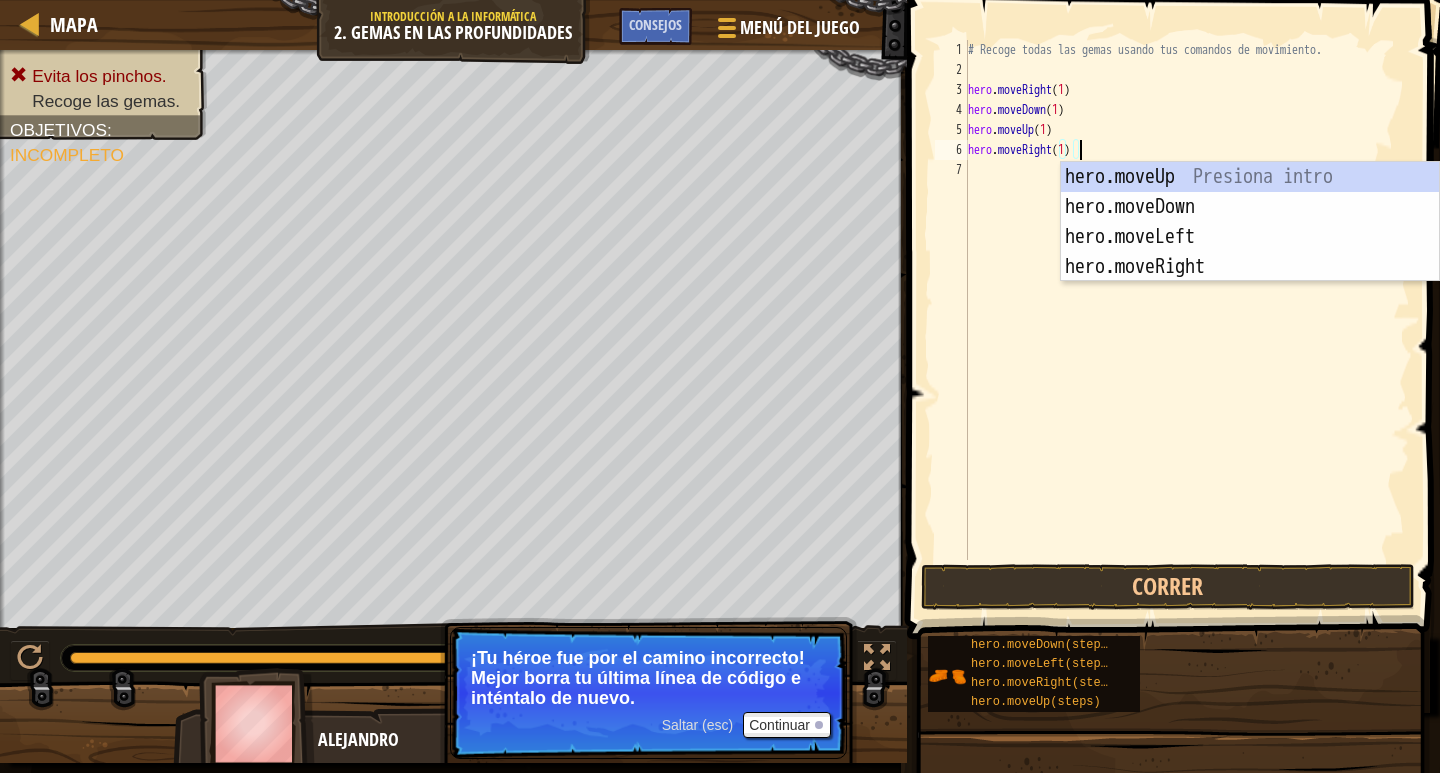 drag, startPoint x: 978, startPoint y: 464, endPoint x: 1071, endPoint y: 553, distance: 128.72452 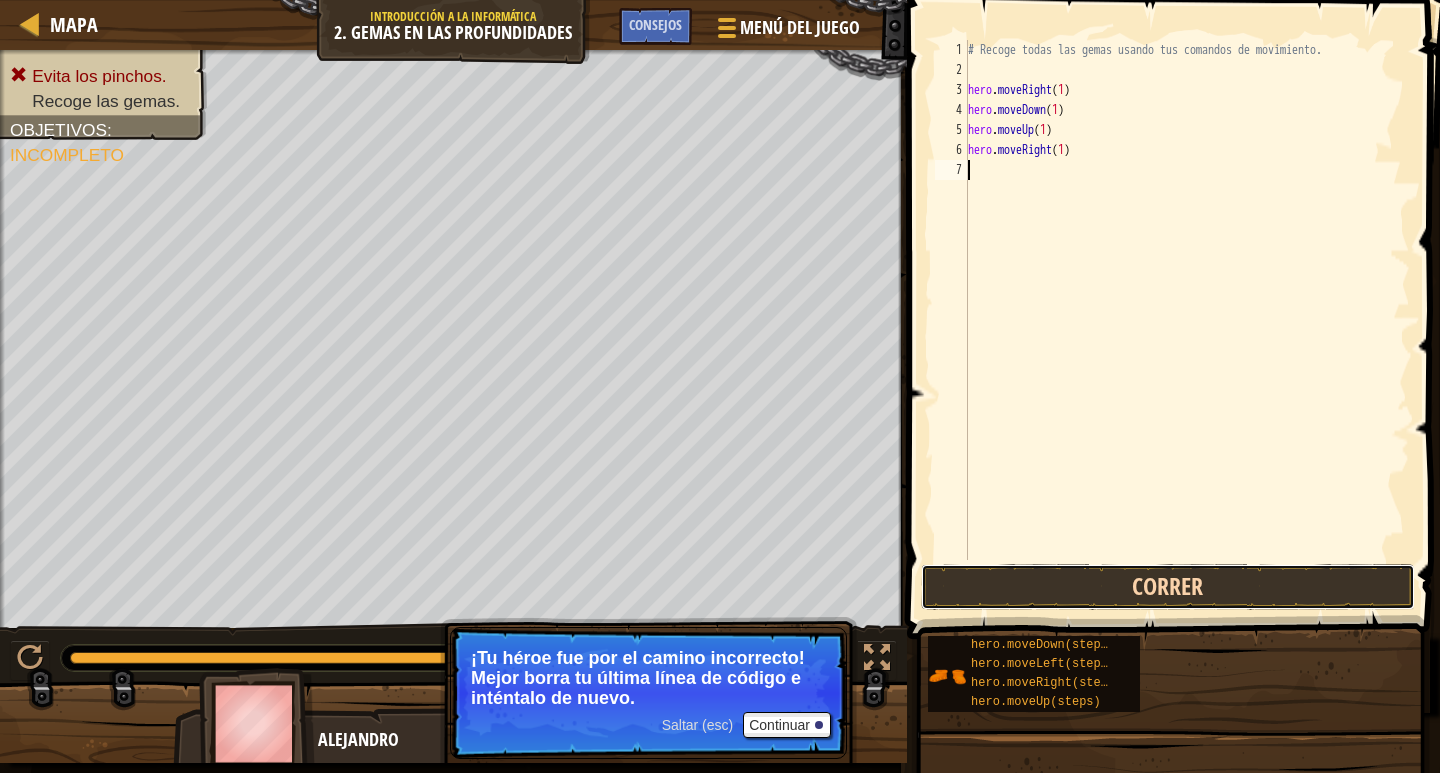 click on "Correr" at bounding box center [1168, 587] 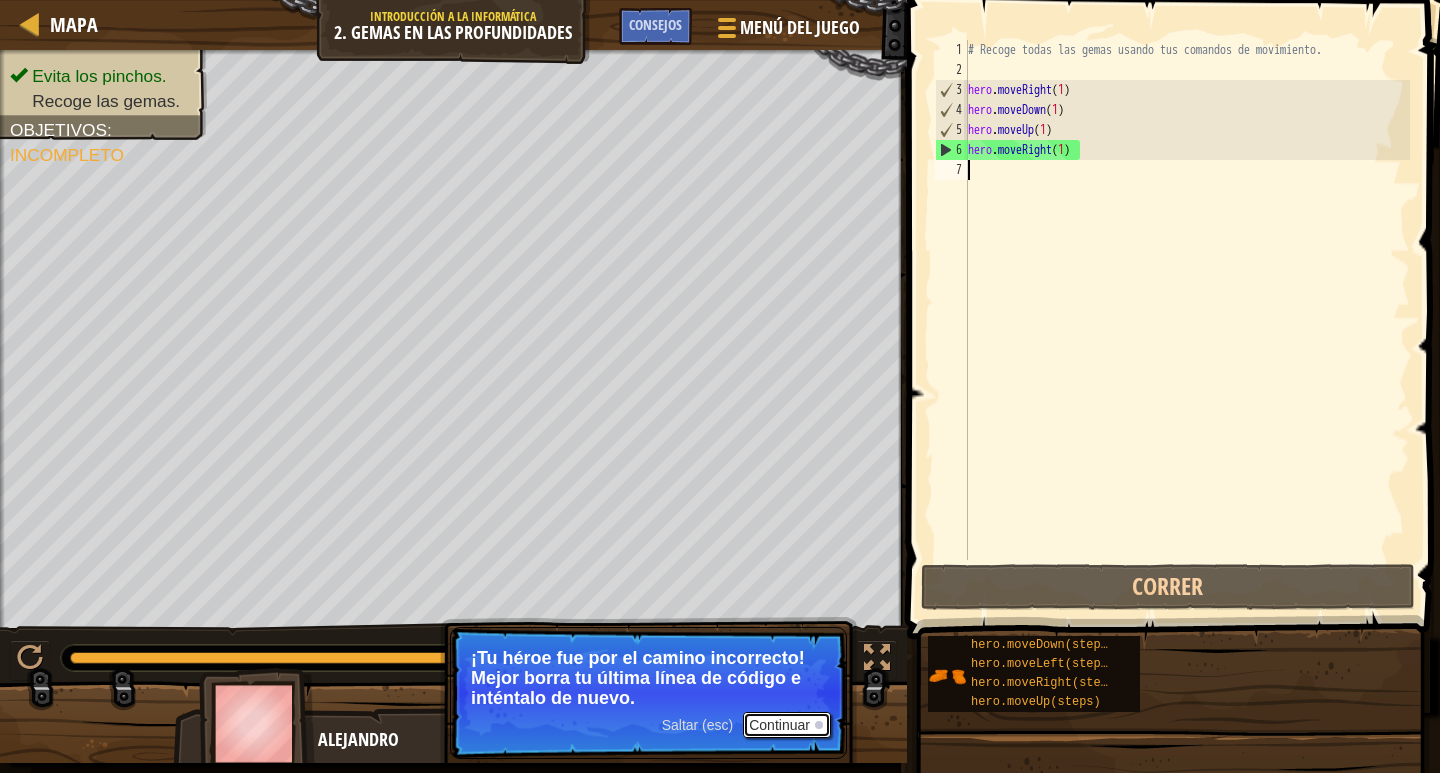 drag, startPoint x: 778, startPoint y: 725, endPoint x: 814, endPoint y: 643, distance: 89.55445 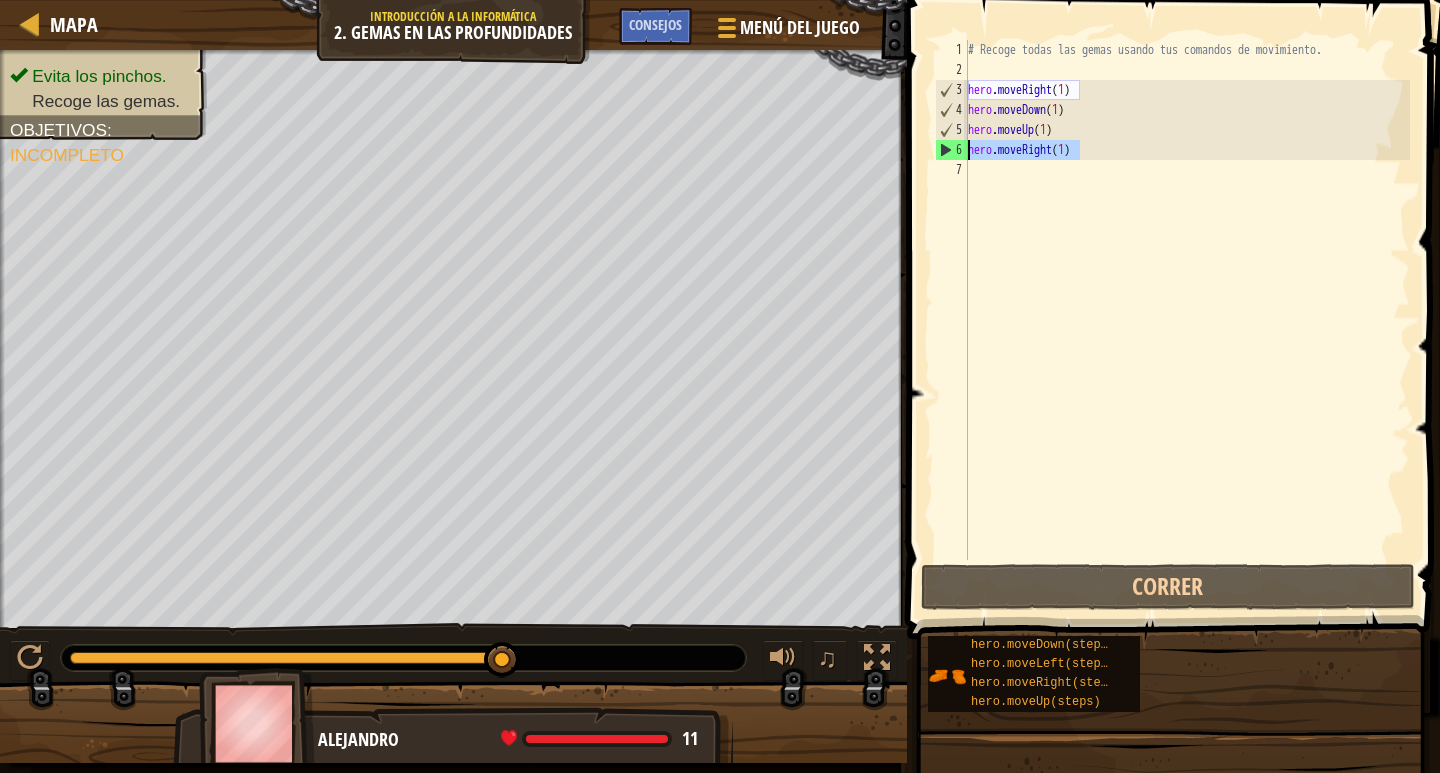 drag, startPoint x: 1103, startPoint y: 153, endPoint x: 965, endPoint y: 158, distance: 138.09055 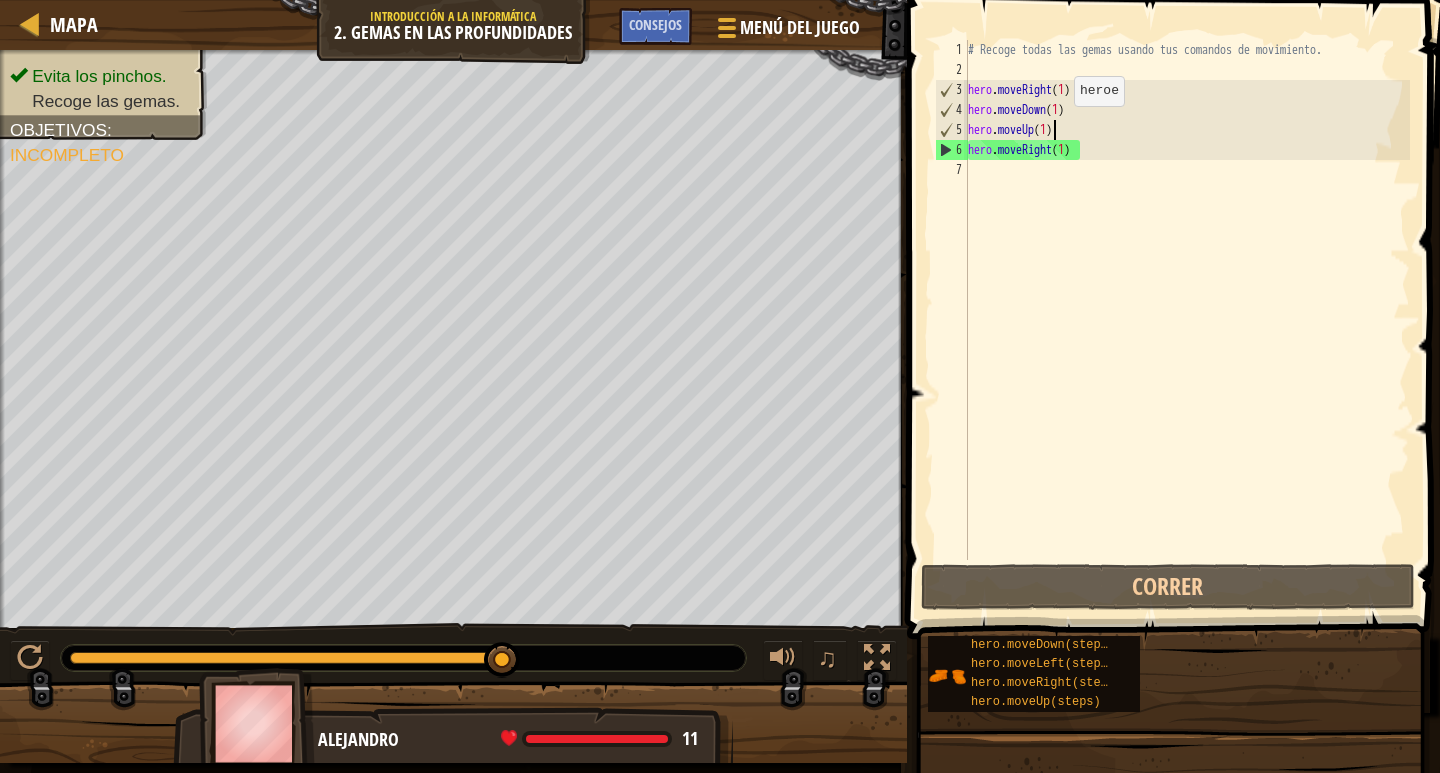 click on "# Recoge todas las gemas usando tus comandos de movimiento. hero . moveRight ( 1 ) hero . moveDown ( 1 ) hero . moveUp ( 1 ) hero . moveRight ( 1 )" at bounding box center (1187, 320) 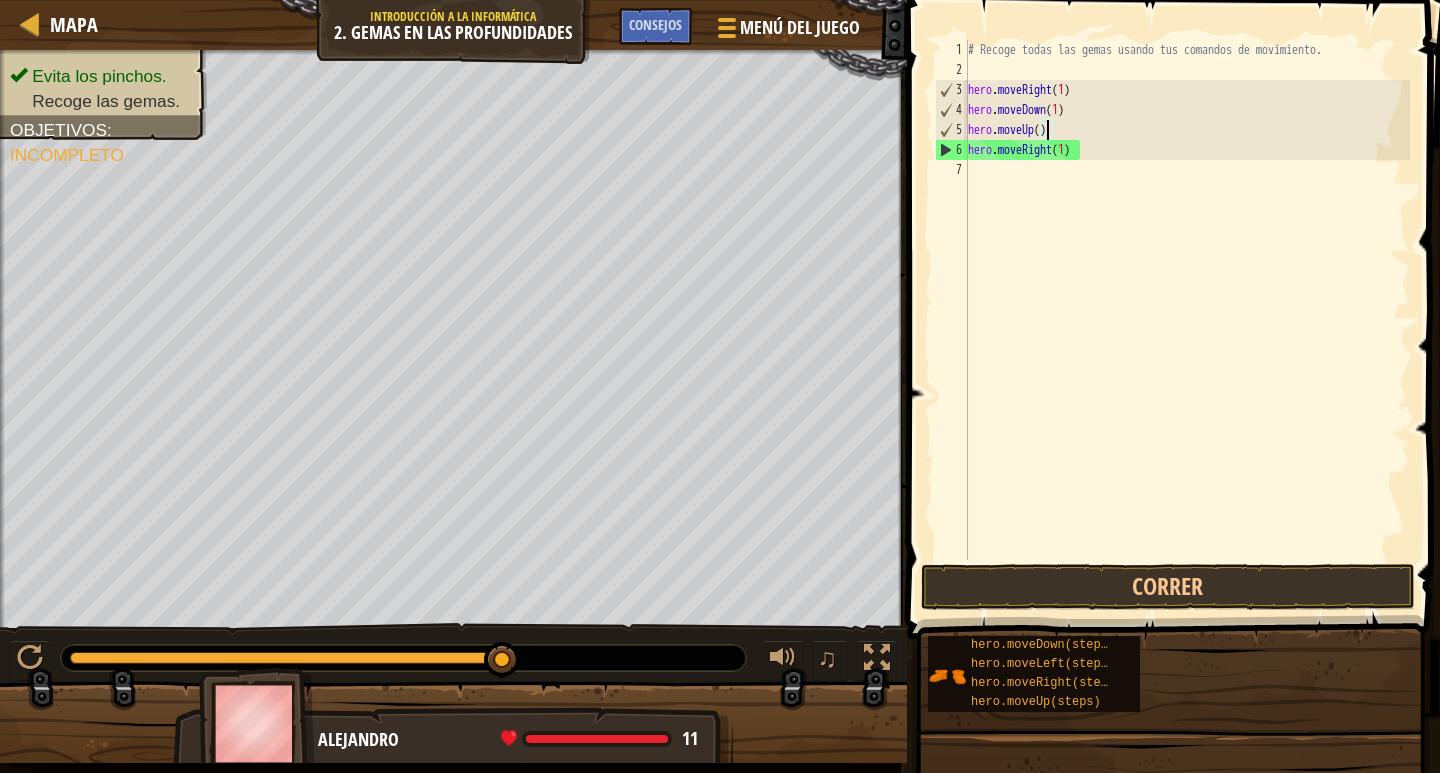scroll, scrollTop: 9, scrollLeft: 6, axis: both 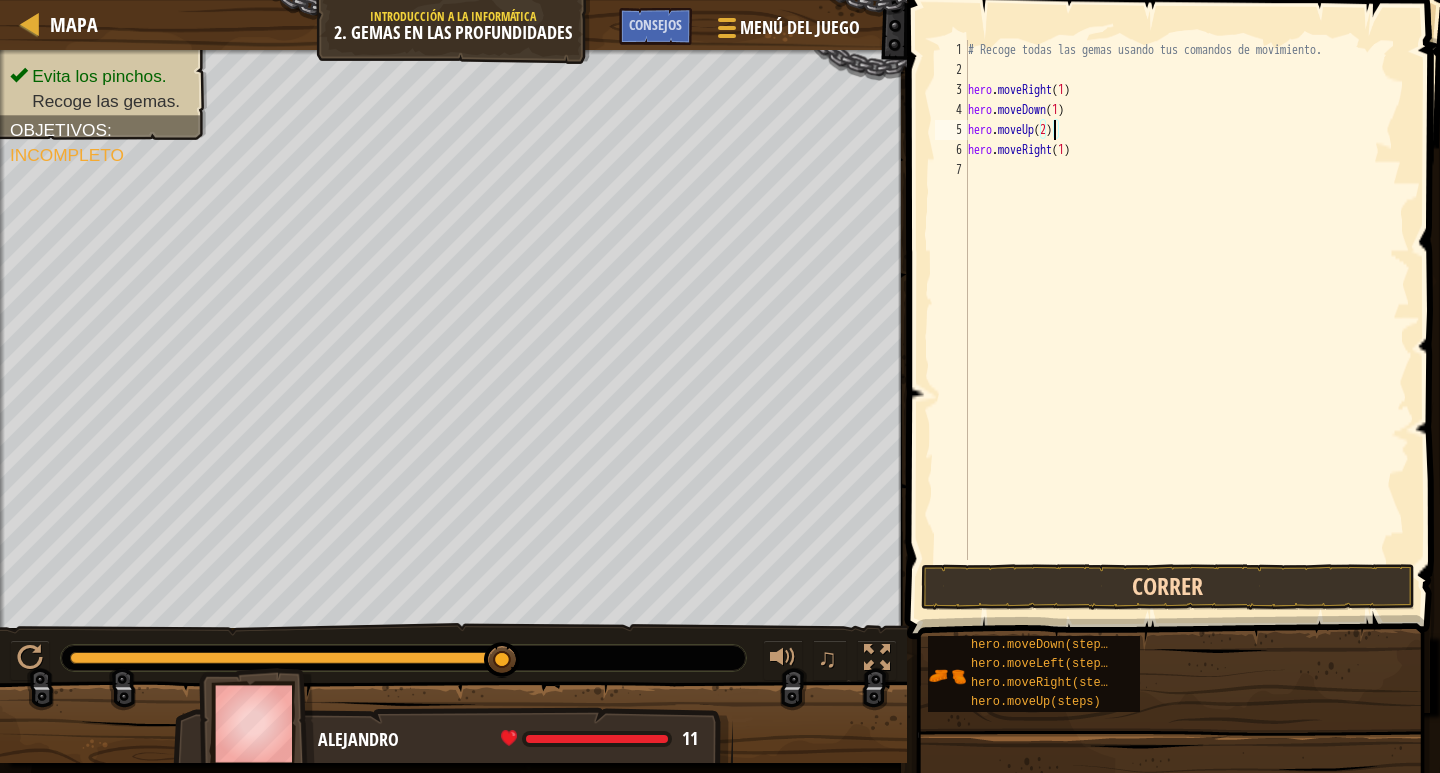 type on "hero.moveUp(2)" 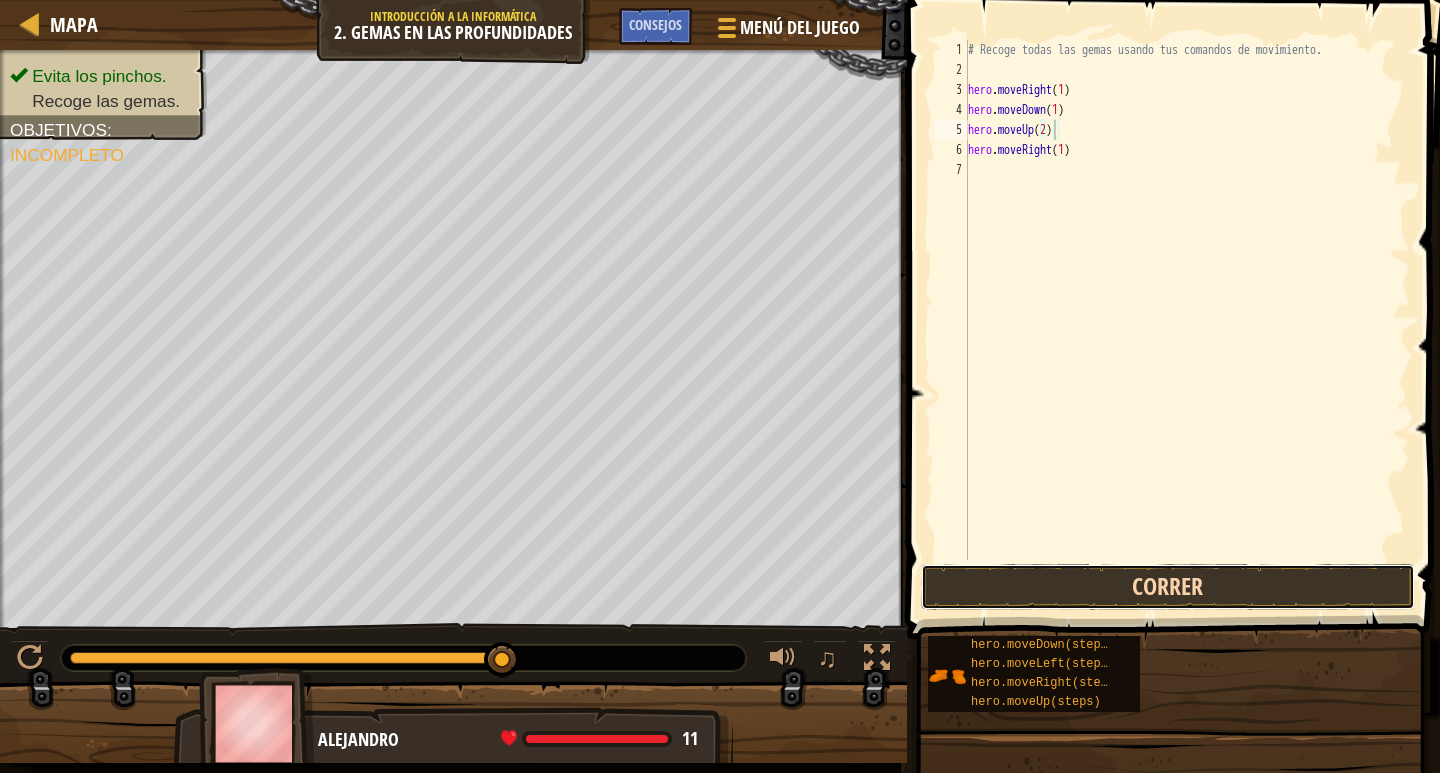 click on "Correr" at bounding box center [1168, 587] 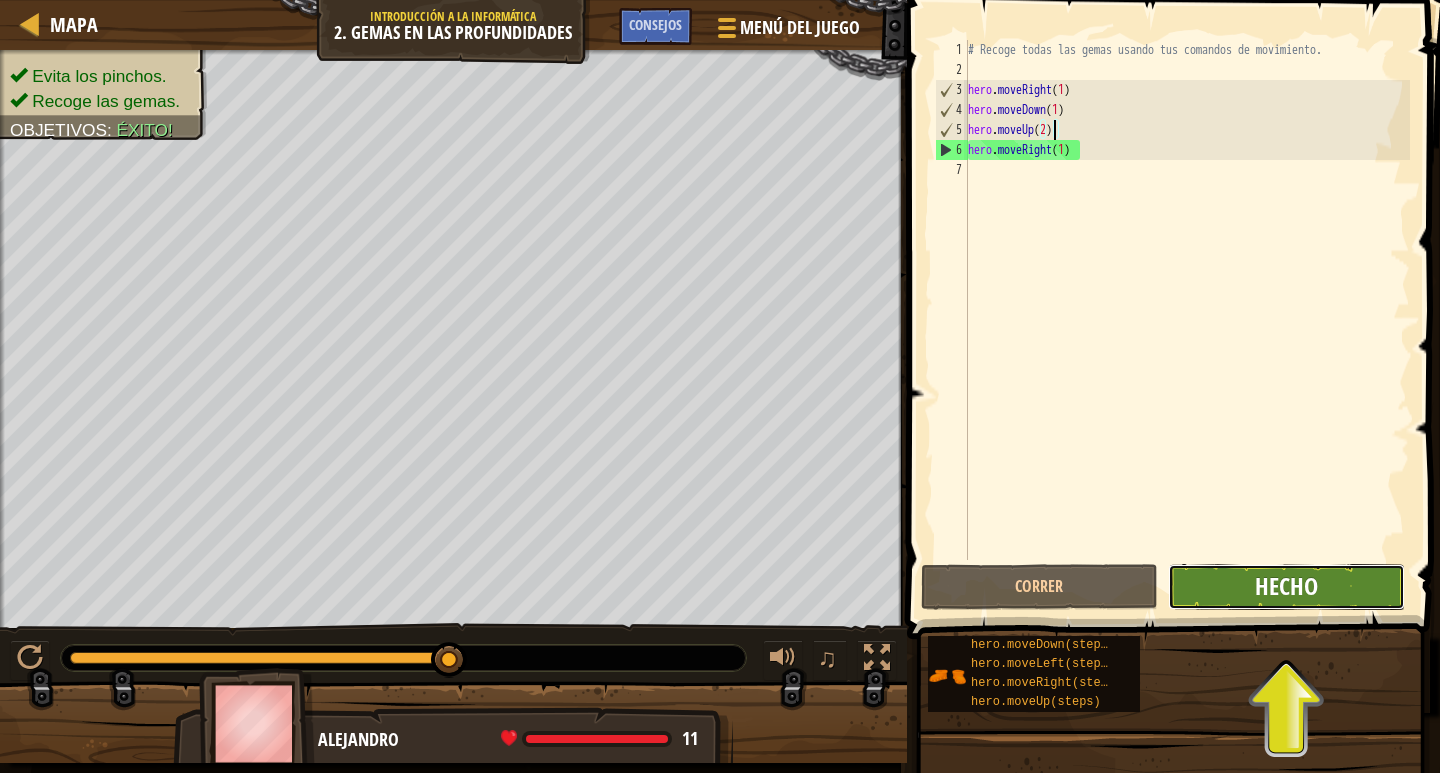 click on "Hecho" at bounding box center [1286, 586] 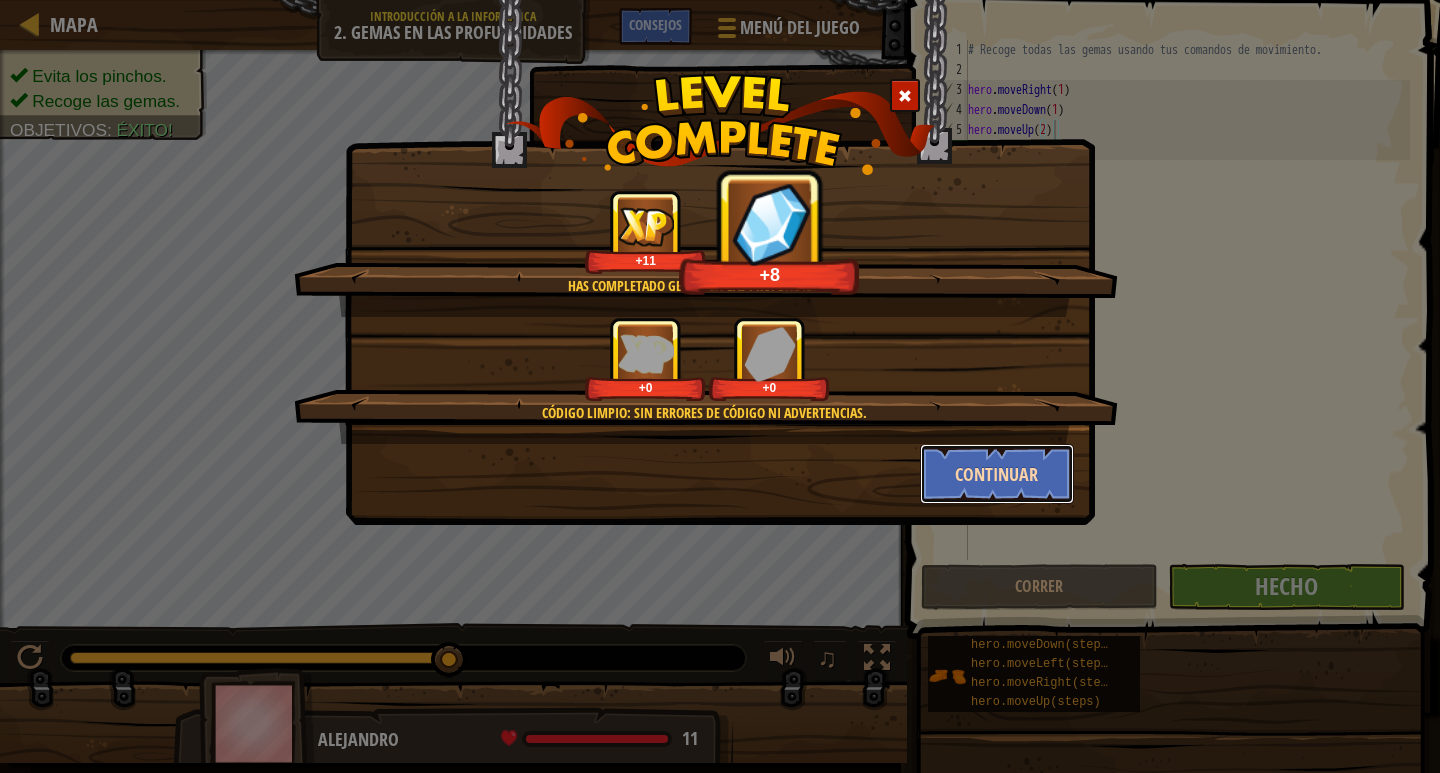 click on "Continuar" at bounding box center [997, 474] 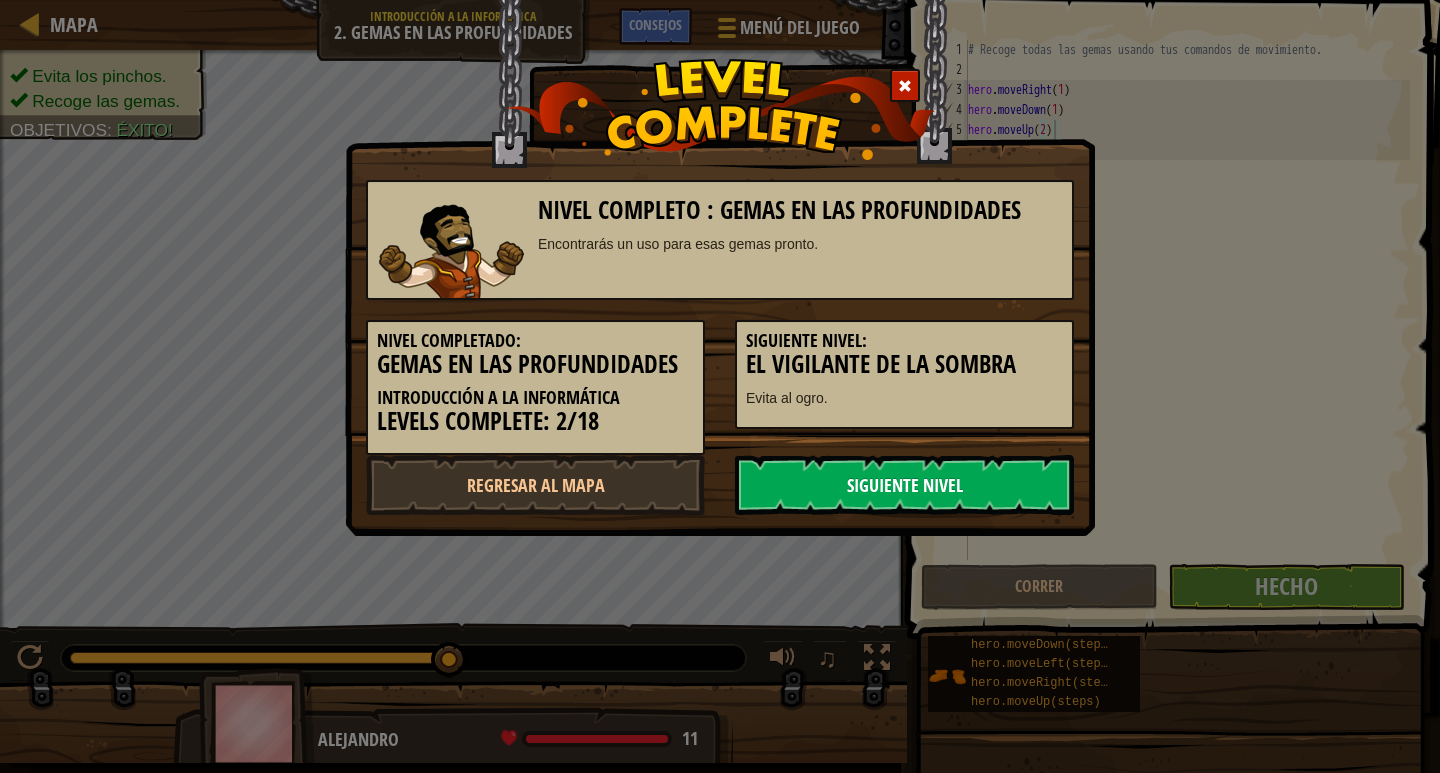 click on "Siguiente nivel" at bounding box center [904, 485] 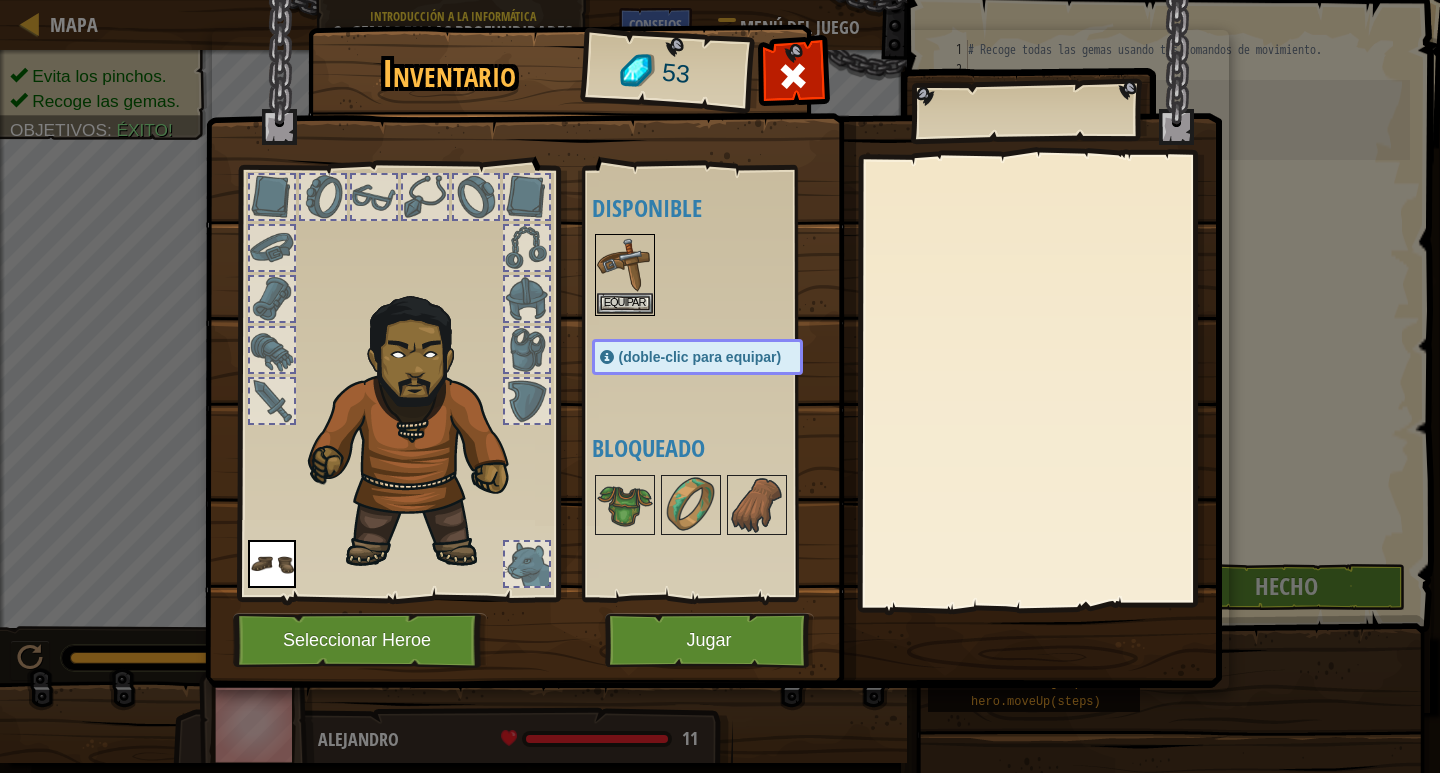 click at bounding box center (713, 325) 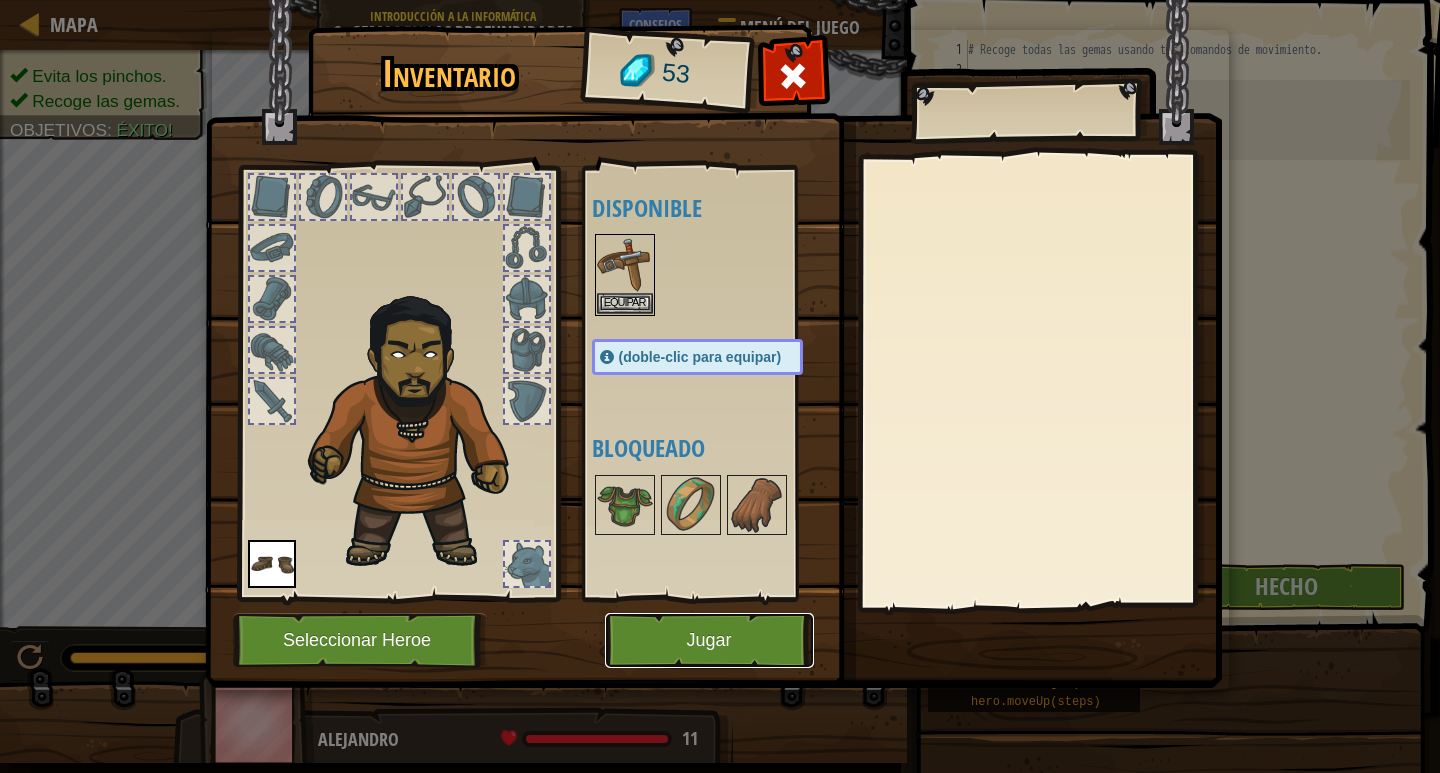 click on "Jugar" at bounding box center (709, 640) 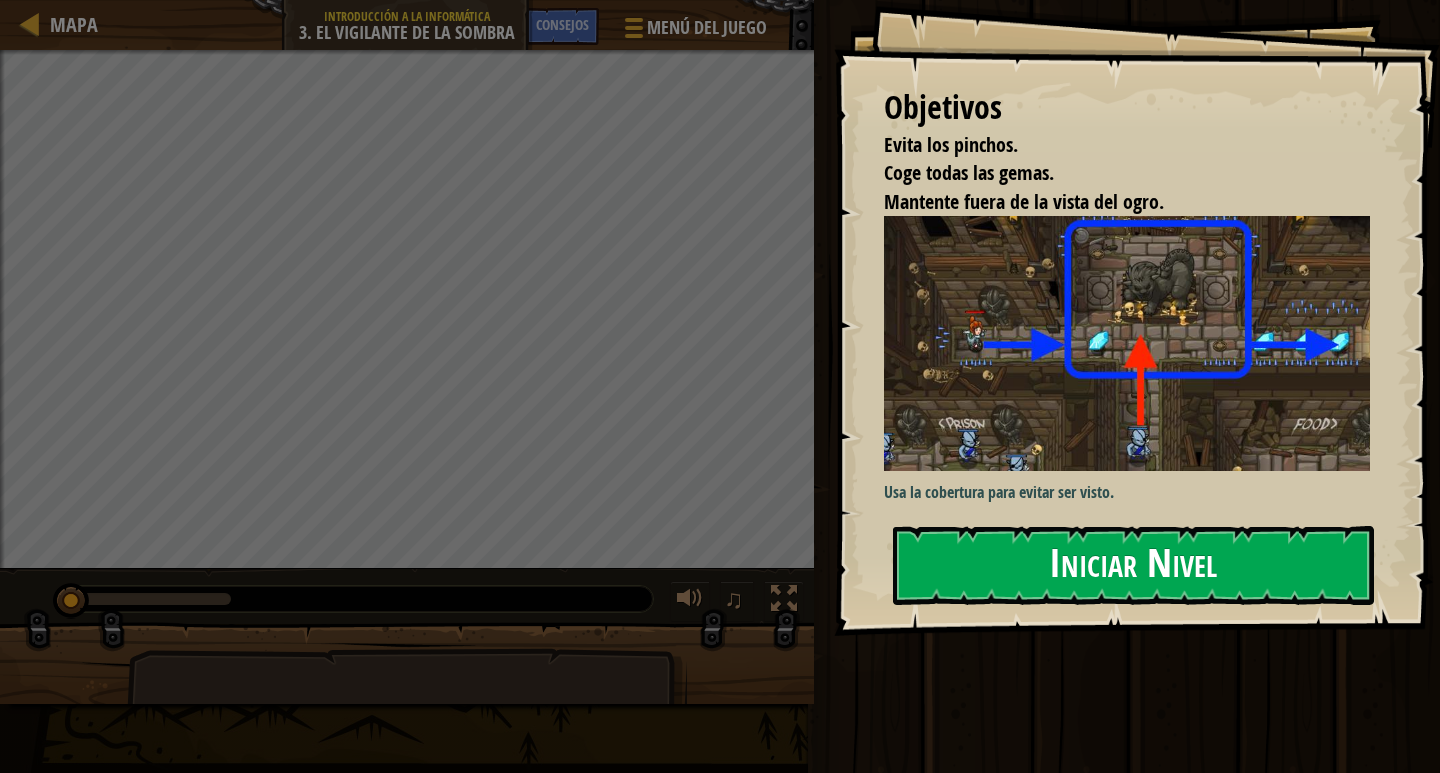 click on "Iniciar Nivel" at bounding box center [1133, 565] 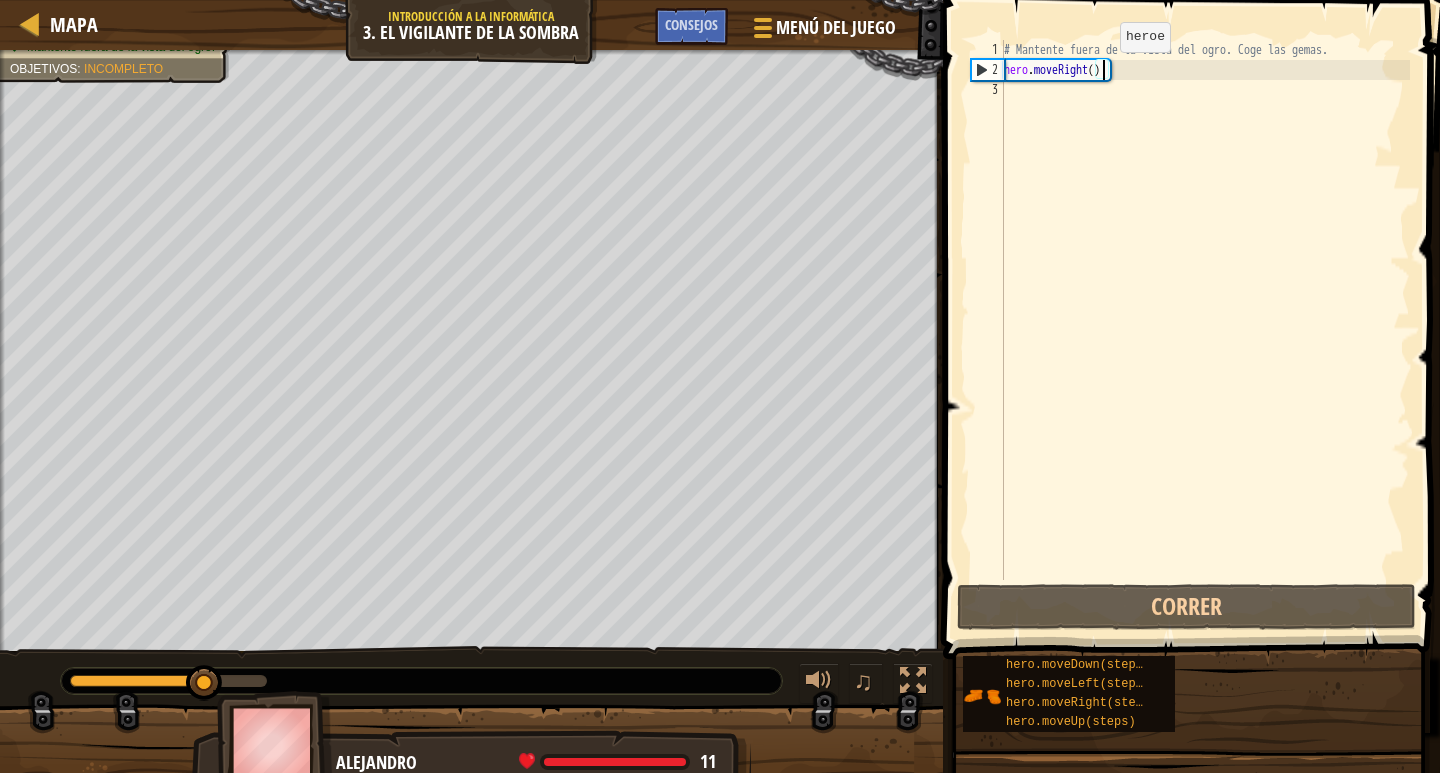 click on "# Mantente fuera de la vista del ogro. Coge las gemas. hero . moveRight ( )" at bounding box center [1205, 330] 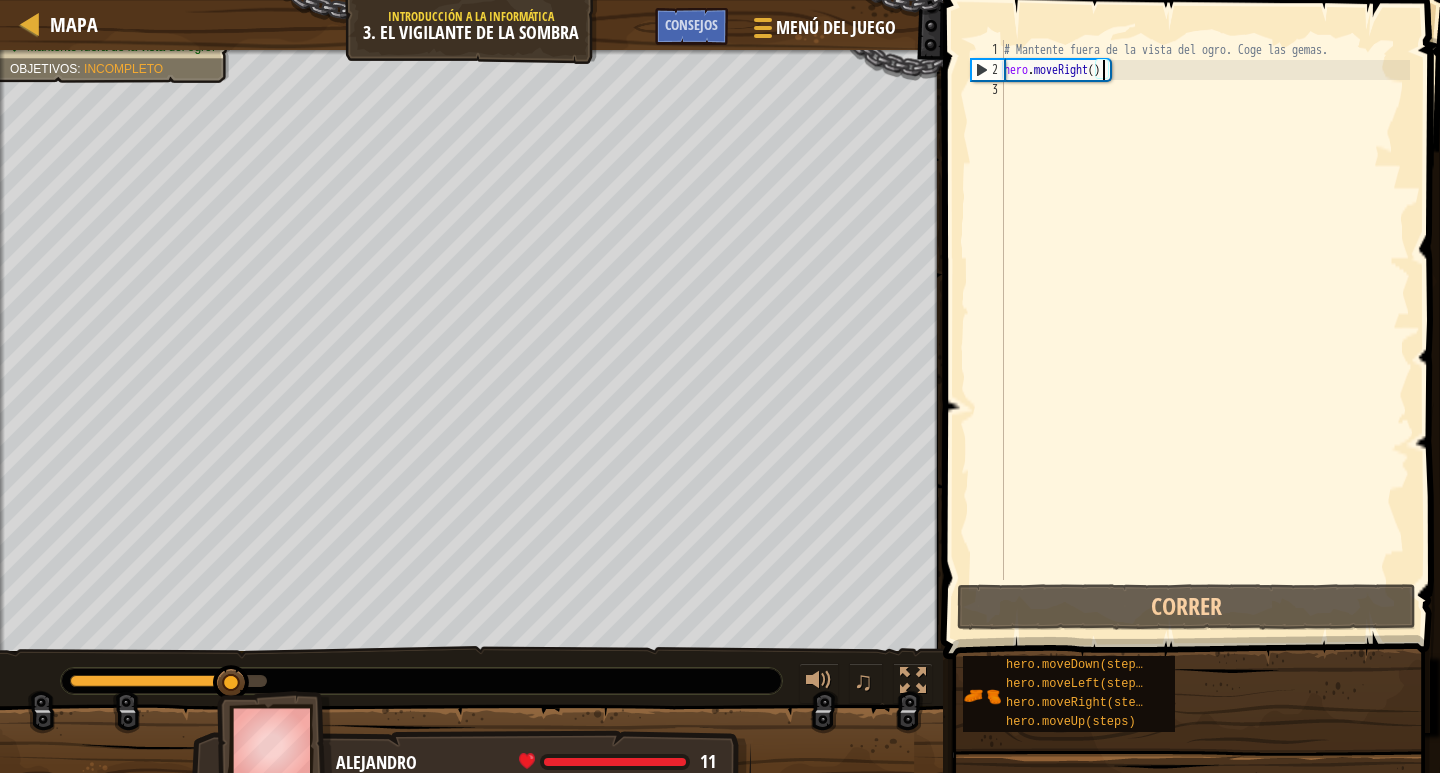 scroll, scrollTop: 9, scrollLeft: 8, axis: both 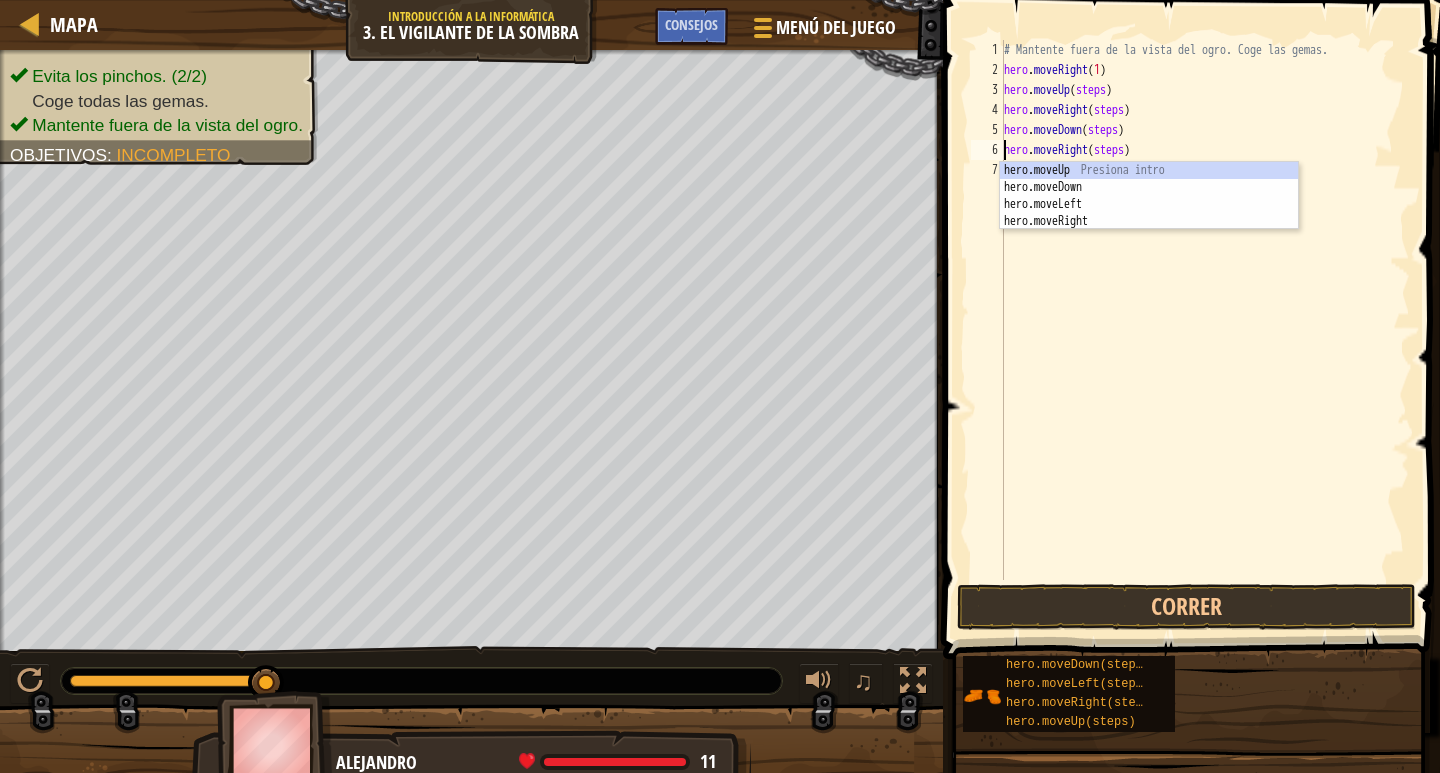 drag, startPoint x: 1112, startPoint y: 90, endPoint x: 1144, endPoint y: 87, distance: 32.140316 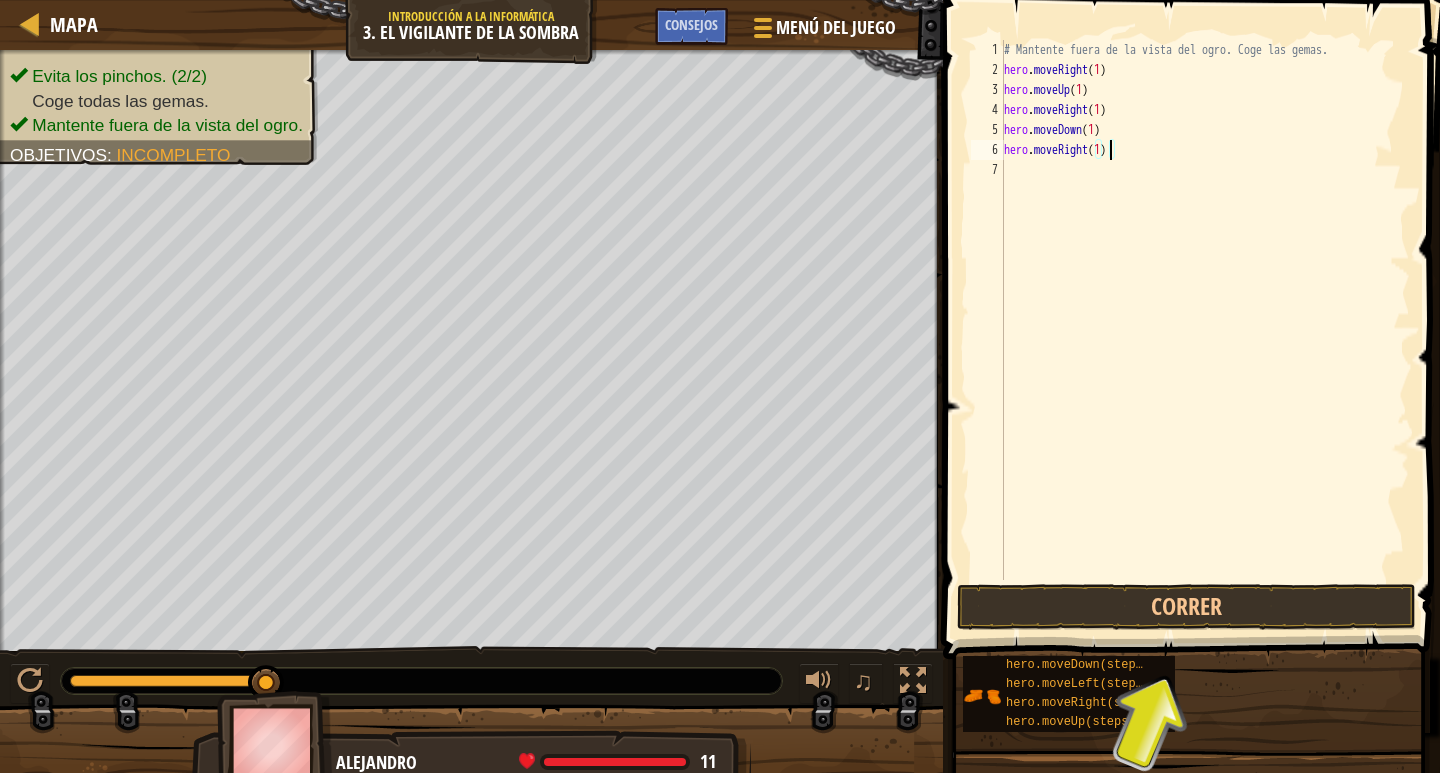 scroll, scrollTop: 9, scrollLeft: 8, axis: both 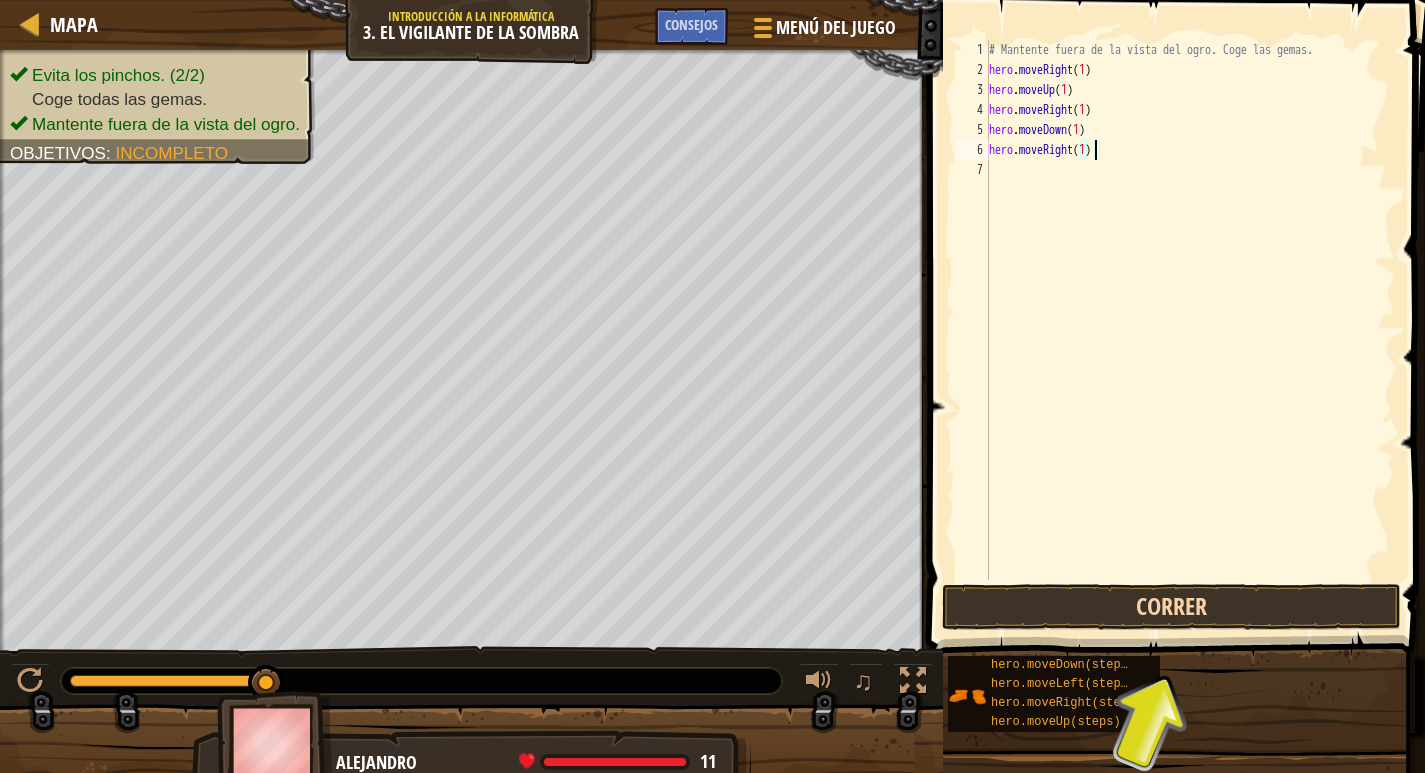 type on "hero.moveRight(1)" 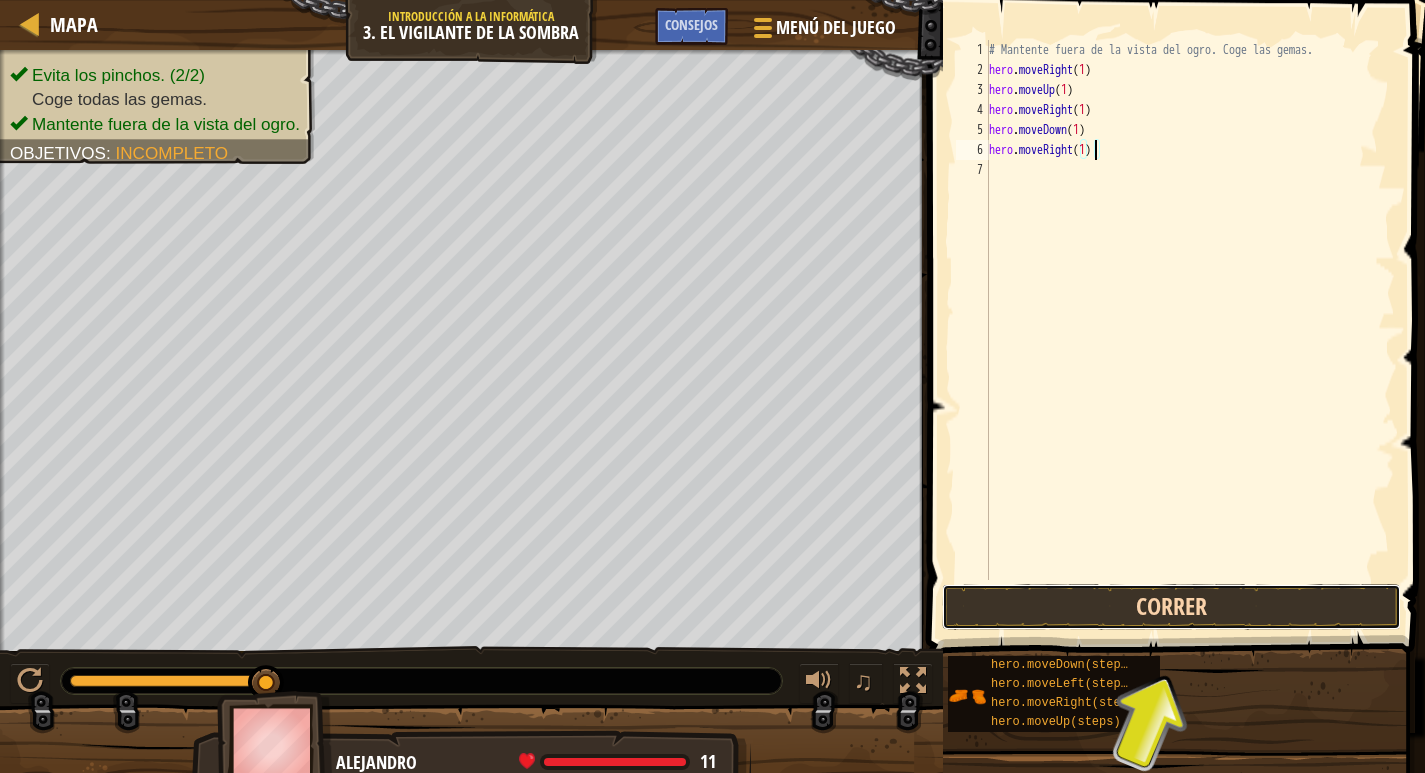 click on "Correr" at bounding box center [1171, 607] 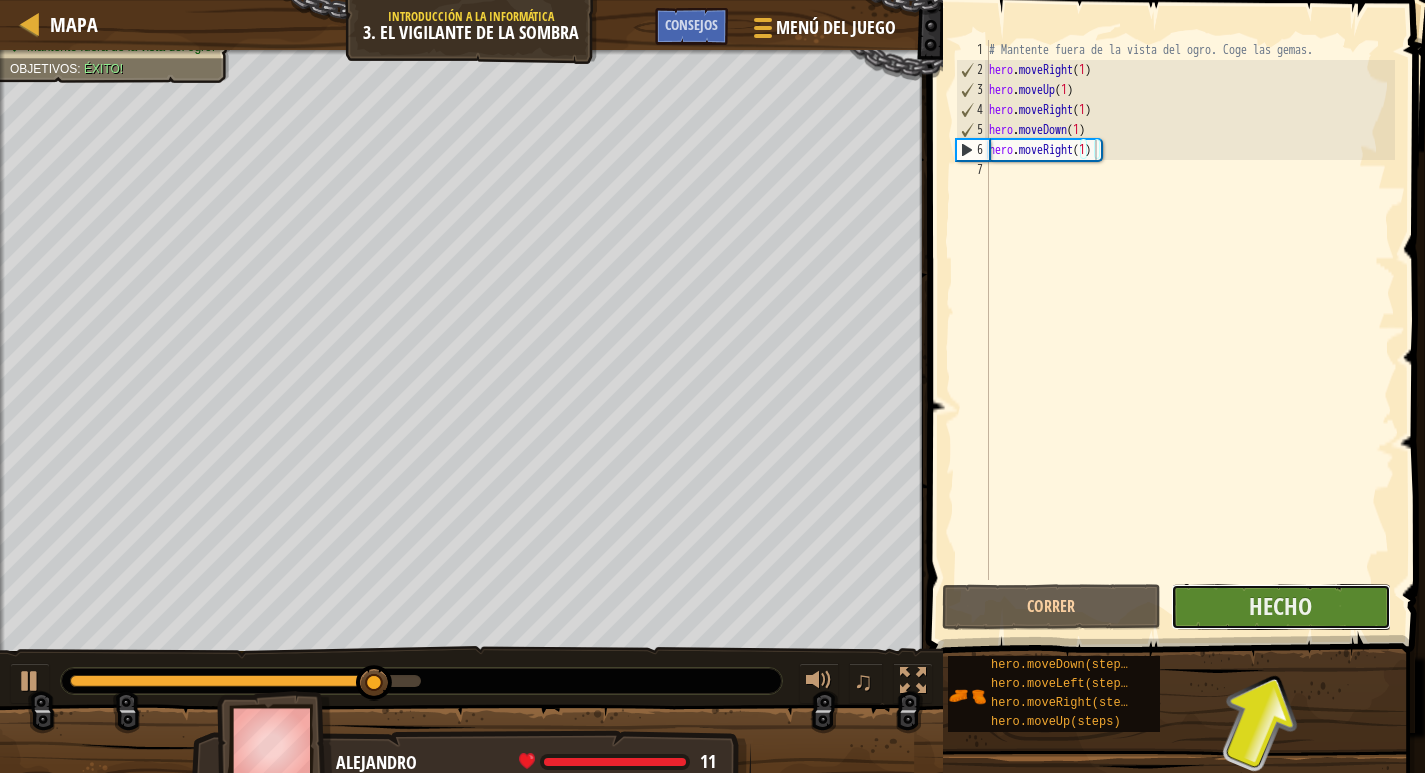 click on "Hecho" at bounding box center (1280, 607) 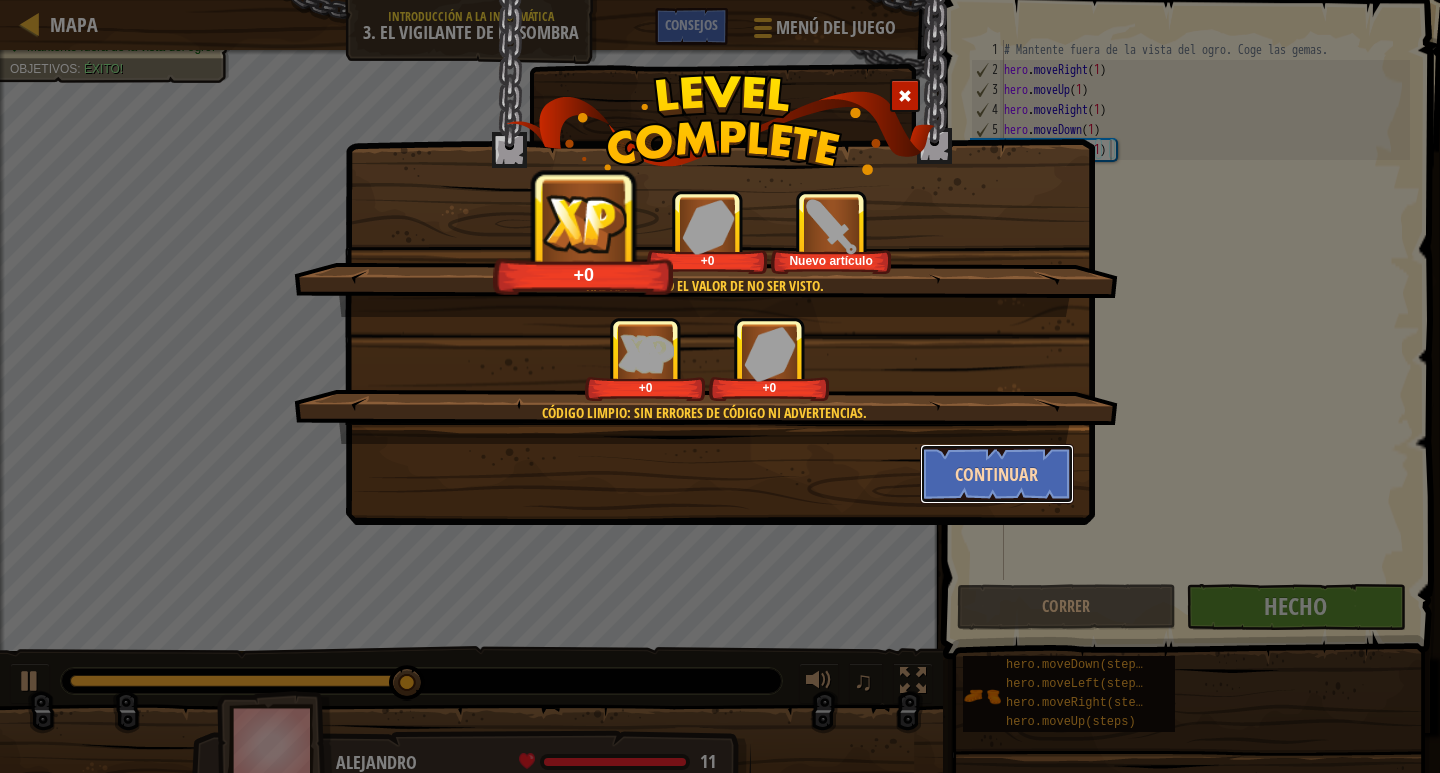 click on "Continuar" at bounding box center (997, 474) 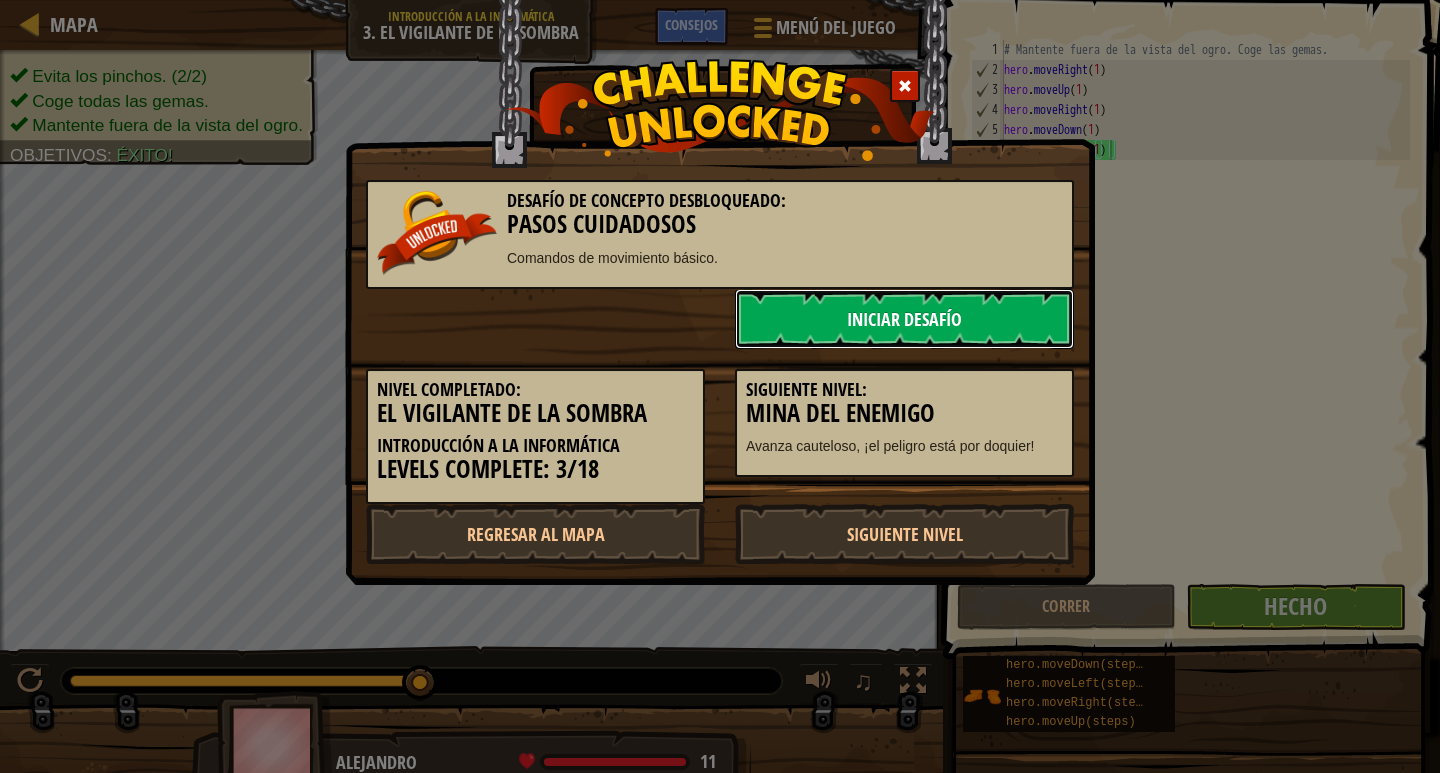 click on "Iniciar Desafío" at bounding box center [904, 319] 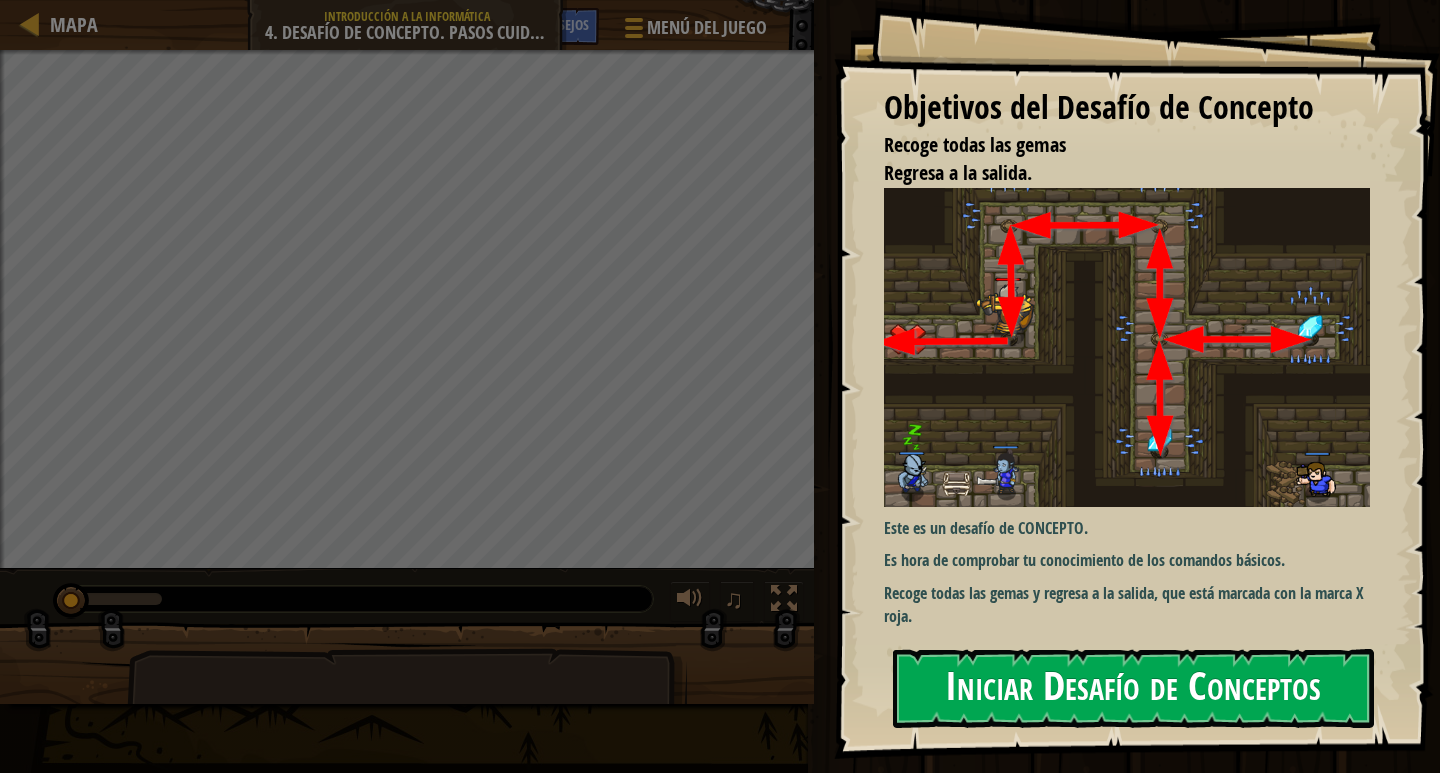 click on "Iniciar Desafío de Conceptos" at bounding box center (1133, 688) 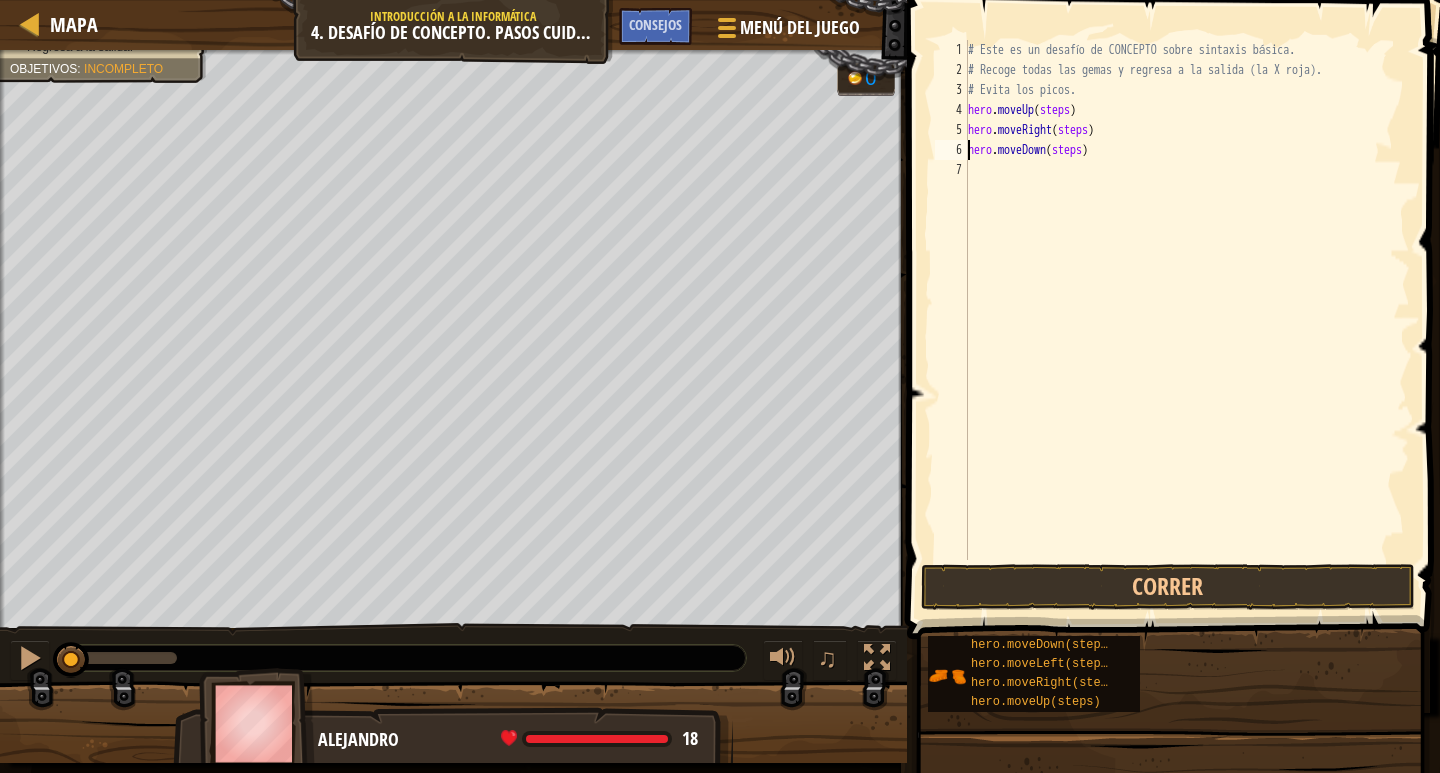 click on "# Este es un desafío de CONCEPTO sobre sintaxis básica. # Recoge todas las gemas y regresa a la salida (la X roja). # Evita los picos. hero . moveUp ( steps ) hero . moveRight ( steps ) hero . moveDown ( steps )" at bounding box center [1187, 320] 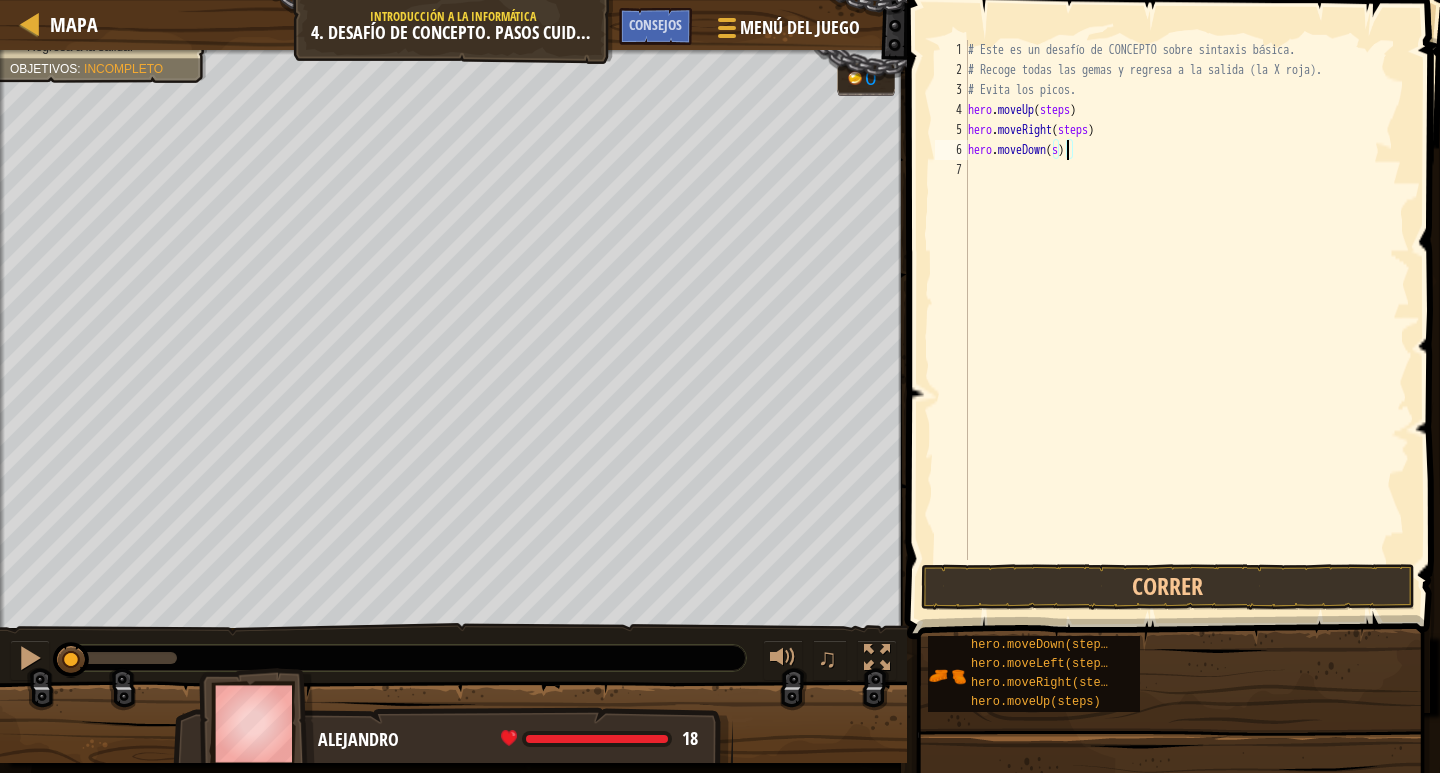 scroll, scrollTop: 9, scrollLeft: 7, axis: both 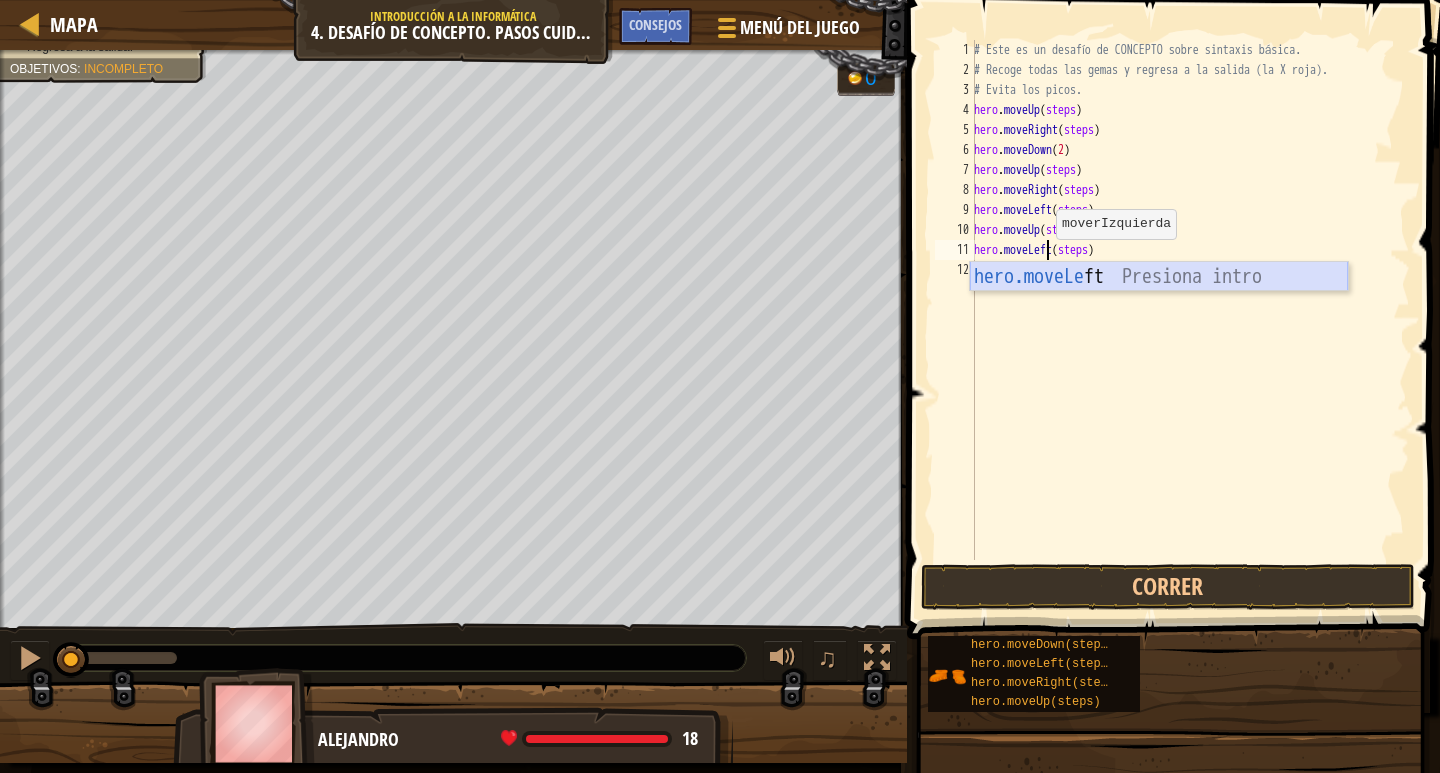 click on "hero.moveLe ft Presiona intro" at bounding box center (1159, 307) 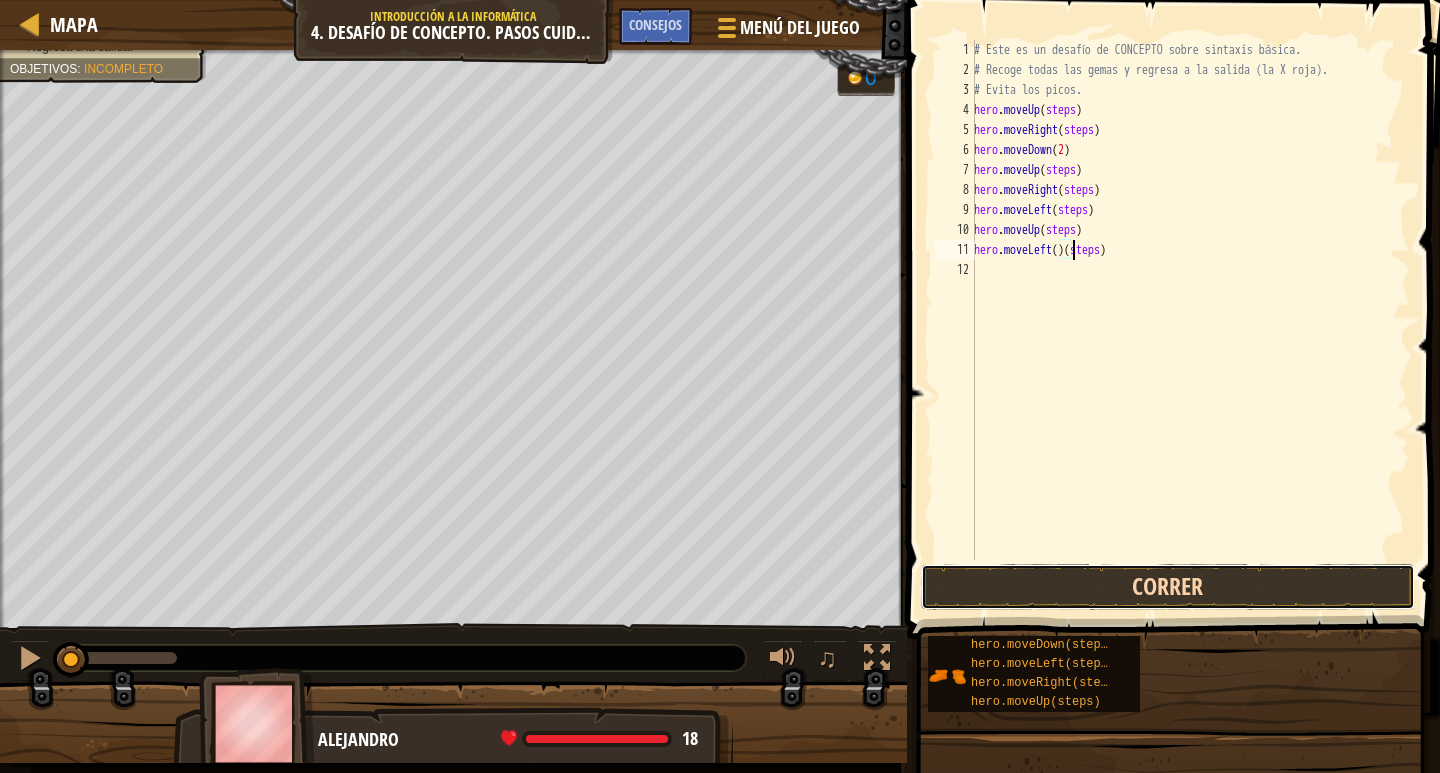 click on "Correr" at bounding box center [1168, 587] 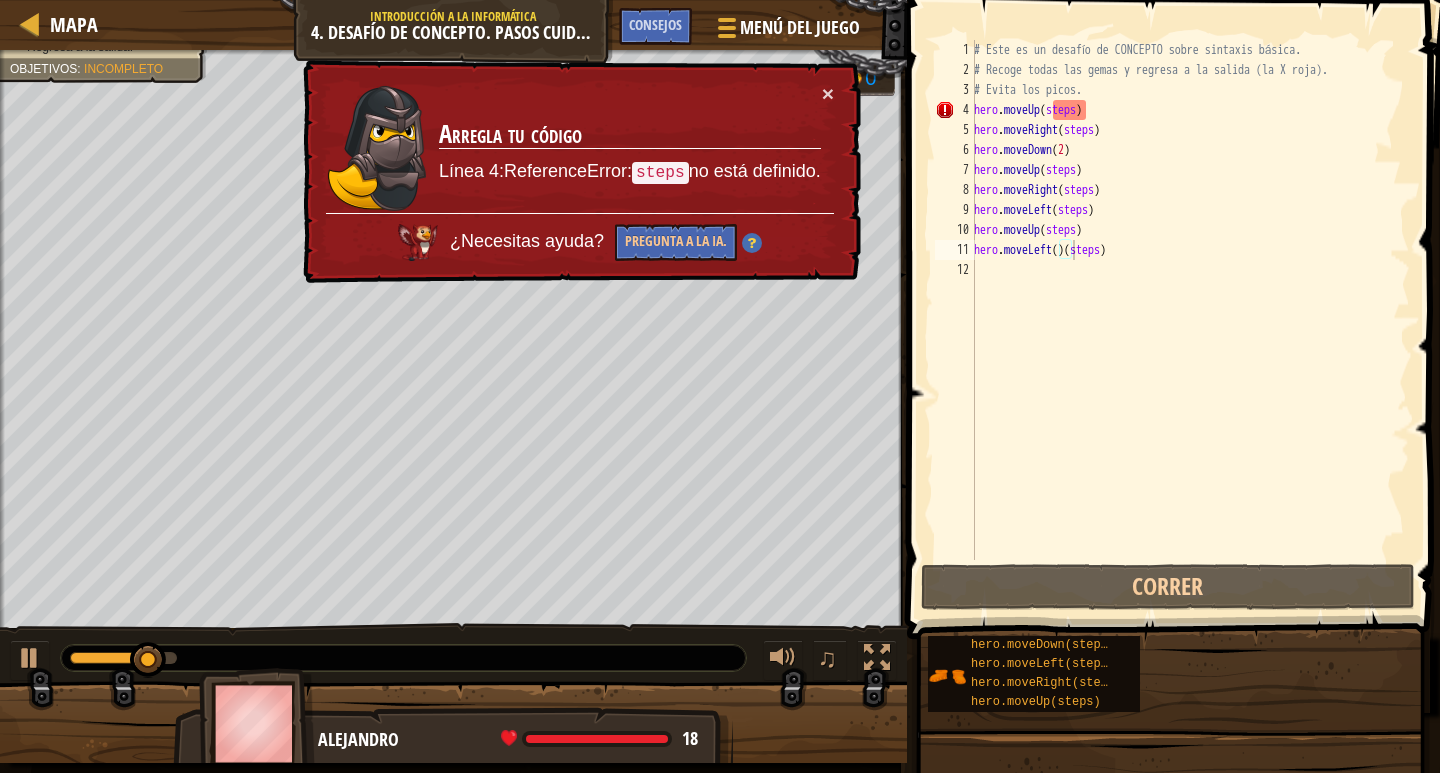 click on "× Arregla tu código Línea 4:ReferenceError: steps  no está definido.
¿Necesitas ayuda? Pregunta a la IA." at bounding box center (580, 172) 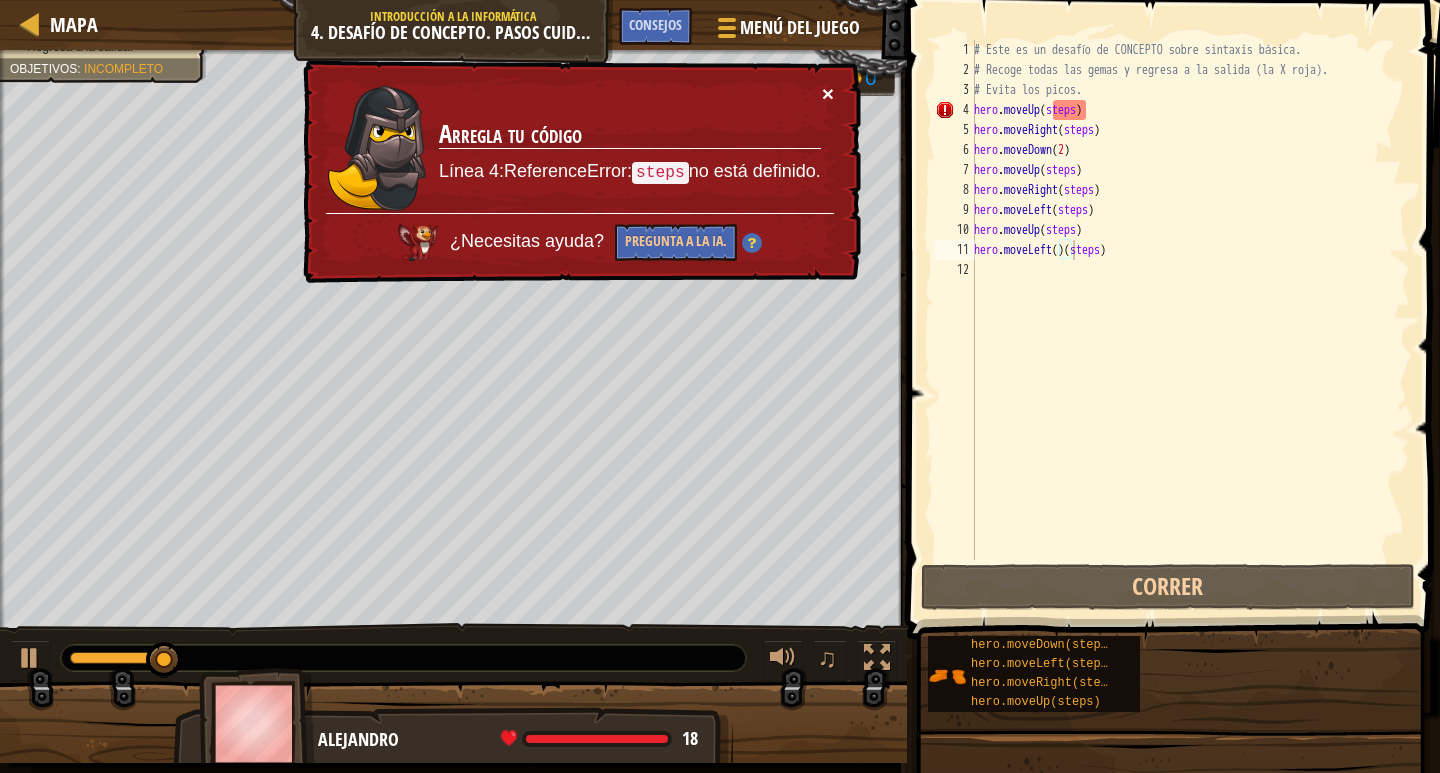 click on "×" at bounding box center [828, 93] 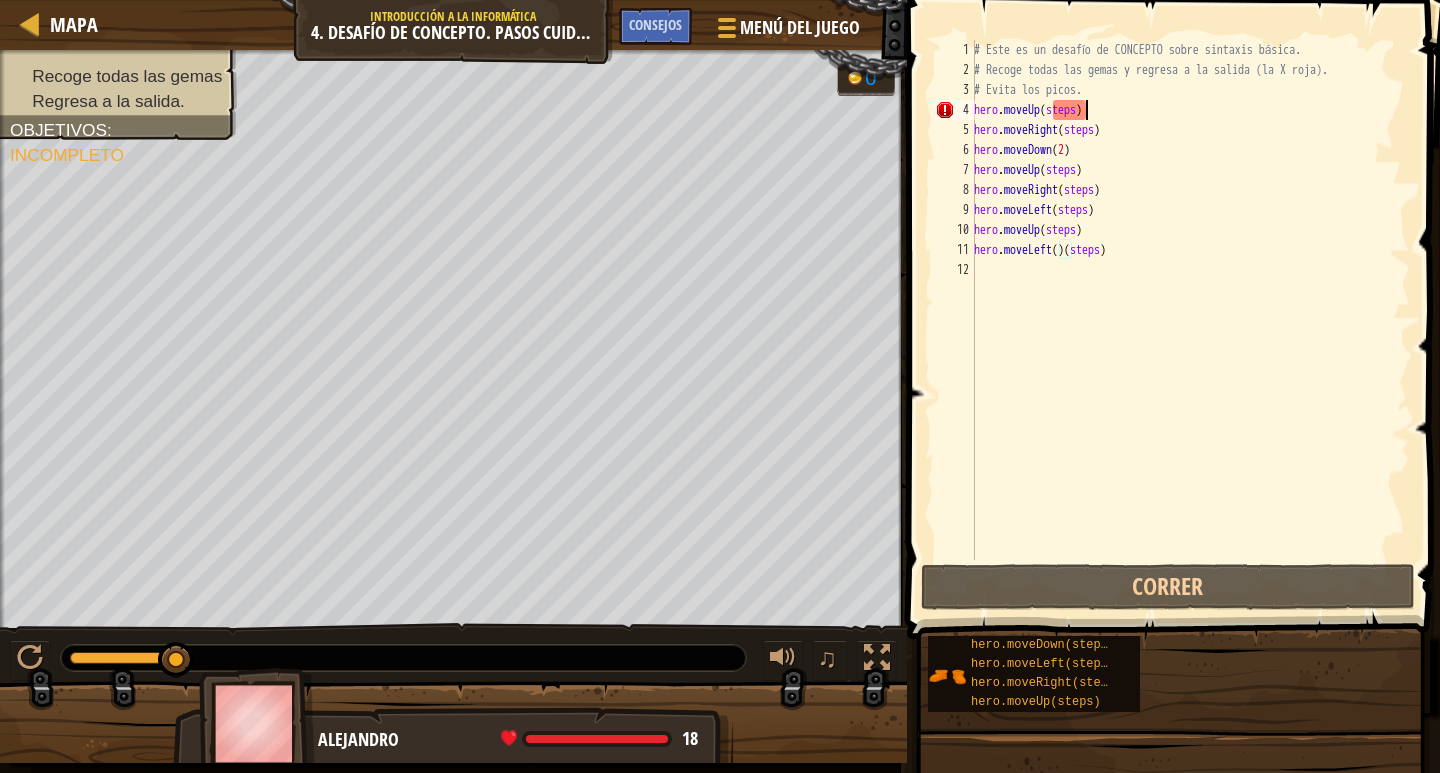 click on "# Este es un desafío de CONCEPTO sobre sintaxis básica. # Recoge todas las gemas y regresa a la salida (la X roja). # Evita los picos. hero . moveUp ( steps ) hero . moveRight ( steps ) hero . moveDown ( 2 ) hero . moveUp ( steps ) hero . moveRight ( steps ) hero . moveLeft ( steps ) hero . moveUp ( steps ) hero . moveLeft ( ) ( steps )" at bounding box center [1190, 320] 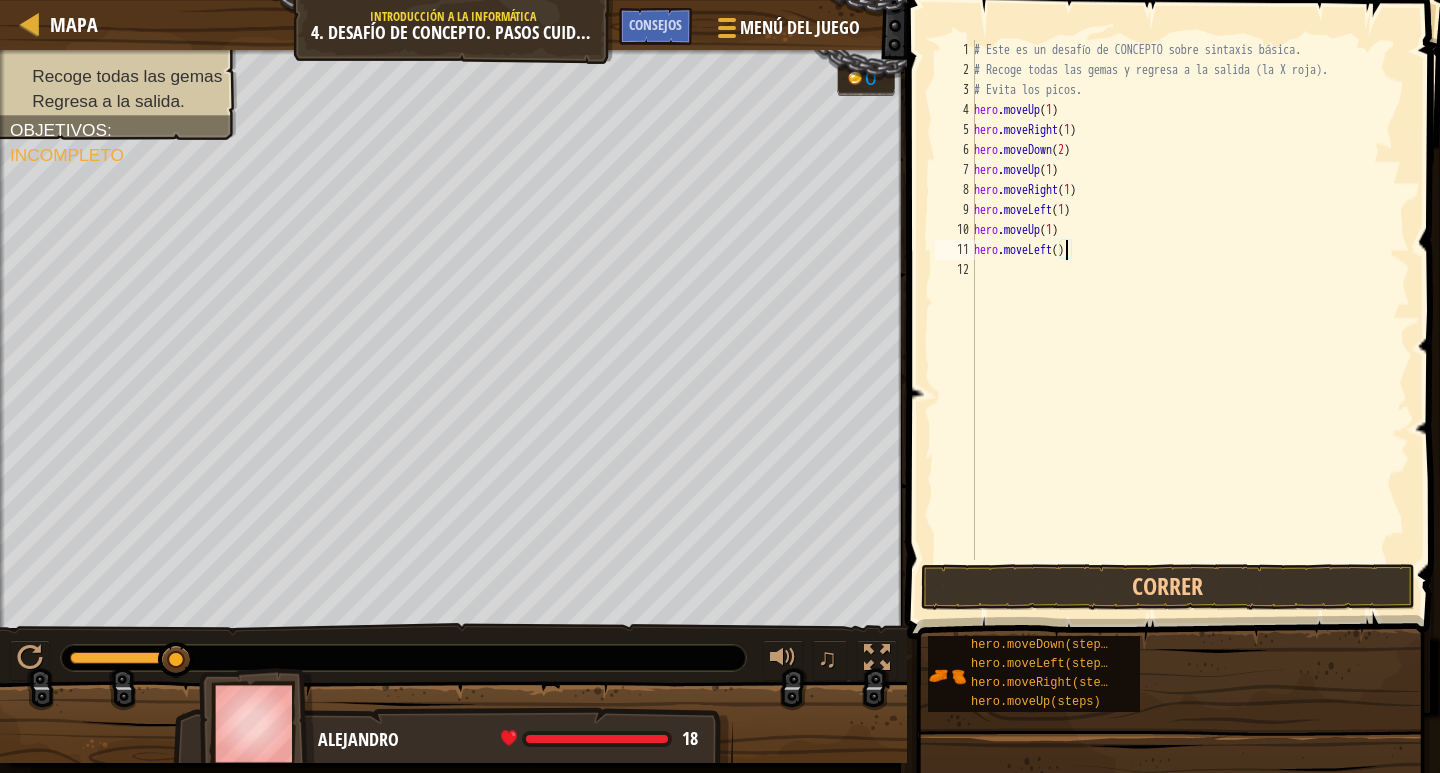 scroll, scrollTop: 9, scrollLeft: 7, axis: both 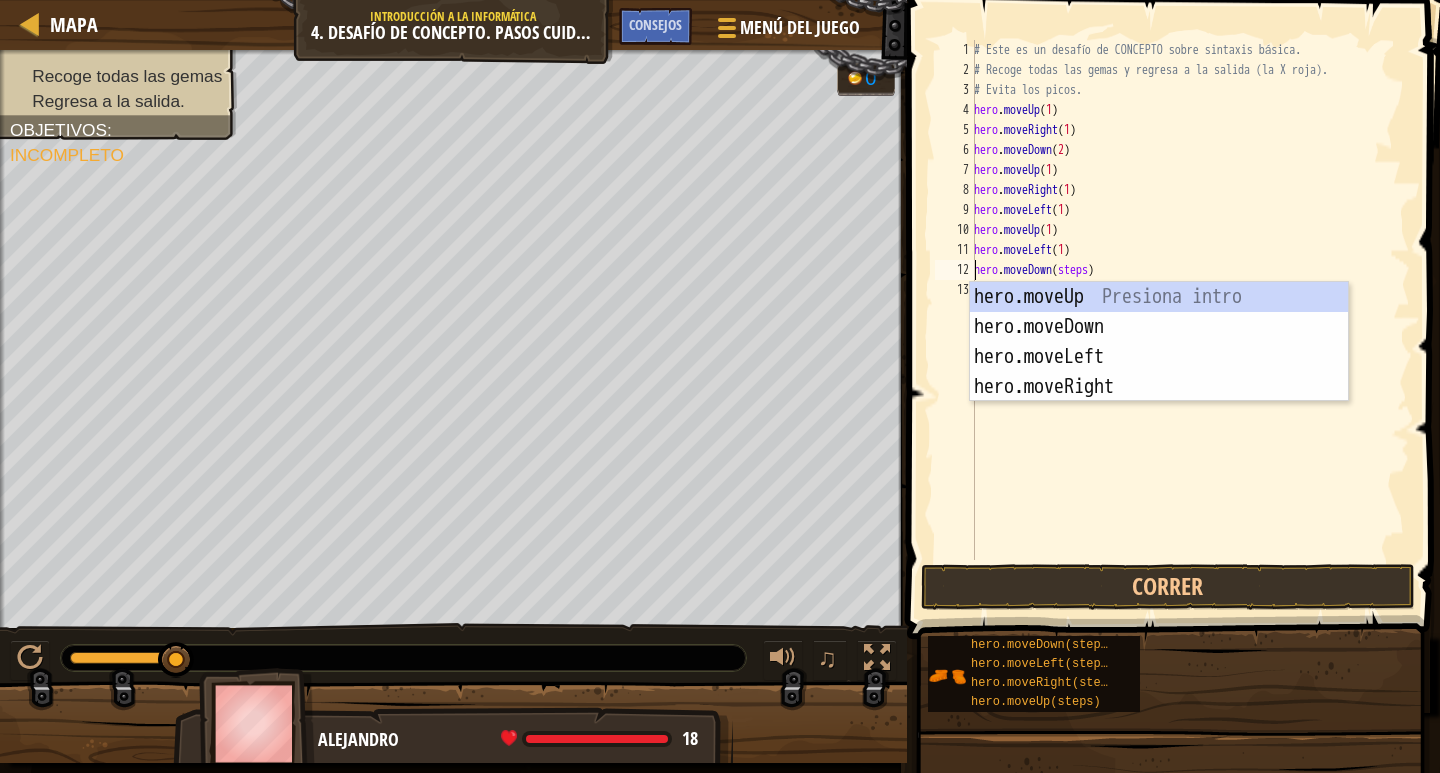 click on "# Este es un desafío de CONCEPTO sobre sintaxis básica. # Recoge todas las gemas y regresa a la salida (la X roja). # Evita los picos. hero . moveUp ( 1 ) hero . moveRight ( 1 ) hero . moveDown ( 2 ) hero . moveUp ( 1 ) hero . moveRight ( 1 ) hero . moveLeft ( 1 ) hero . moveUp ( 1 ) hero . moveLeft ( 1 ) hero . moveDown ( steps )" at bounding box center (1190, 320) 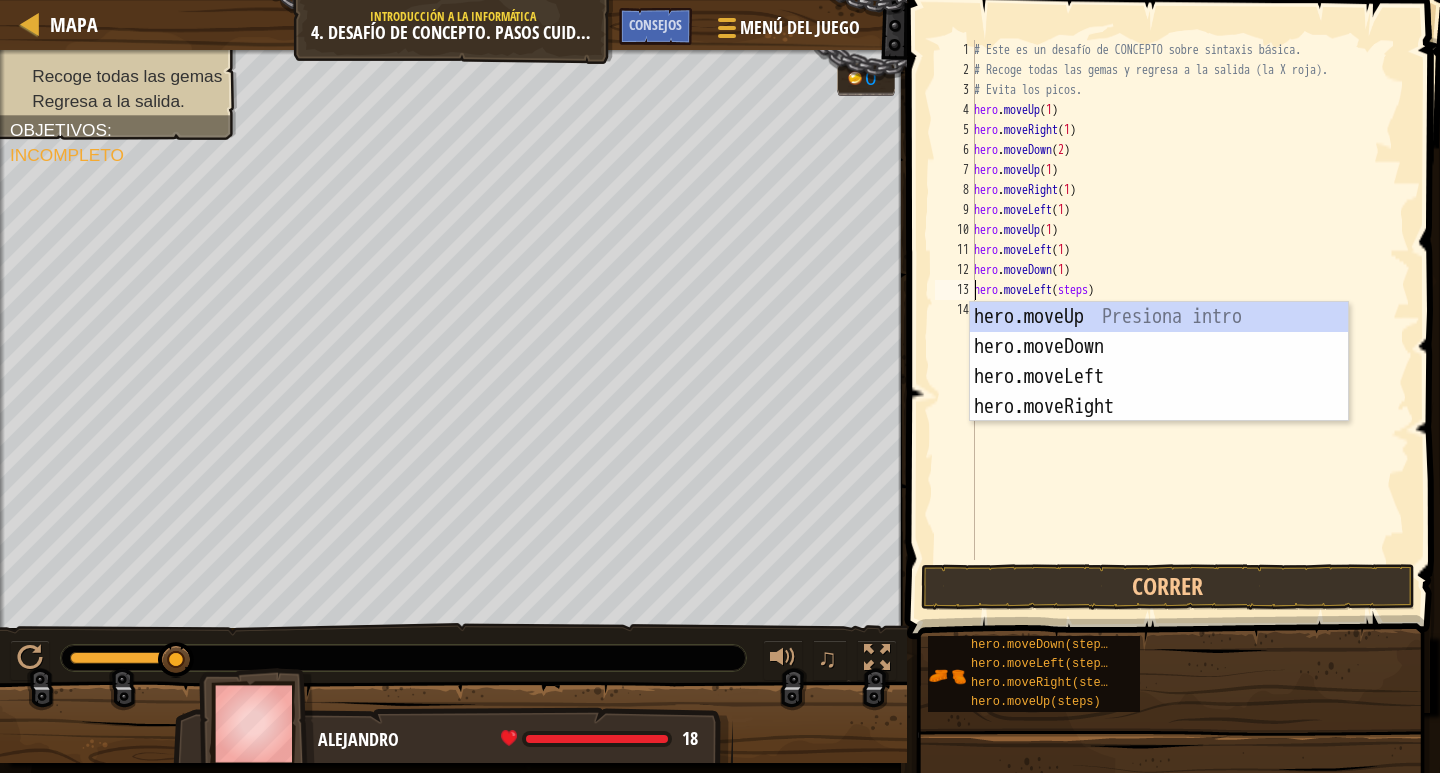 click on "# Este es un desafío de CONCEPTO sobre sintaxis básica. # Recoge todas las gemas y regresa a la salida (la X roja). # Evita los picos. hero . moveUp ( 1 ) hero . moveRight ( 1 ) hero . moveDown ( 2 ) hero . moveUp ( 1 ) hero . moveRight ( 1 ) hero . moveLeft ( 1 ) hero . moveUp ( 1 ) hero . moveLeft ( 1 ) hero . moveDown ( 1 ) hero . moveLeft ( steps )" at bounding box center [1190, 320] 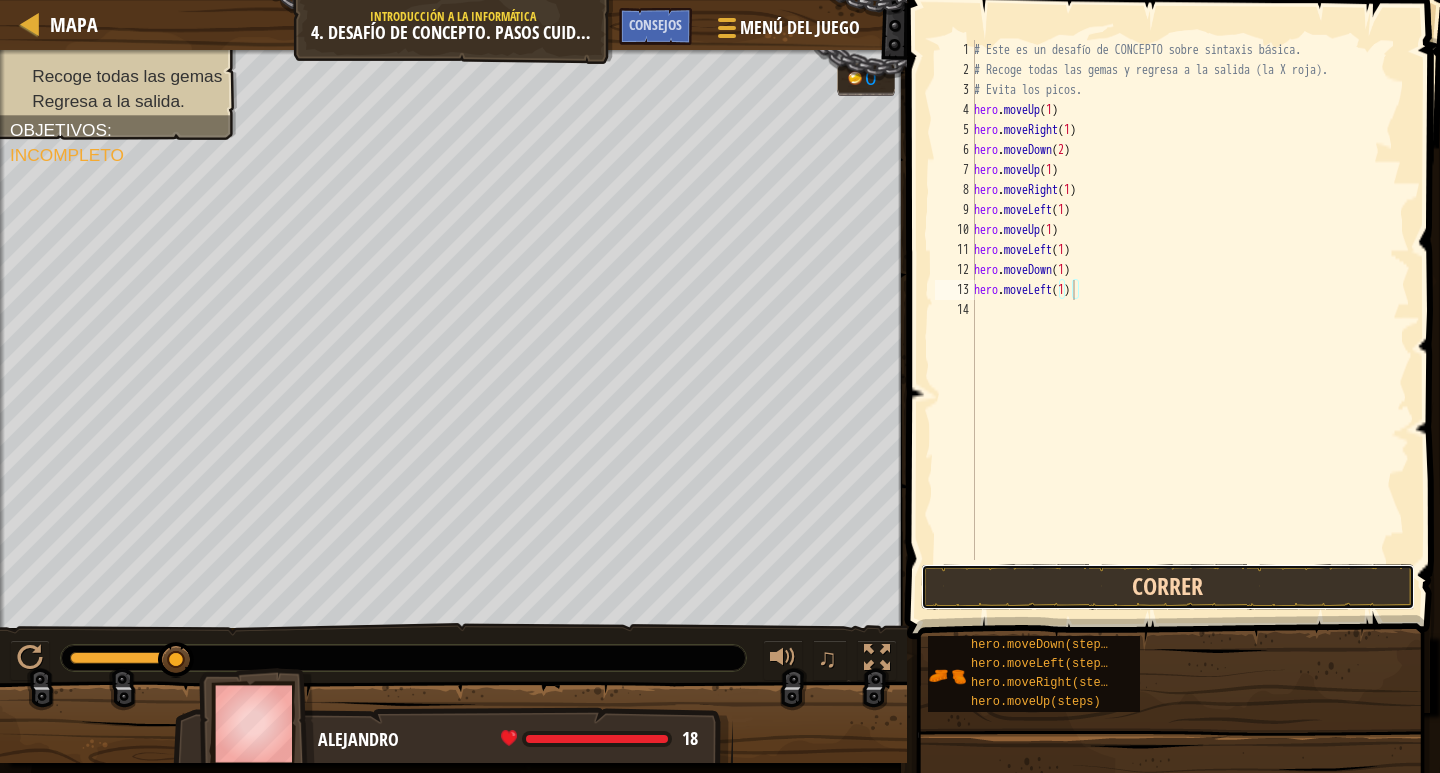 click on "Correr" at bounding box center [1168, 587] 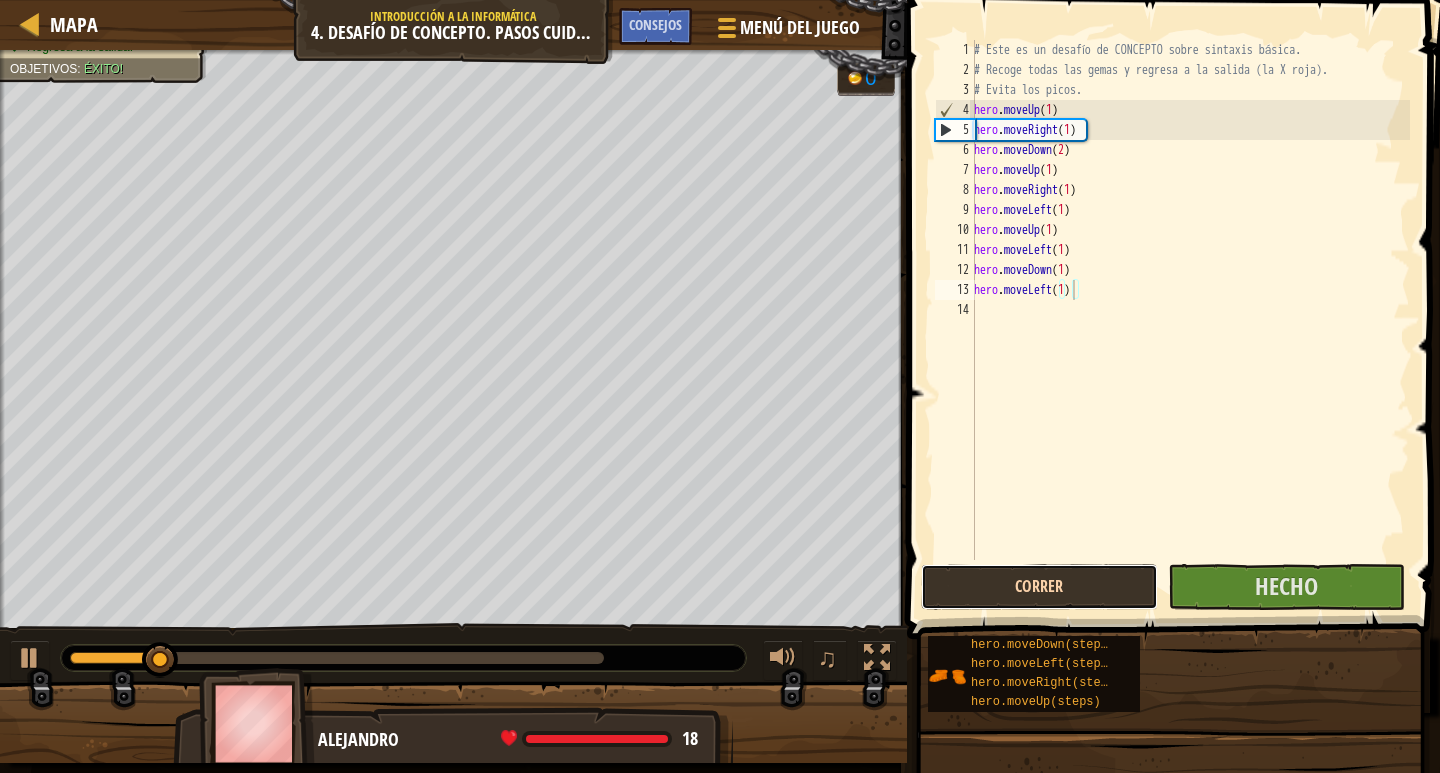 click on "Correr" at bounding box center [1039, 587] 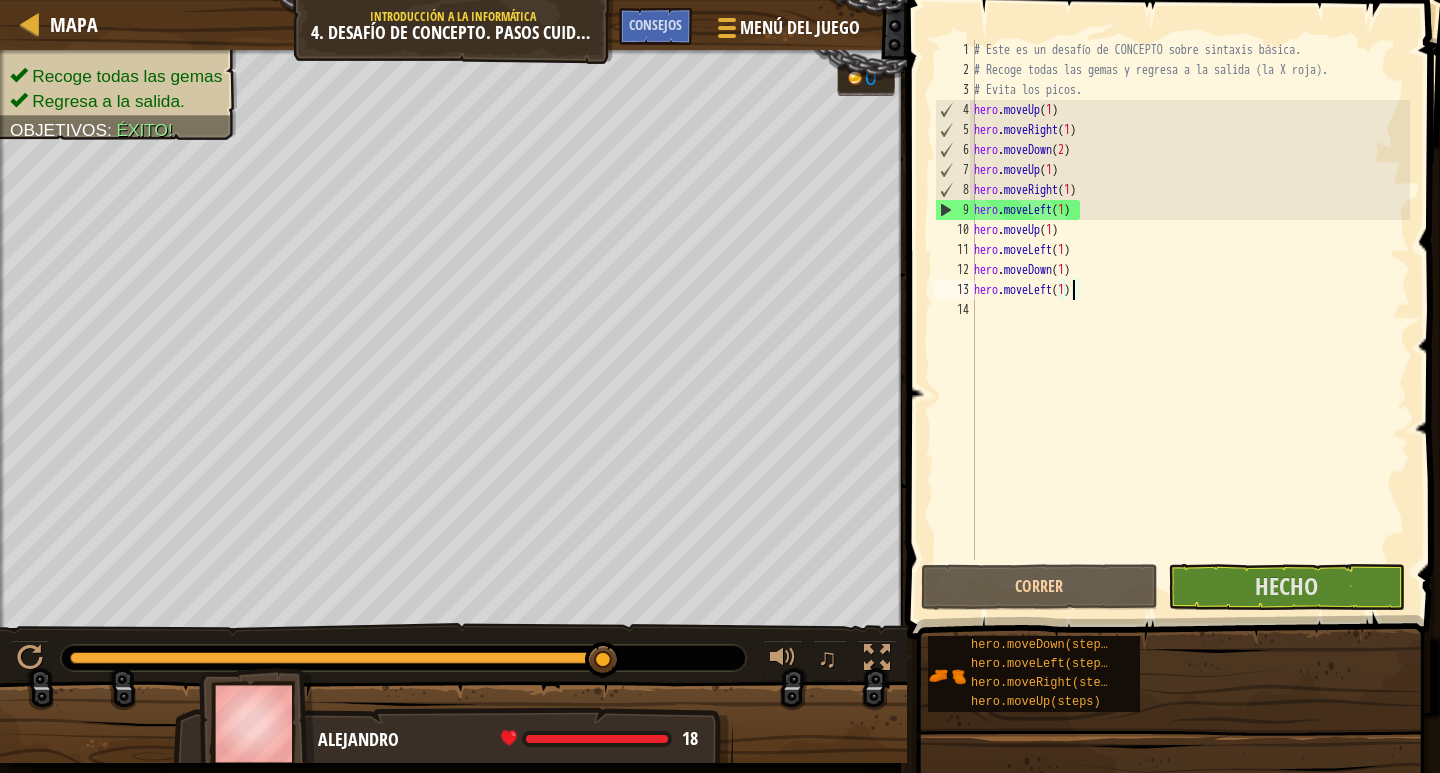 drag, startPoint x: 598, startPoint y: 655, endPoint x: 642, endPoint y: 657, distance: 44.04543 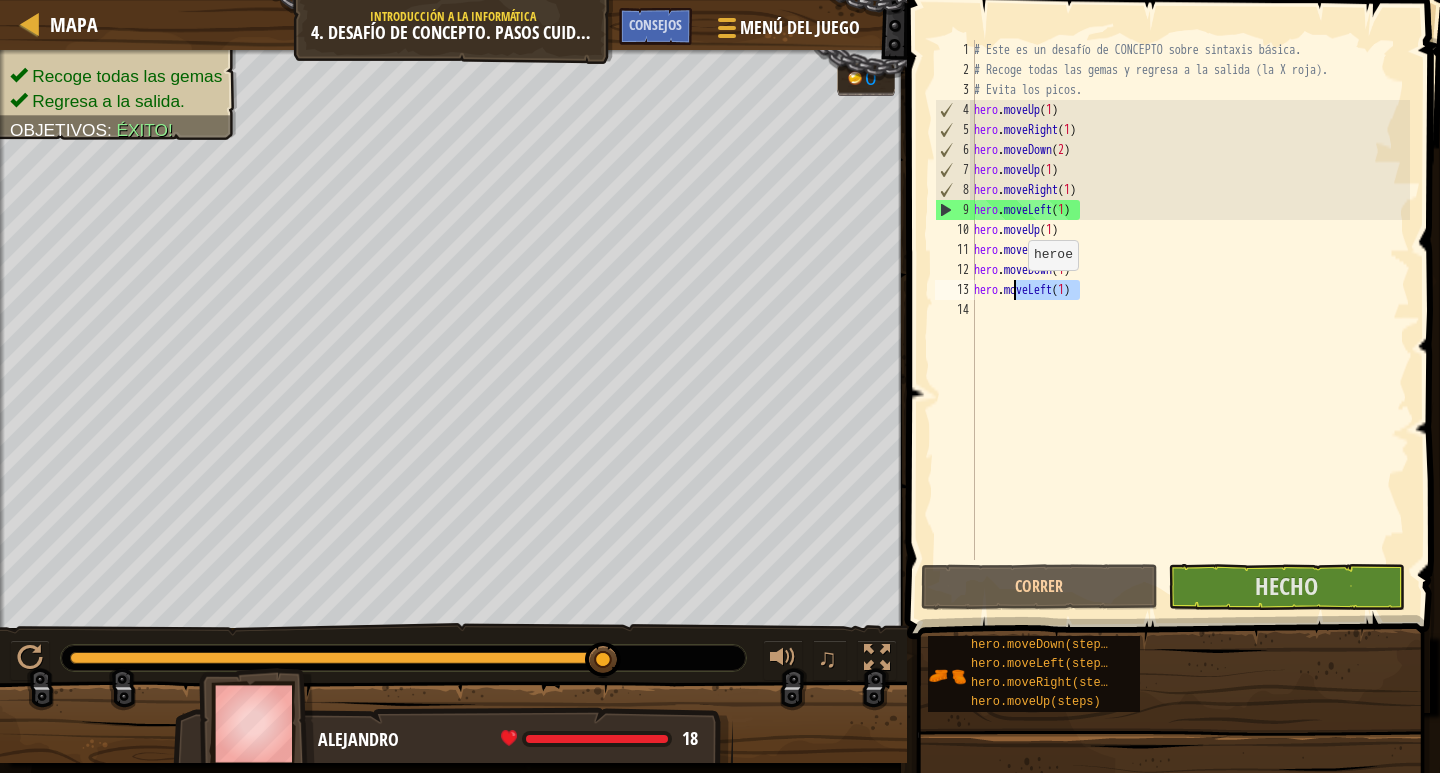 drag, startPoint x: 1115, startPoint y: 290, endPoint x: 1017, endPoint y: 290, distance: 98 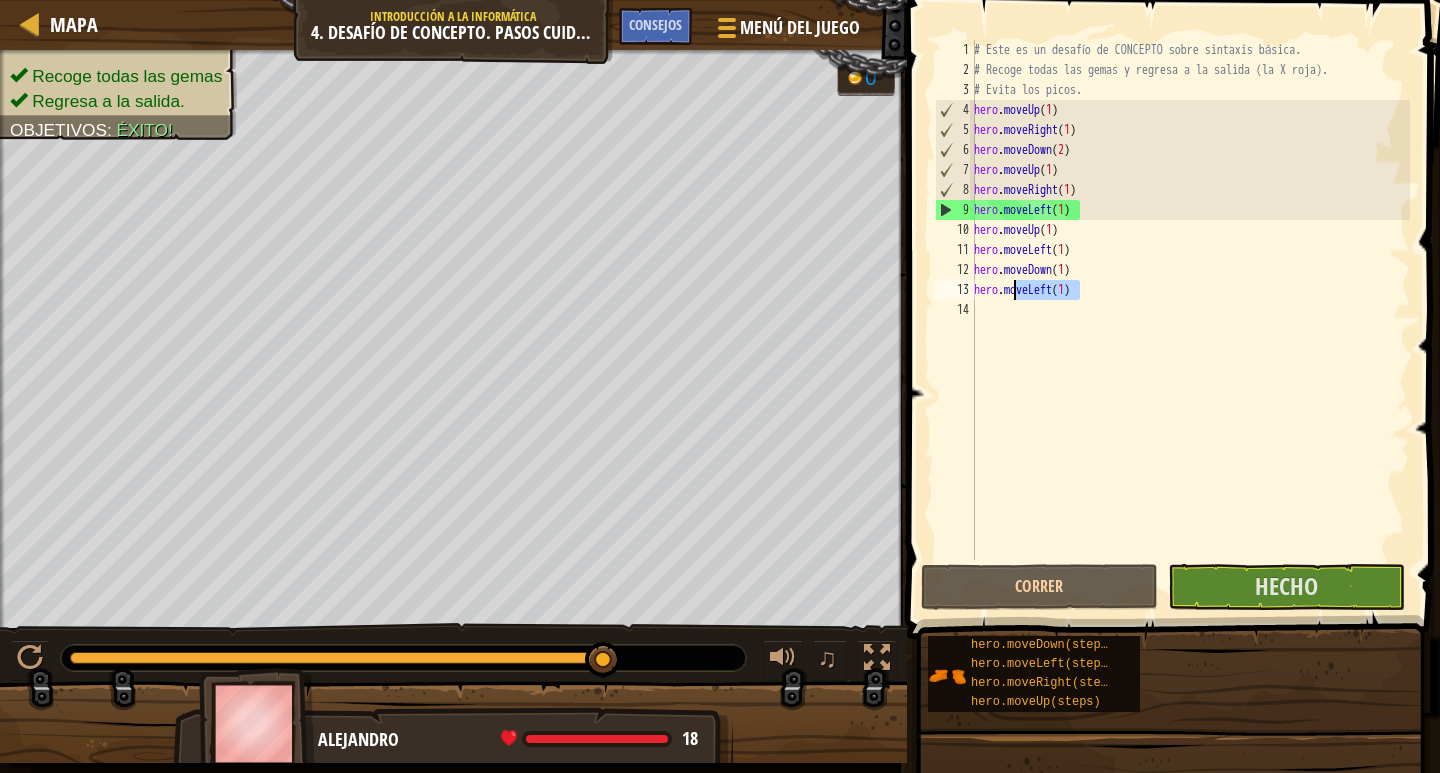 click on "# Este es un desafío de CONCEPTO sobre sintaxis básica. # Recoge todas las gemas y regresa a la salida (la X roja). # Evita los picos. hero . moveUp ( 1 ) hero . moveRight ( 1 ) hero . moveDown ( 2 ) hero . moveUp ( 1 ) hero . moveRight ( 1 ) hero . moveLeft ( 1 ) hero . moveUp ( 1 ) hero . moveLeft ( 1 ) hero . moveDown ( 1 ) hero . moveLeft ( 1 )" at bounding box center [1190, 320] 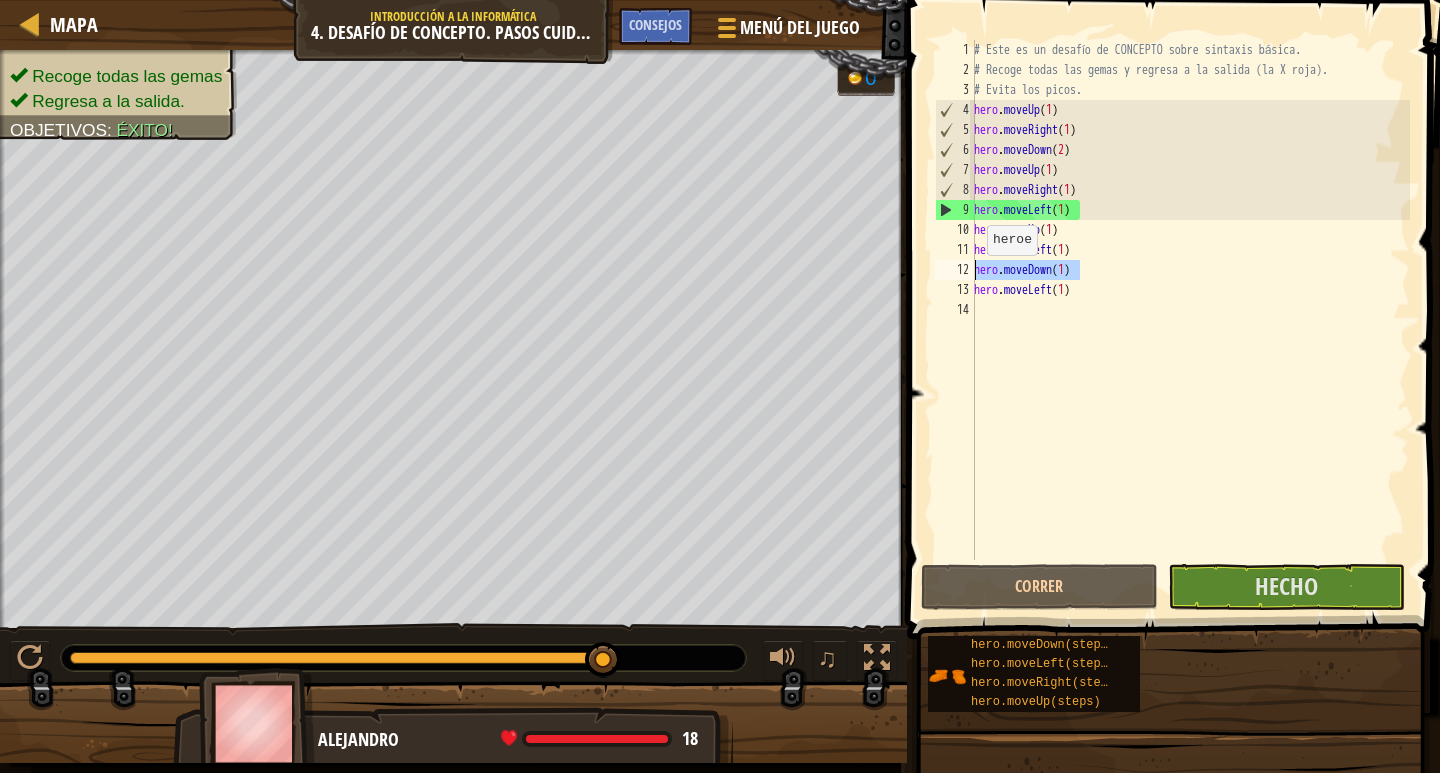 drag, startPoint x: 1121, startPoint y: 265, endPoint x: 976, endPoint y: 275, distance: 145.34442 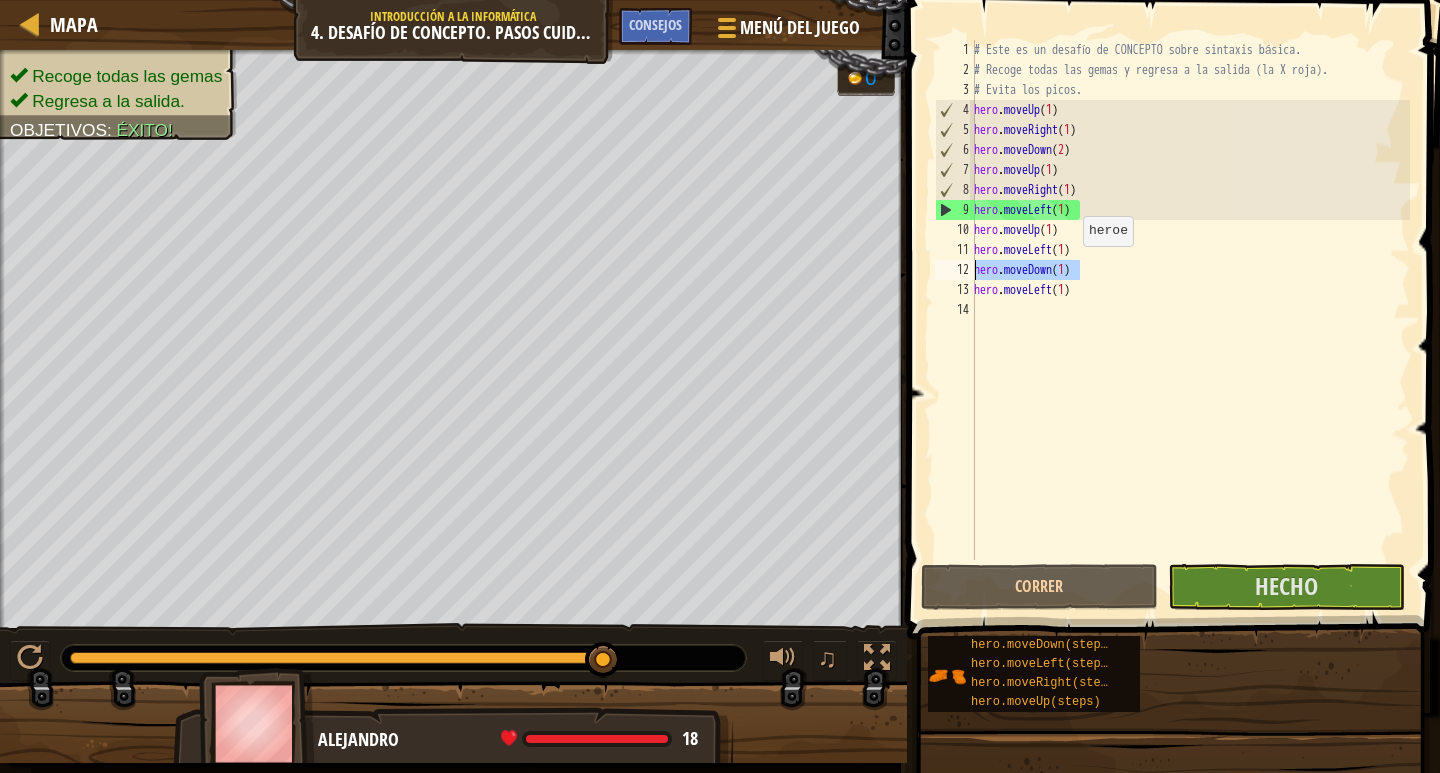 click on "# Este es un desafío de CONCEPTO sobre sintaxis básica. # Recoge todas las gemas y regresa a la salida (la X roja). # Evita los picos. hero . moveUp ( 1 ) hero . moveRight ( 1 ) hero . moveDown ( 2 ) hero . moveUp ( 1 ) hero . moveRight ( 1 ) hero . moveLeft ( 1 ) hero . moveUp ( 1 ) hero . moveLeft ( 1 ) hero . moveDown ( 1 ) hero . moveLeft ( 1 )" at bounding box center [1190, 300] 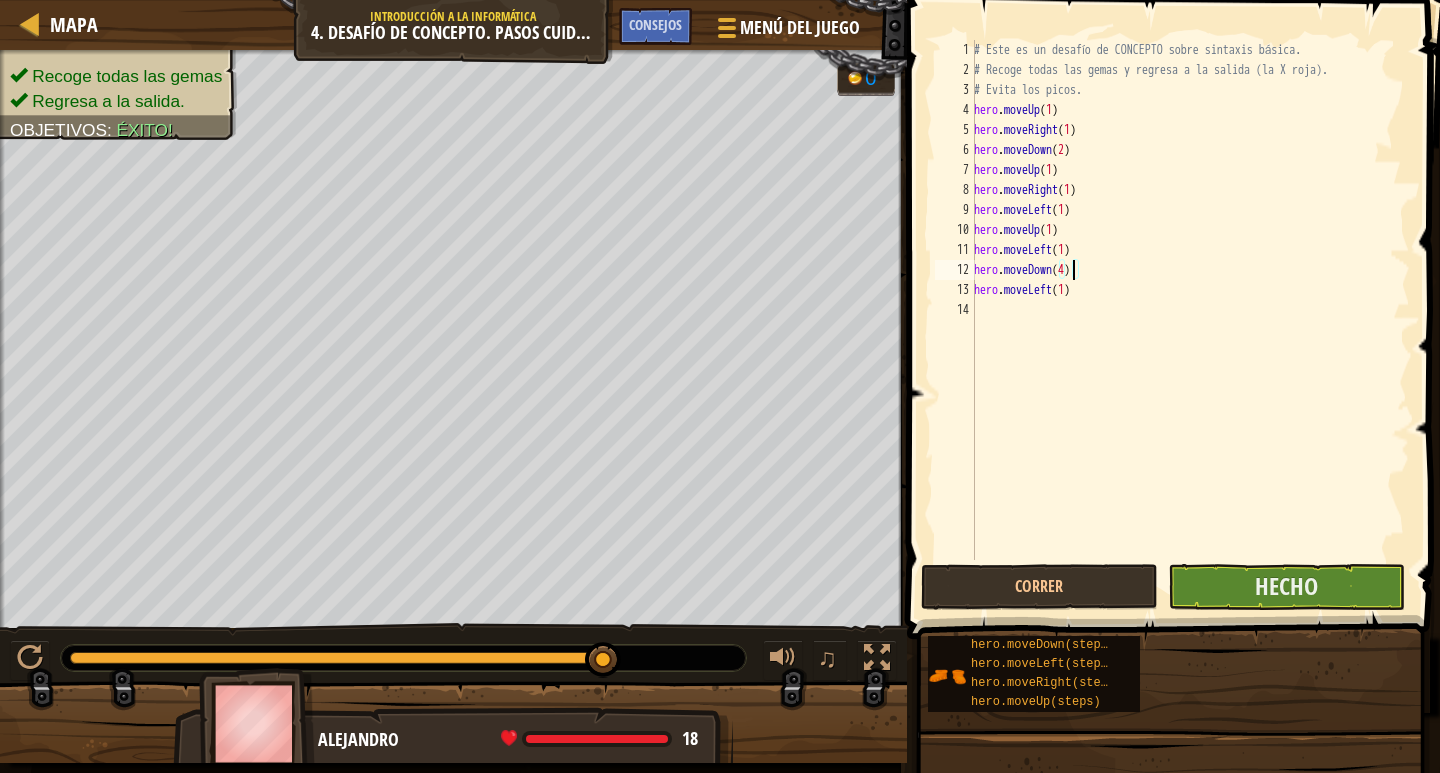 type on "hero.moveDown(4)" 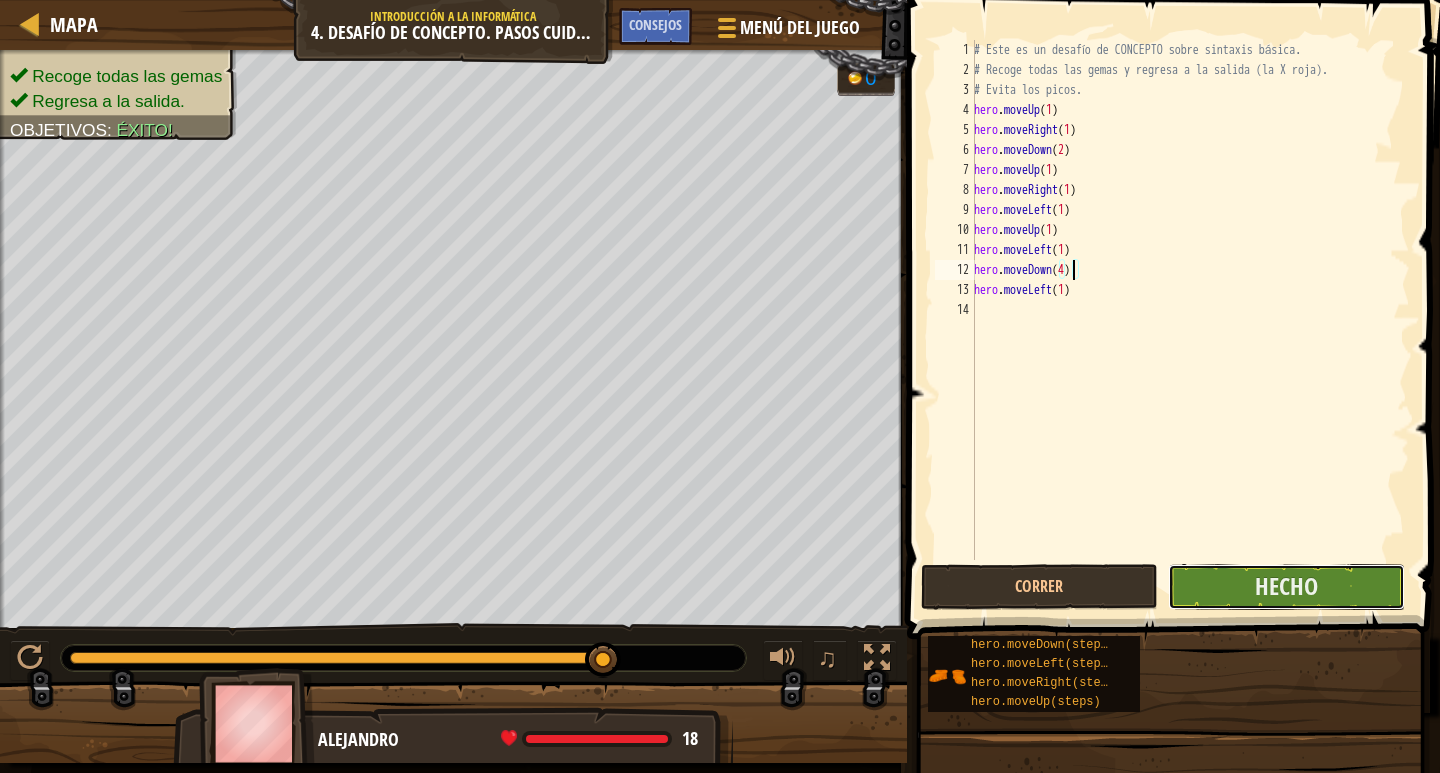 click on "Hecho" at bounding box center [1286, 587] 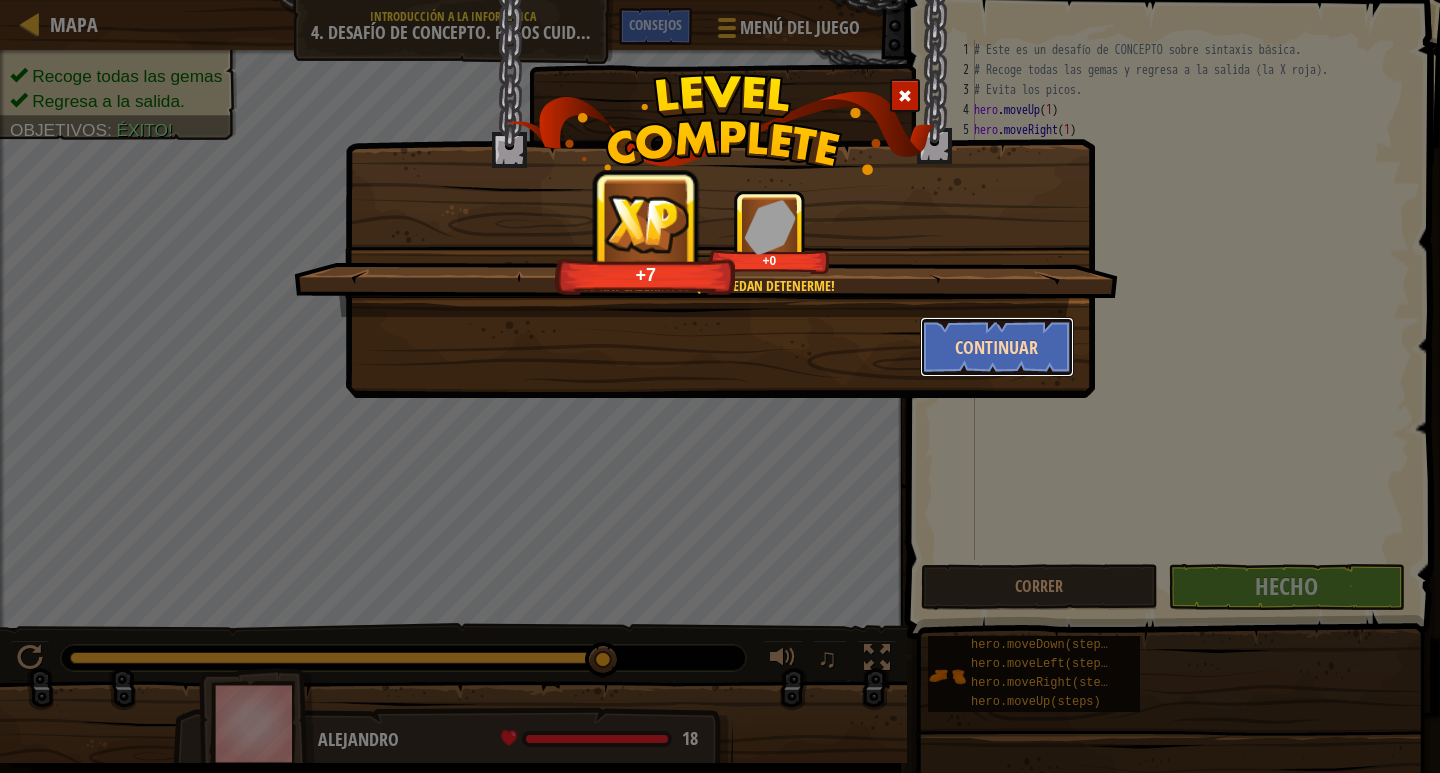 click on "Continuar" at bounding box center [997, 347] 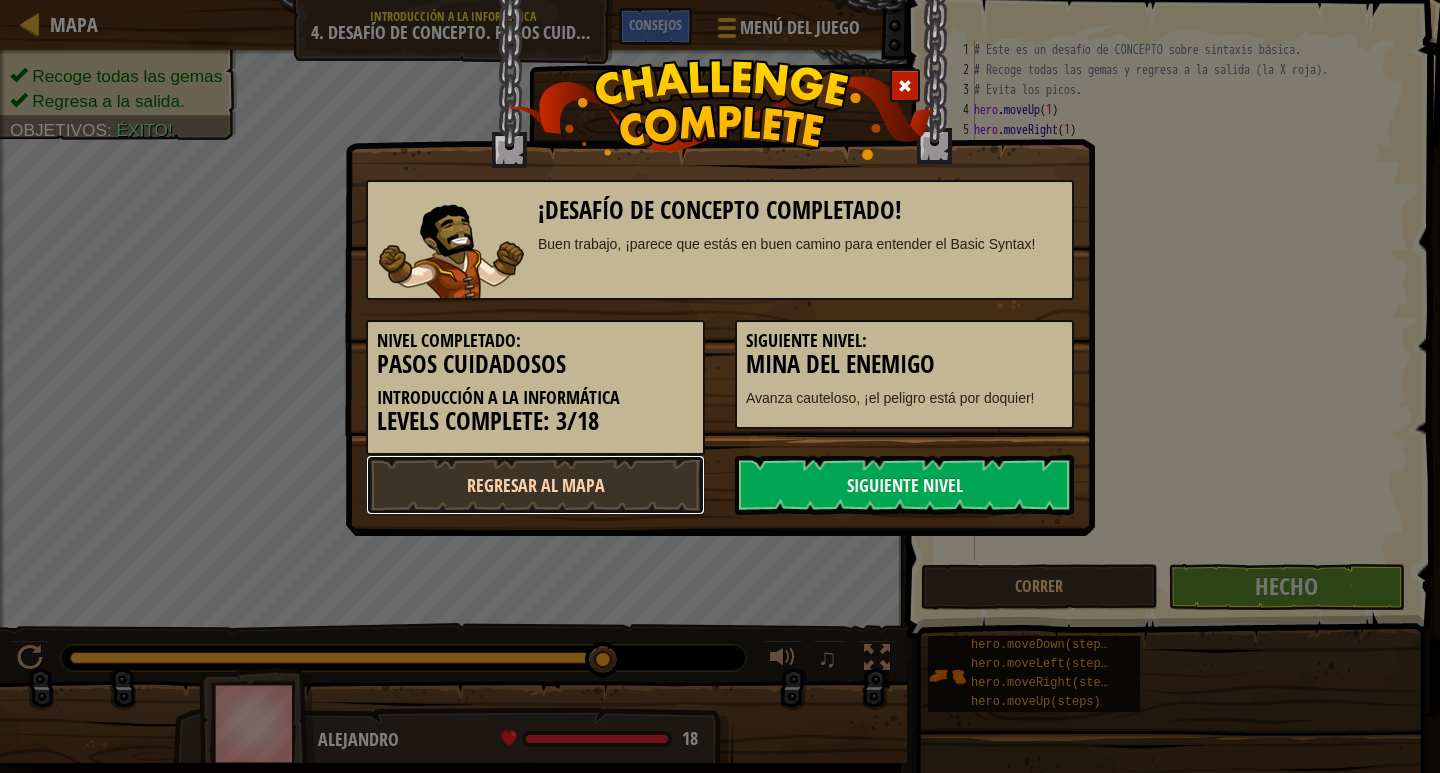 click on "Regresar al mapa" at bounding box center (535, 485) 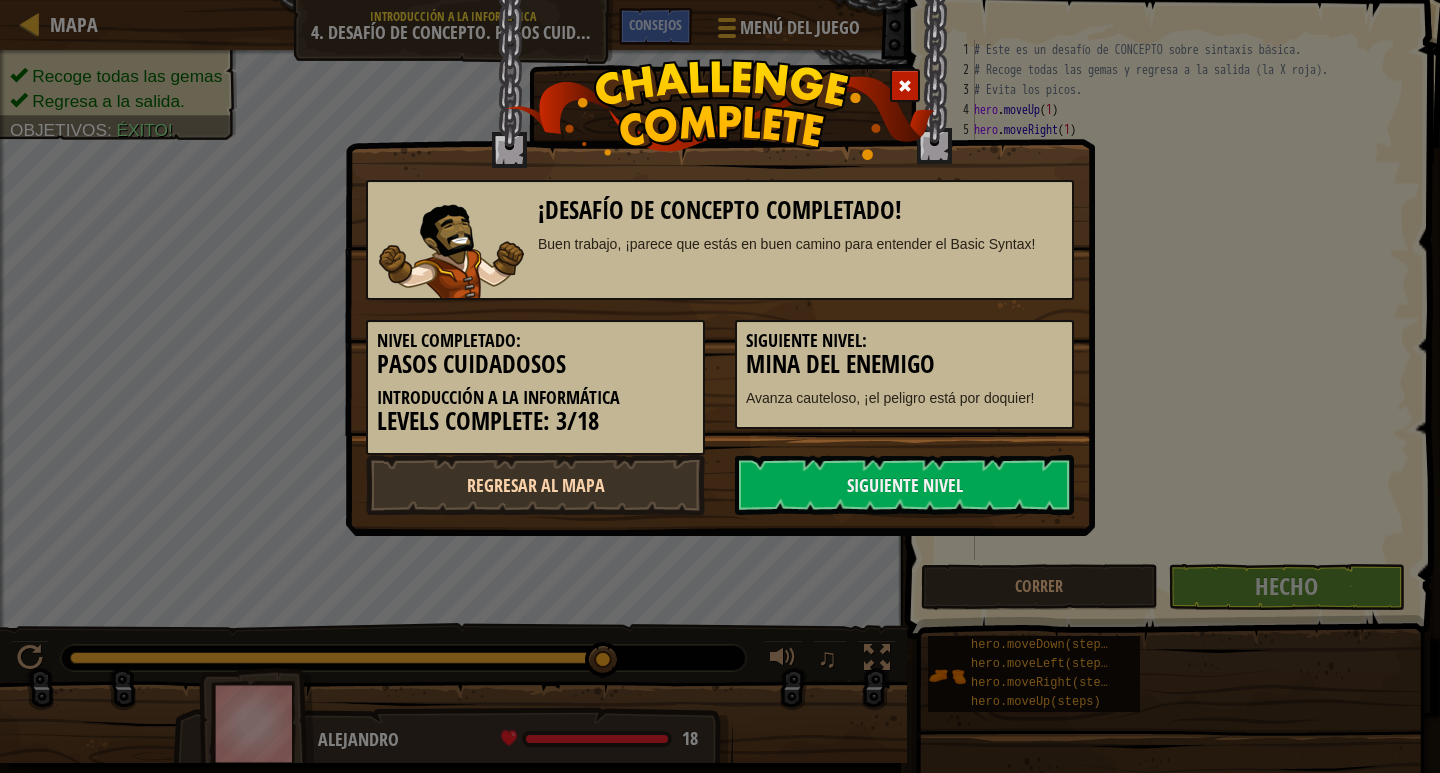 select on "es-ES" 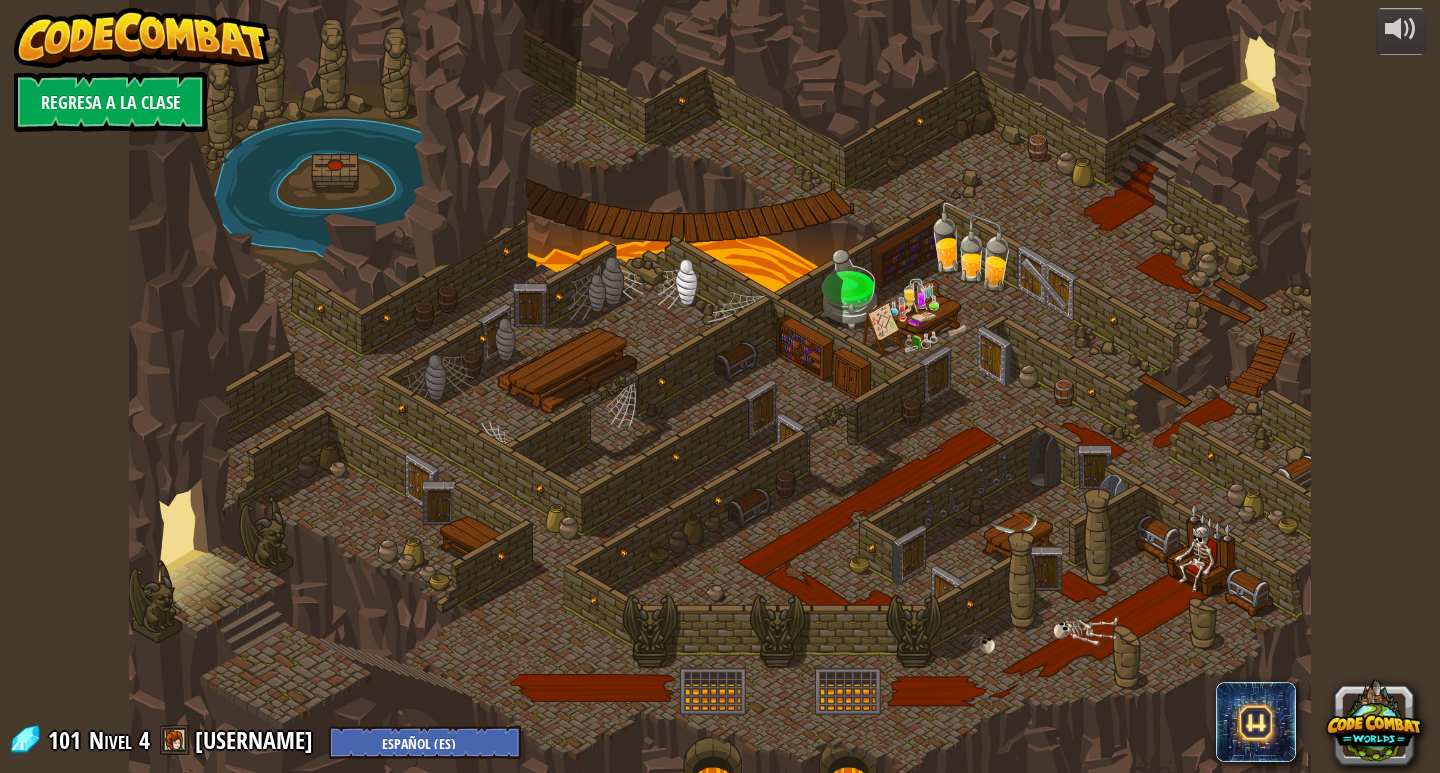 select on "es-ES" 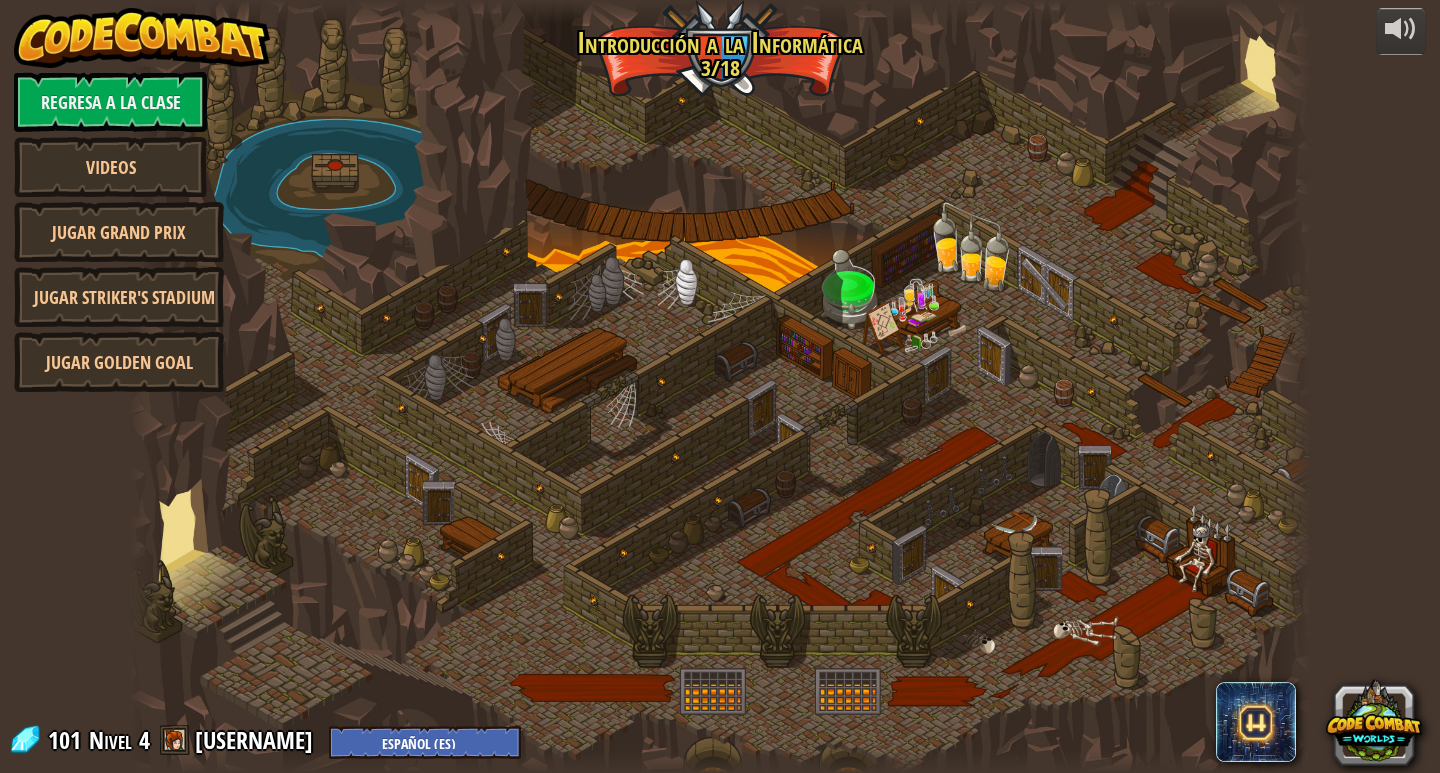 select on "es-ES" 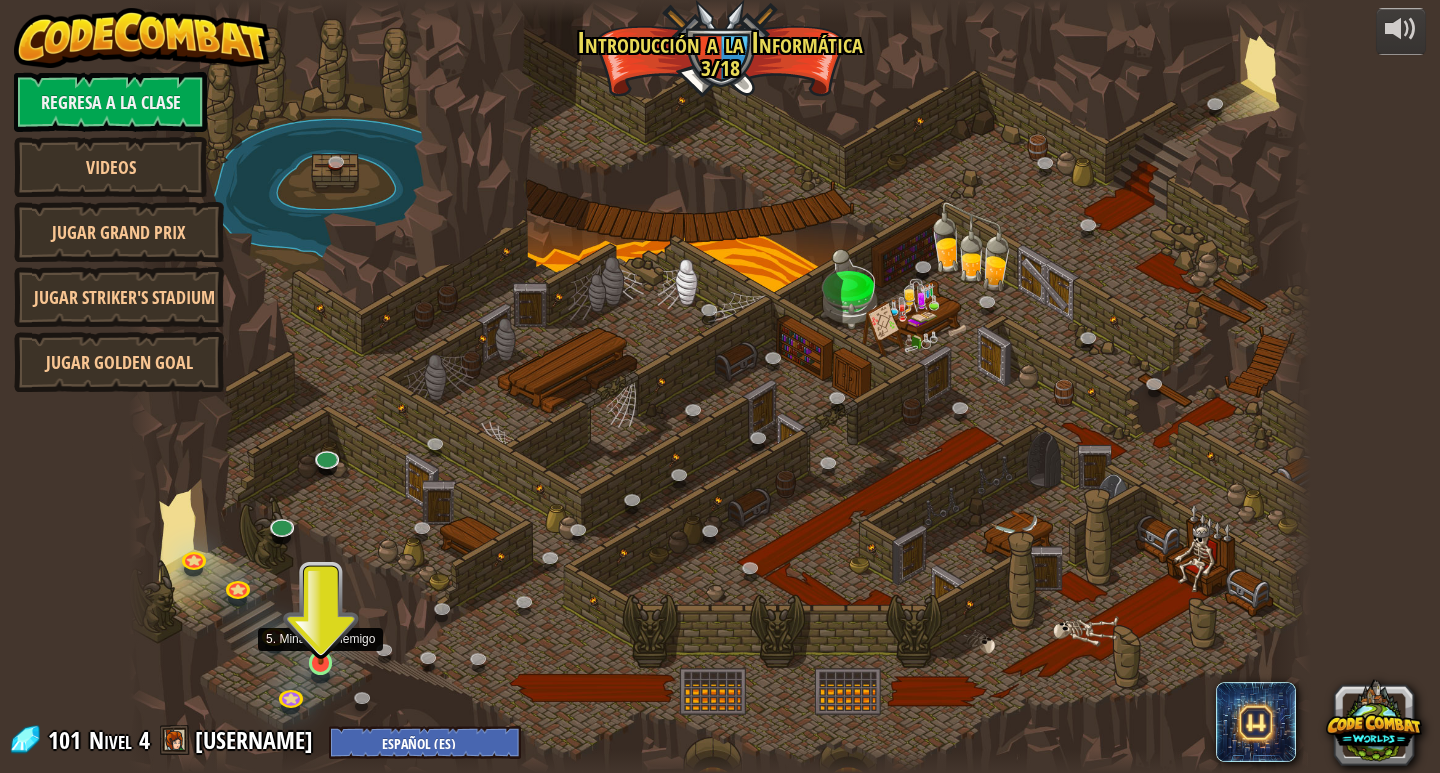 click at bounding box center (321, 631) 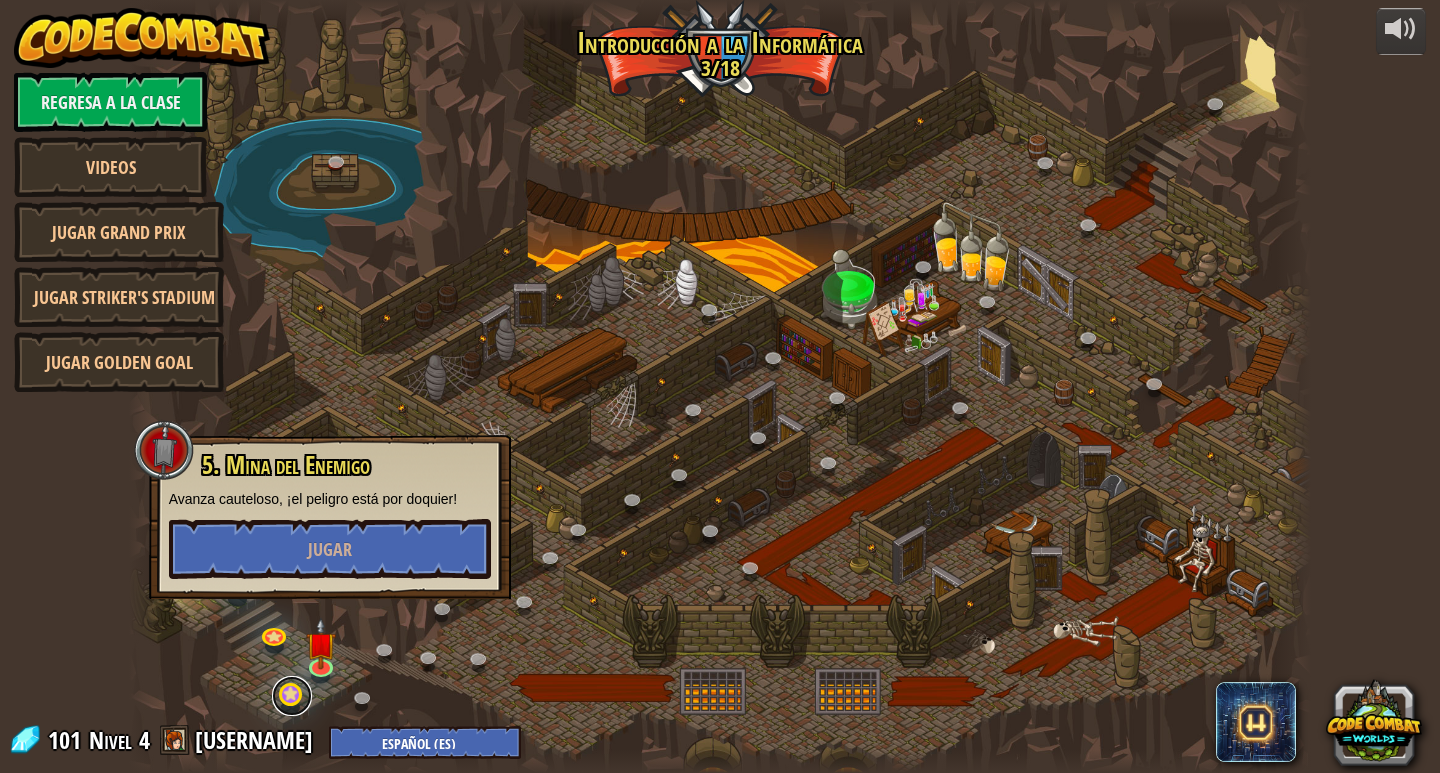 click at bounding box center [292, 696] 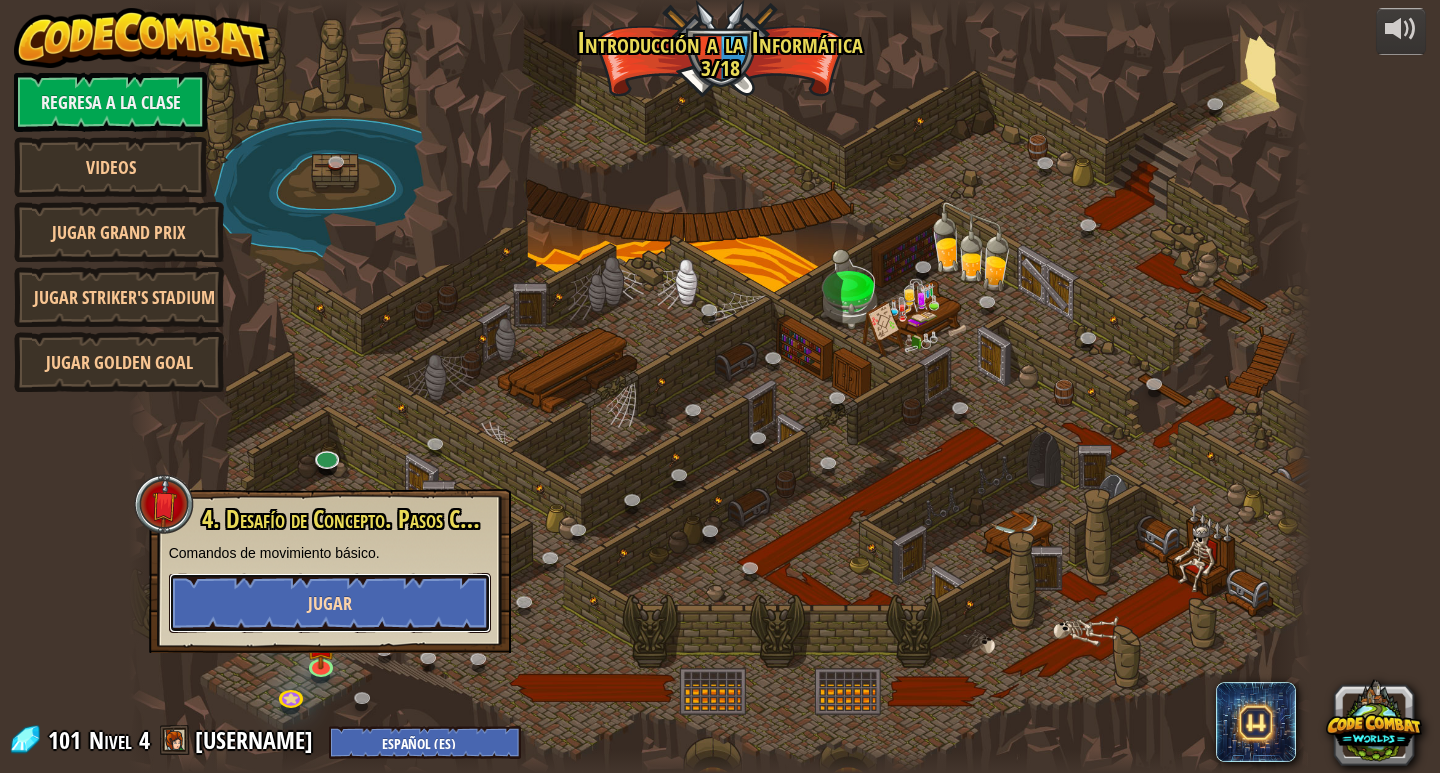 click on "Jugar" at bounding box center (330, 603) 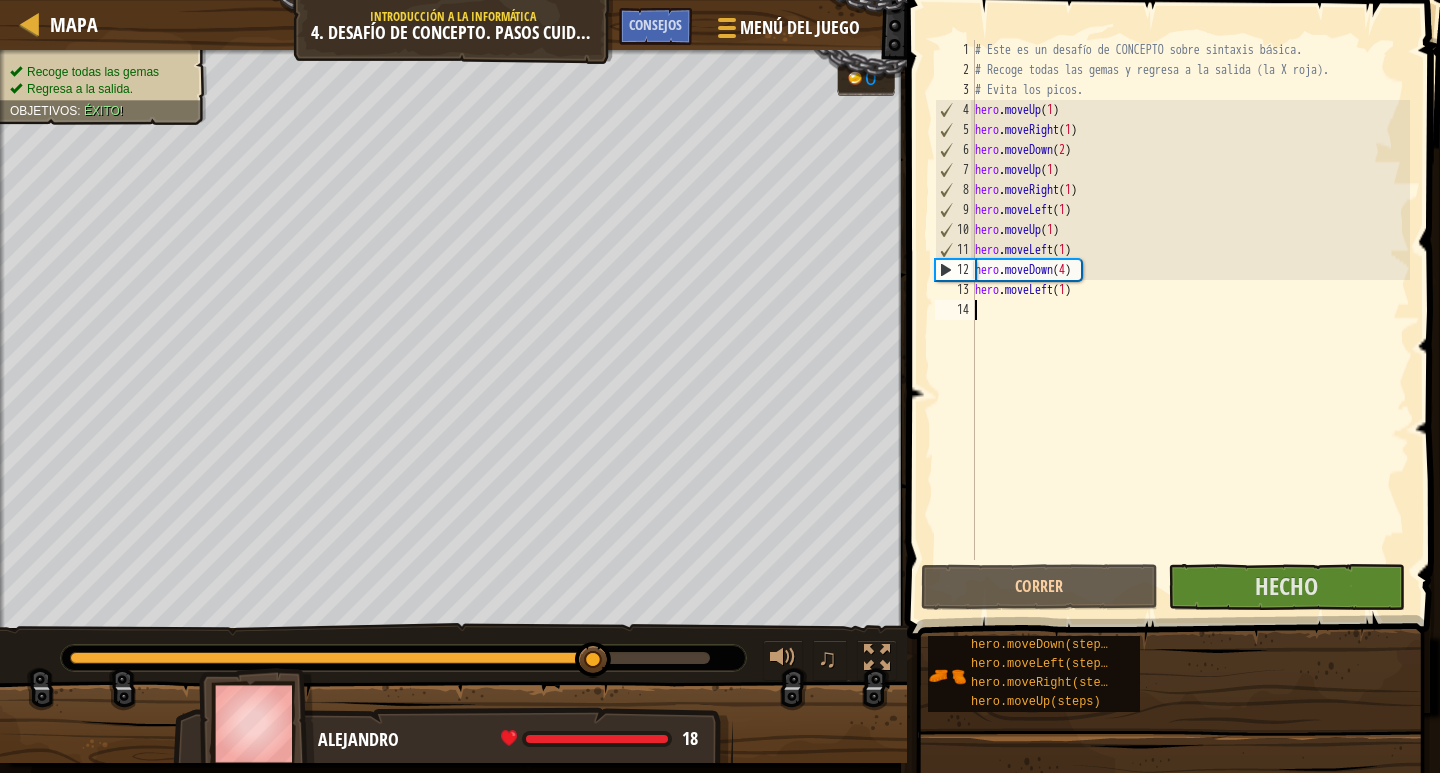 drag, startPoint x: 69, startPoint y: 650, endPoint x: 594, endPoint y: 688, distance: 526.3734 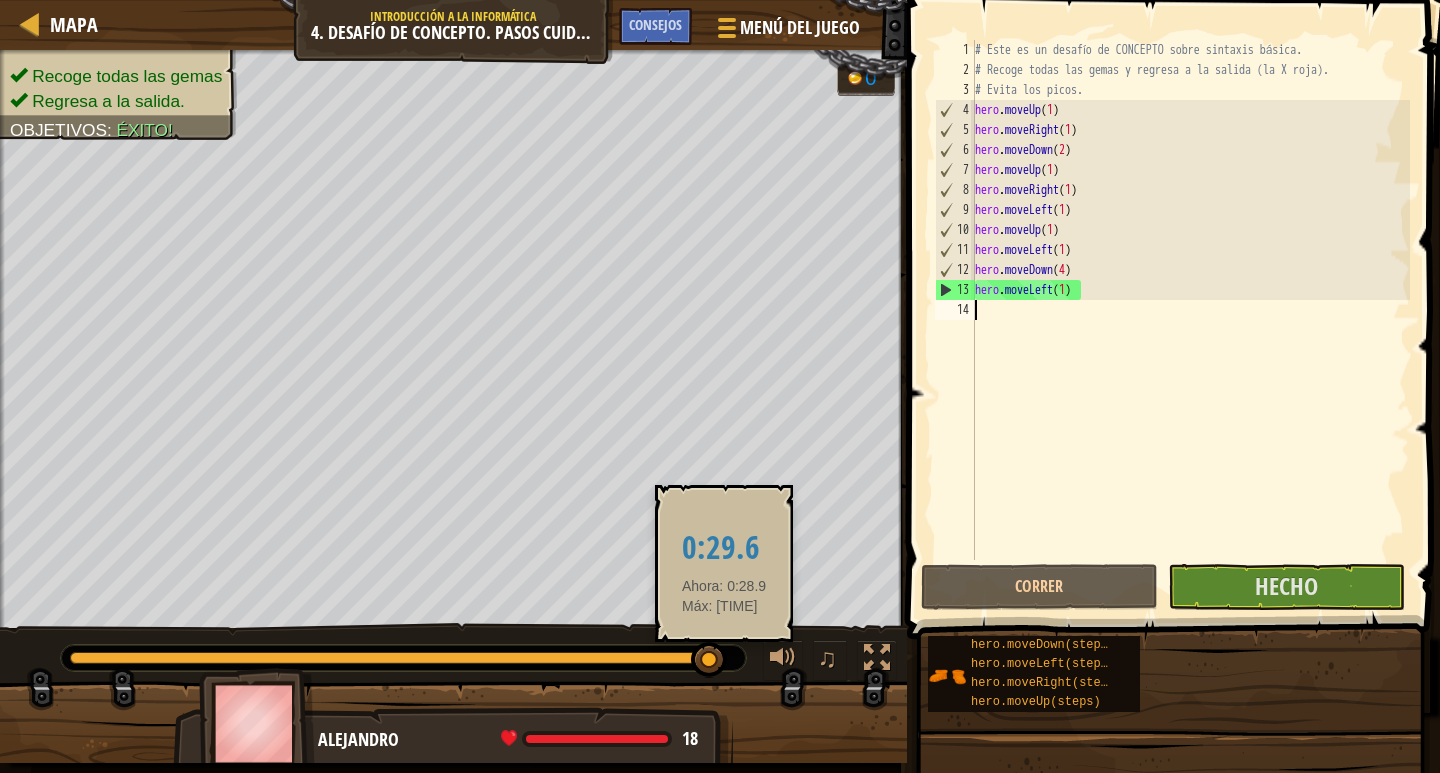 drag, startPoint x: 585, startPoint y: 658, endPoint x: 763, endPoint y: 581, distance: 193.94072 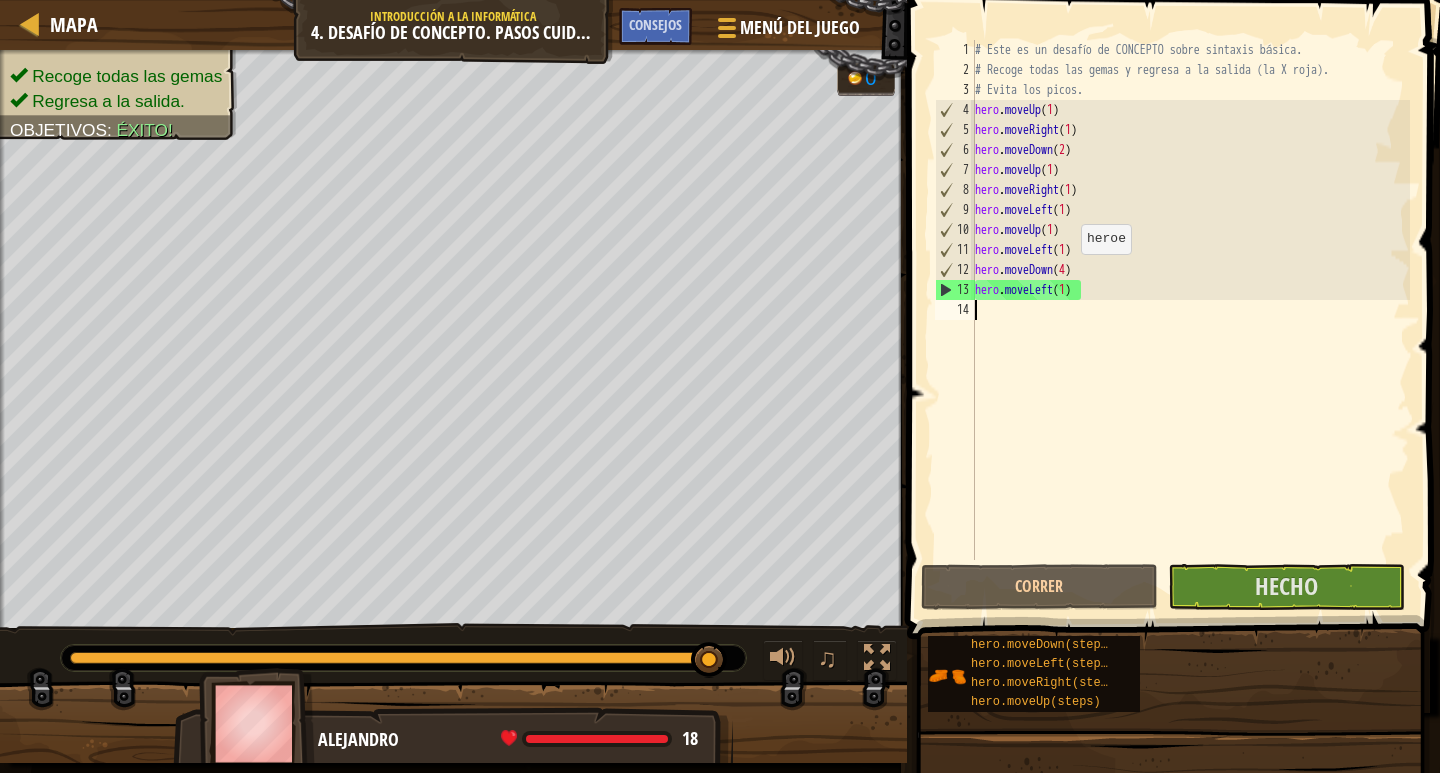 click on "# Este es un desafío de CONCEPTO sobre sintaxis básica. # Recoge todas las gemas y regresa a la salida (la X roja). # Evita los picos. hero . moveUp ( 1 ) hero . moveRight ( 1 ) hero . moveDown ( 2 ) hero . moveUp ( 1 ) hero . moveRight ( 1 ) hero . moveLeft ( 1 ) hero . moveUp ( 1 ) hero . moveLeft ( 1 ) hero . moveDown ( 4 ) hero . moveLeft ( 1 )" at bounding box center (1190, 320) 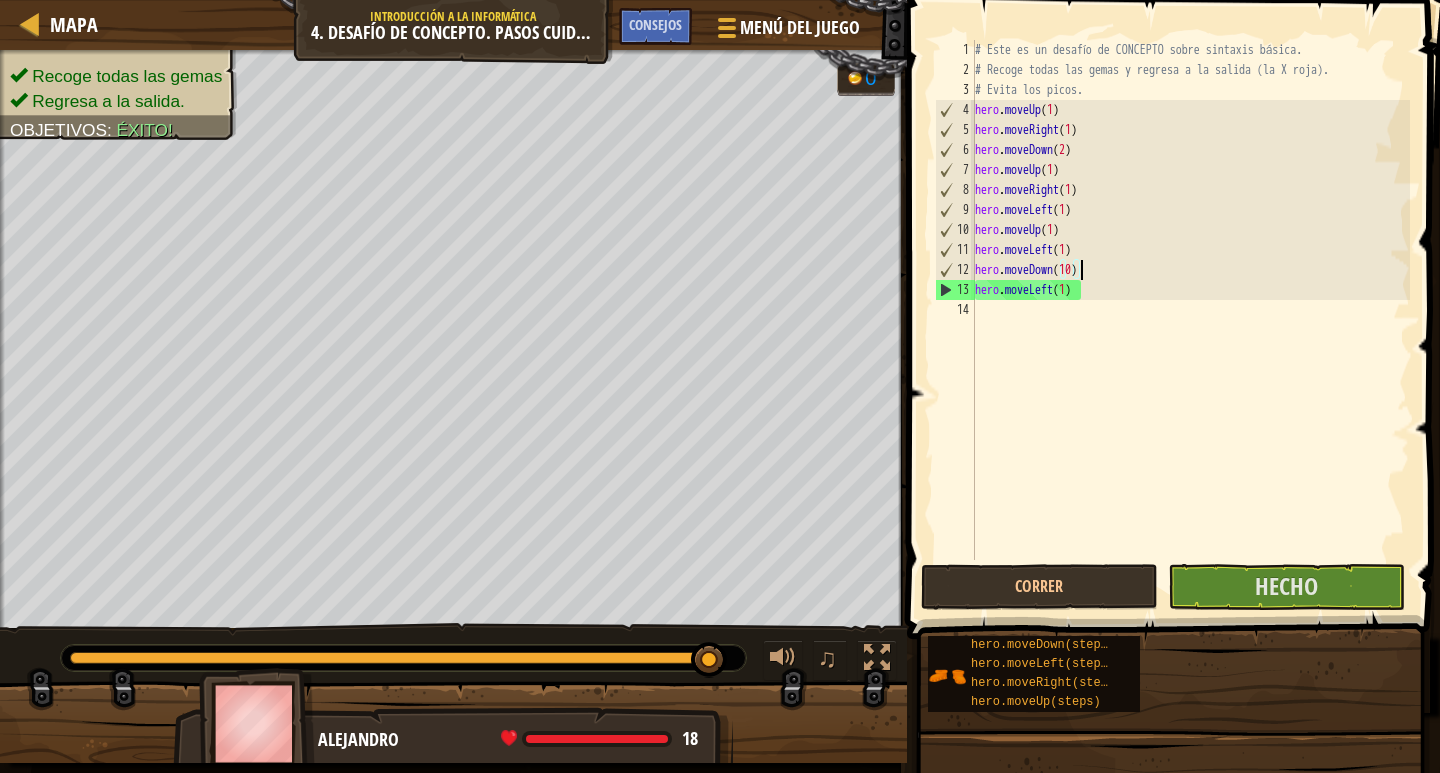 scroll, scrollTop: 9, scrollLeft: 8, axis: both 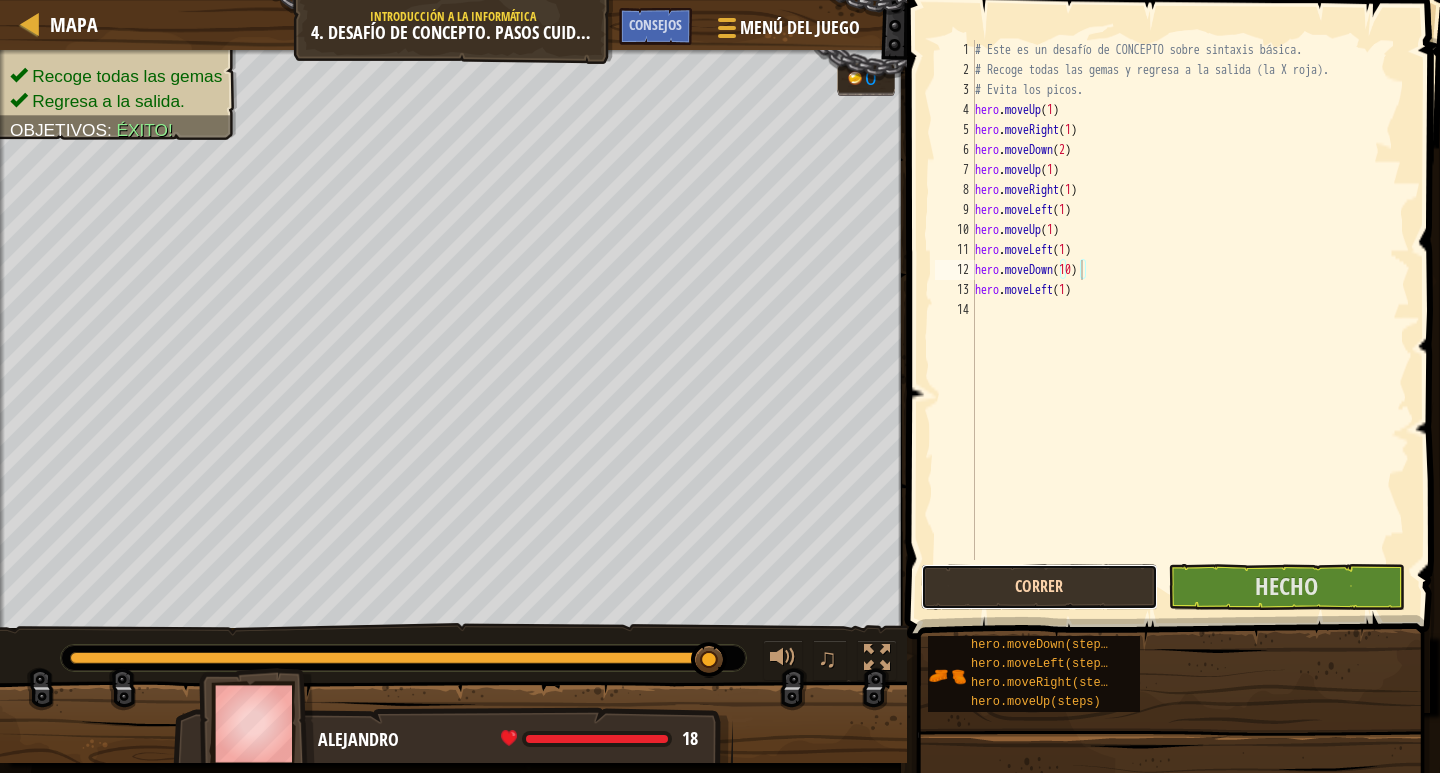 click on "Correr" at bounding box center [1039, 587] 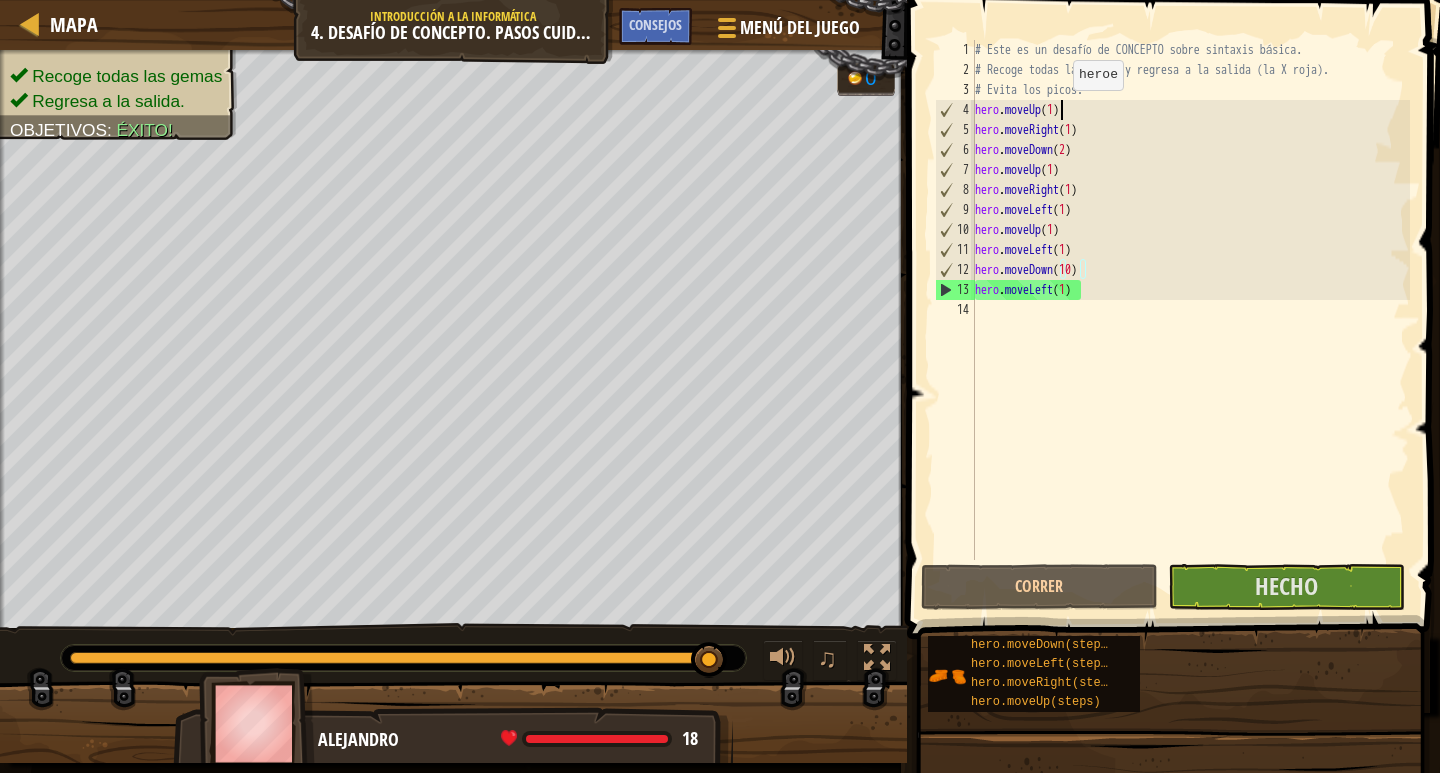 click on "# Este es un desafío de CONCEPTO sobre sintaxis básica. # Recoge todas las gemas y regresa a la salida (la X roja). # Evita los picos. hero . moveUp ( 1 ) hero . moveRight ( 1 ) hero . moveDown ( 2 ) hero . moveUp ( 1 ) hero . moveRight ( 1 ) hero . moveLeft ( 1 ) hero . moveUp ( 1 ) hero . moveLeft ( 1 ) hero . moveDown ( 10 ) hero . moveLeft ( 1 )" at bounding box center (1190, 320) 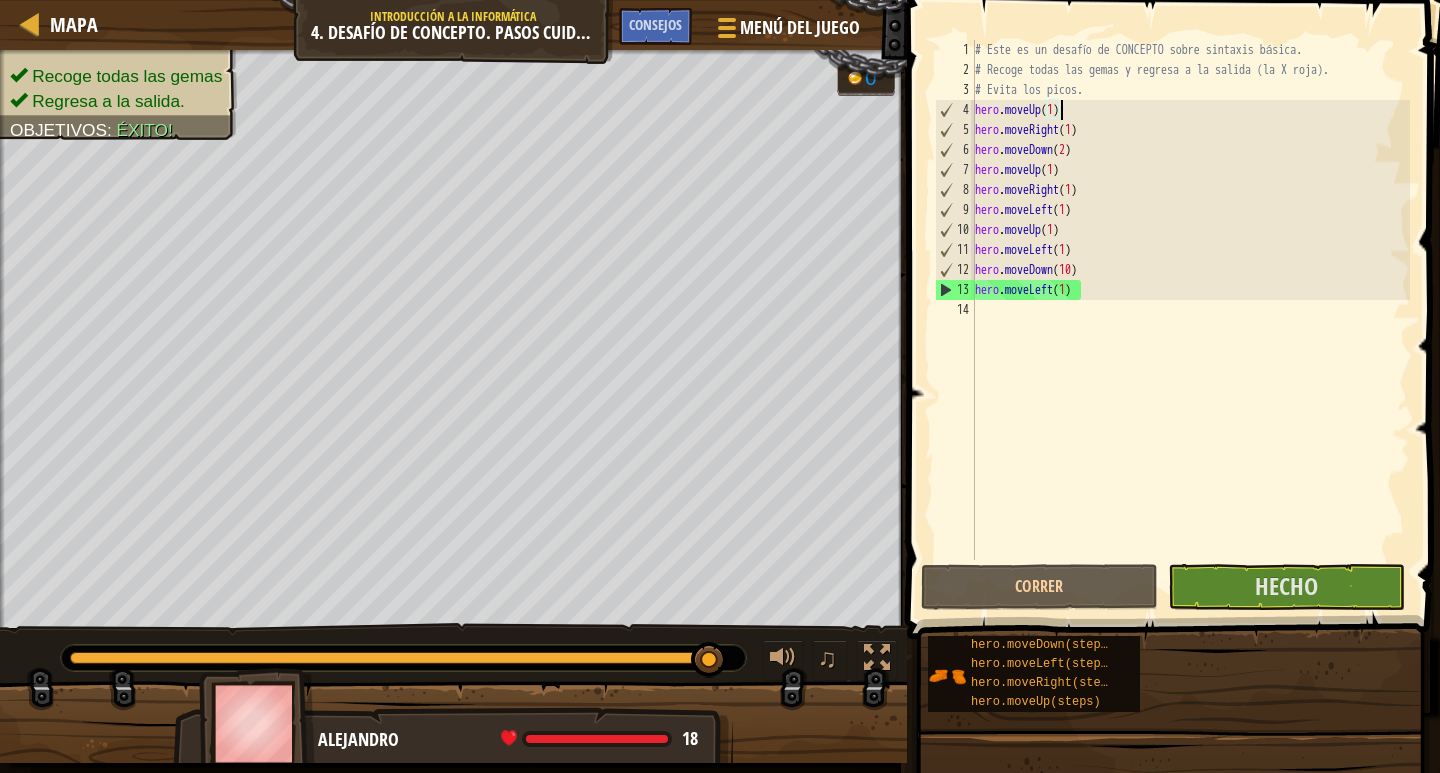 scroll, scrollTop: 9, scrollLeft: 7, axis: both 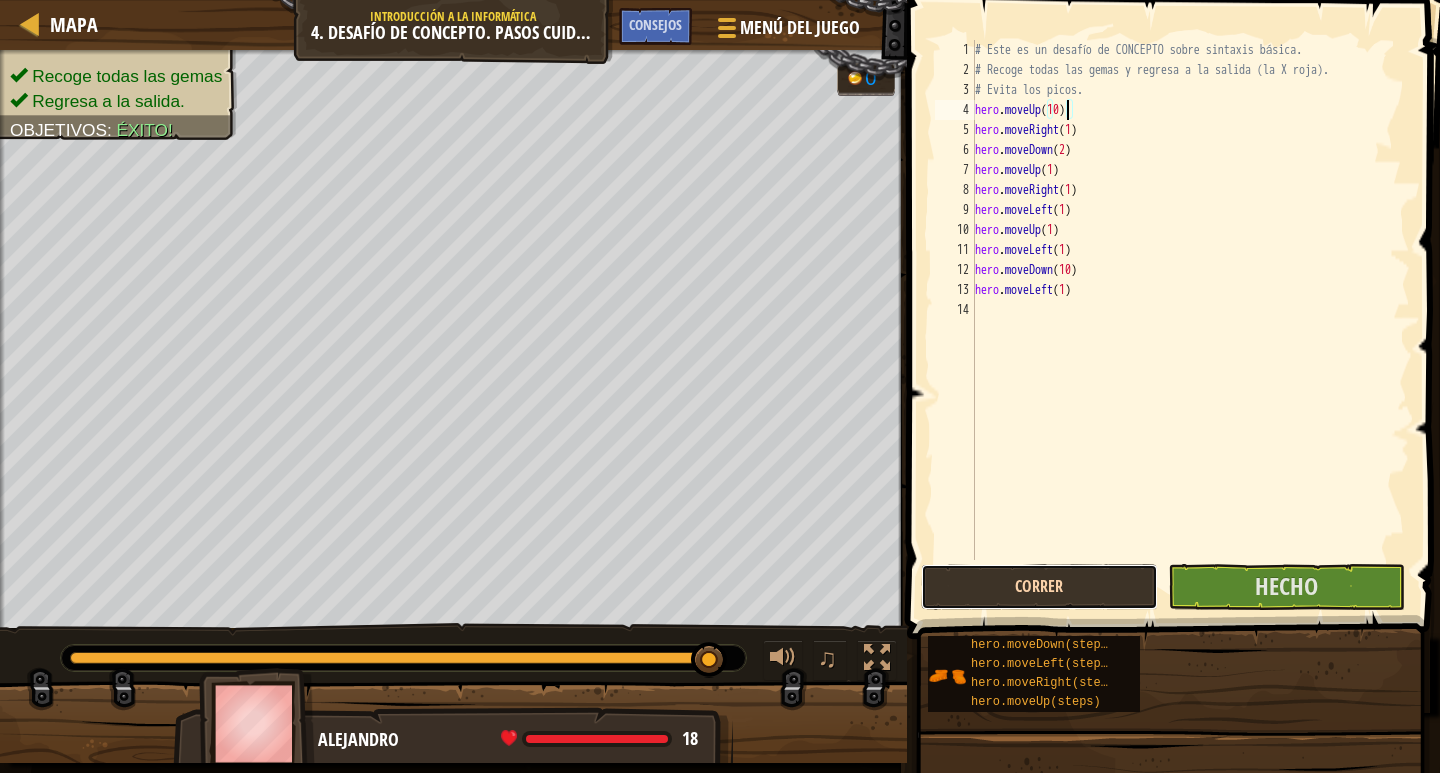 click on "Correr" at bounding box center [1039, 587] 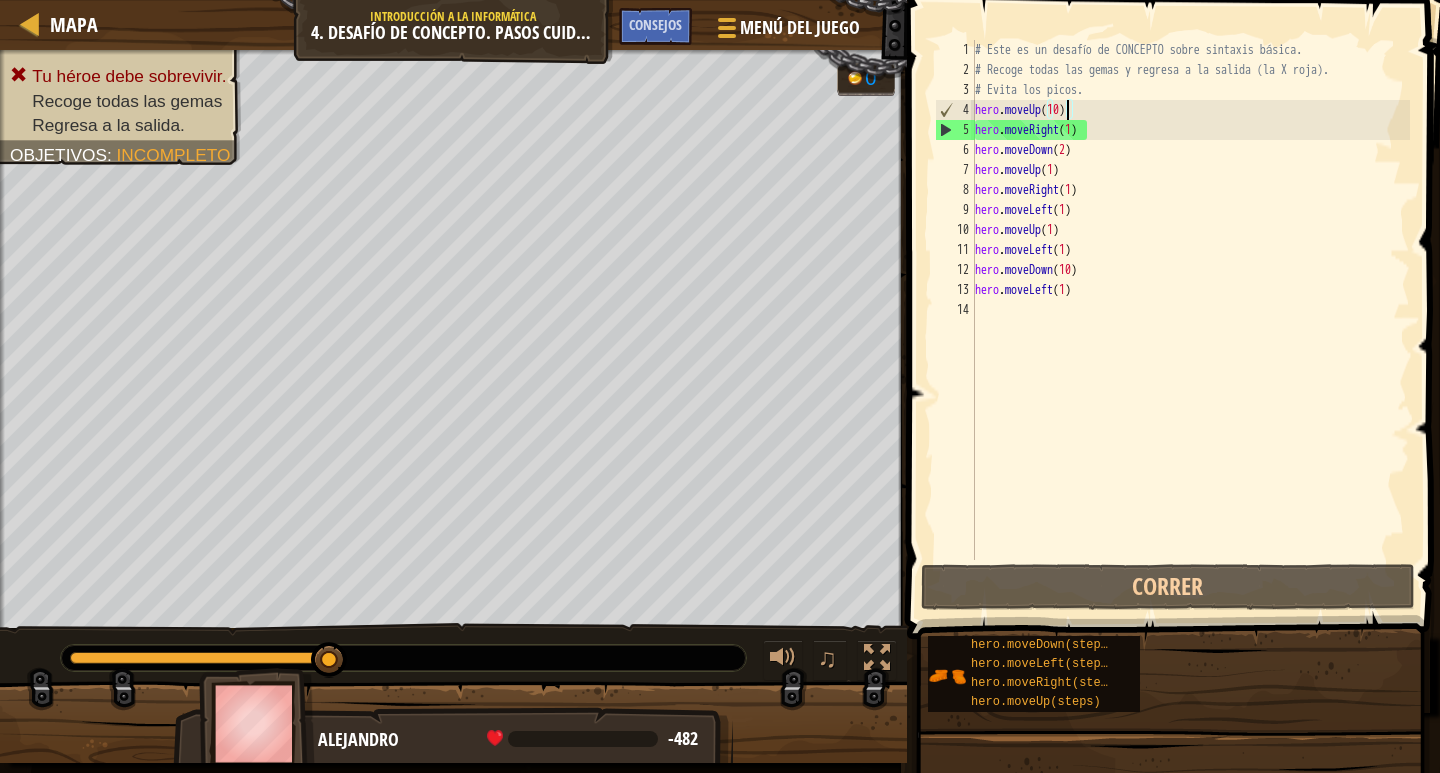 drag, startPoint x: 203, startPoint y: 647, endPoint x: 442, endPoint y: 678, distance: 241.00208 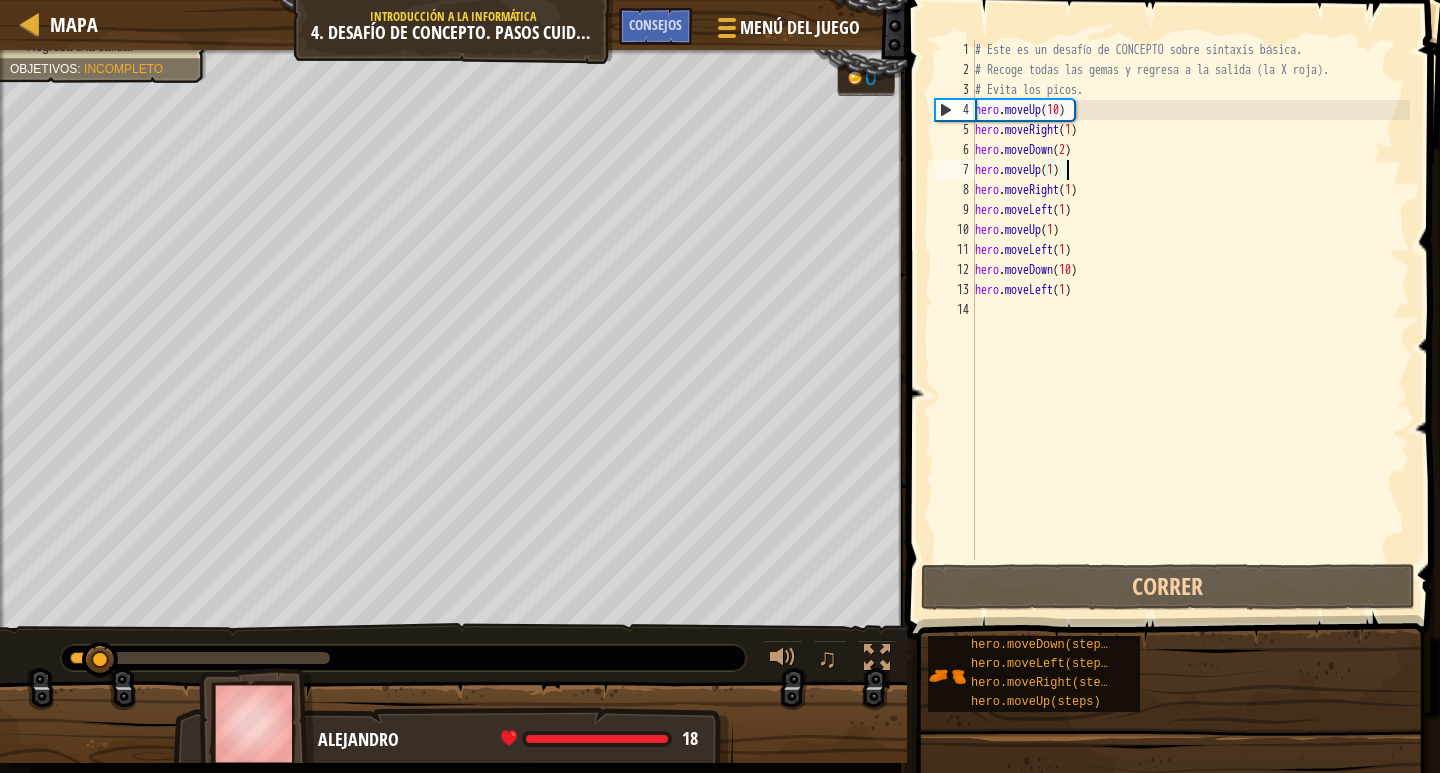 click on "# Este es un desafío de CONCEPTO sobre sintaxis básica. # Recoge todas las gemas y regresa a la salida (la X roja). # Evita los picos. hero . moveUp ( 10 ) hero . moveRight ( 1 ) hero . moveDown ( 2 ) hero . moveUp ( 1 ) hero . moveRight ( 1 ) hero . moveLeft ( 1 ) hero . moveUp ( 1 ) hero . moveLeft ( 1 ) hero . moveDown ( 10 ) hero . moveLeft ( 1 )" at bounding box center [1190, 320] 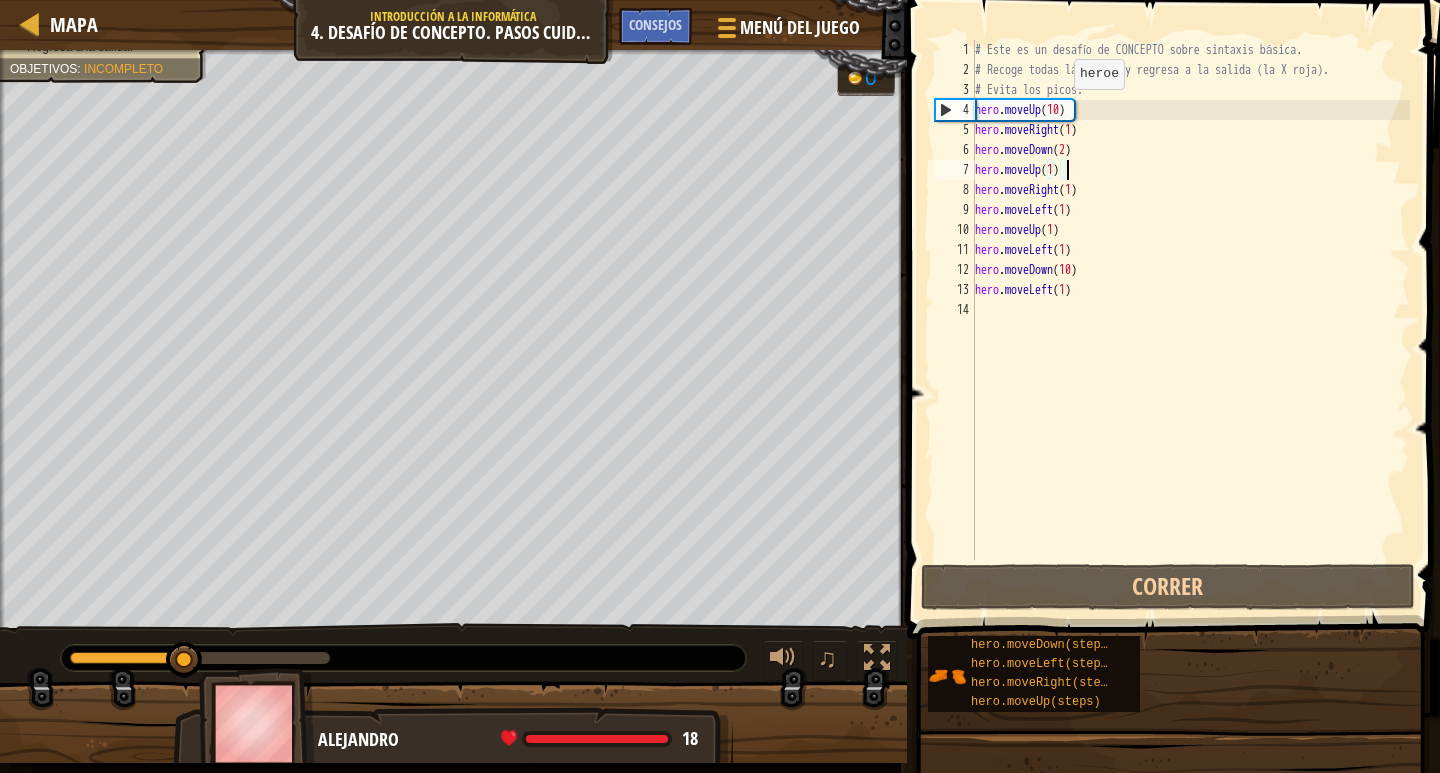 click on "# Este es un desafío de CONCEPTO sobre sintaxis básica. # Recoge todas las gemas y regresa a la salida (la X roja). # Evita los picos. hero . moveUp ( 10 ) hero . moveRight ( 1 ) hero . moveDown ( 2 ) hero . moveUp ( 1 ) hero . moveRight ( 1 ) hero . moveLeft ( 1 ) hero . moveUp ( 1 ) hero . moveLeft ( 1 ) hero . moveDown ( 10 ) hero . moveLeft ( 1 )" at bounding box center (1190, 320) 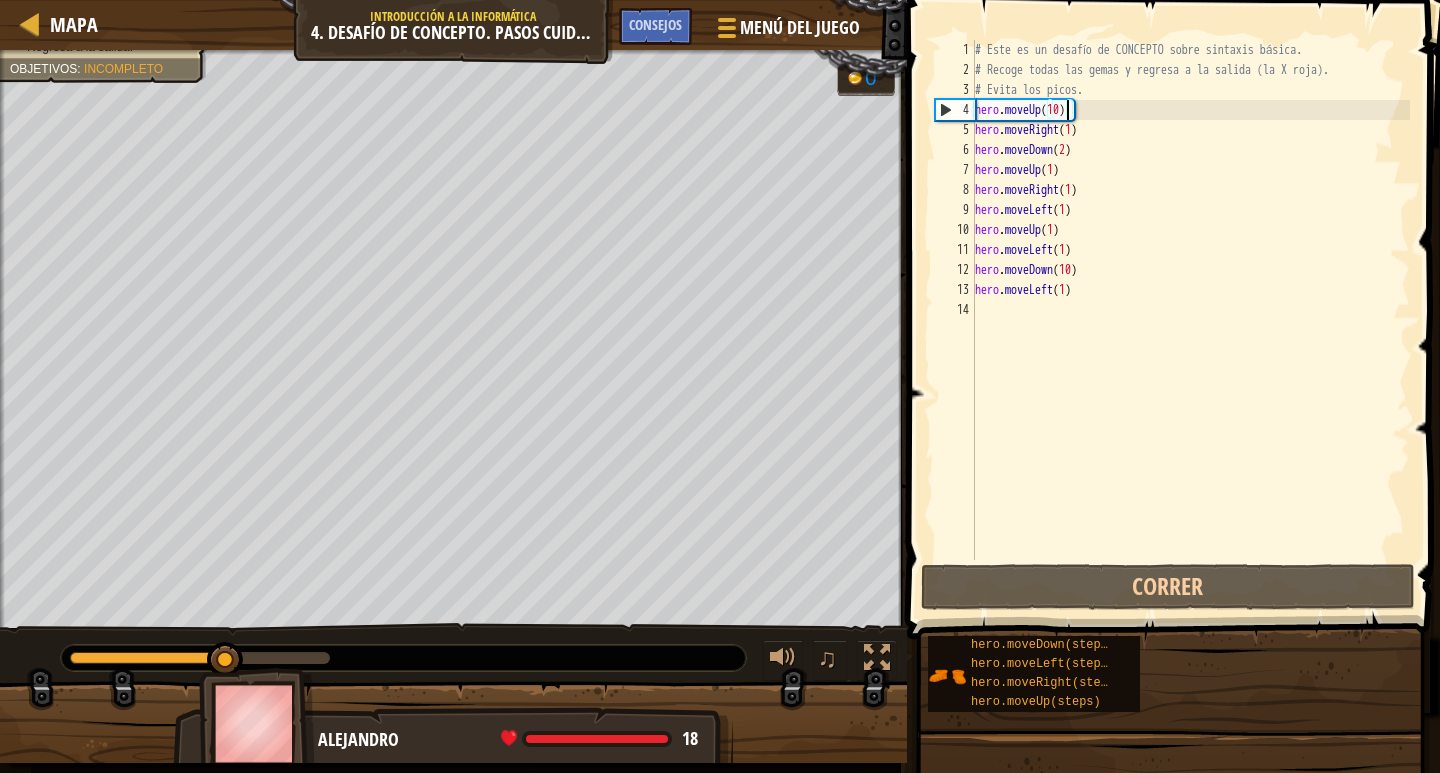type on "hero.moveUp(1)" 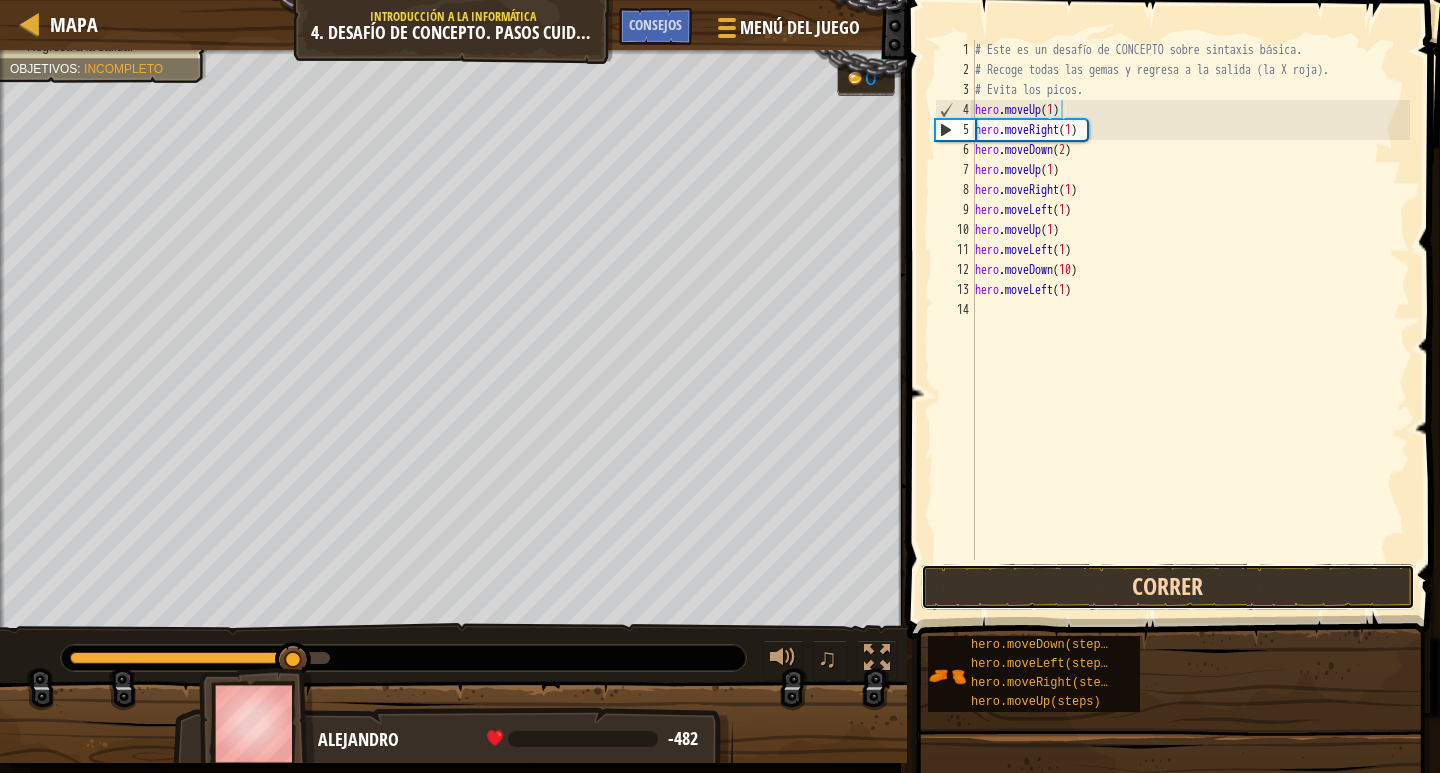 click on "Correr" at bounding box center (1168, 587) 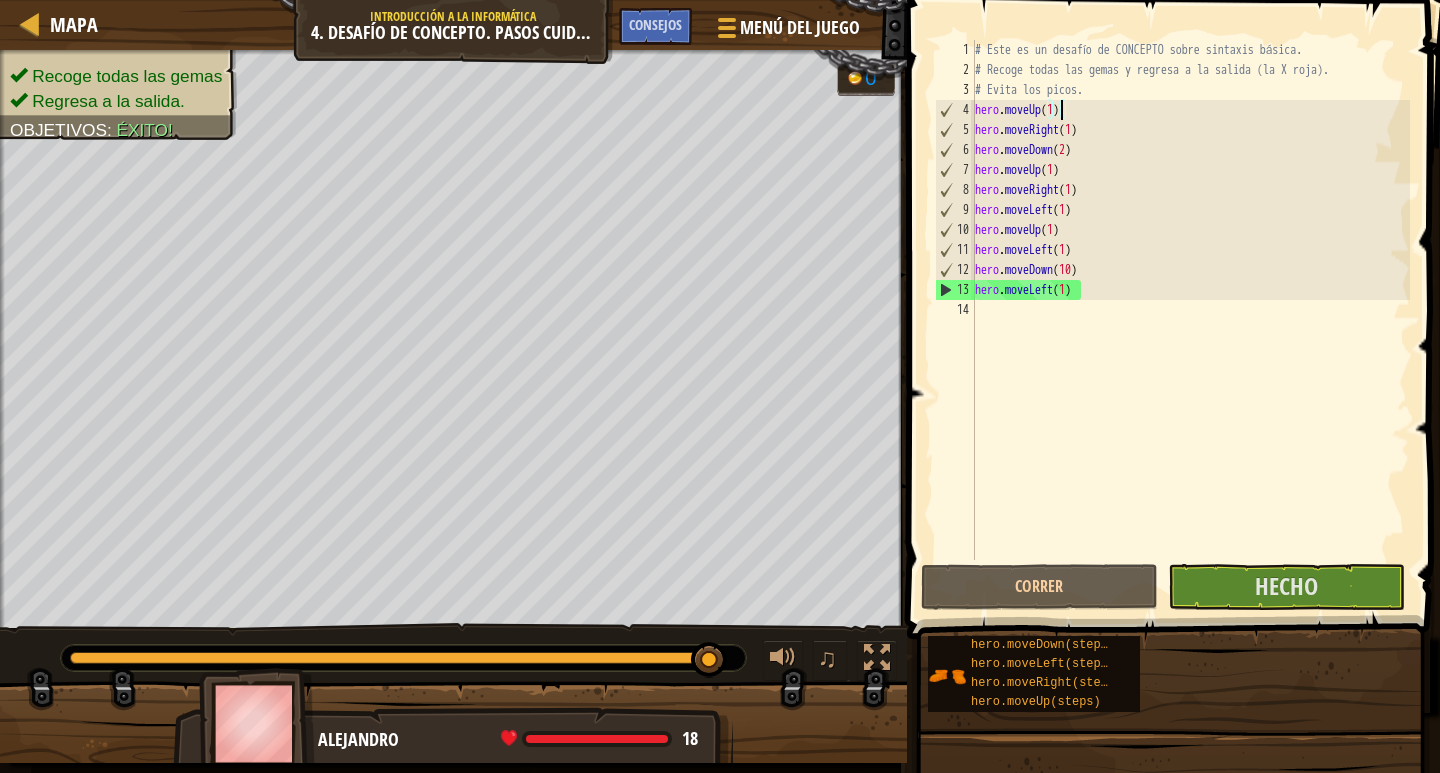 click on "# Este es un desafío de CONCEPTO sobre sintaxis básica. # Recoge todas las gemas y regresa a la salida (la X roja). # Evita los picos. hero . moveUp ( 1 ) hero . moveRight ( 1 ) hero . moveDown ( 2 ) hero . moveUp ( 1 ) hero . moveRight ( 1 ) hero . moveLeft ( 1 ) hero . moveUp ( 1 ) hero . moveLeft ( 1 ) hero . moveDown ( 10 ) hero . moveLeft ( 1 )" at bounding box center (1190, 320) 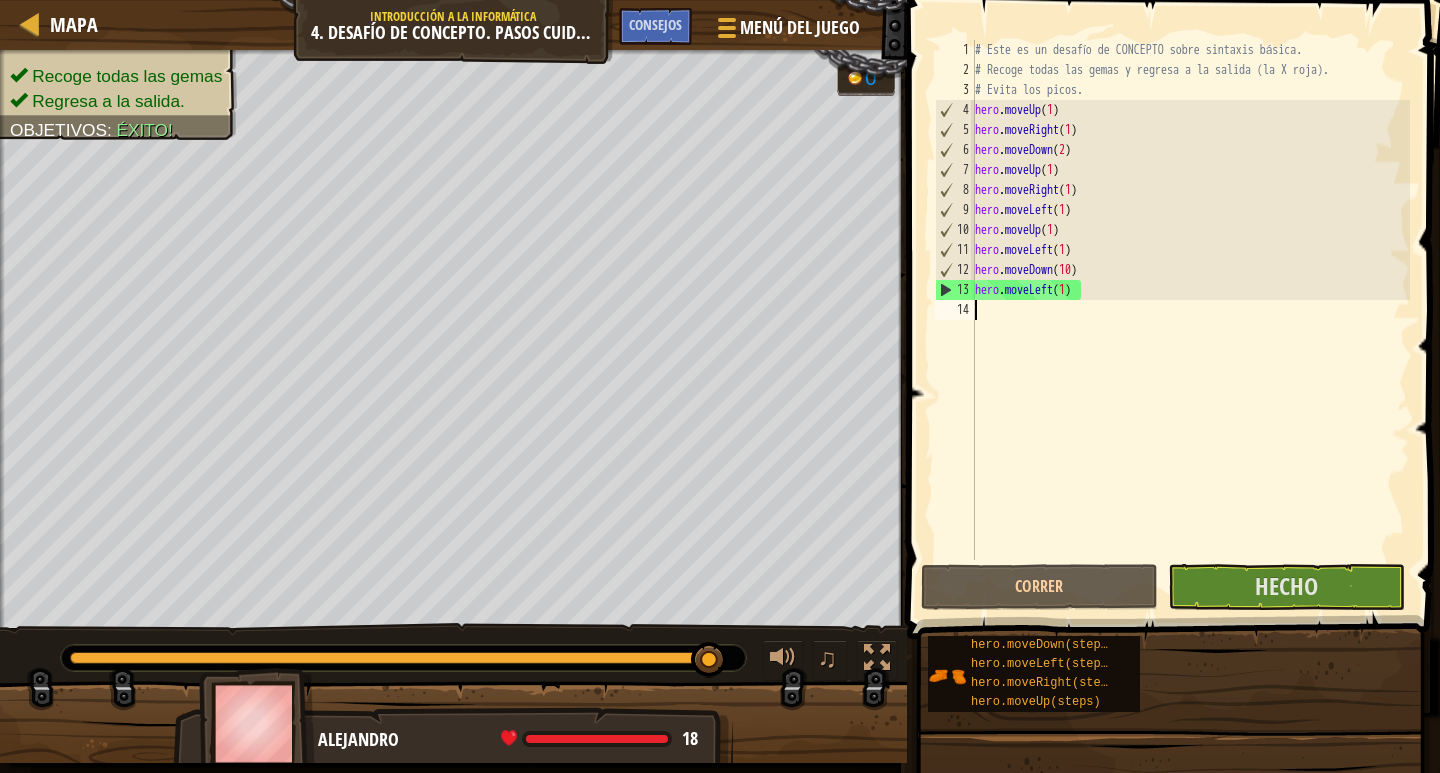 click on "# Este es un desafío de CONCEPTO sobre sintaxis básica. # Recoge todas las gemas y regresa a la salida (la X roja). # Evita los picos. hero . moveUp ( 1 ) hero . moveRight ( 1 ) hero . moveDown ( 2 ) hero . moveUp ( 1 ) hero . moveRight ( 1 ) hero . moveLeft ( 1 ) hero . moveUp ( 1 ) hero . moveLeft ( 1 ) hero . moveDown ( 10 ) hero . moveLeft ( 1 )" at bounding box center [1190, 320] 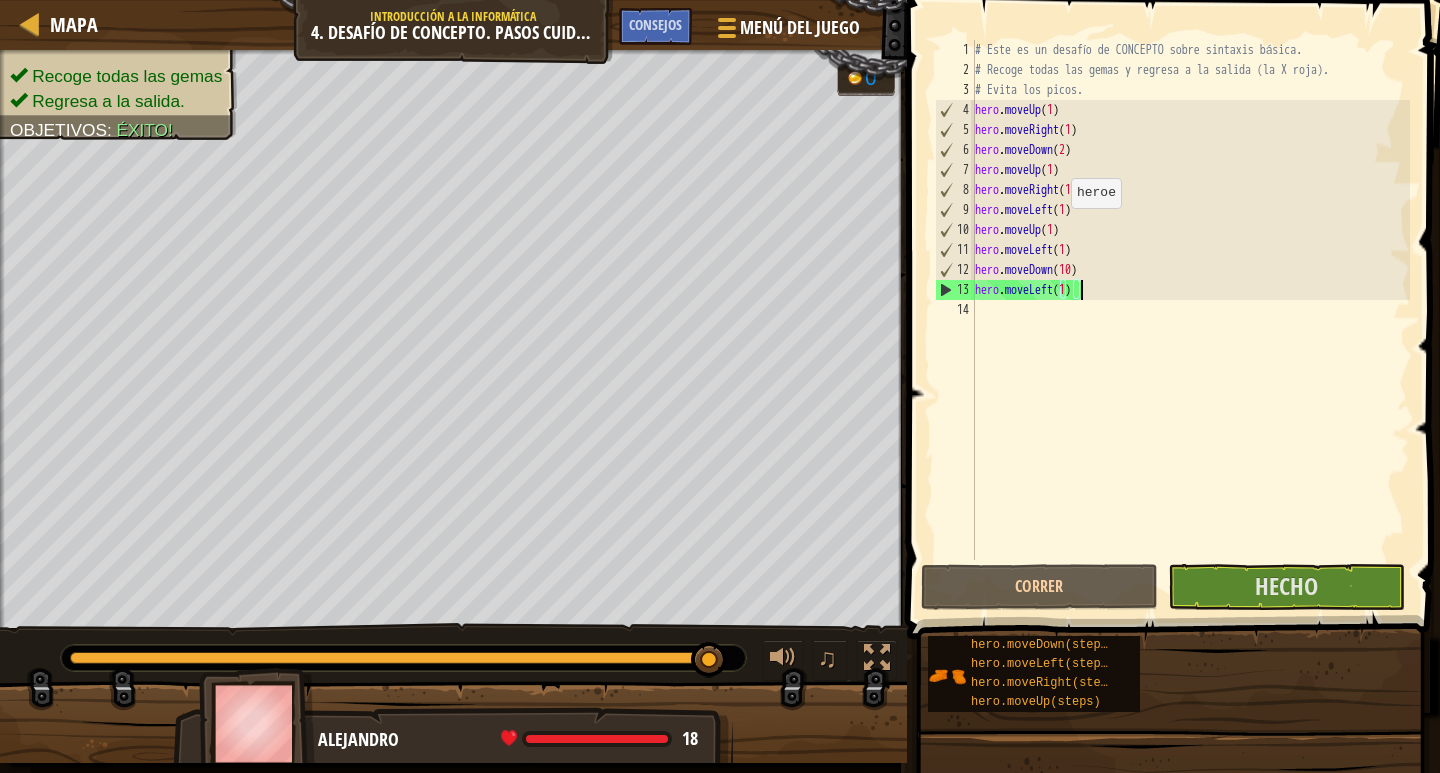 click on "# Este es un desafío de CONCEPTO sobre sintaxis básica. # Recoge todas las gemas y regresa a la salida (la X roja). # Evita los picos. hero . moveUp ( 1 ) hero . moveRight ( 1 ) hero . moveDown ( 2 ) hero . moveUp ( 1 ) hero . moveRight ( 1 ) hero . moveLeft ( 1 ) hero . moveUp ( 1 ) hero . moveLeft ( 1 ) hero . moveDown ( 10 ) hero . moveLeft ( 1 )" at bounding box center [1190, 320] 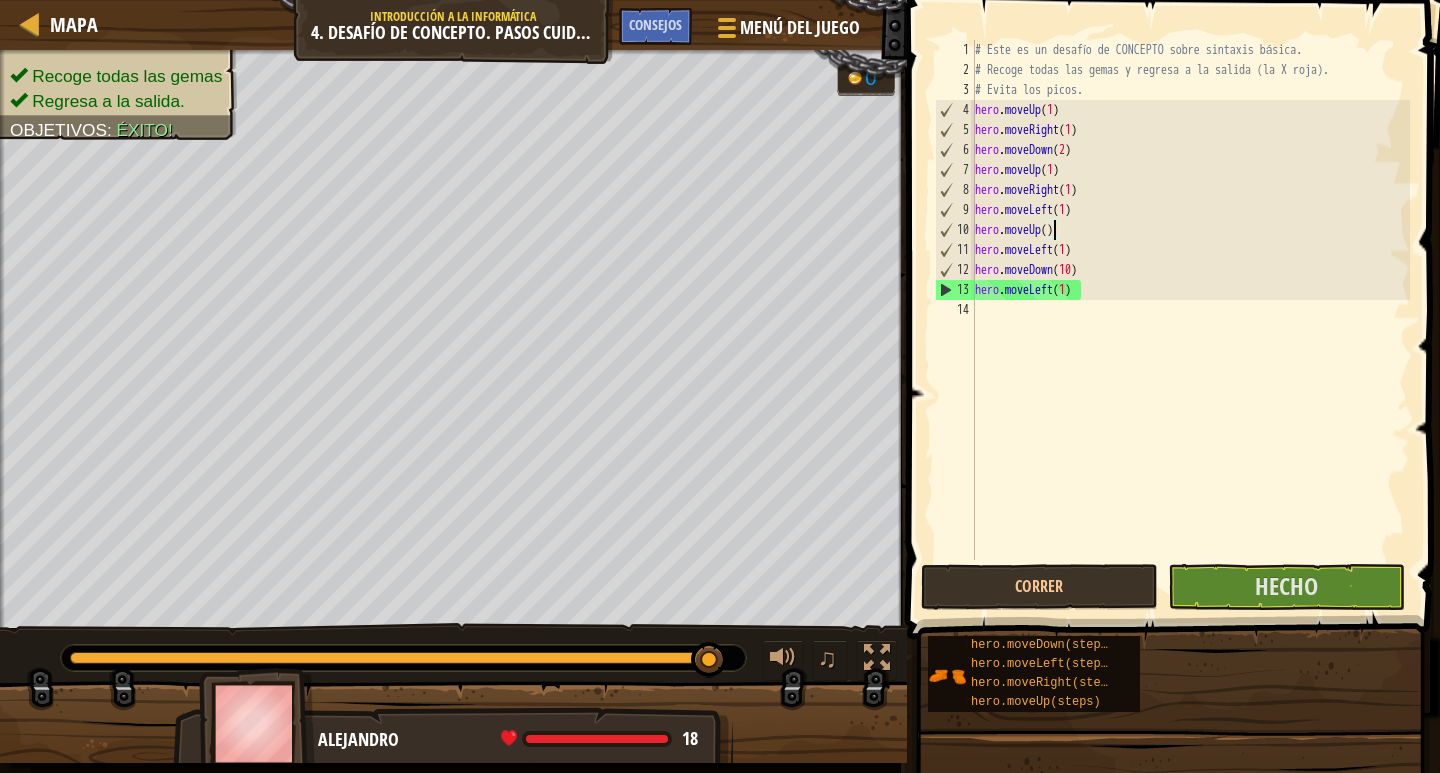 scroll, scrollTop: 9, scrollLeft: 7, axis: both 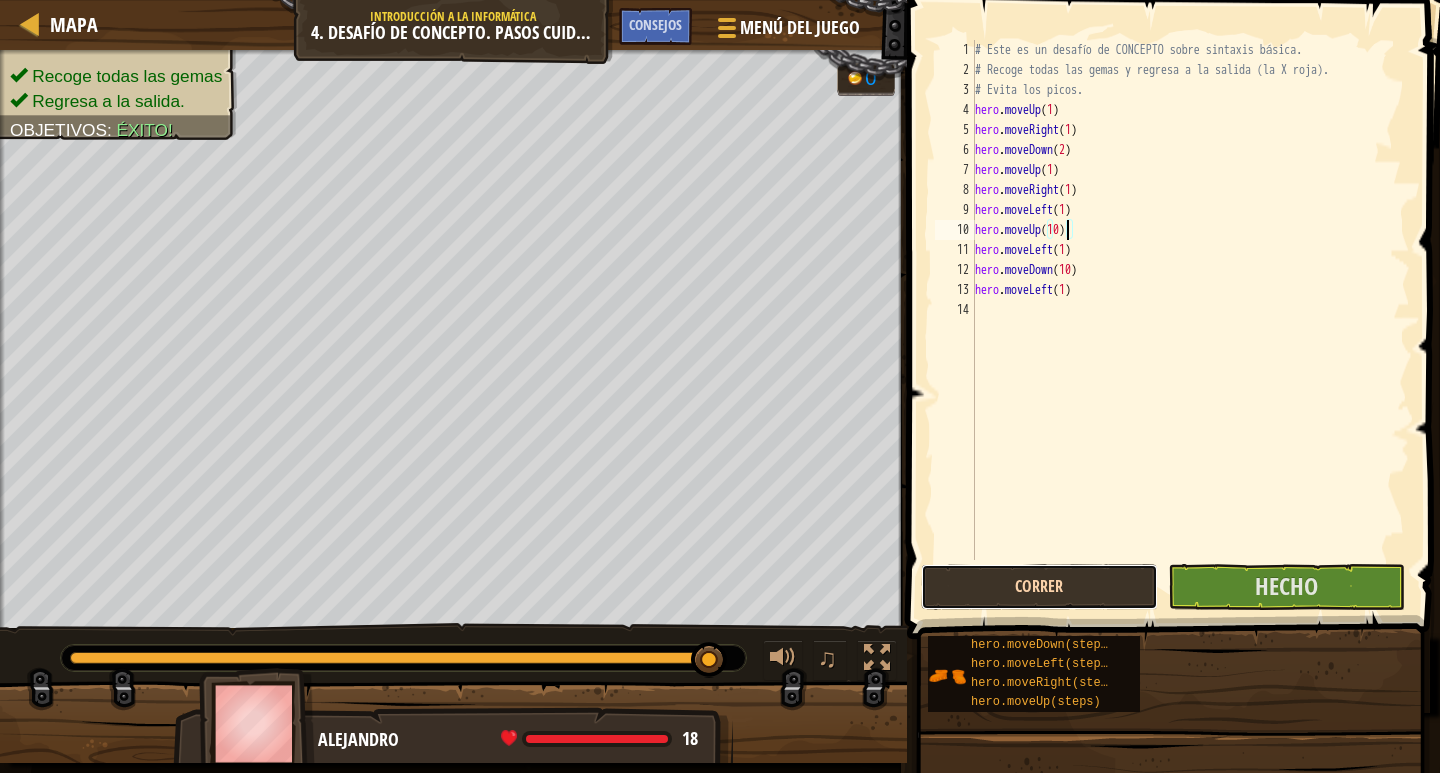 click on "Correr" at bounding box center (1039, 587) 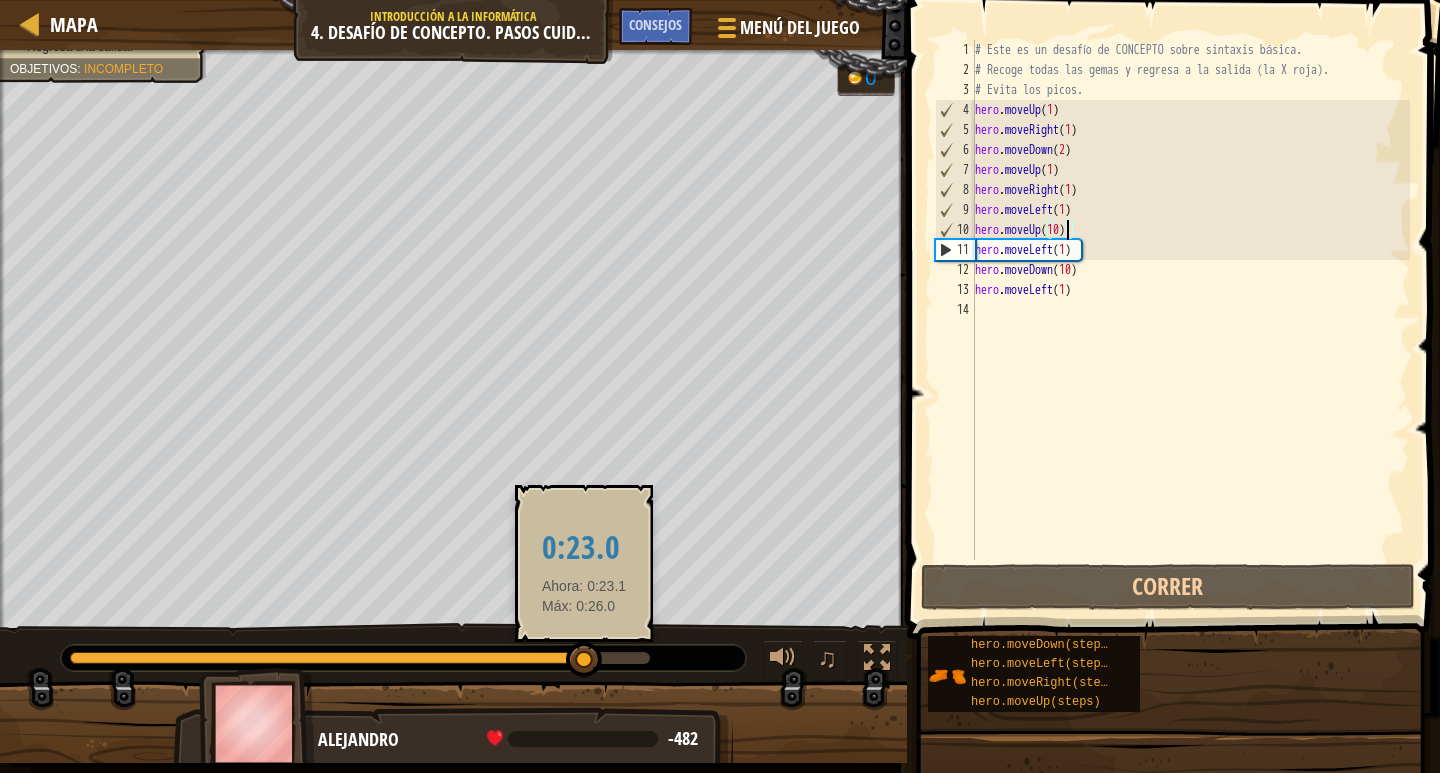 drag, startPoint x: 278, startPoint y: 638, endPoint x: 584, endPoint y: 645, distance: 306.08005 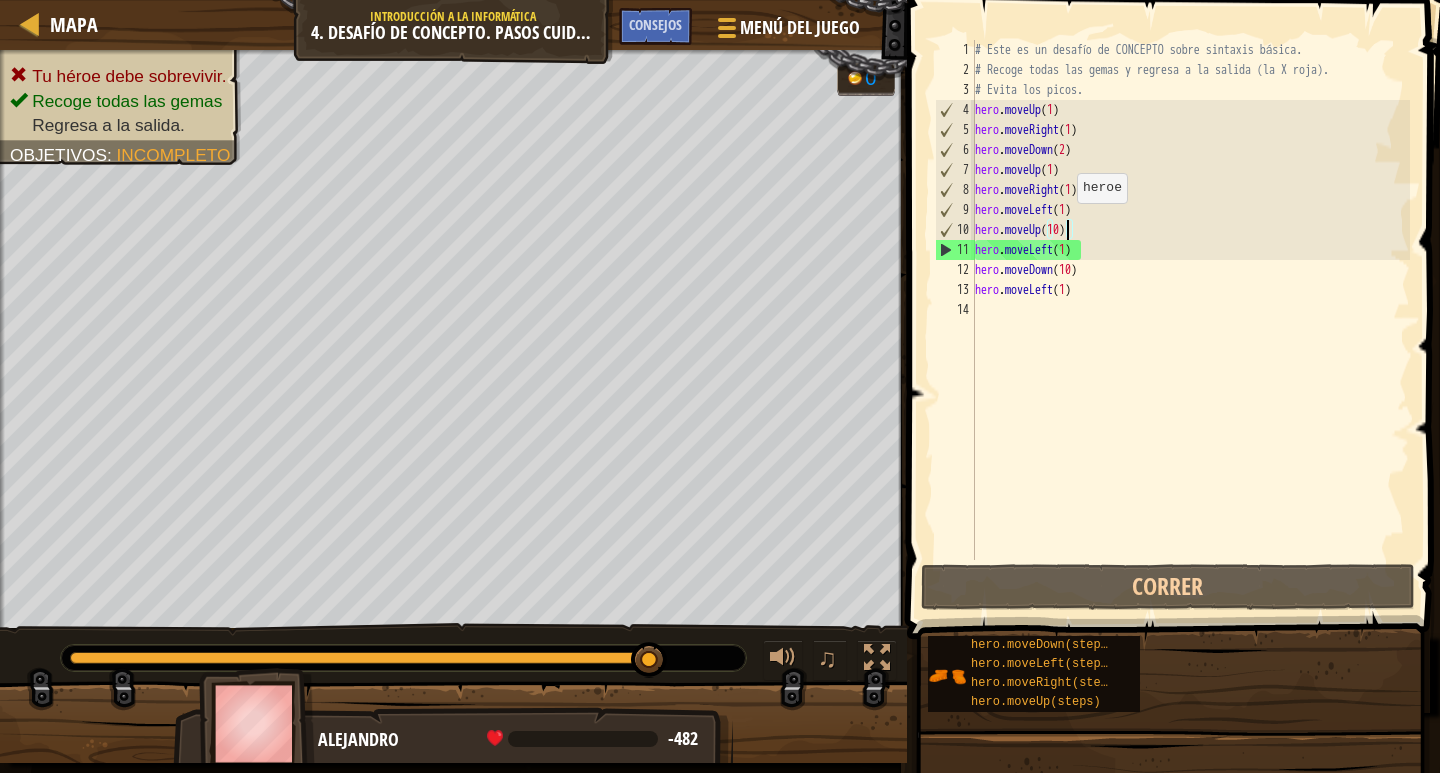 click on "# Este es un desafío de CONCEPTO sobre sintaxis básica. # Recoge todas las gemas y regresa a la salida (la X roja). # Evita los picos. hero . moveUp ( 1 ) hero . moveRight ( 1 ) hero . moveDown ( 2 ) hero . moveUp ( 1 ) hero . moveRight ( 1 ) hero . moveLeft ( 1 ) hero . moveUp ( 10 ) hero . moveLeft ( 1 ) hero . moveDown ( 10 ) hero . moveLeft ( 1 )" at bounding box center [1190, 320] 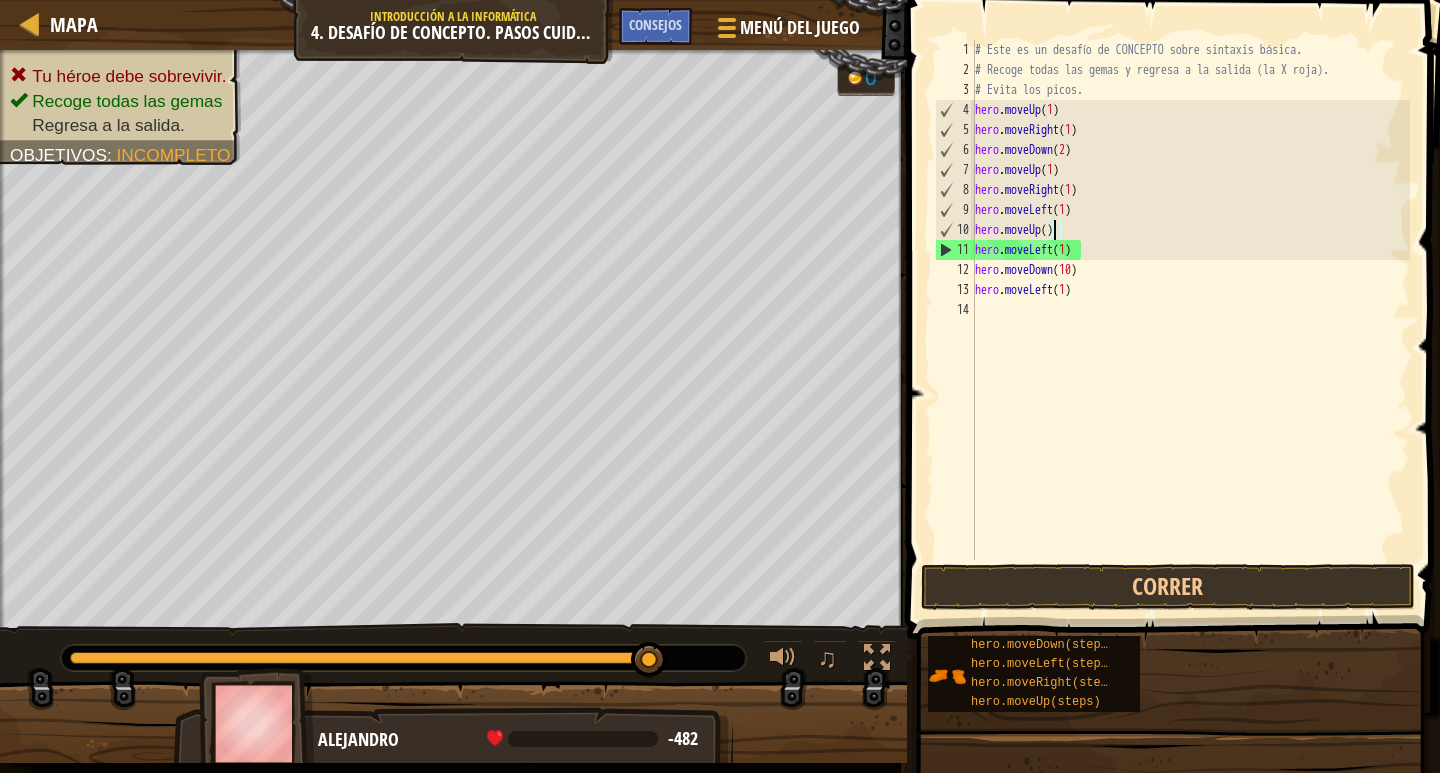 scroll, scrollTop: 9, scrollLeft: 6, axis: both 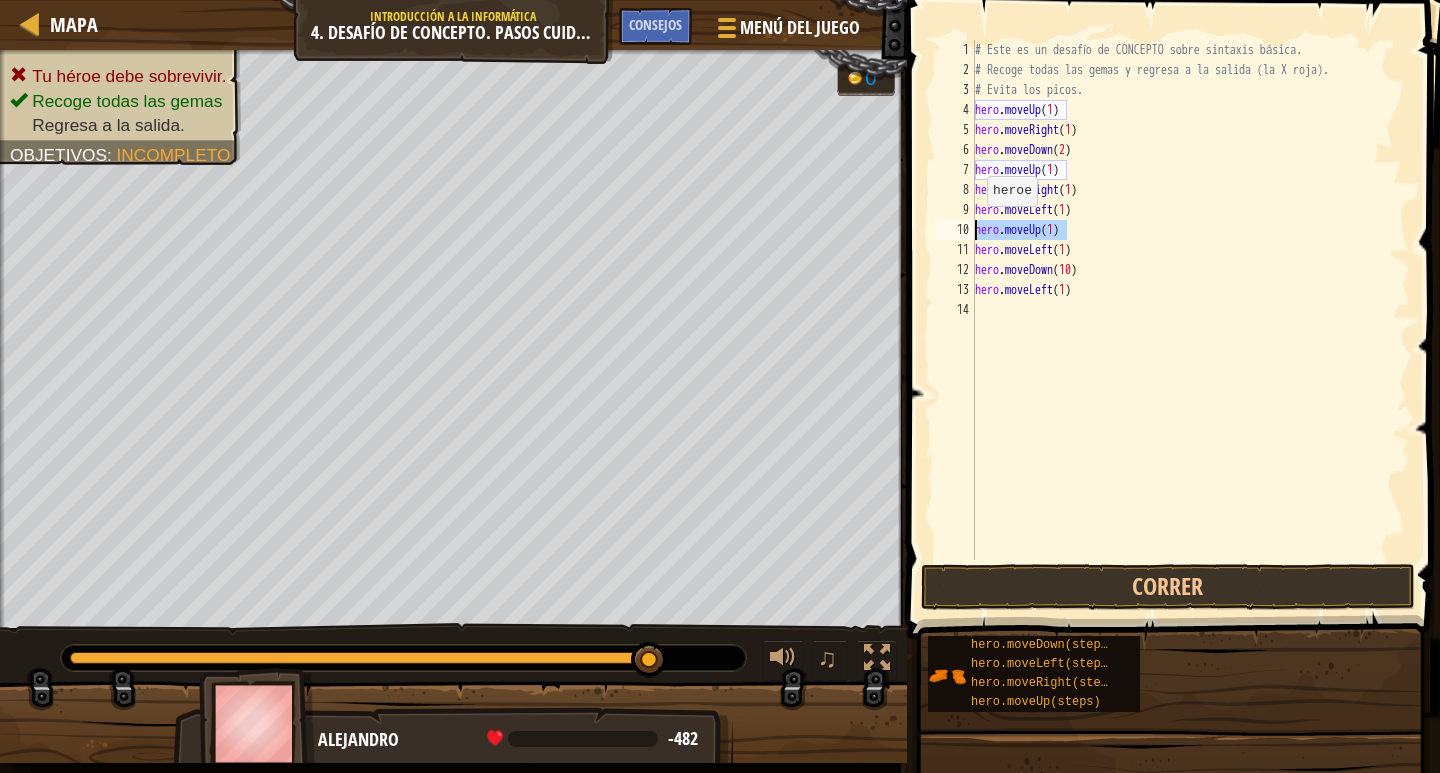 drag, startPoint x: 1120, startPoint y: 233, endPoint x: 977, endPoint y: 226, distance: 143.17122 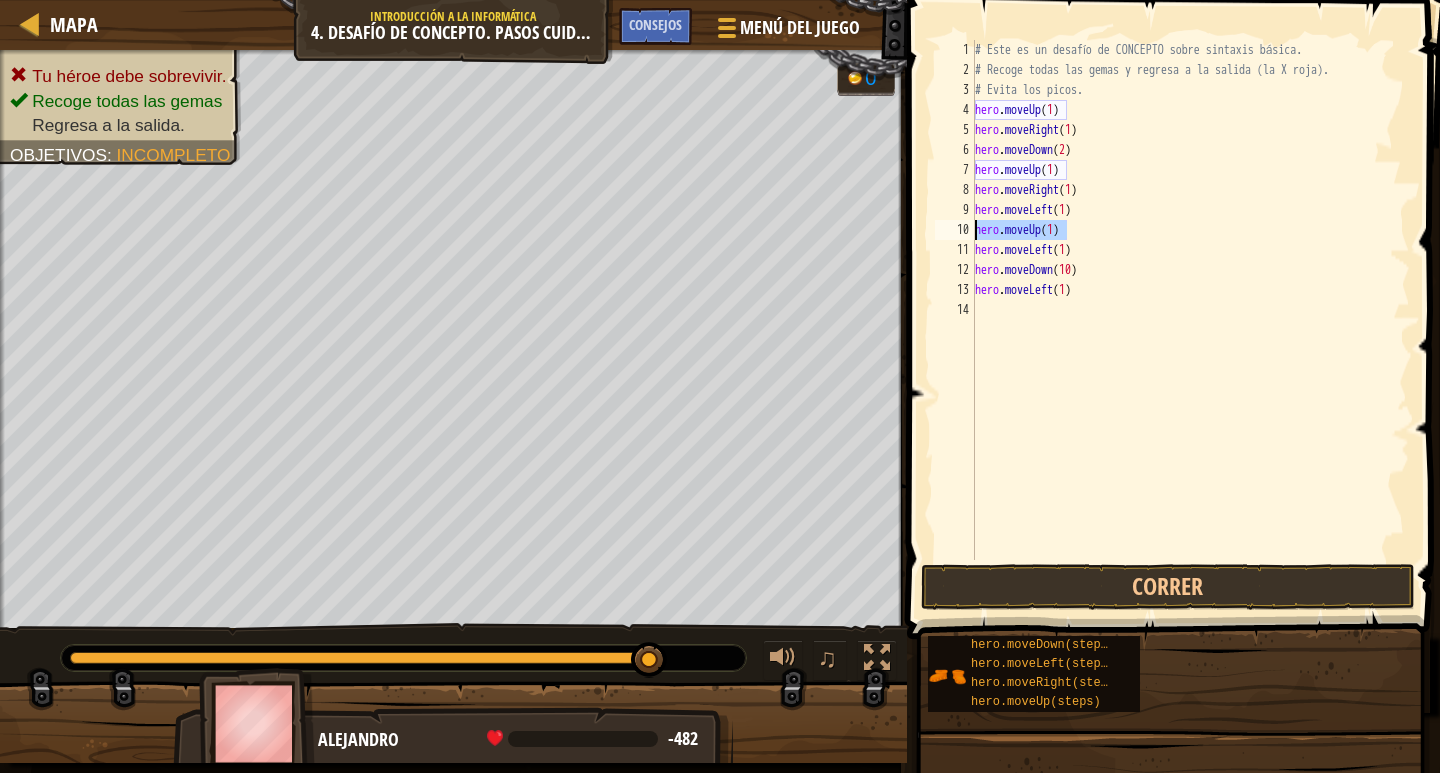 click on "# Este es un desafío de CONCEPTO sobre sintaxis básica. # Recoge todas las gemas y regresa a la salida (la X roja). # Evita los picos. hero . moveUp ( 1 ) hero . moveRight ( 1 ) hero . moveDown ( 2 ) hero . moveUp ( 1 ) hero . moveRight ( 1 ) hero . moveLeft ( 1 ) hero . moveUp ( 1 ) hero . moveLeft ( 1 ) hero . moveDown ( 10 ) hero . moveLeft ( 1 )" at bounding box center (1190, 300) 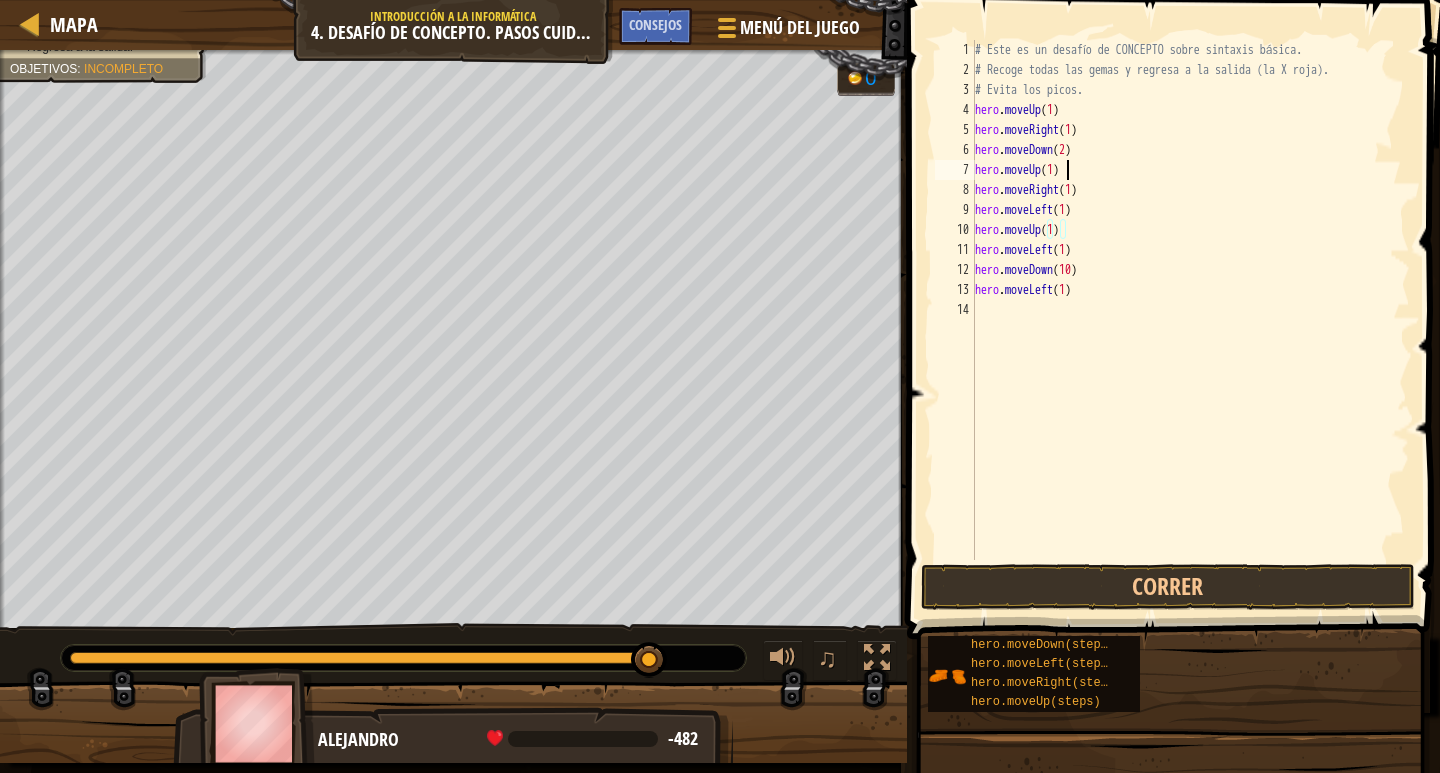 click on "# Este es un desafío de CONCEPTO sobre sintaxis básica. # Recoge todas las gemas y regresa a la salida (la X roja). # Evita los picos. hero . moveUp ( 1 ) hero . moveRight ( 1 ) hero . moveDown ( 2 ) hero . moveUp ( 1 ) hero . moveRight ( 1 ) hero . moveLeft ( 1 ) hero . moveUp ( 1 ) hero . moveLeft ( 1 ) hero . moveDown ( 10 ) hero . moveLeft ( 1 )" at bounding box center (1190, 320) 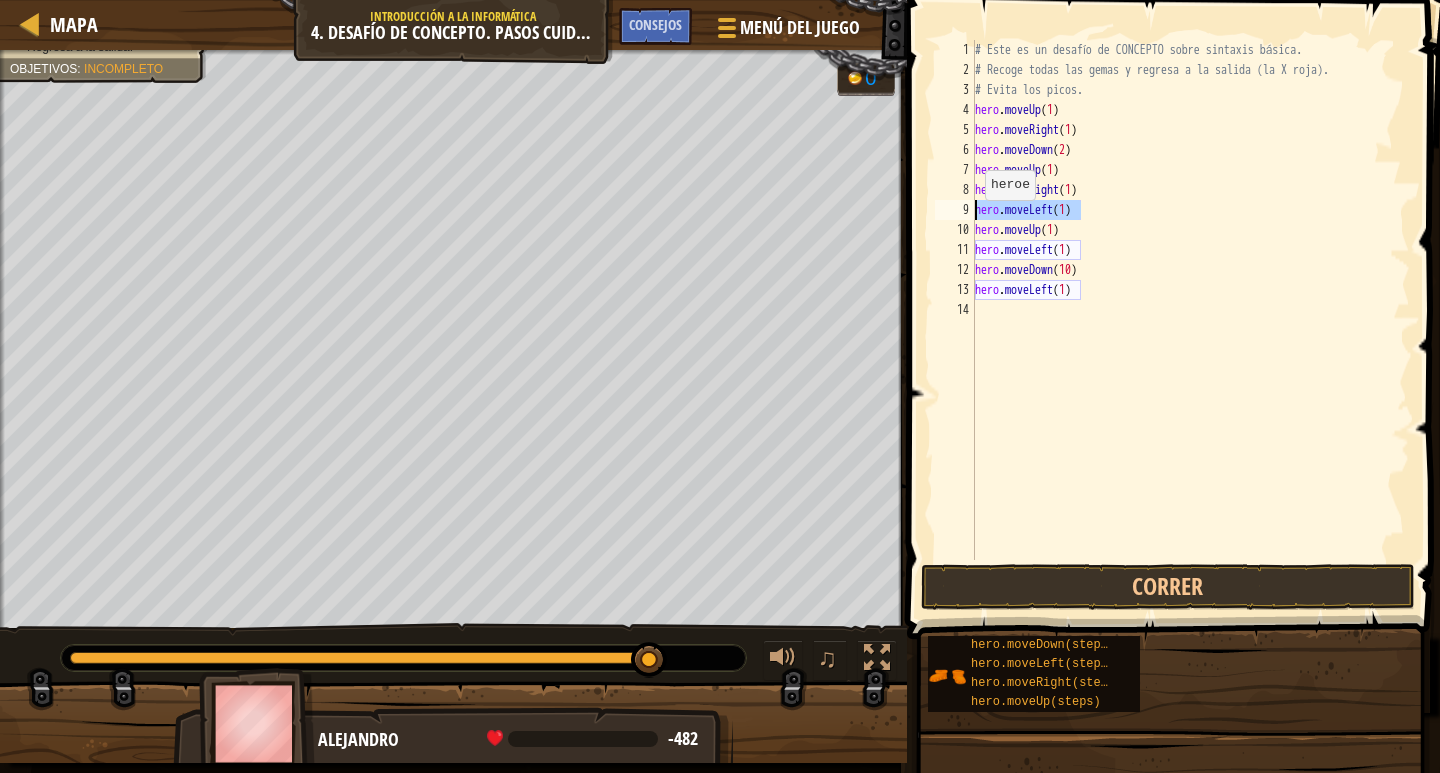 drag, startPoint x: 1090, startPoint y: 206, endPoint x: 973, endPoint y: 217, distance: 117.51595 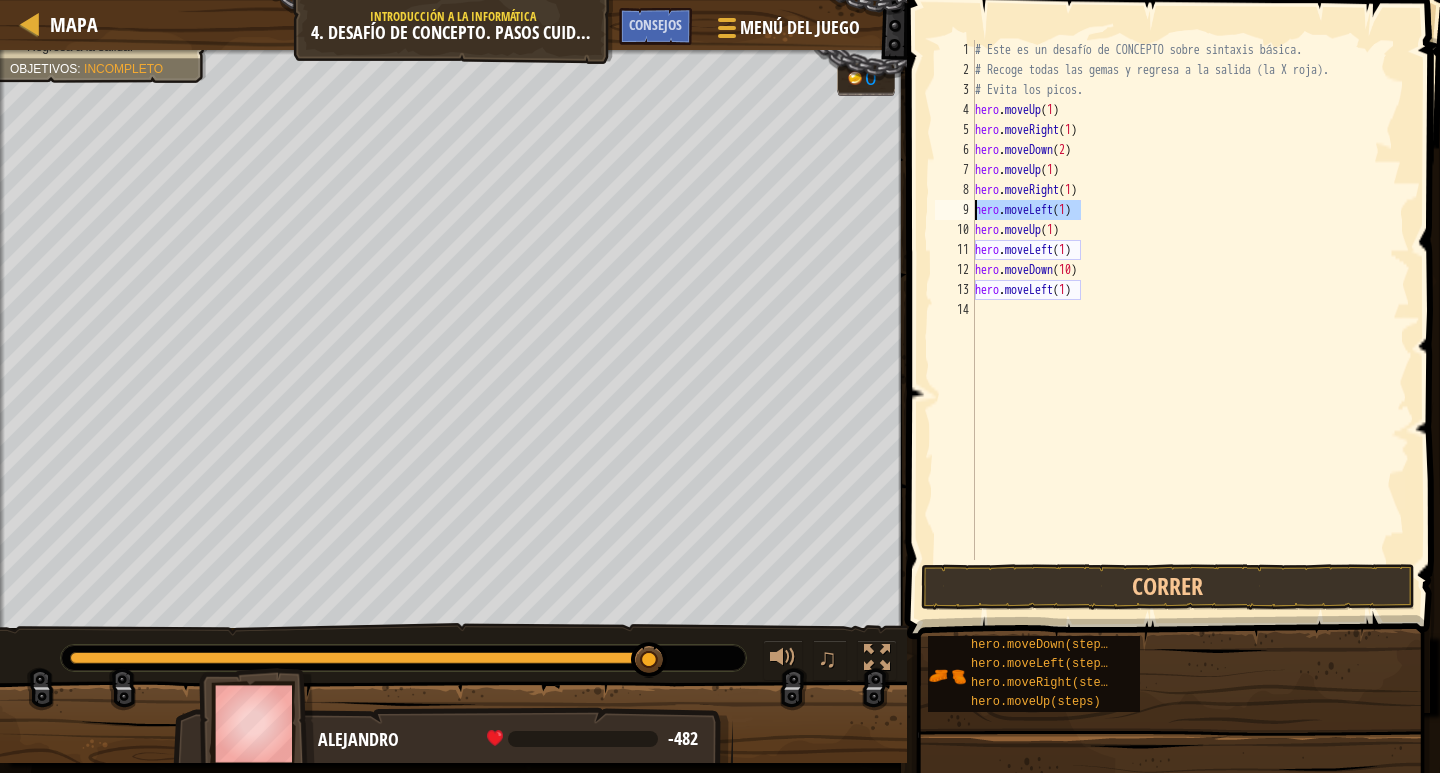 click on "# Este es un desafío de CONCEPTO sobre sintaxis básica. # Recoge todas las gemas y regresa a la salida (la X roja). # Evita los picos. hero . moveUp ( 1 ) hero . moveRight ( 1 ) hero . moveDown ( 2 ) hero . moveUp ( 1 ) hero . moveRight ( 1 ) hero . moveLeft ( 1 ) hero . moveUp ( 1 ) hero . moveLeft ( 1 ) hero . moveDown ( 10 ) hero . moveLeft ( 1 )" at bounding box center [1190, 300] 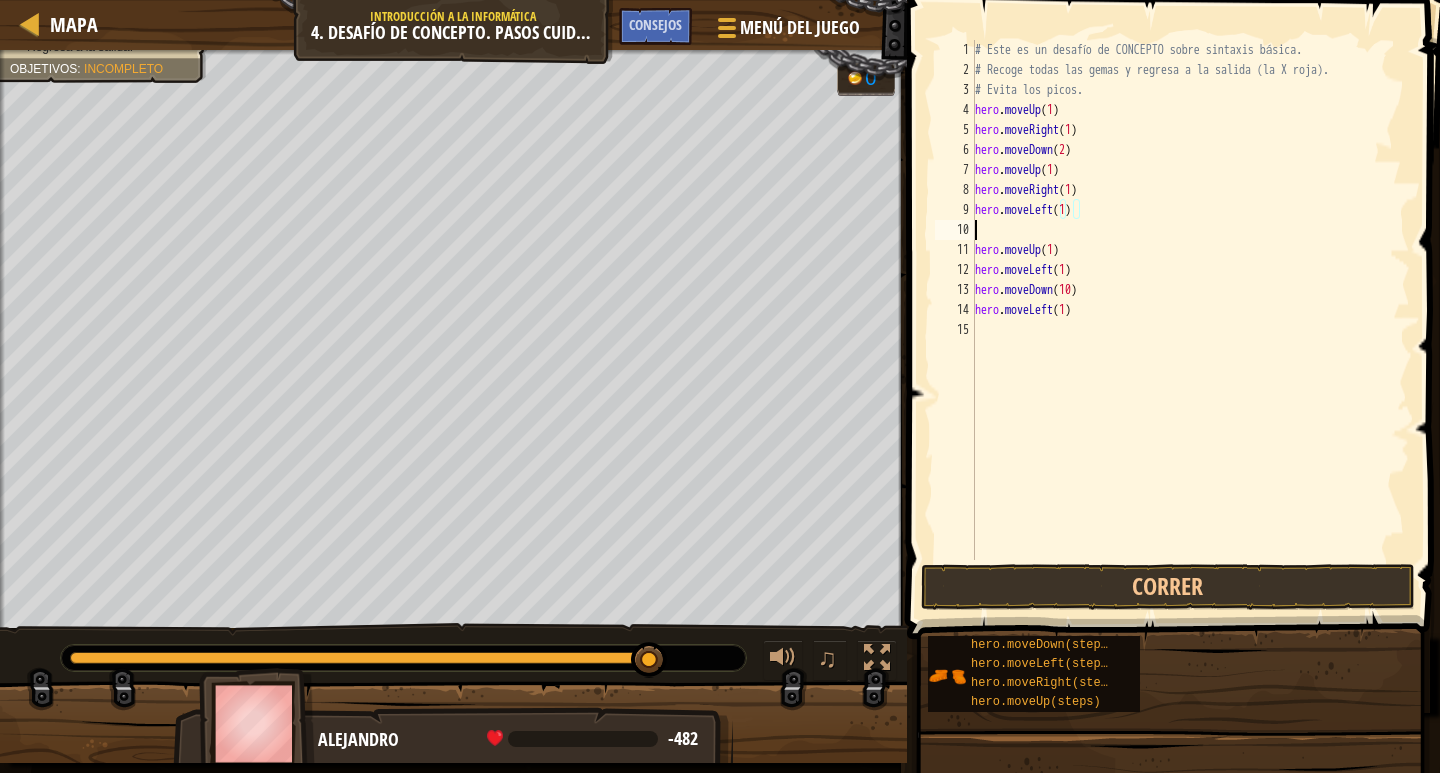 scroll, scrollTop: 9, scrollLeft: 0, axis: vertical 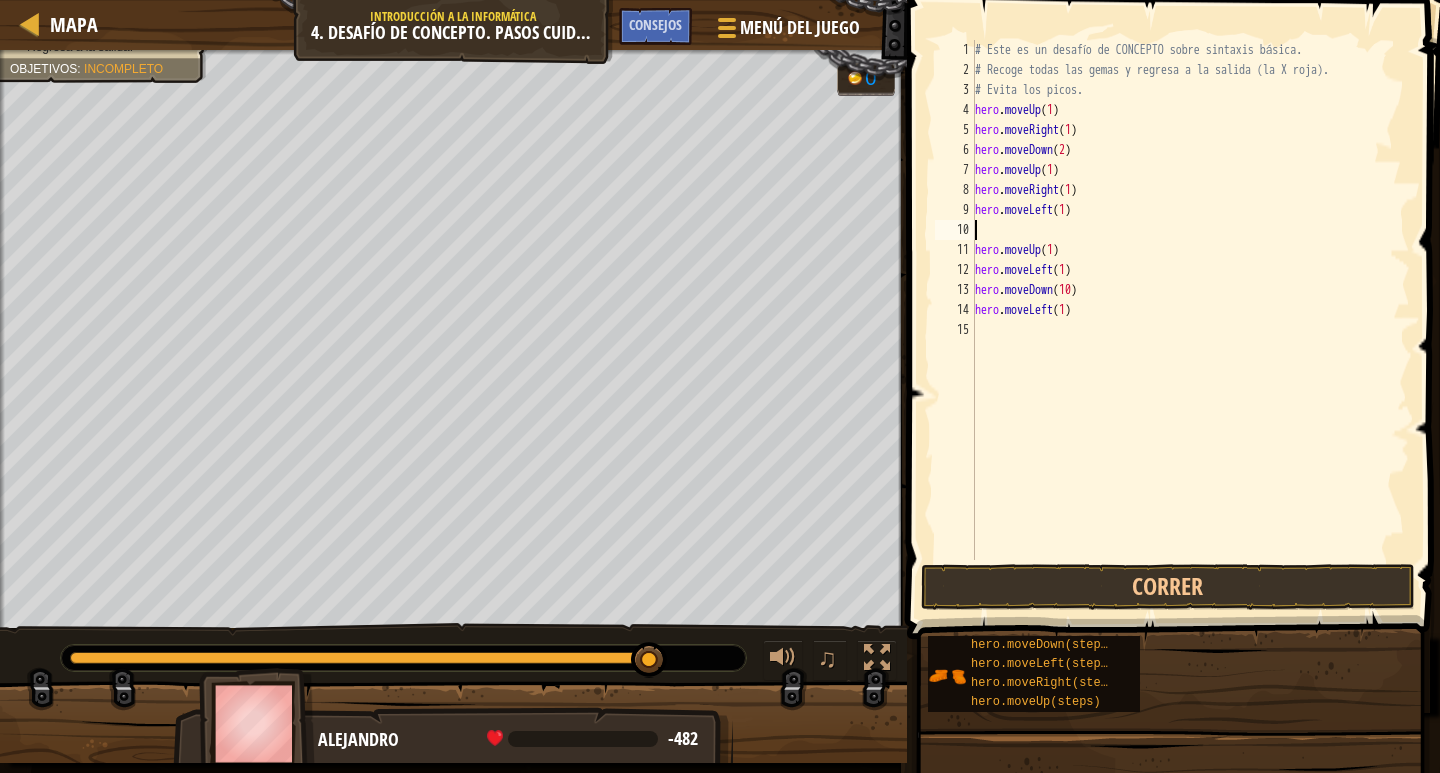 paste on "hero.moveLeft(1)" 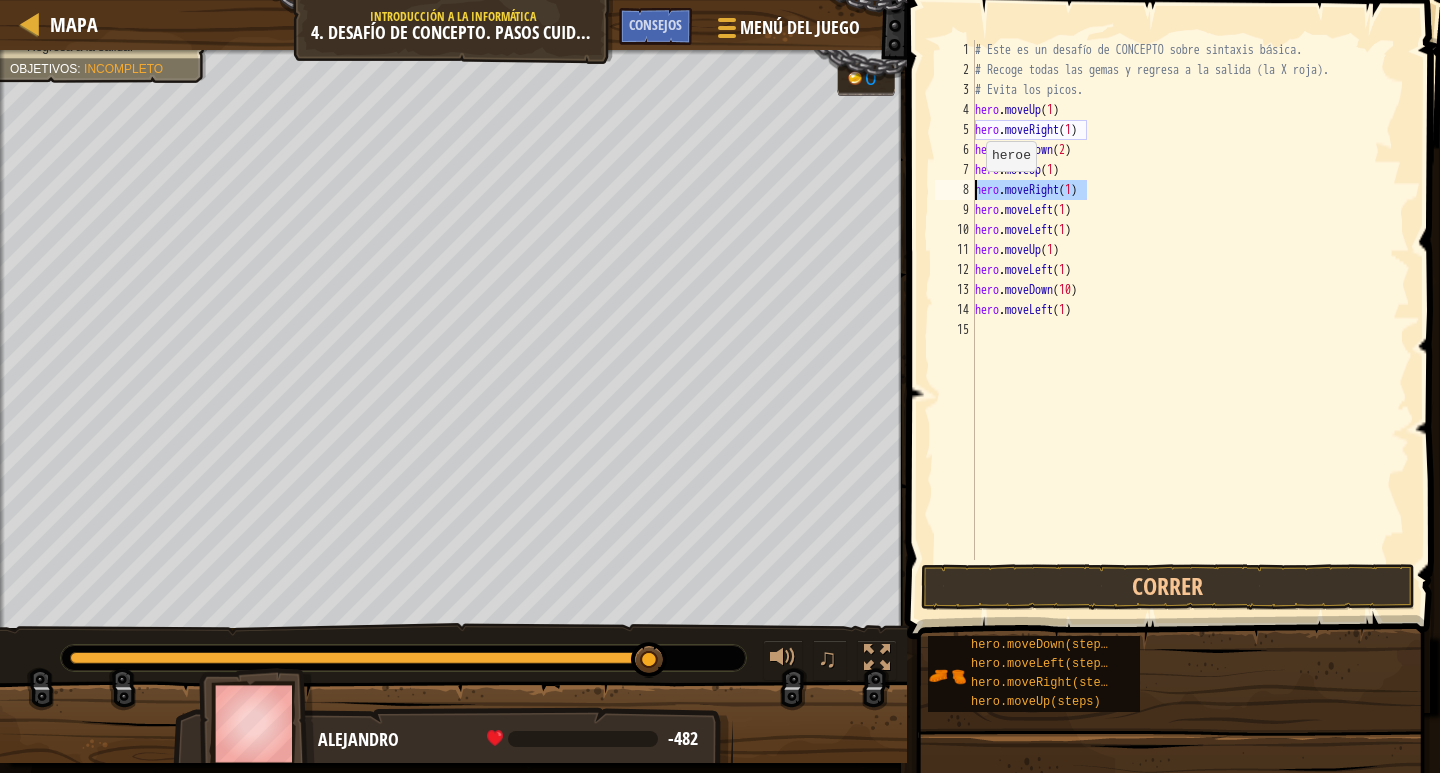 drag, startPoint x: 1105, startPoint y: 185, endPoint x: 967, endPoint y: 192, distance: 138.17743 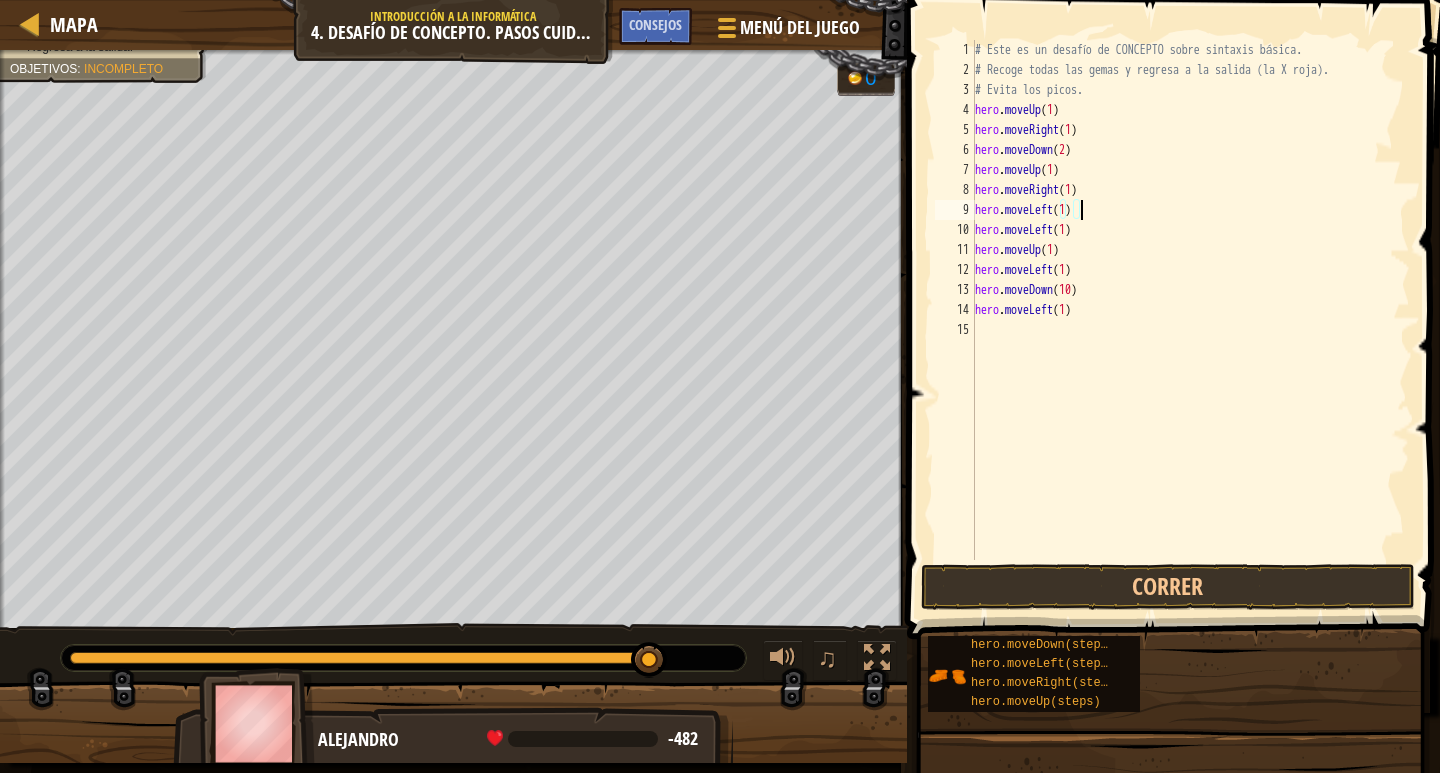 click on "# Este es un desafío de CONCEPTO sobre sintaxis básica. # Recoge todas las gemas y regresa a la salida (la X roja). # Evita los picos. hero . moveUp ( 1 ) hero . moveRight ( 1 ) hero . moveDown ( 2 ) hero . moveUp ( 1 ) hero . moveRight ( 1 ) hero . moveLeft ( 1 ) hero . moveLeft ( 1 ) hero . moveUp ( 1 ) hero . moveLeft ( 1 ) hero . moveDown ( 10 ) hero . moveLeft ( 1 )" at bounding box center (1190, 320) 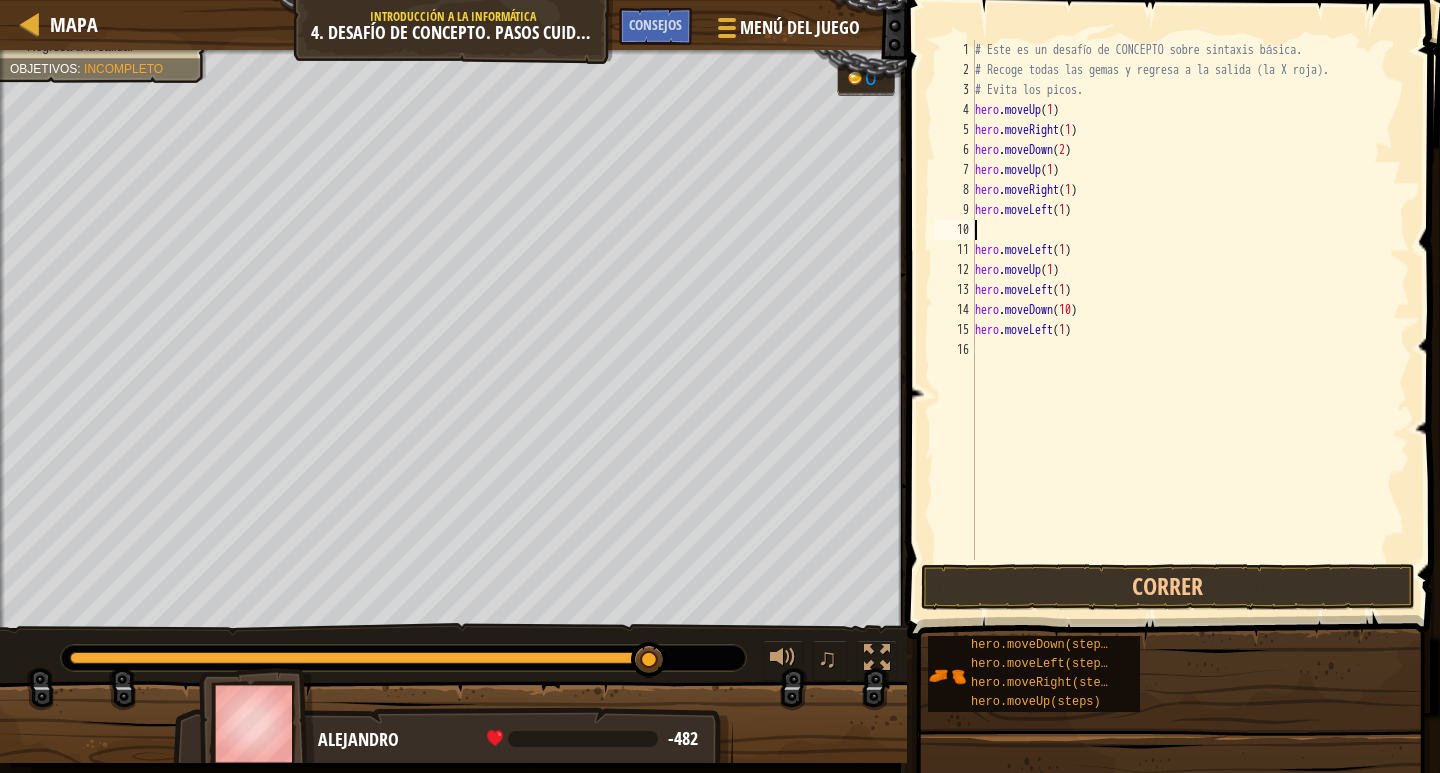 paste on "hero.moveRight(1)" 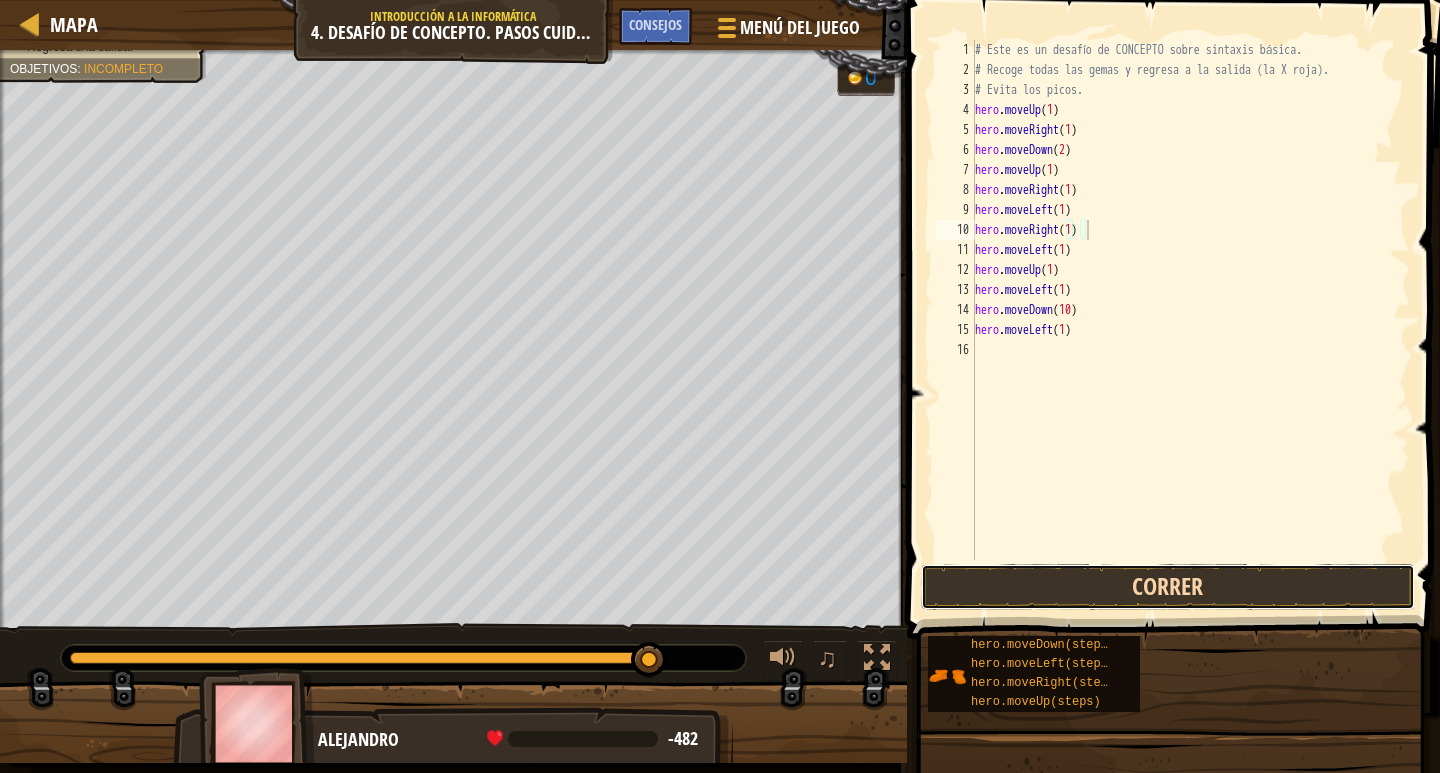 click on "Correr" at bounding box center (1168, 587) 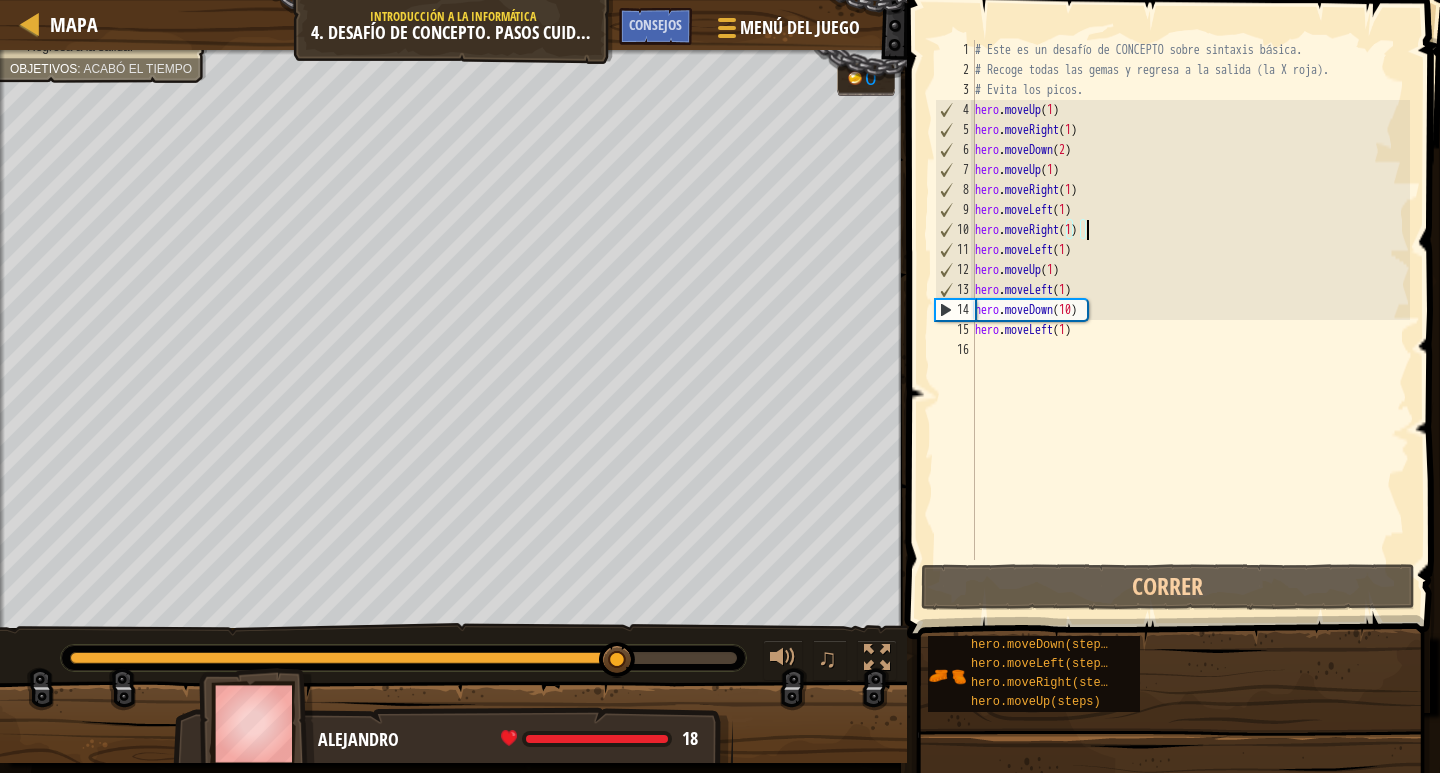 drag, startPoint x: 336, startPoint y: 651, endPoint x: 611, endPoint y: 630, distance: 275.80066 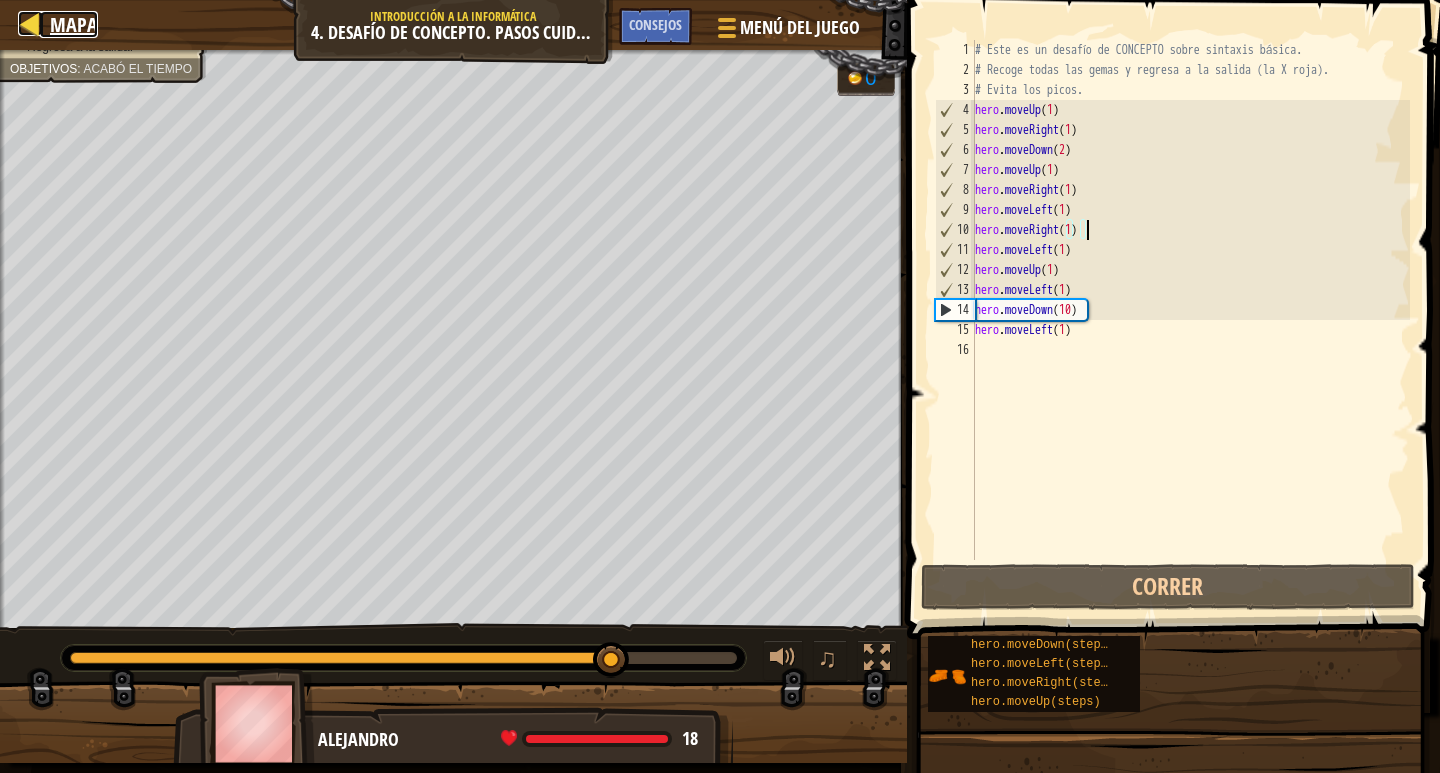 click on "Mapa" at bounding box center (74, 24) 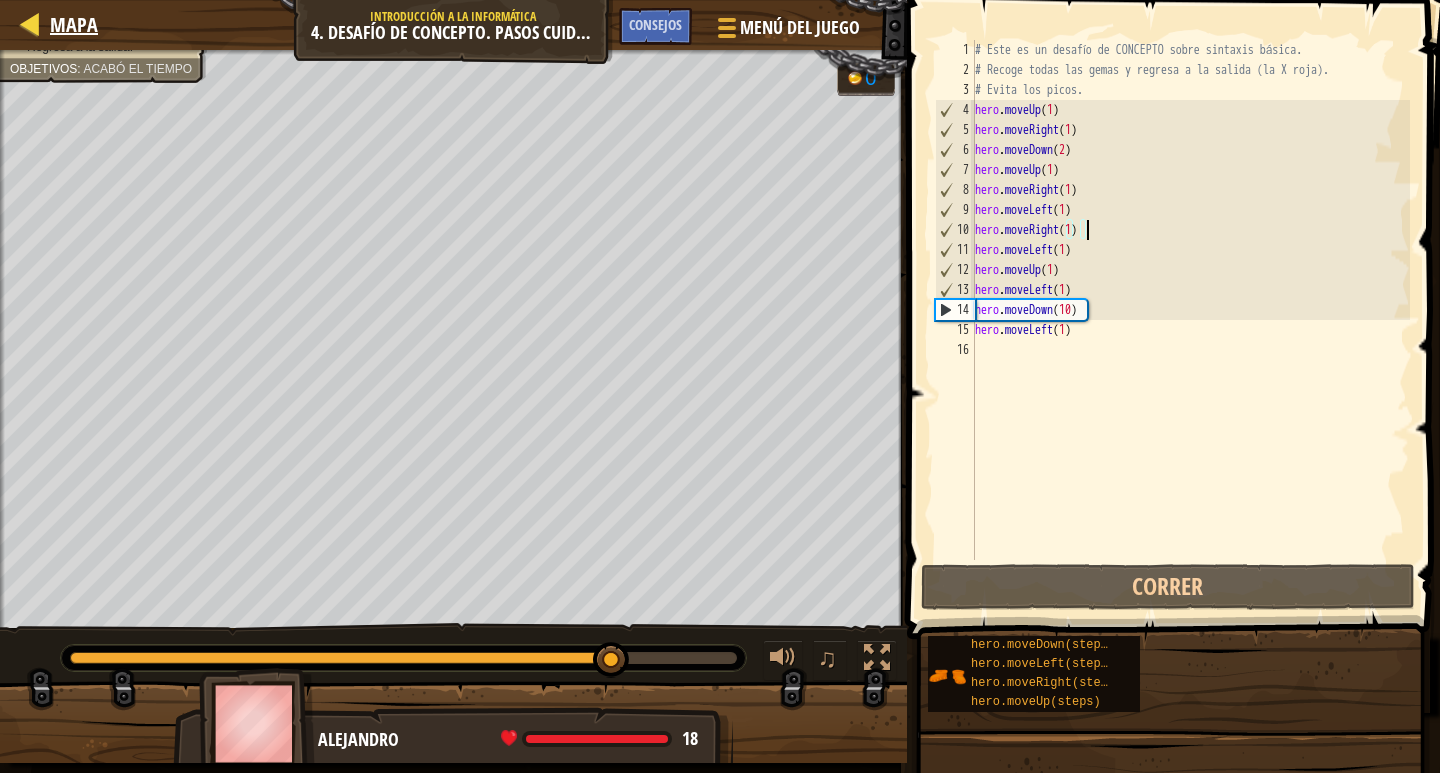 select on "es-ES" 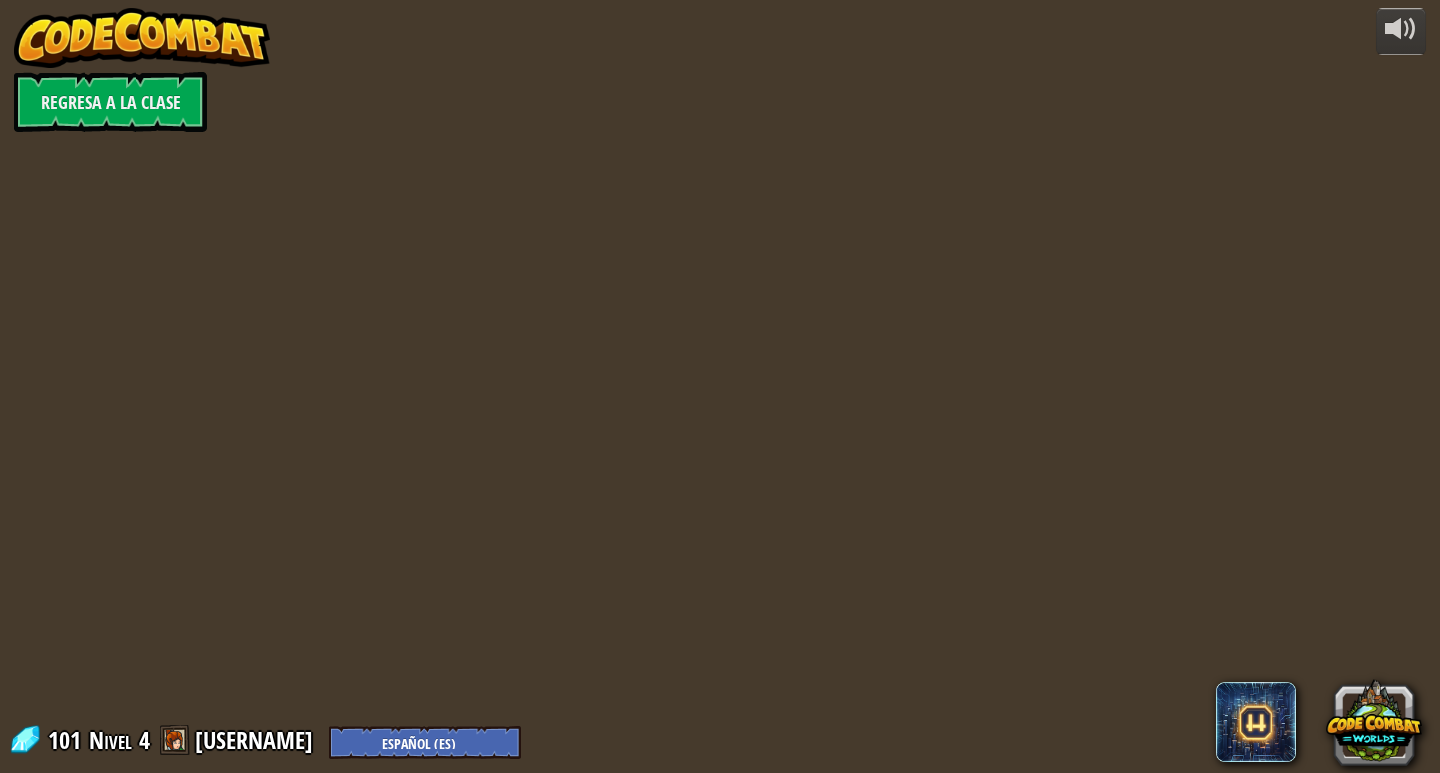 select on "es-ES" 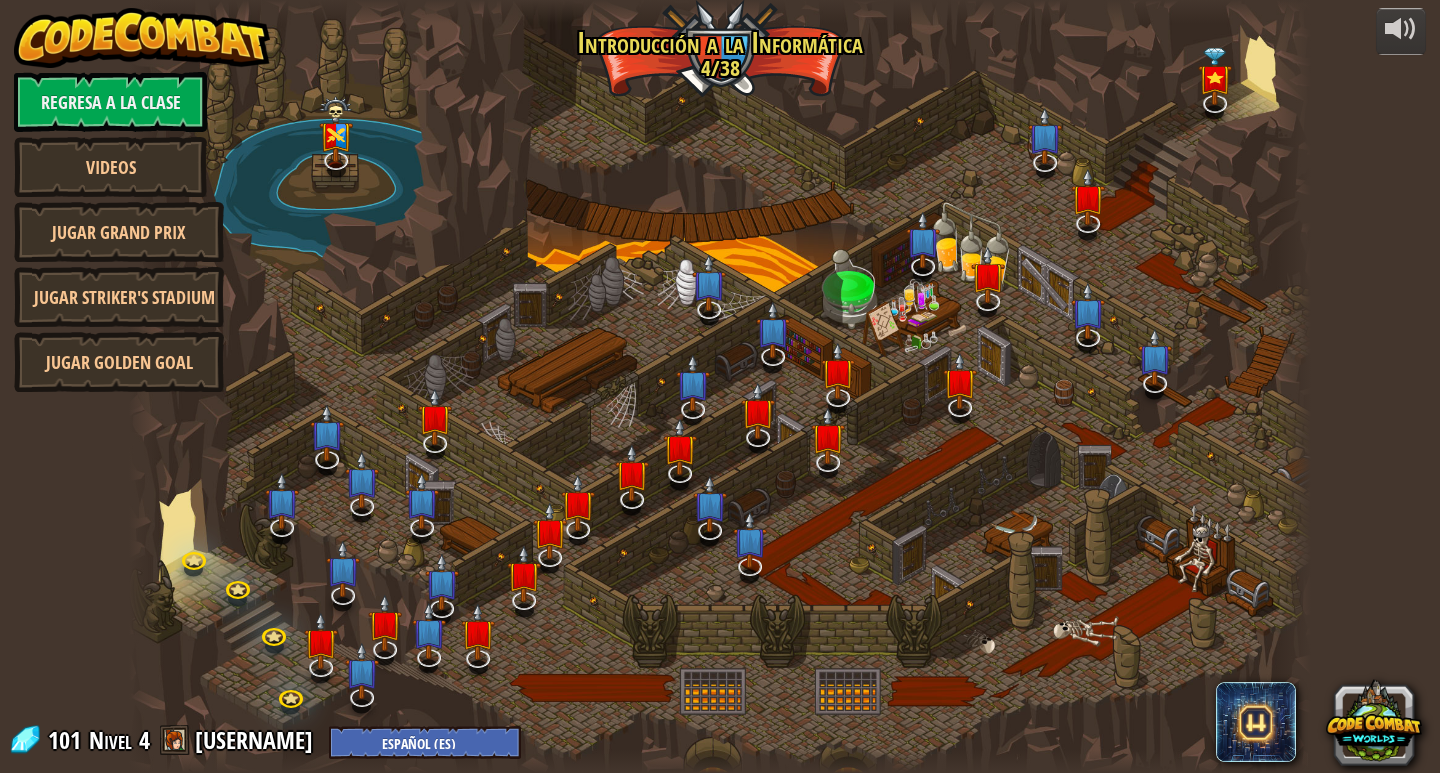 select on "es-ES" 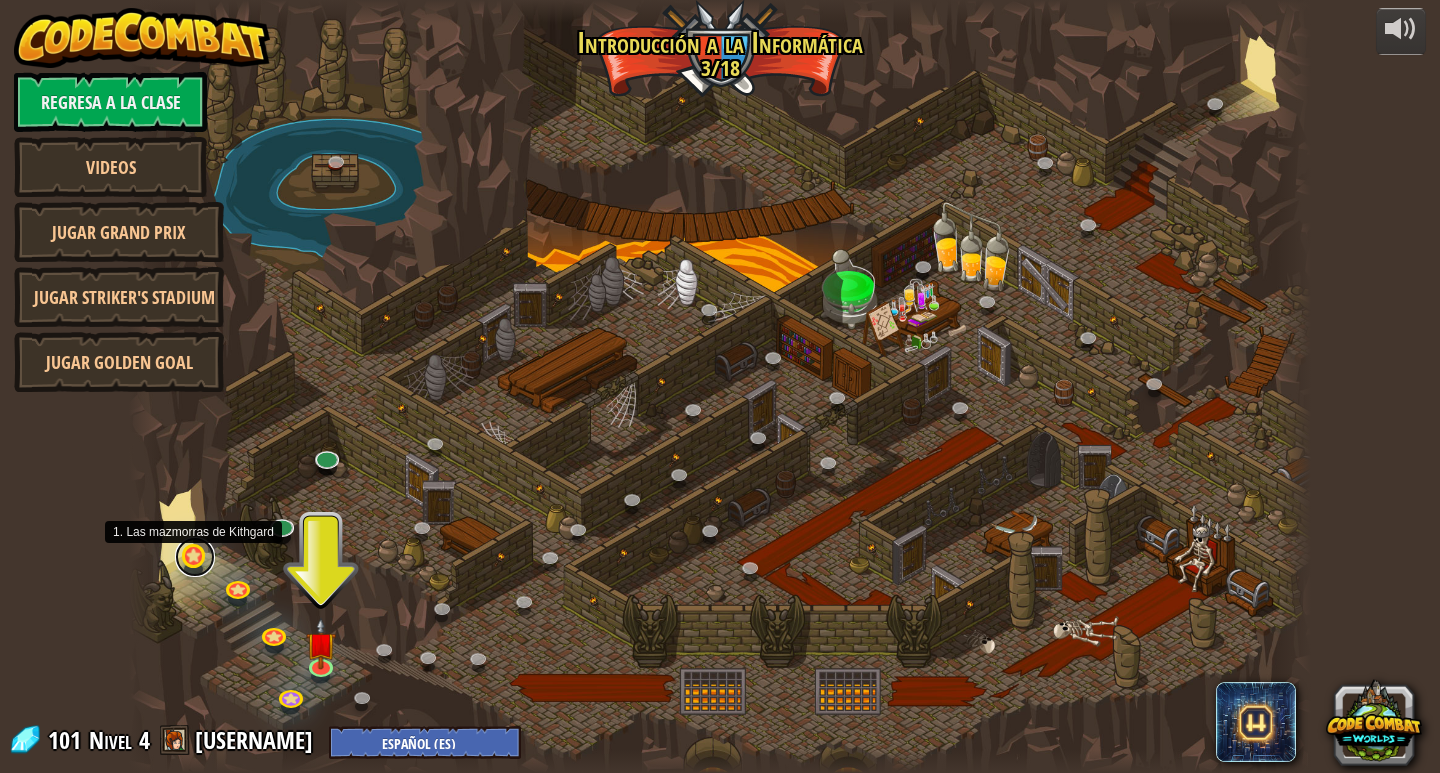 click at bounding box center (195, 557) 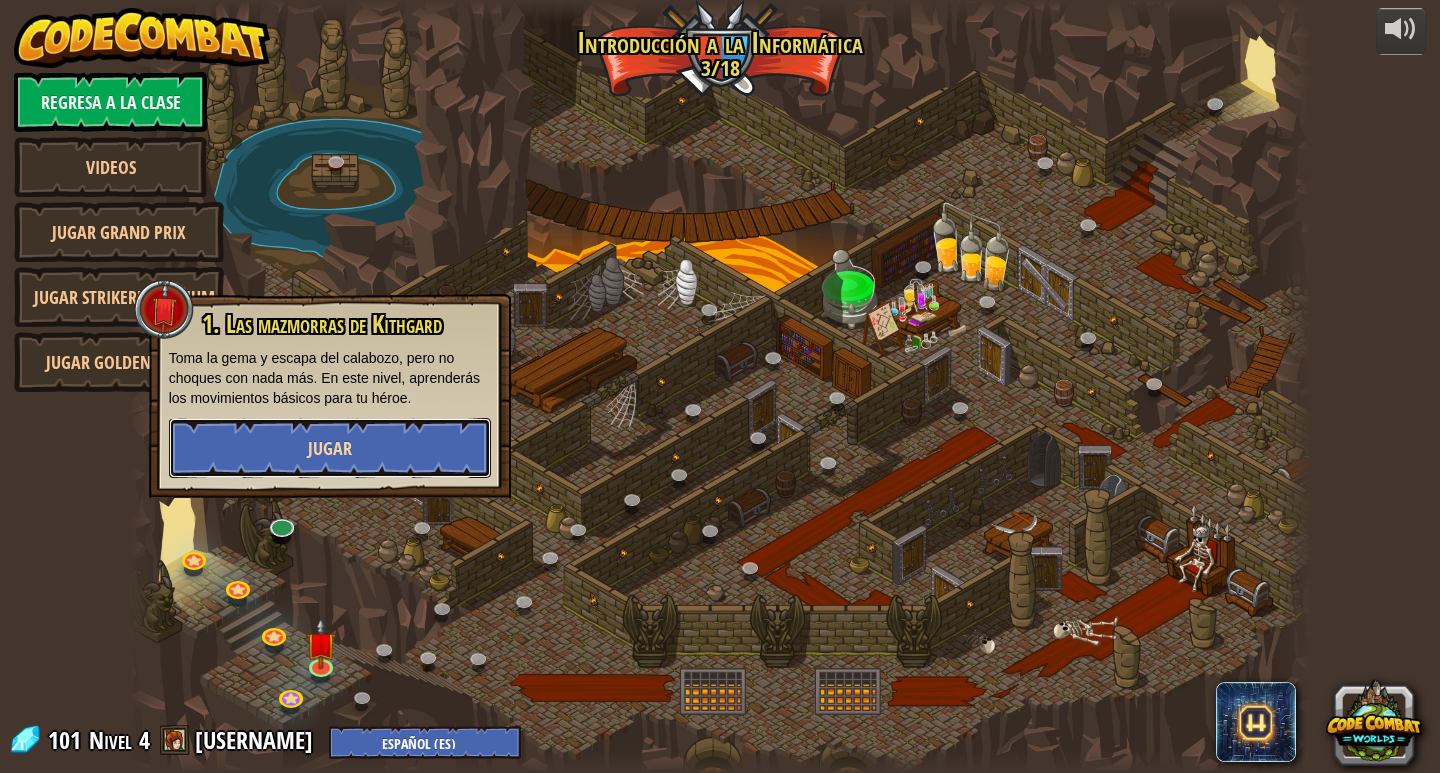 click on "Jugar" at bounding box center [330, 448] 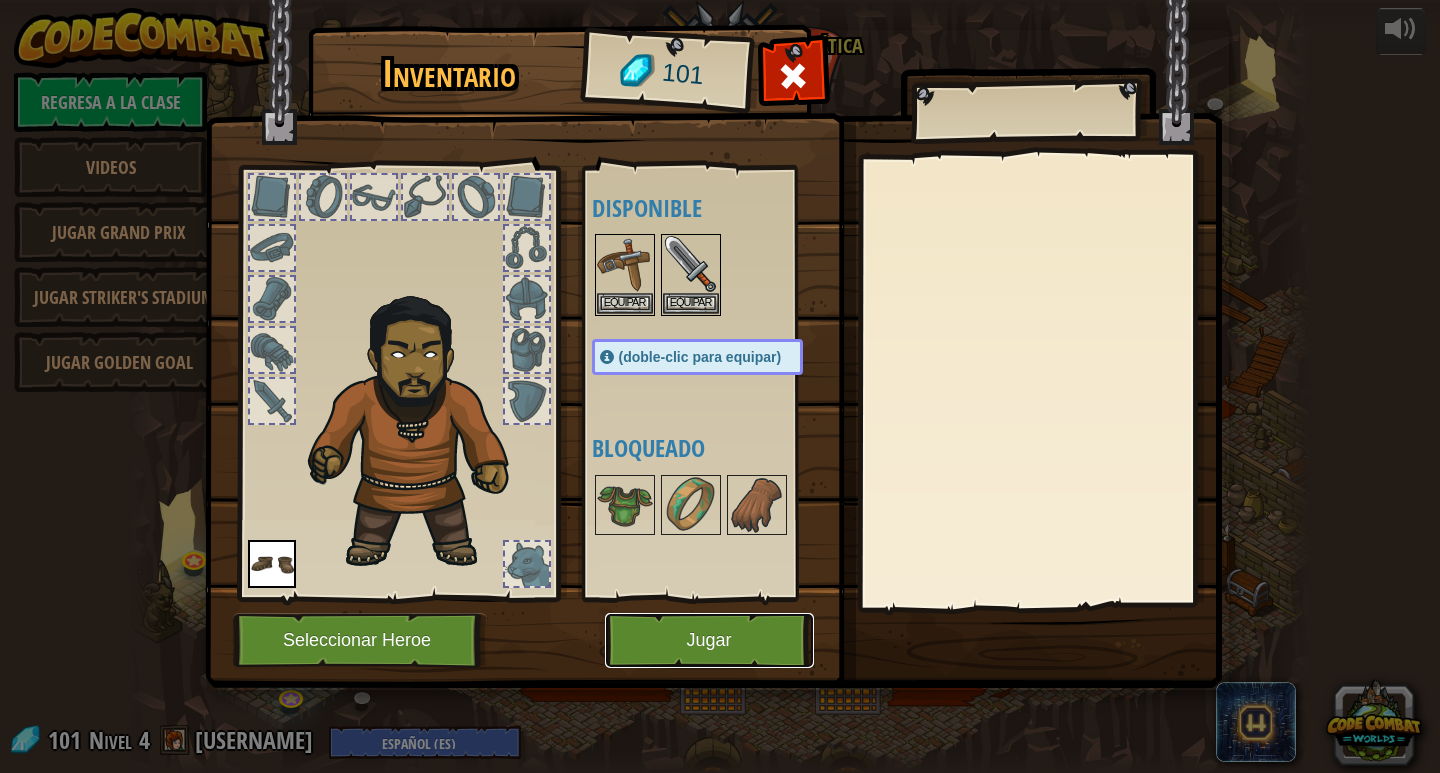 click on "Jugar" at bounding box center [709, 640] 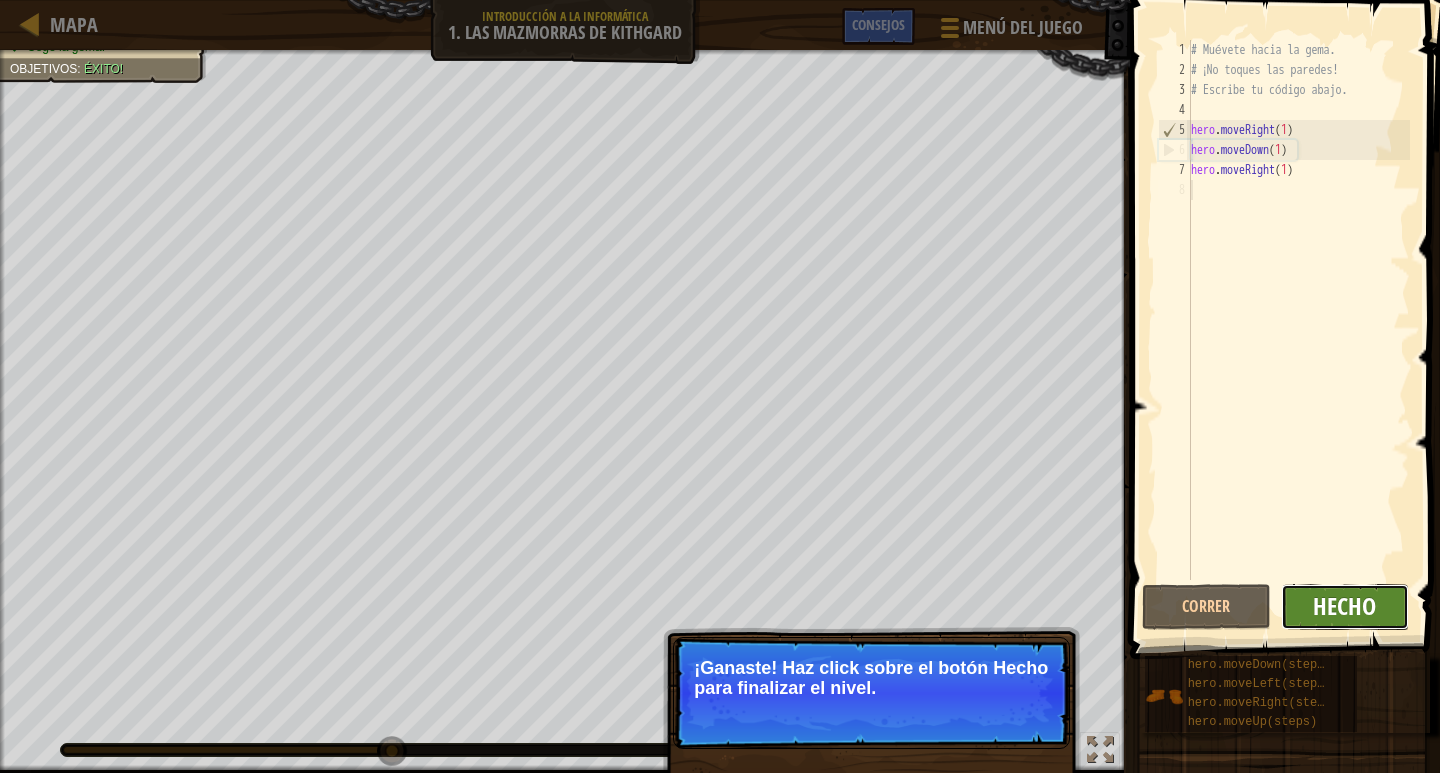click on "Hecho" at bounding box center [1344, 606] 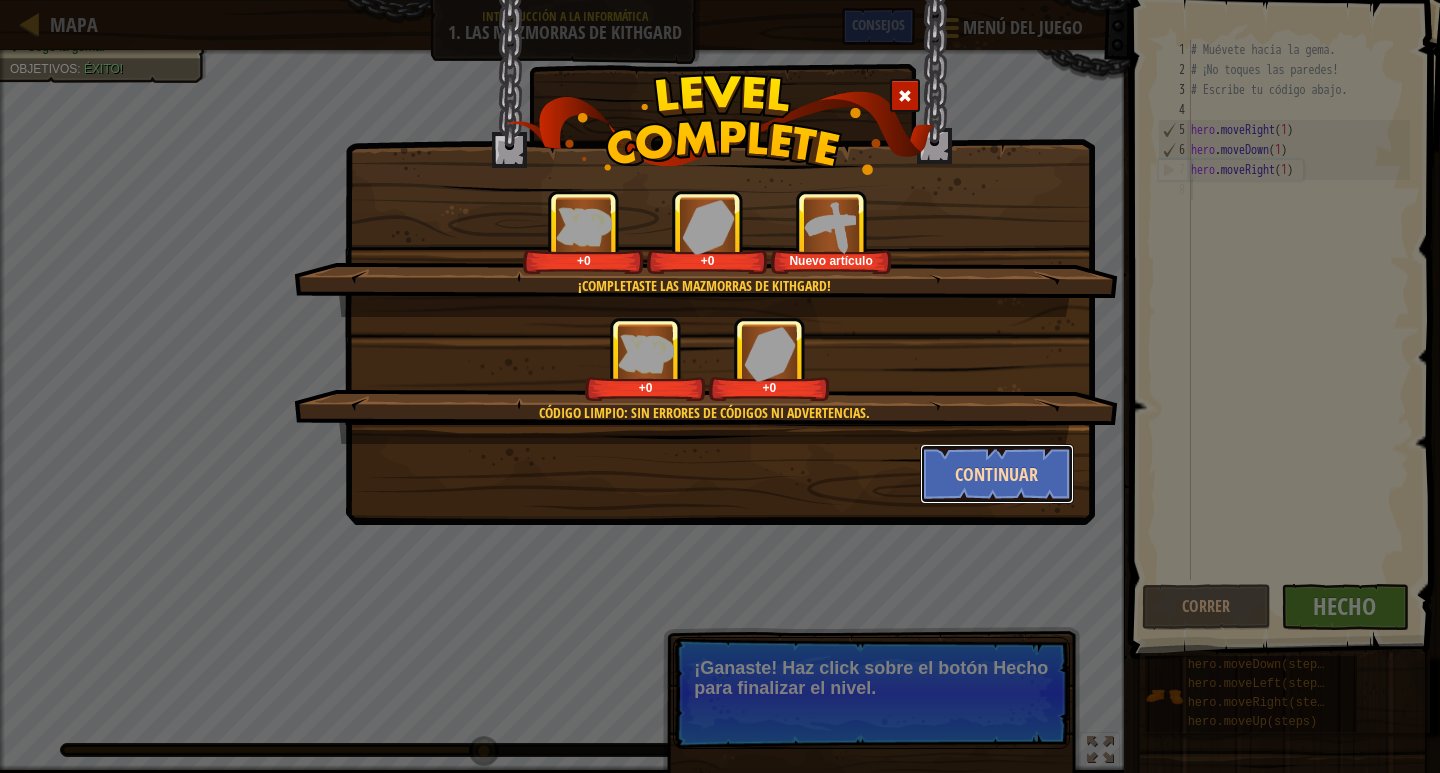 click on "Continuar" at bounding box center [997, 474] 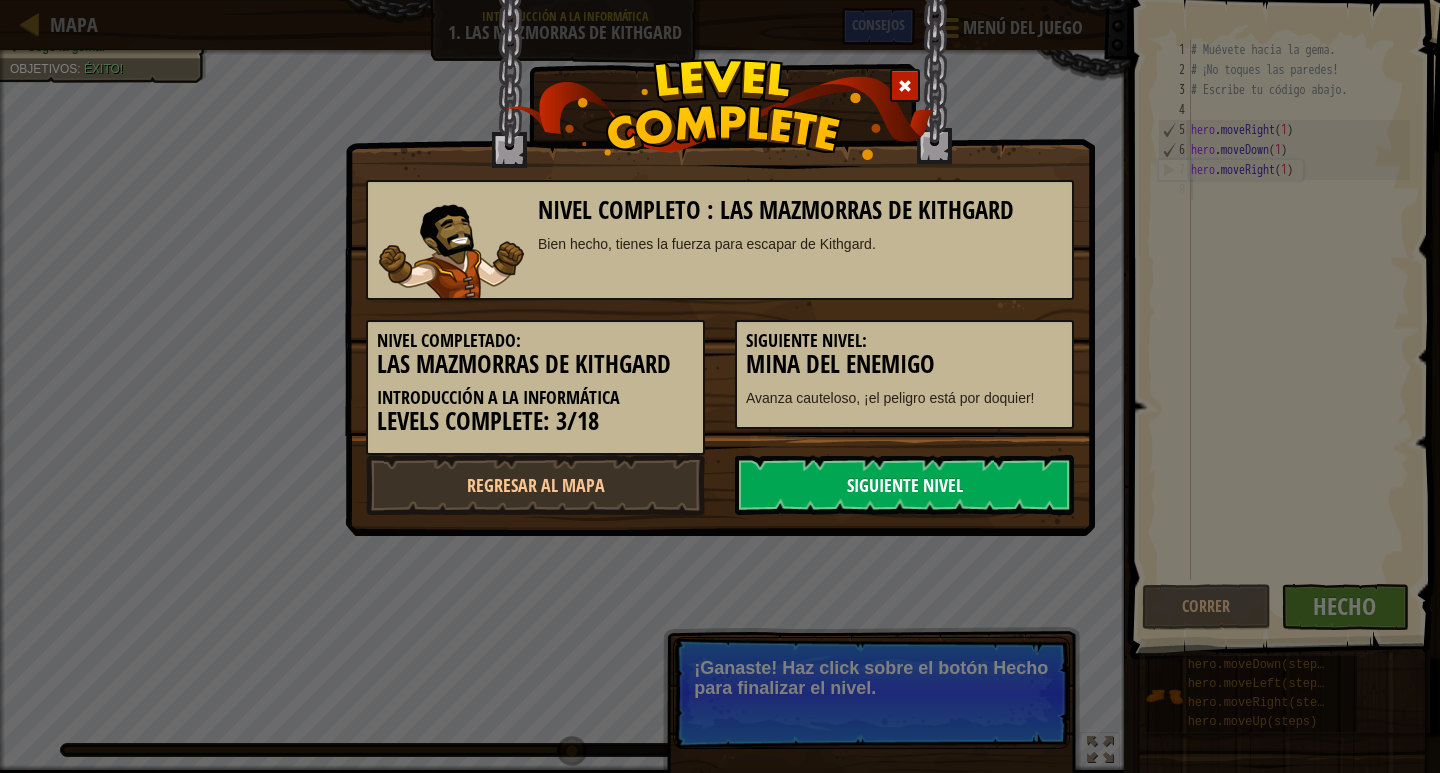 click on "Siguiente nivel" at bounding box center [904, 485] 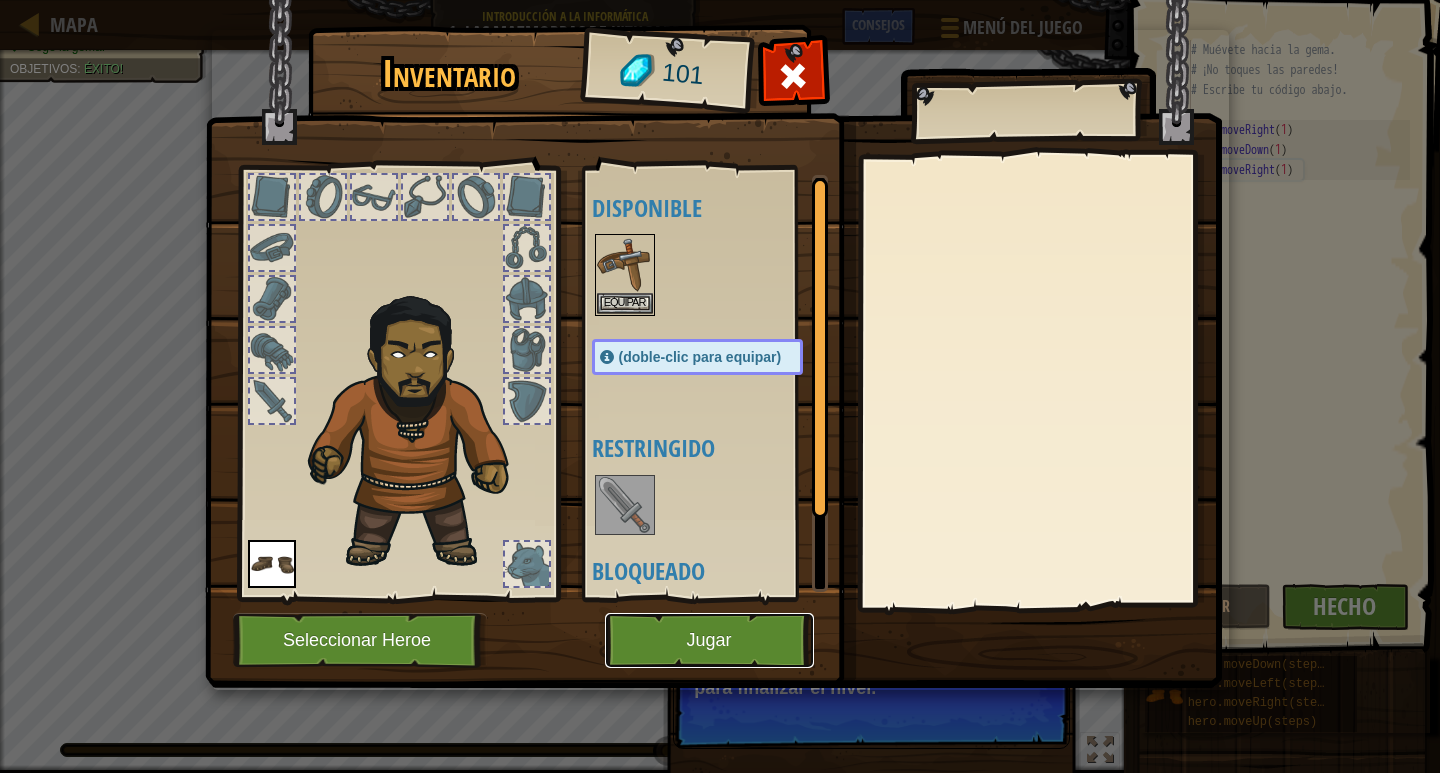 click on "Jugar" at bounding box center (709, 640) 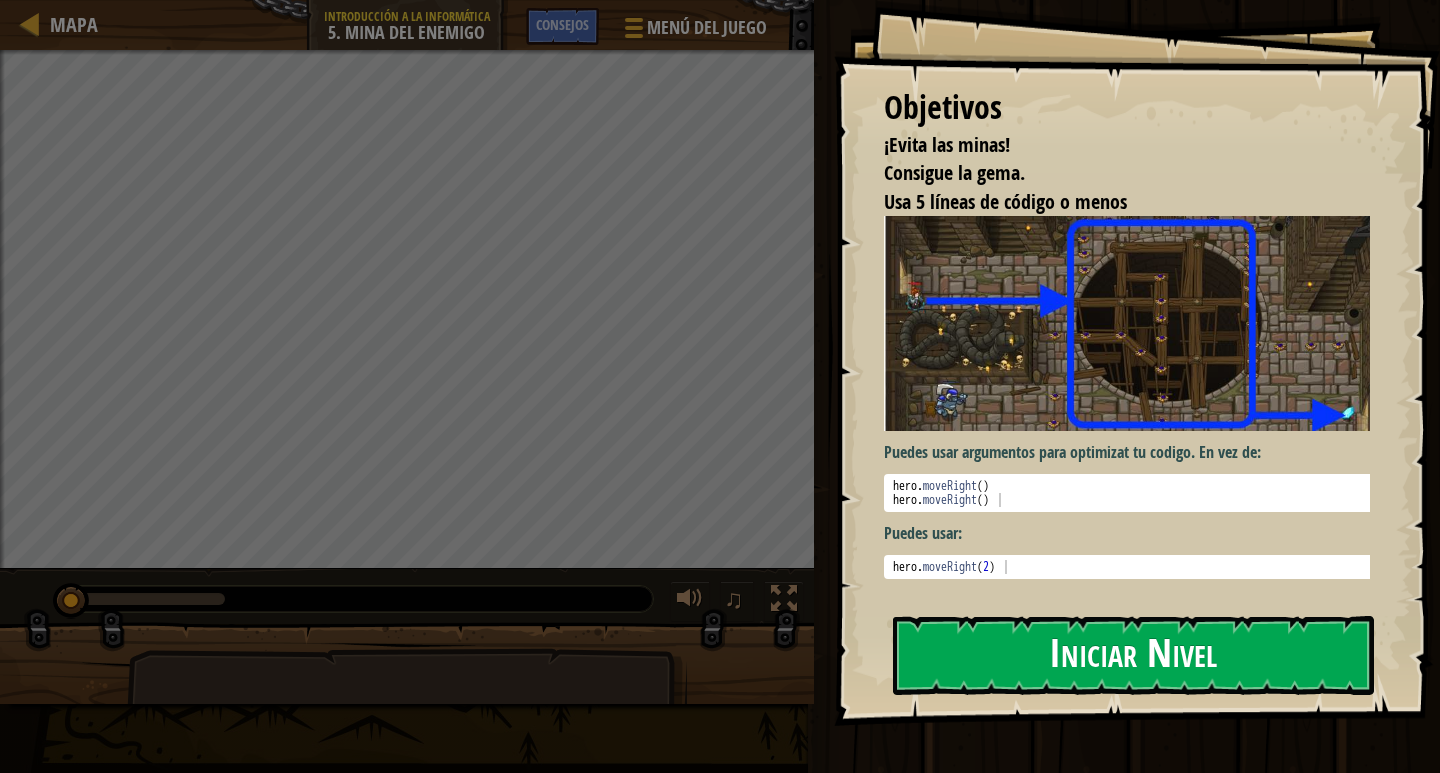 click at bounding box center (1134, 323) 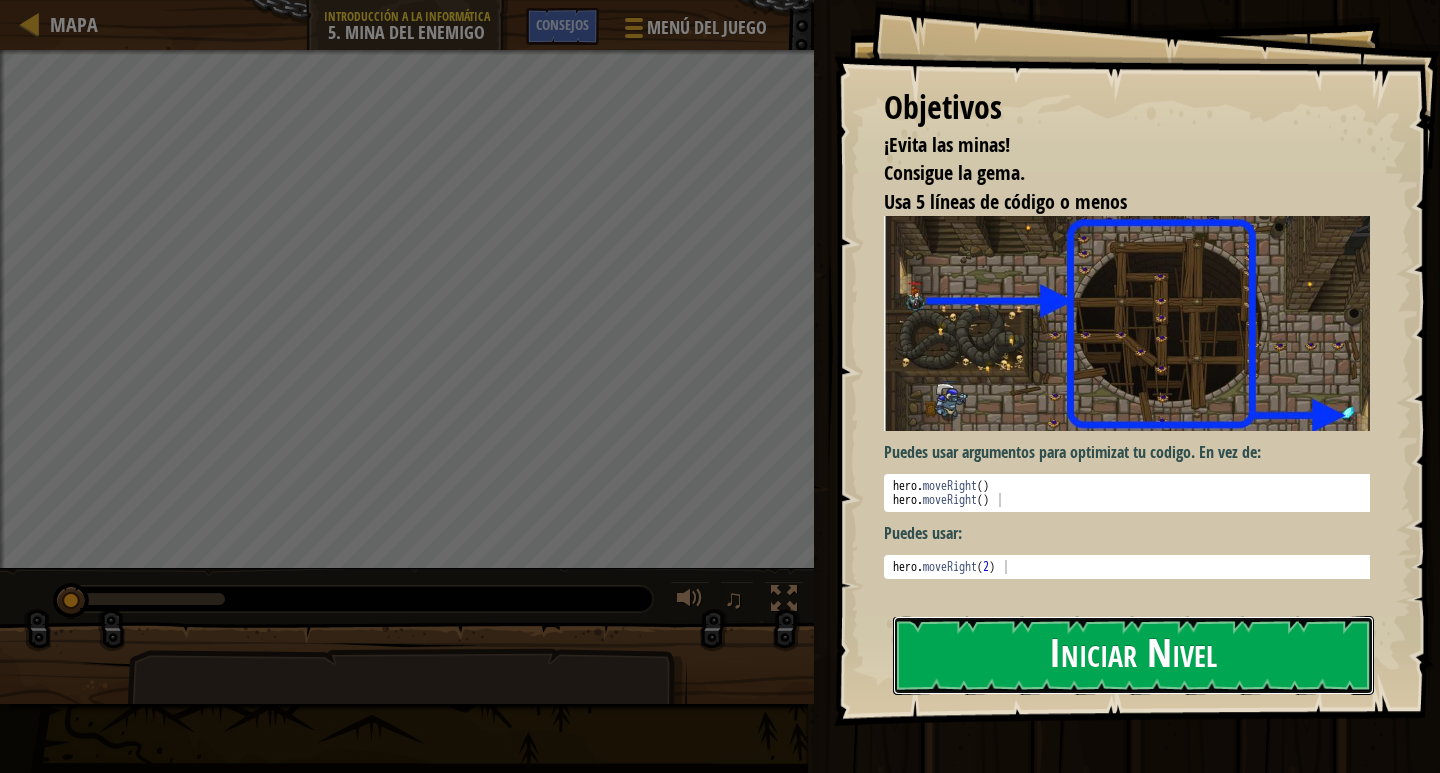 click on "Iniciar Nivel" at bounding box center (1133, 655) 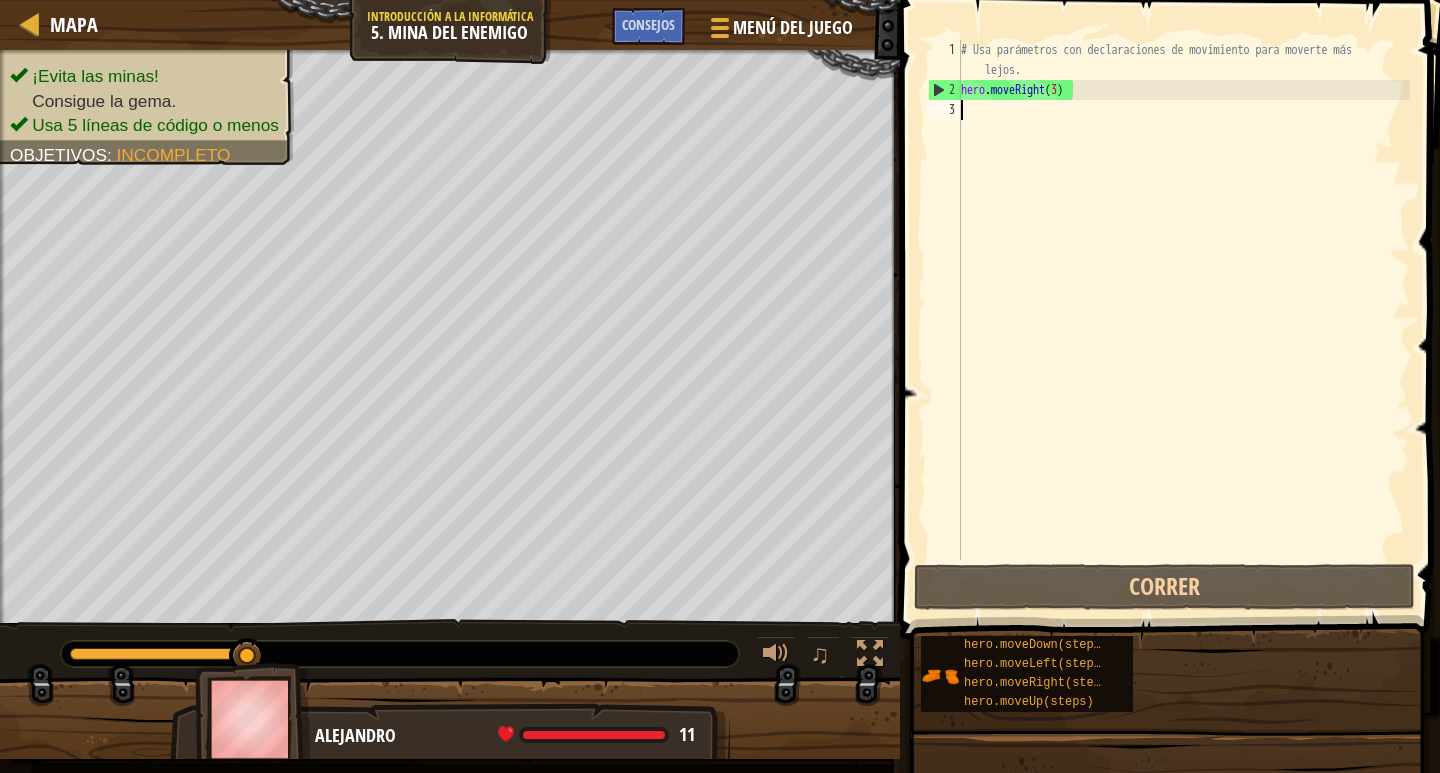 drag, startPoint x: 72, startPoint y: 654, endPoint x: 271, endPoint y: 638, distance: 199.64218 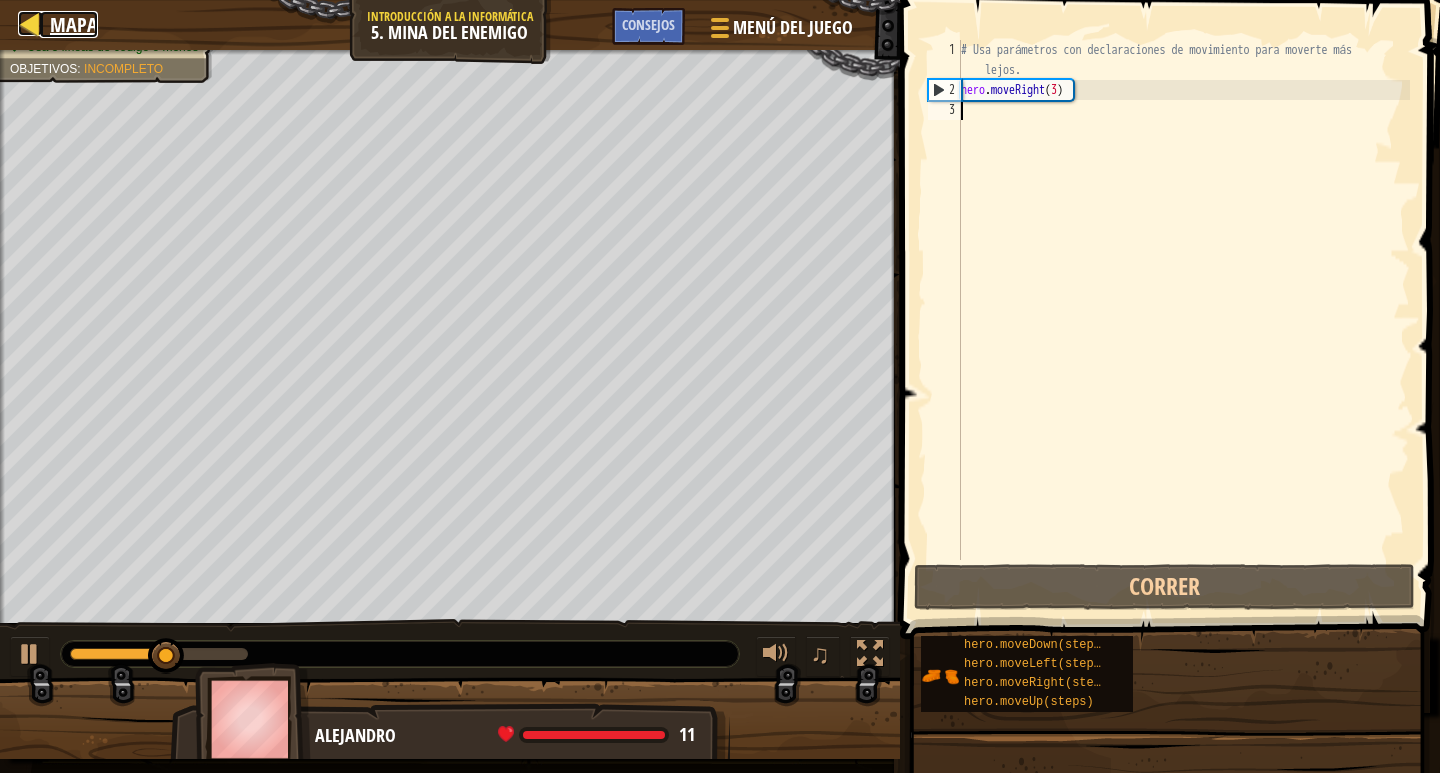 click on "Mapa" at bounding box center [74, 24] 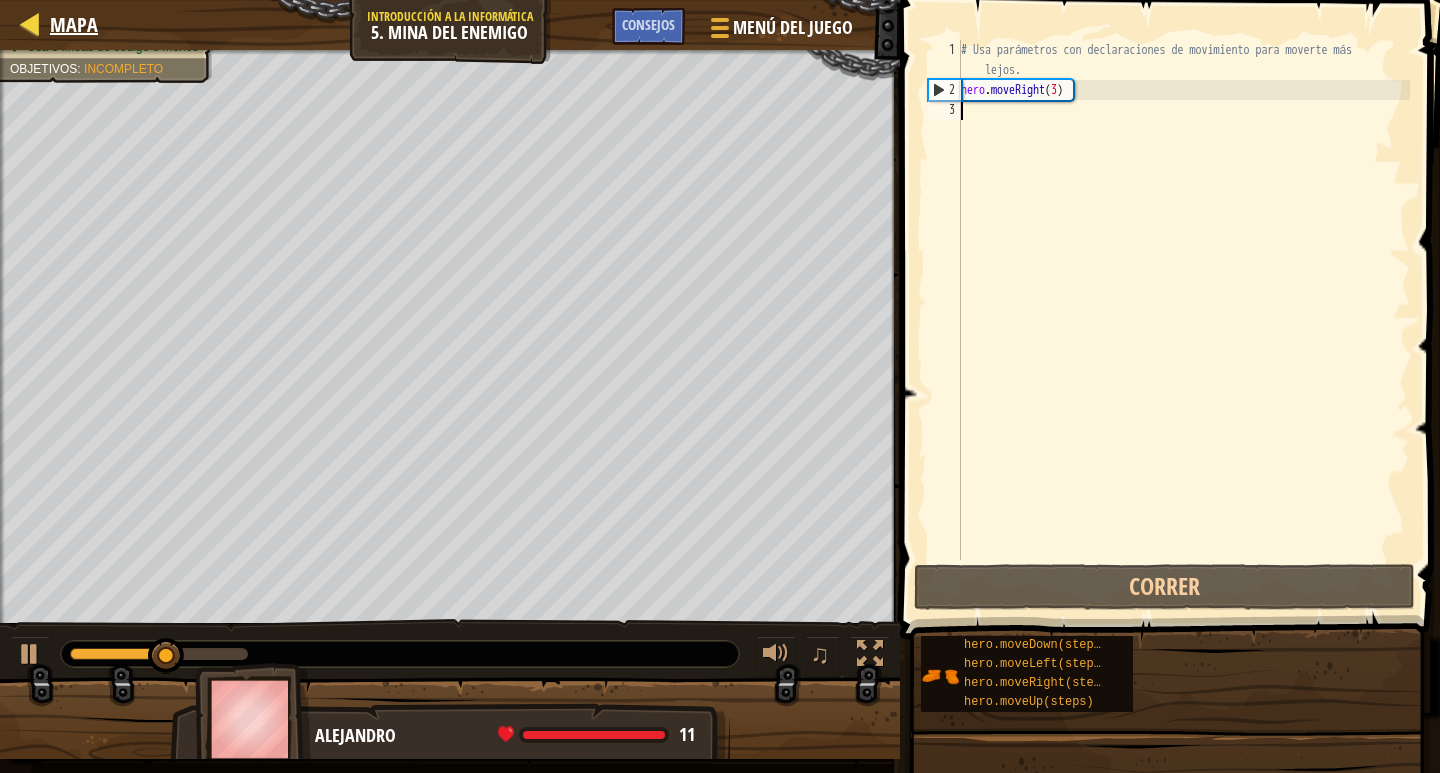 select on "es-ES" 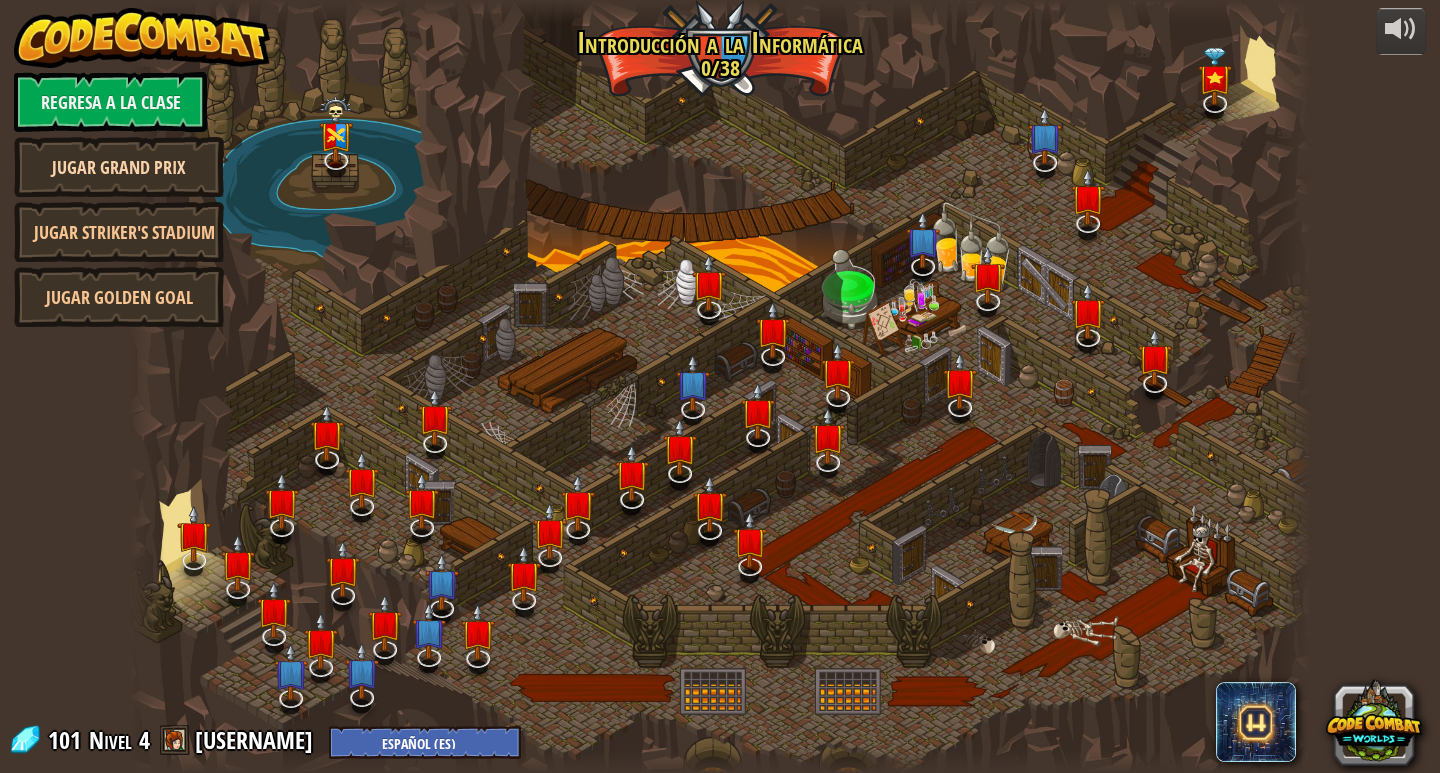 select on "es-ES" 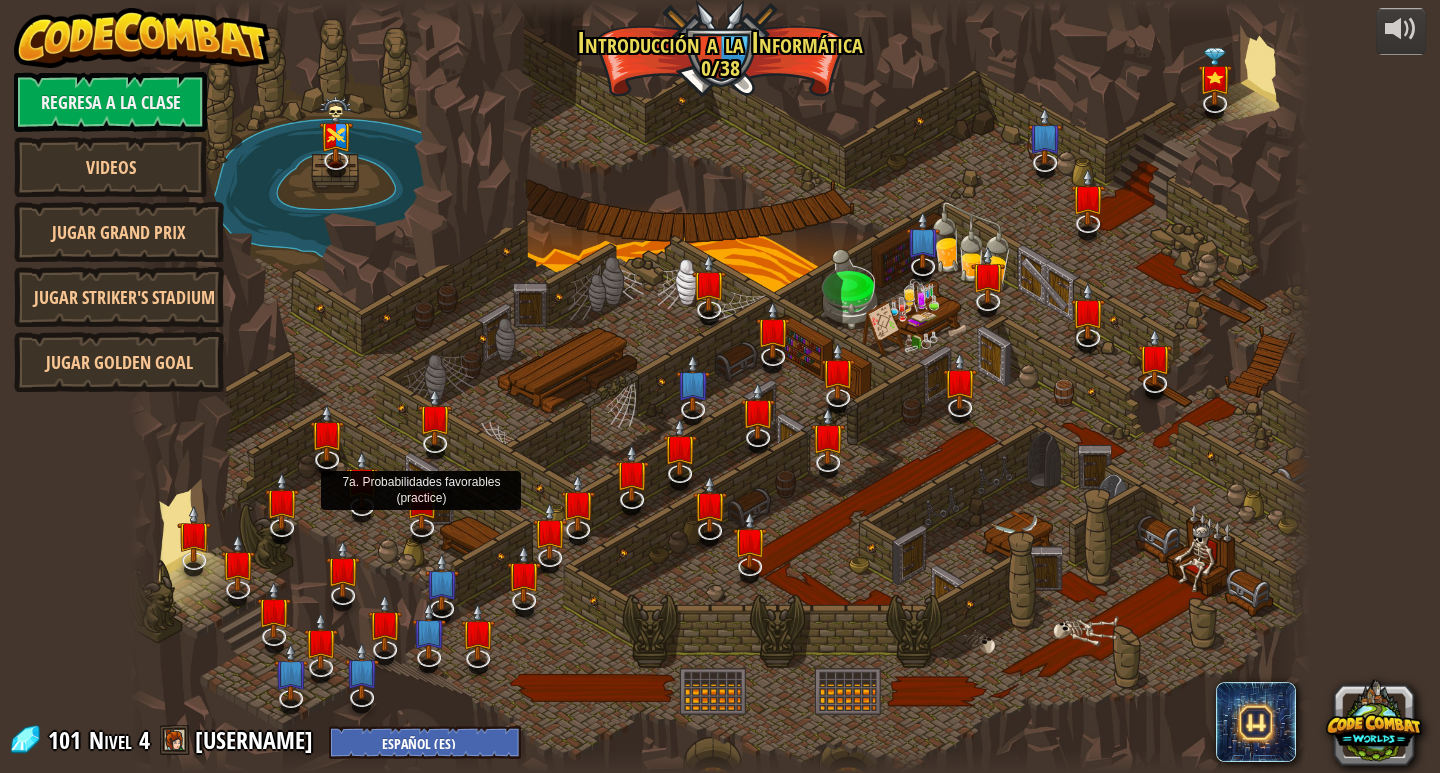 select on "es-ES" 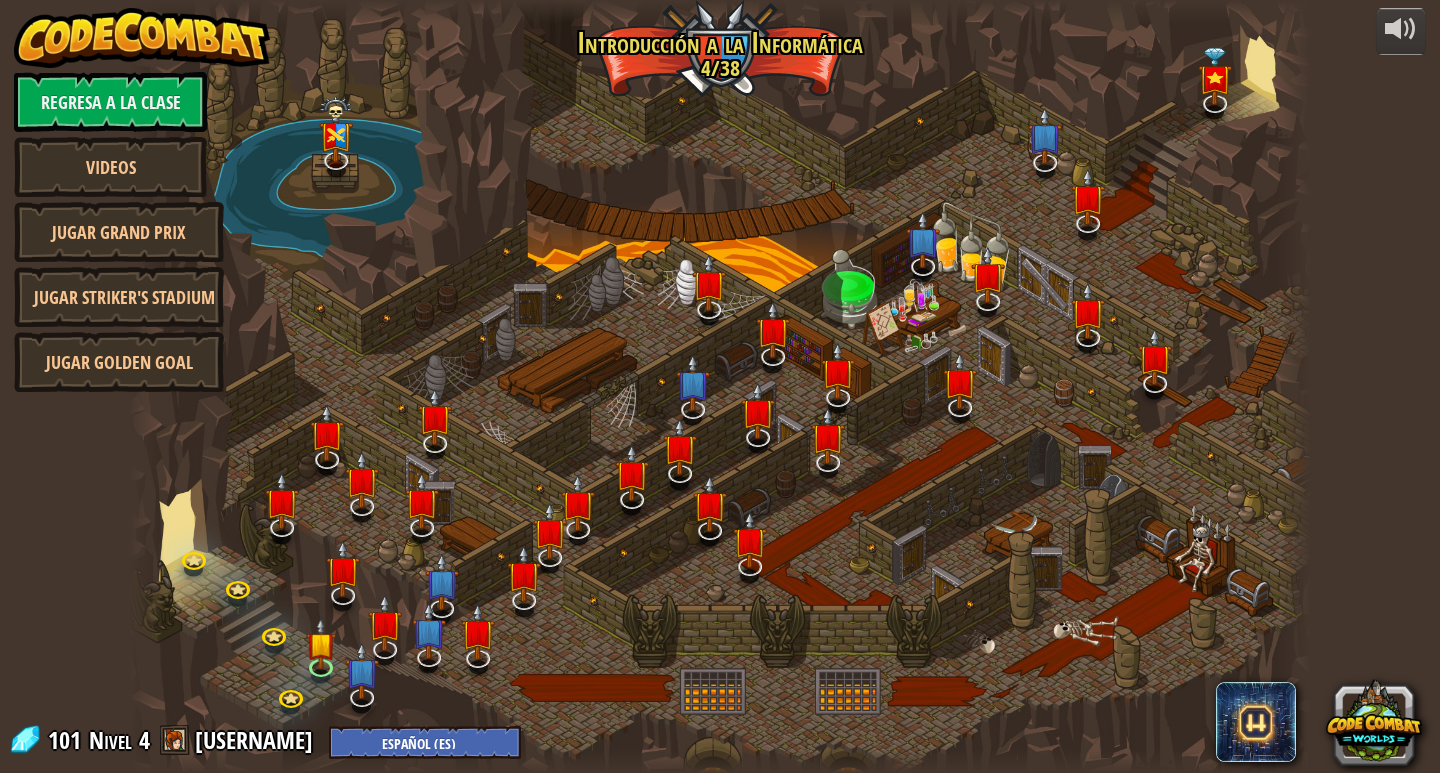 select on "es-ES" 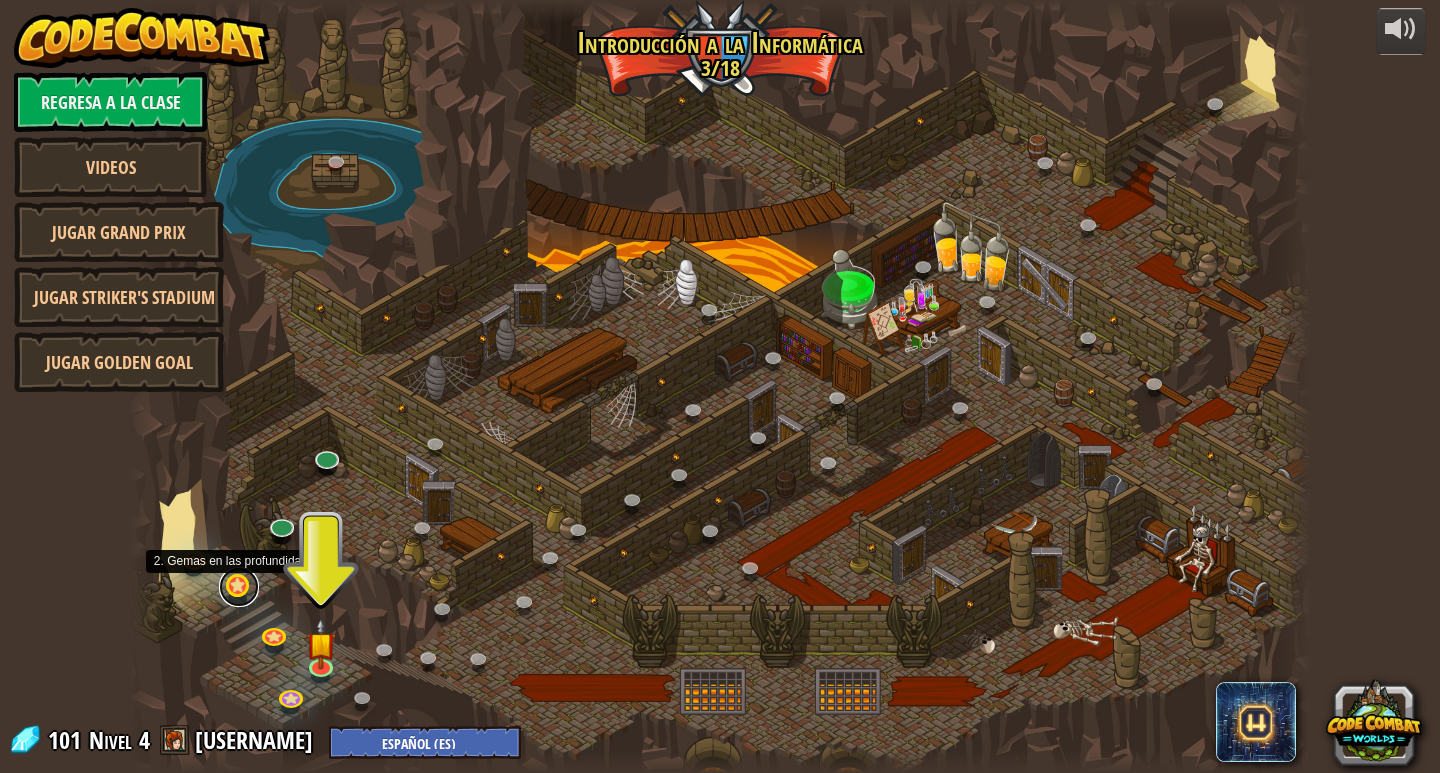 click at bounding box center [239, 587] 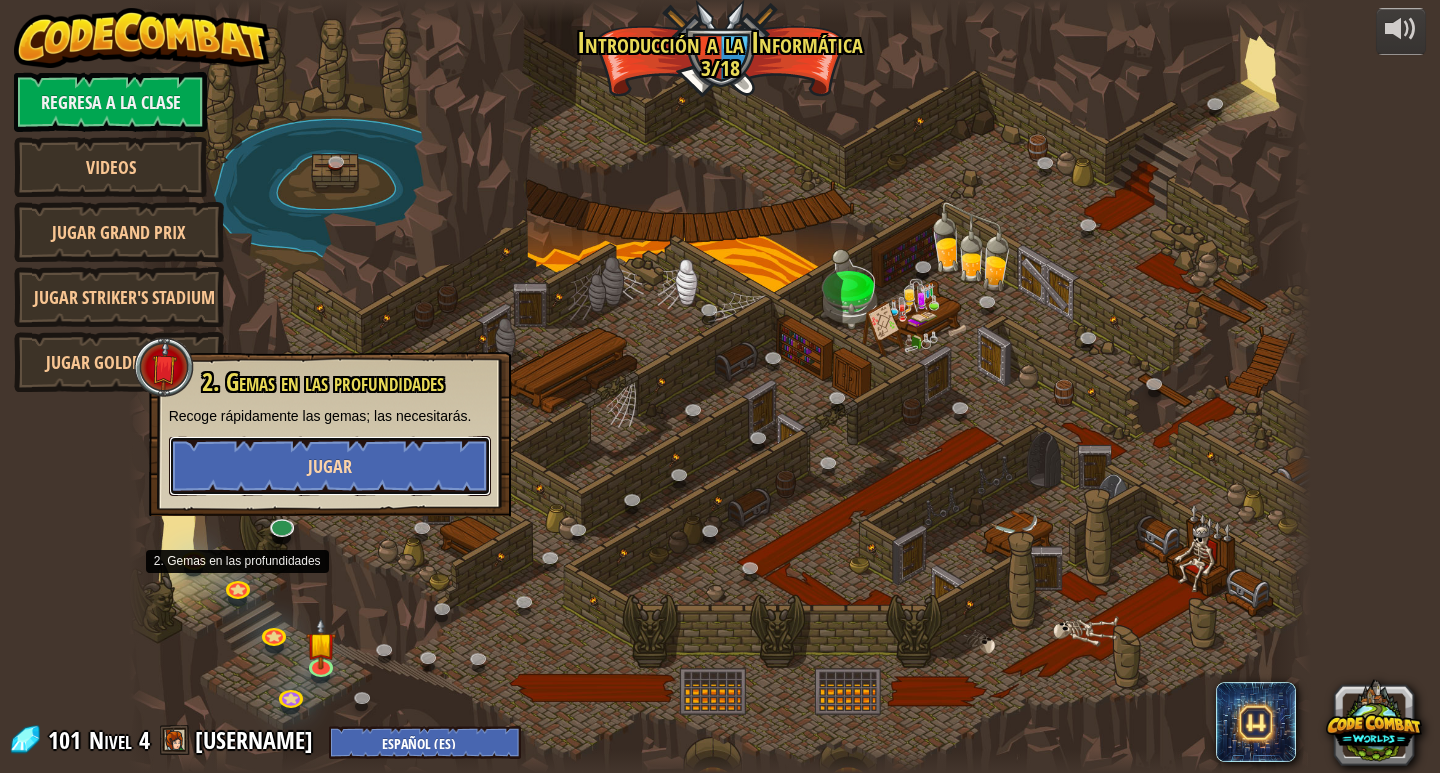 click on "Jugar" at bounding box center [330, 466] 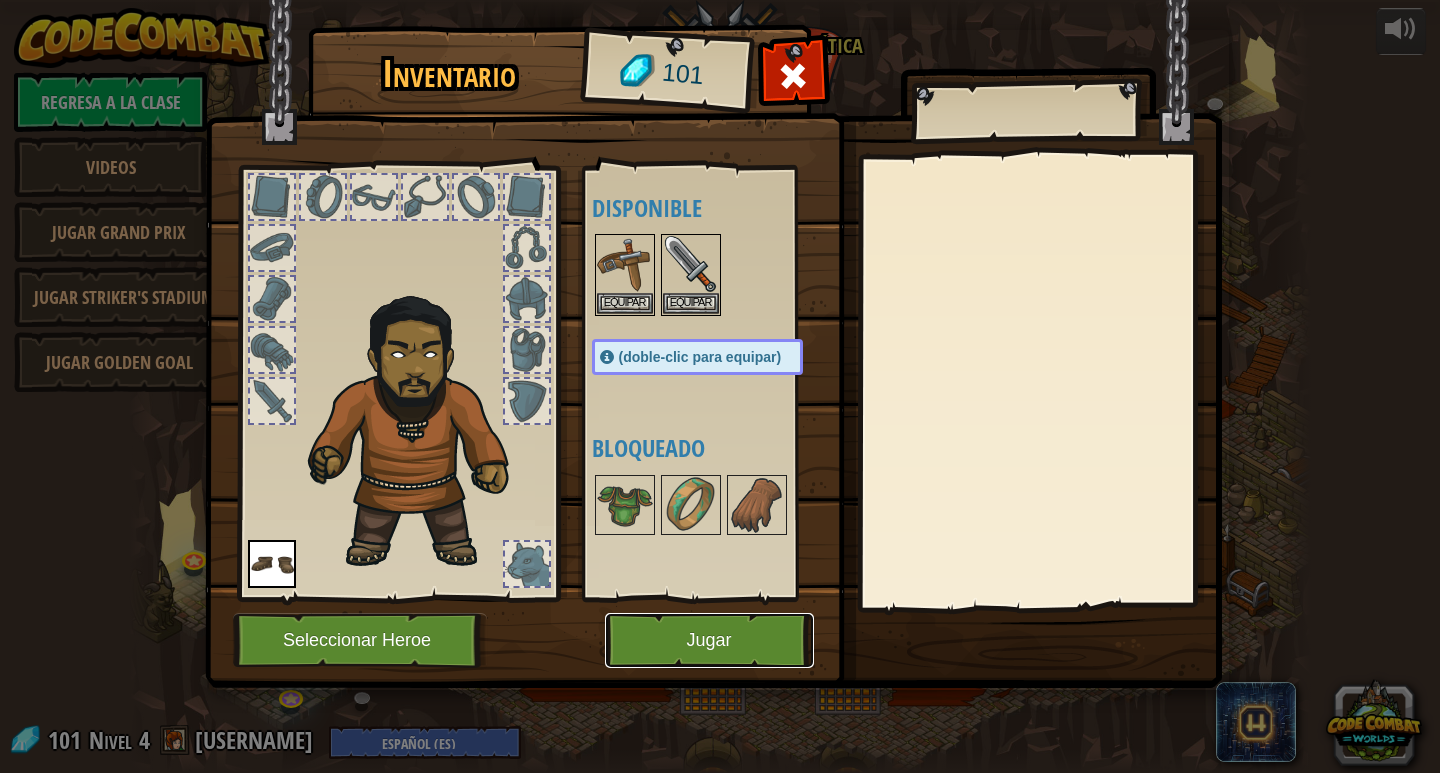 click on "Jugar" at bounding box center (709, 640) 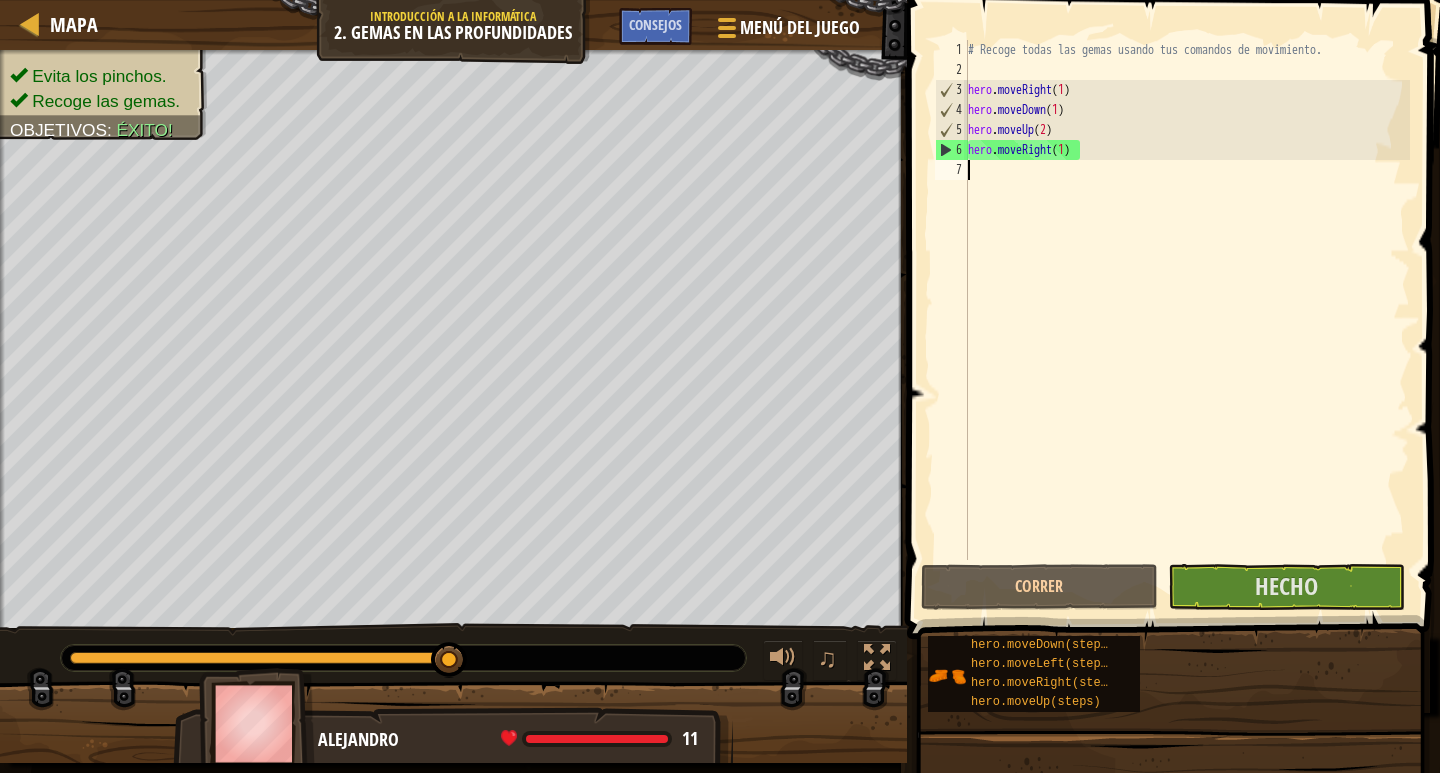 drag, startPoint x: 74, startPoint y: 652, endPoint x: 551, endPoint y: 675, distance: 477.5542 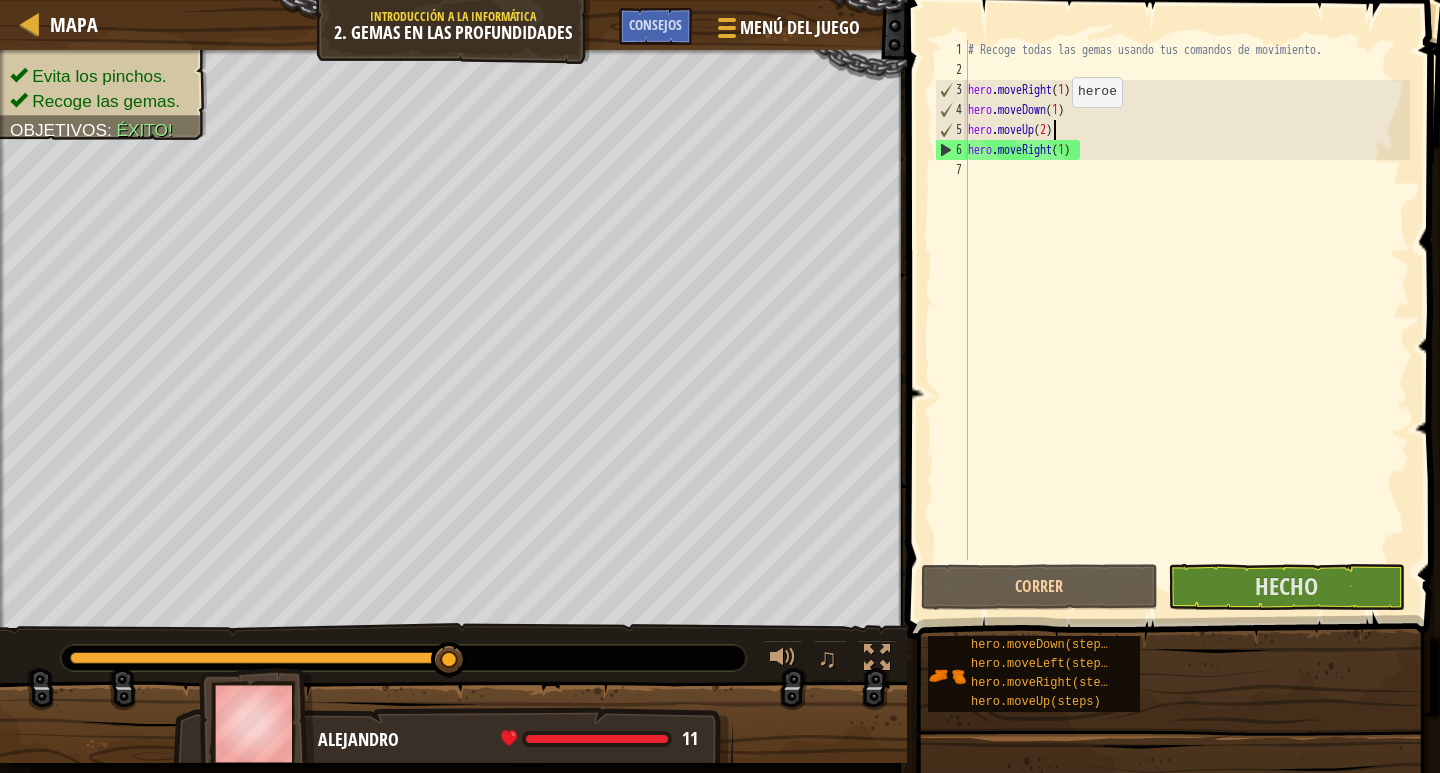 click on "# Recoge todas las gemas usando tus comandos de movimiento. hero . moveRight ( 1 ) hero . moveDown ( 1 ) hero . moveUp ( 2 ) hero . moveRight ( 1 )" at bounding box center [1187, 320] 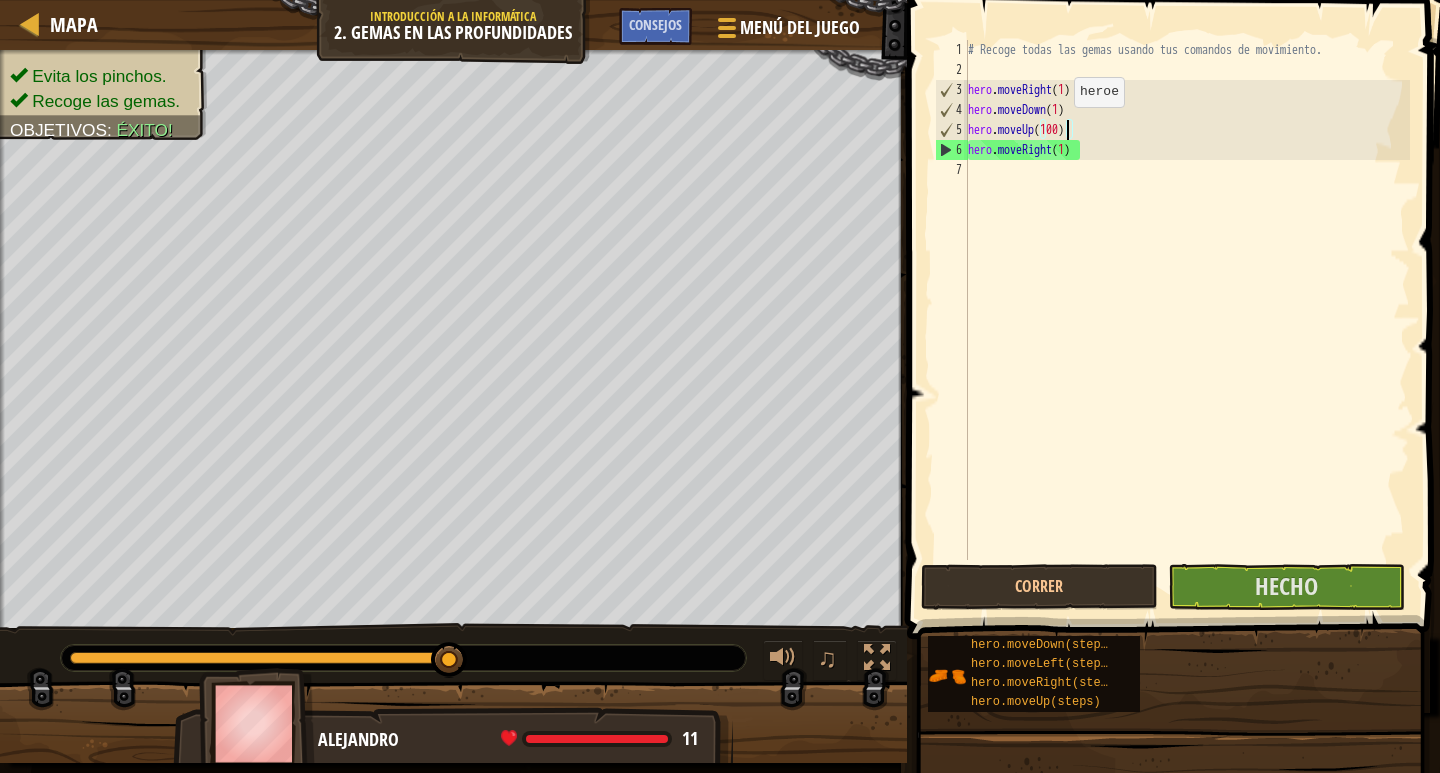 scroll, scrollTop: 9, scrollLeft: 8, axis: both 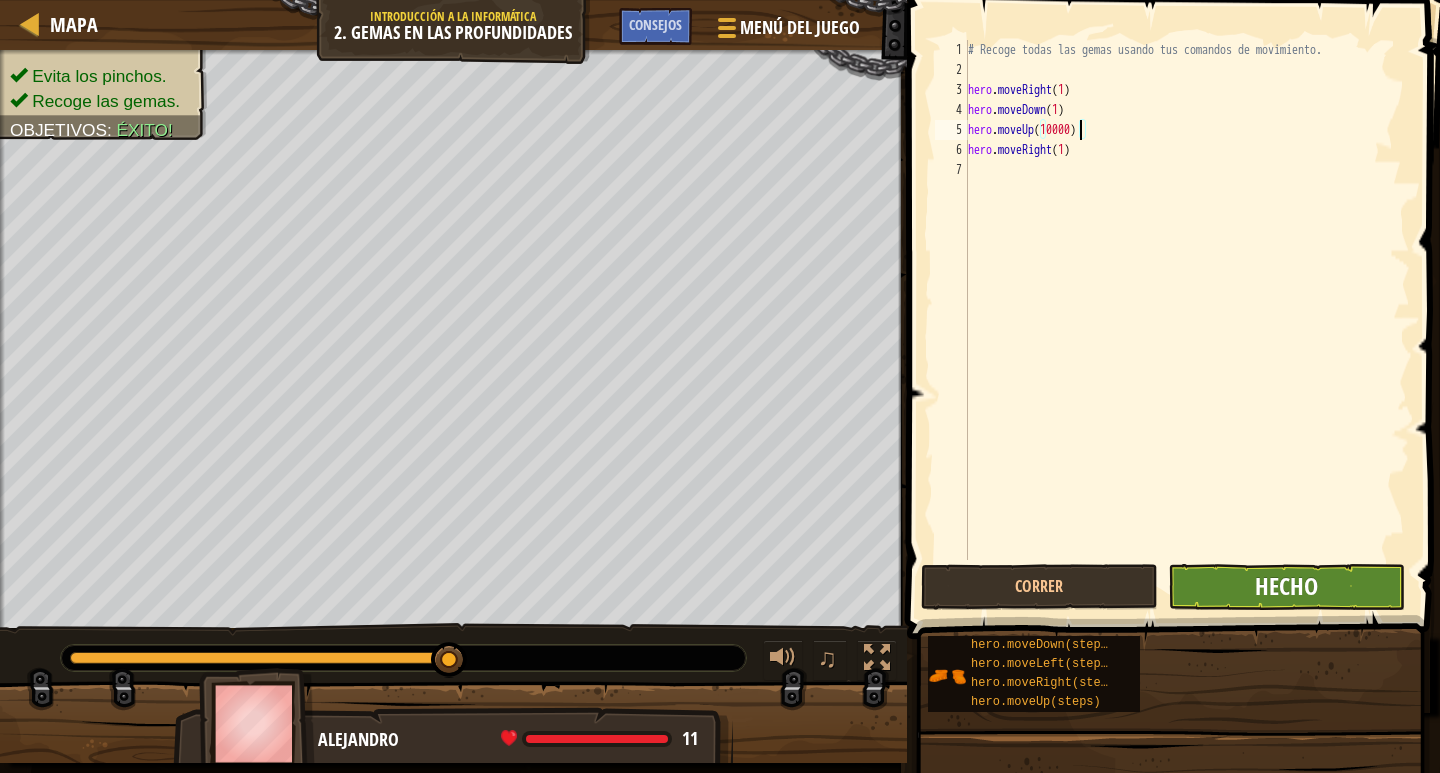 type on "hero.moveUp(10000)" 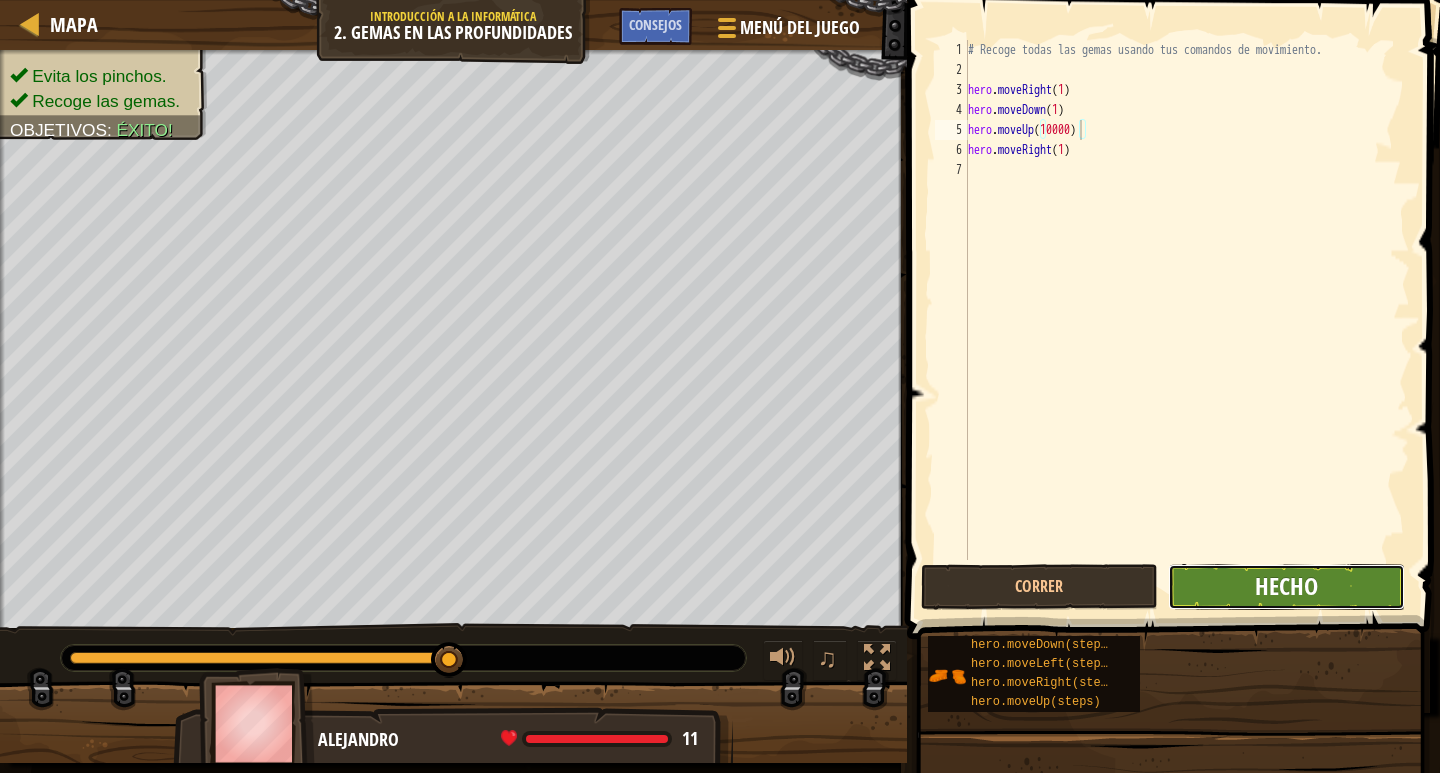 click on "Hecho" at bounding box center [1286, 586] 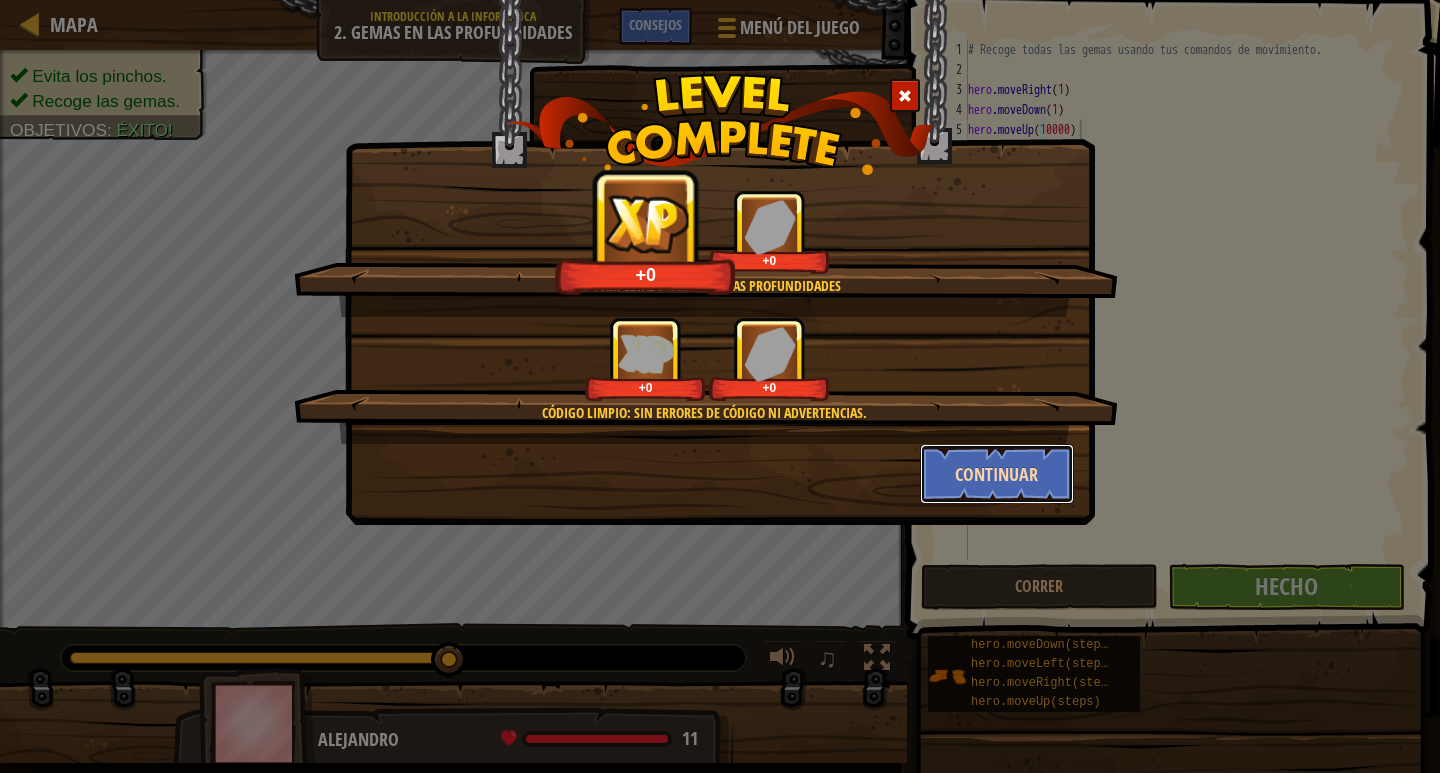 click on "Continuar" at bounding box center (997, 474) 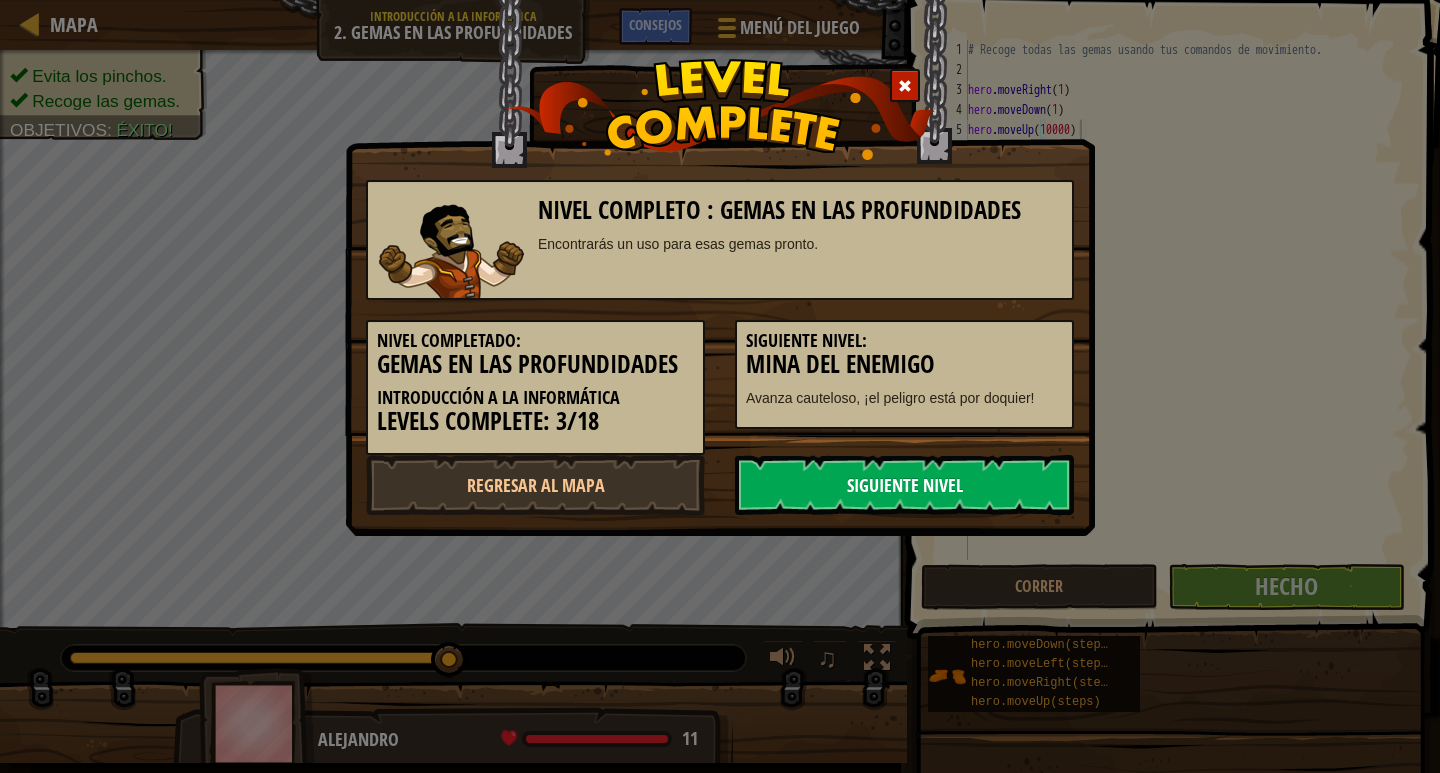 click on "Siguiente nivel" at bounding box center [904, 485] 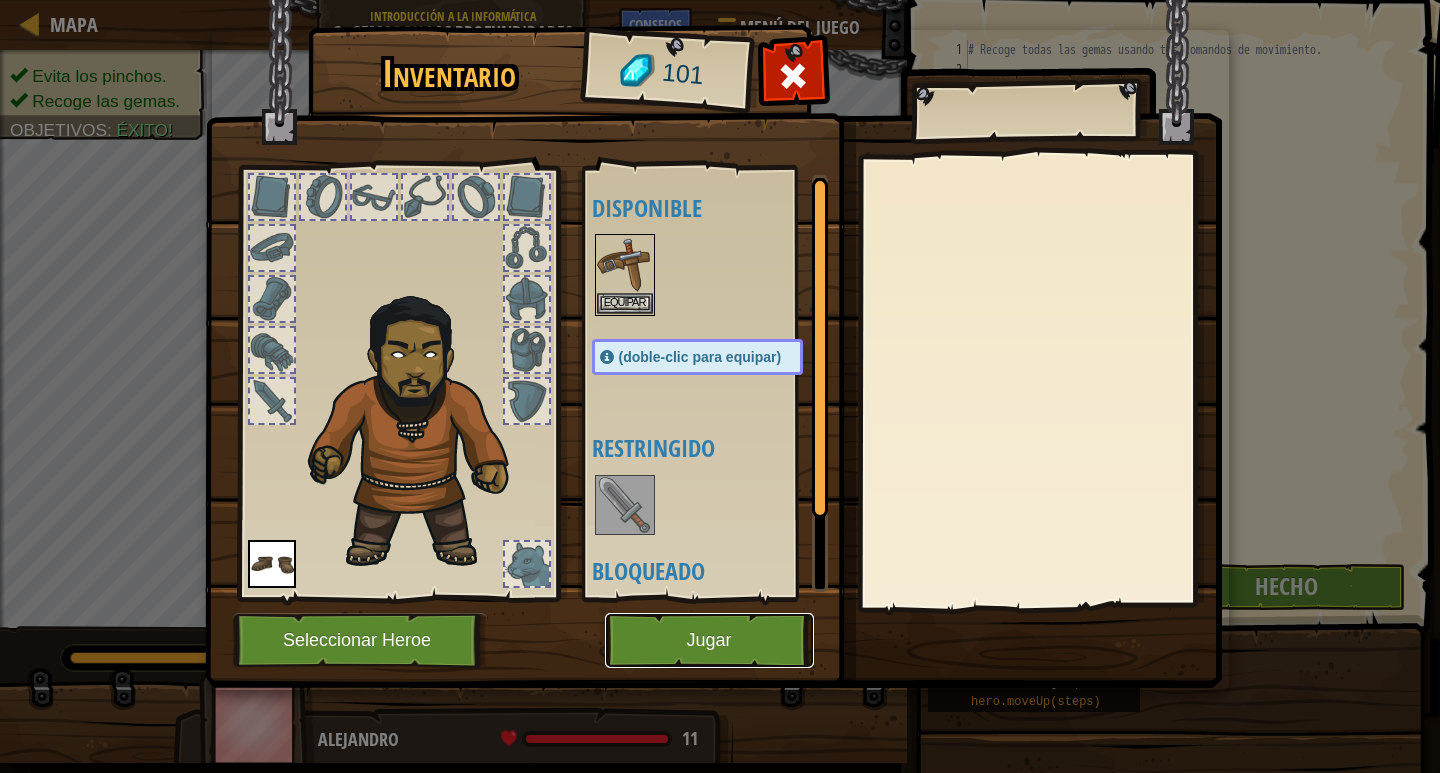 click on "Jugar" at bounding box center (709, 640) 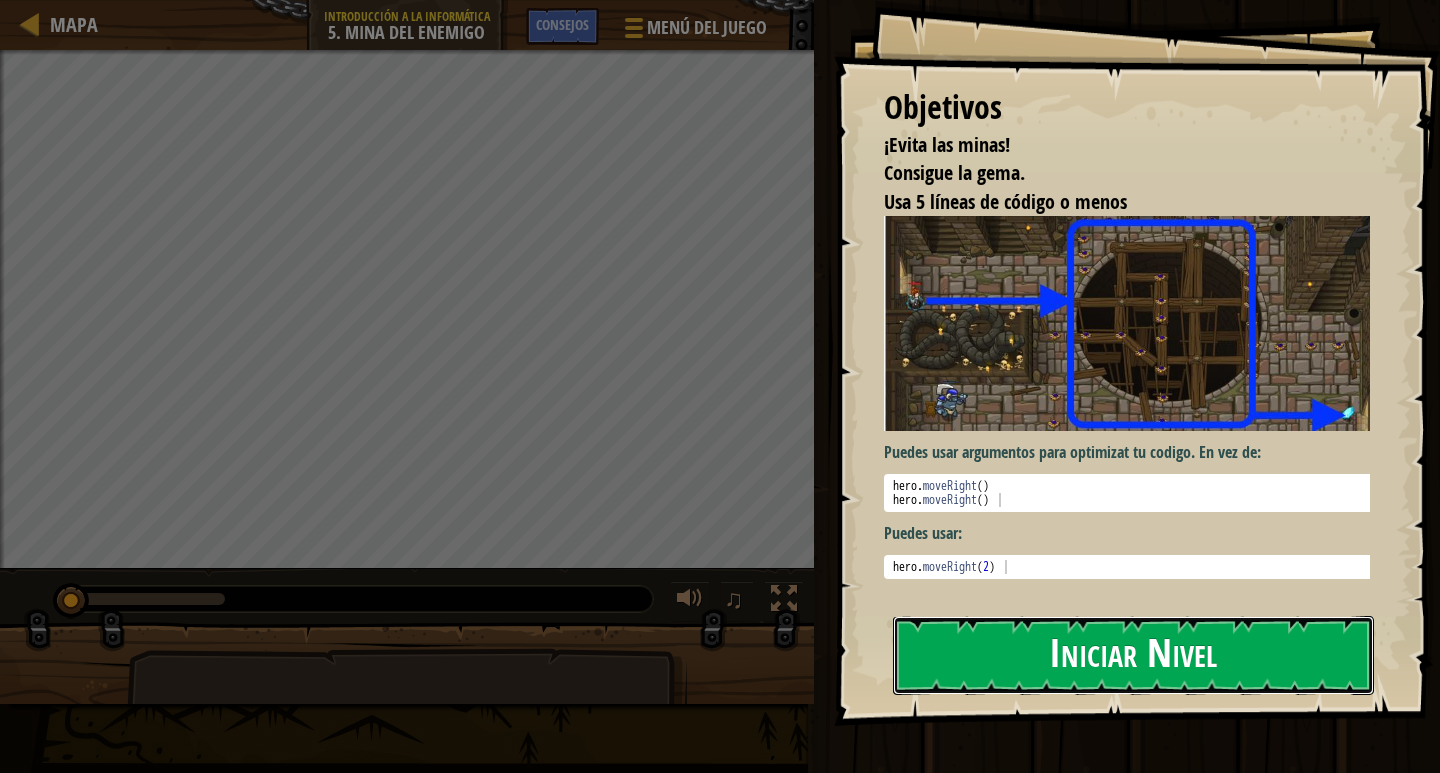 click on "Iniciar Nivel" at bounding box center (1133, 655) 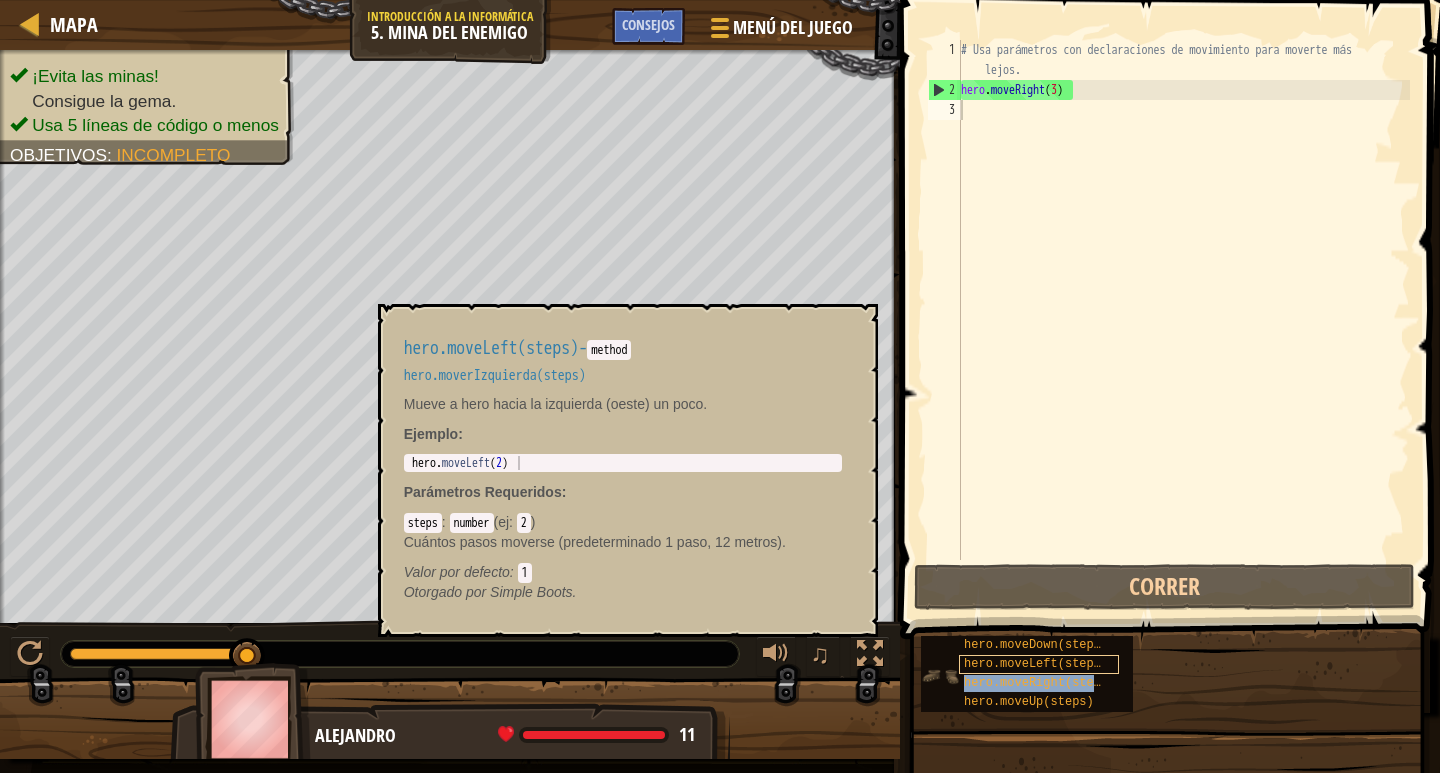 type on "hero.moveRight(steps)" 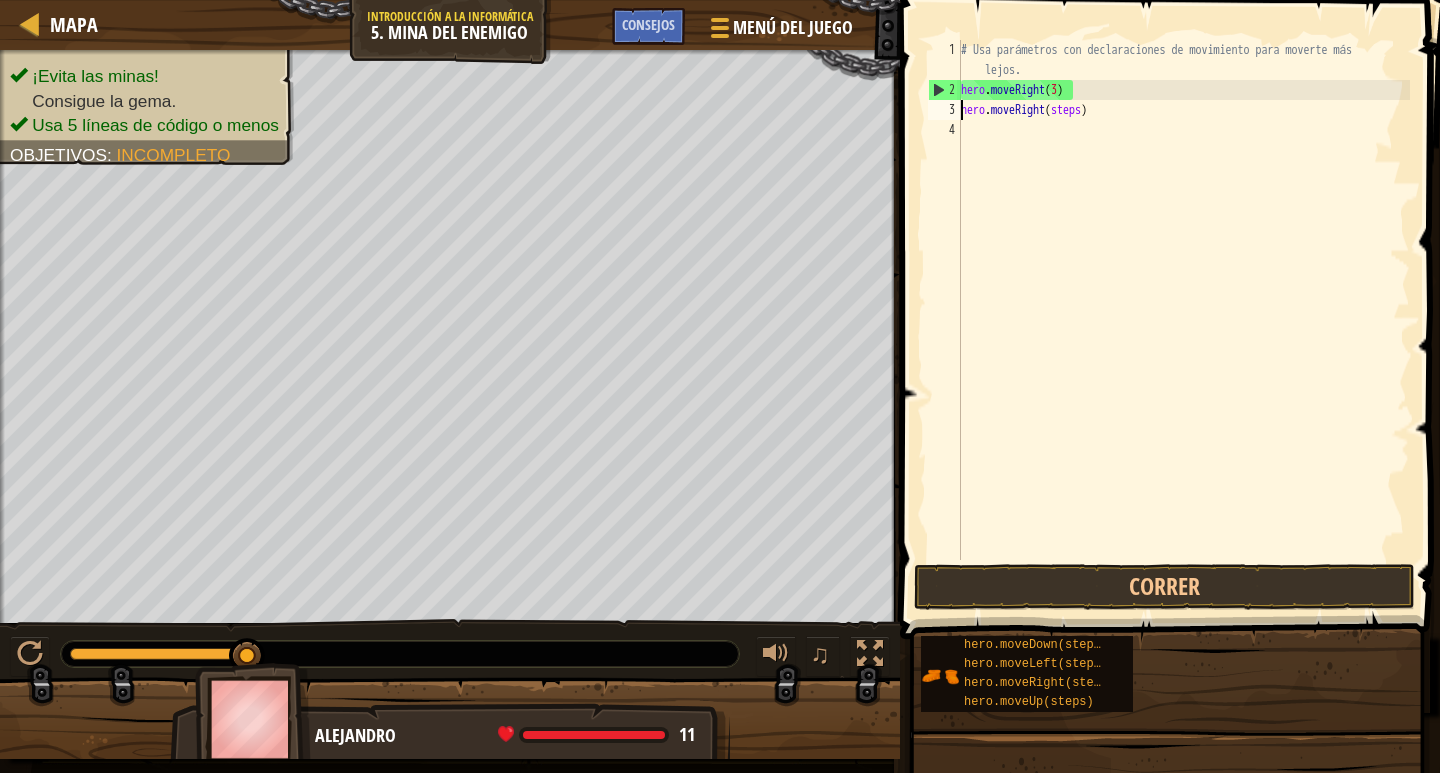 click on "# Usa parámetros con declaraciones de movimiento para moverte más       lejos. hero . moveRight ( 3 ) hero . moveRight ( steps )" at bounding box center (1183, 330) 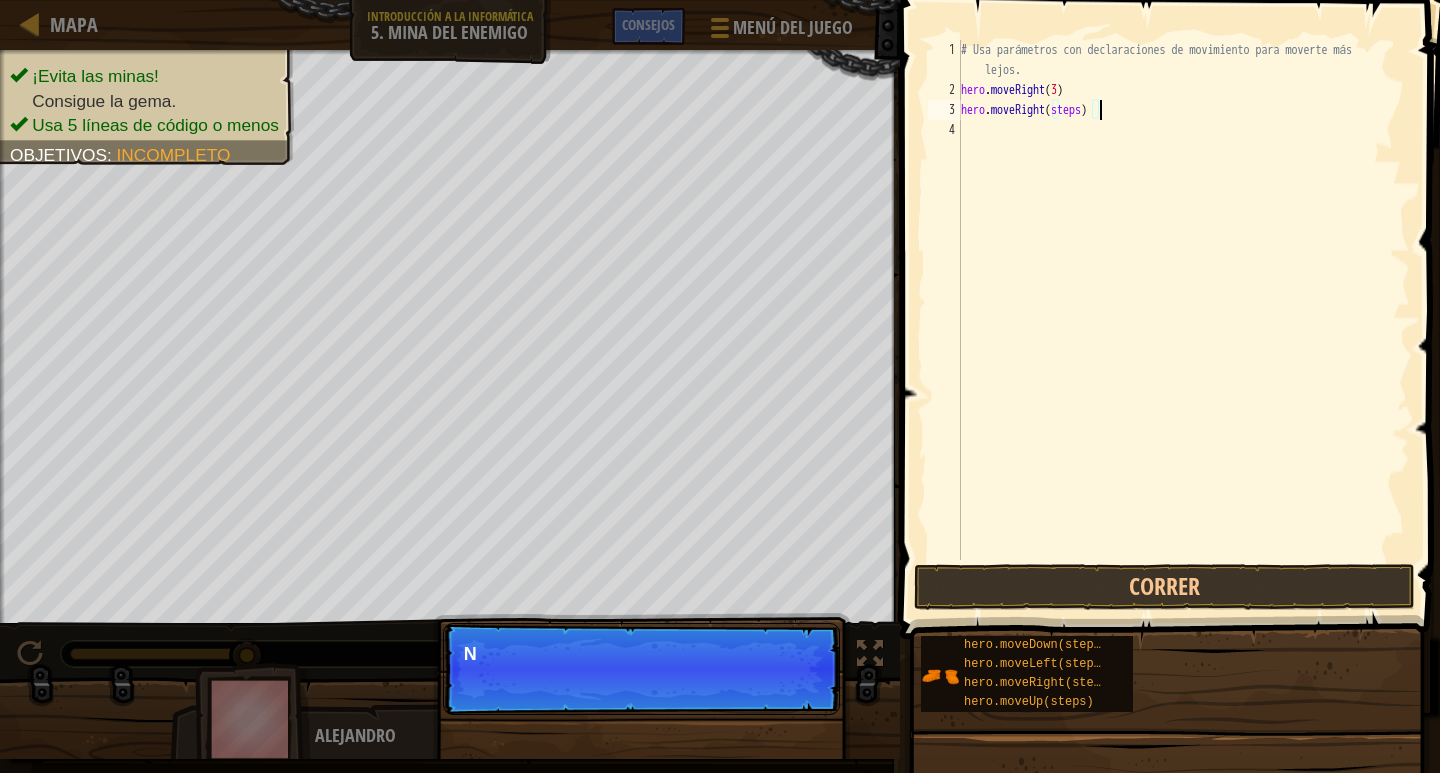 drag, startPoint x: 1092, startPoint y: 107, endPoint x: 1121, endPoint y: 110, distance: 29.15476 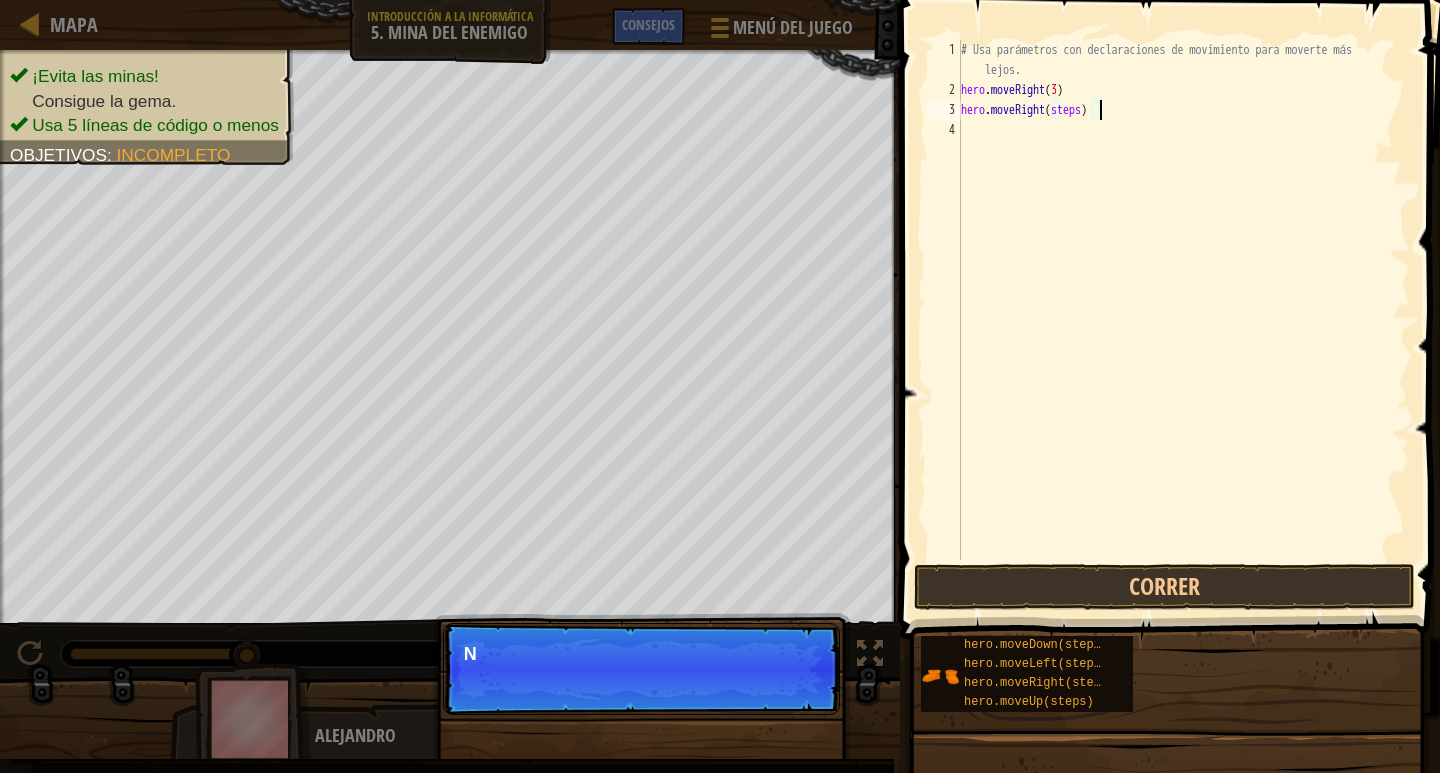 click on "# Usa parámetros con declaraciones de movimiento para moverte más       lejos. hero . moveRight ( 3 ) hero . moveRight ( steps )" at bounding box center (1183, 330) 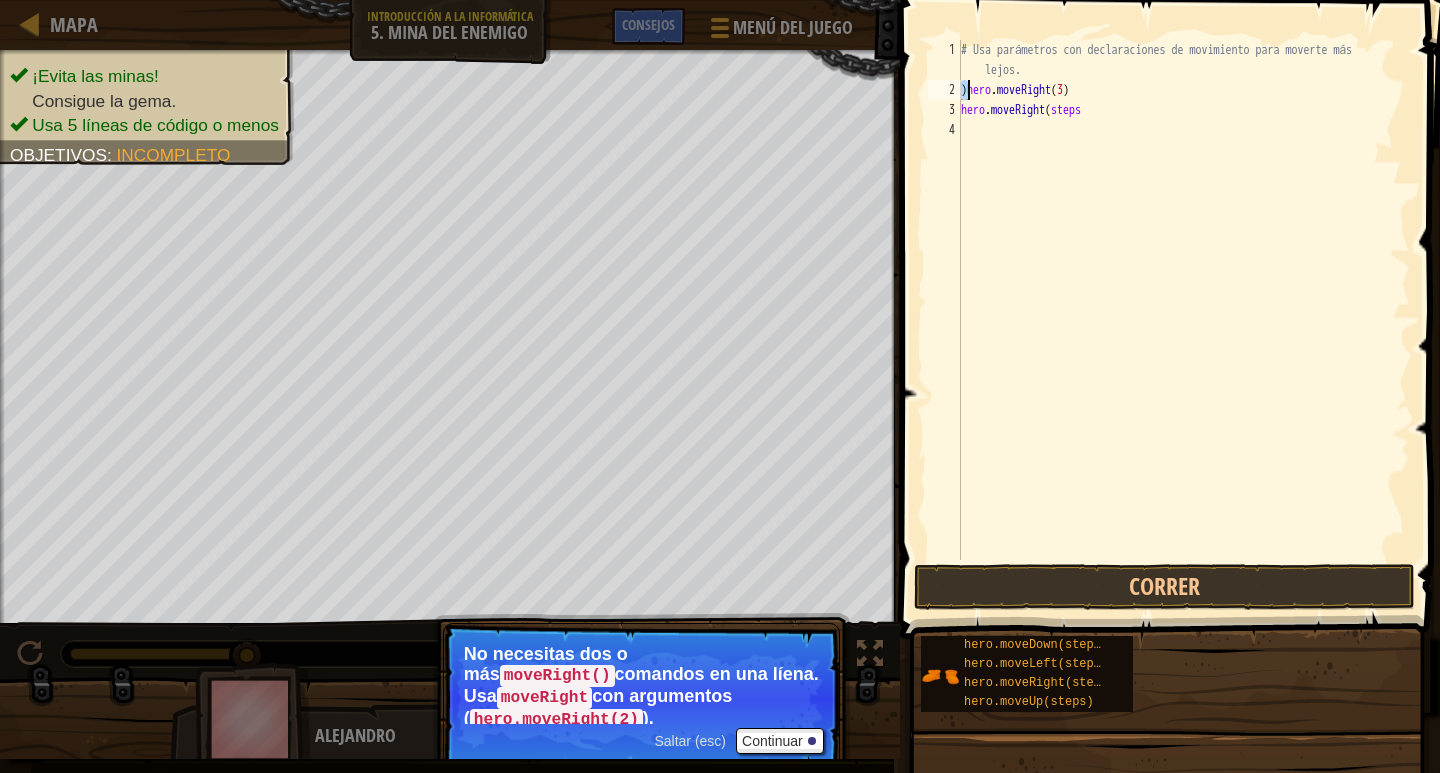 click on "# Usa parámetros con declaraciones de movimiento para moverte más       lejos. ) hero . moveRight ( 3 ) hero . moveRight ( steps" at bounding box center [1183, 330] 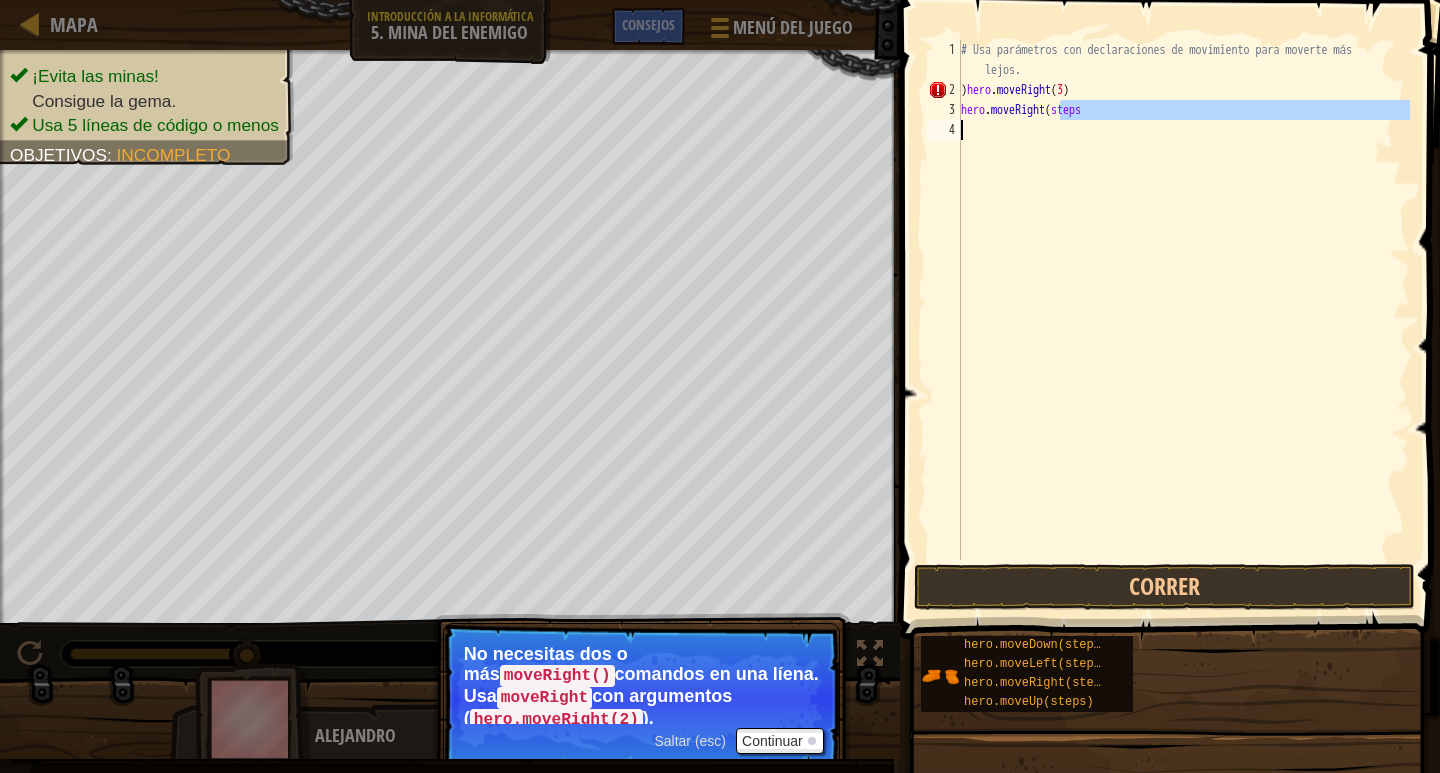 drag, startPoint x: 1103, startPoint y: 108, endPoint x: 962, endPoint y: 122, distance: 141.69333 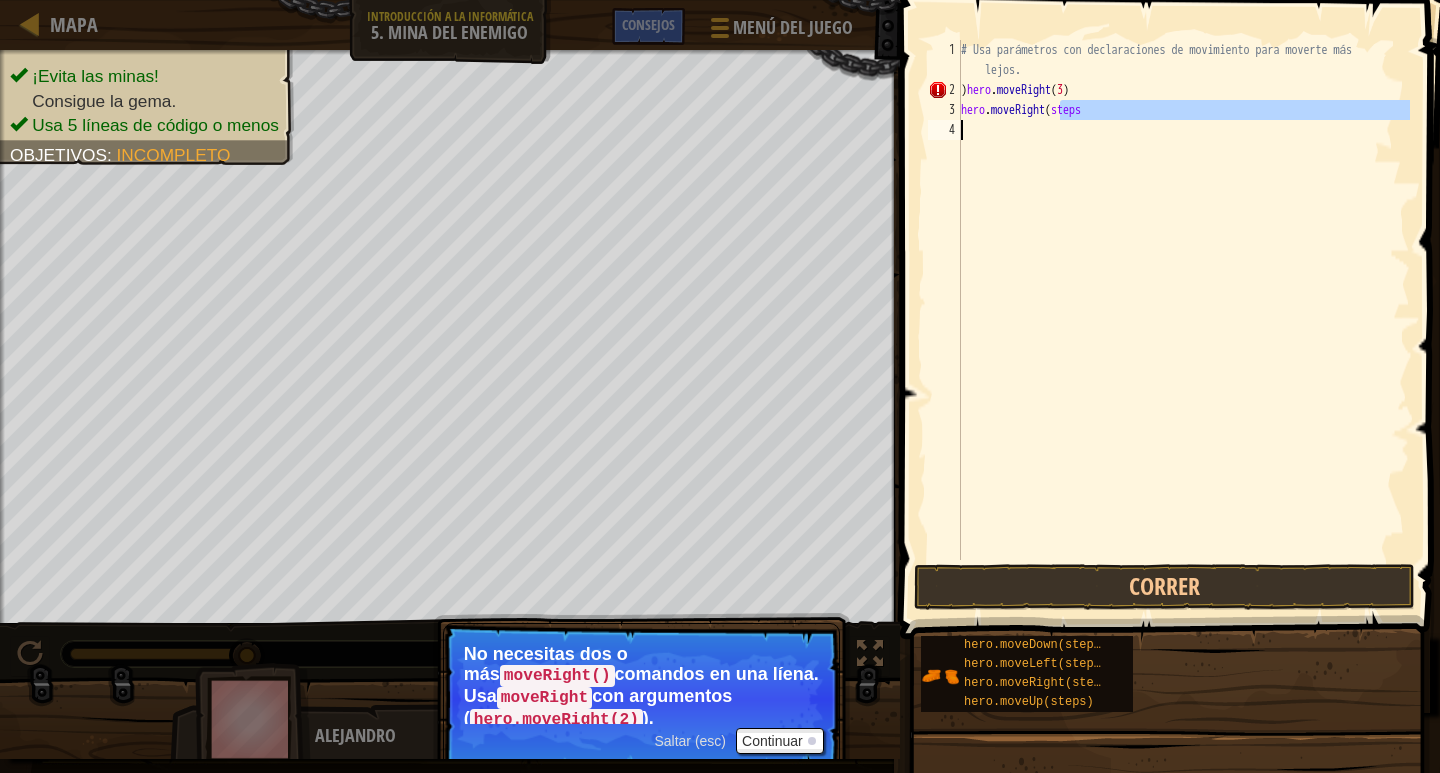 click on "# Usa parámetros con declaraciones de movimiento para moverte más       lejos. ) hero . moveRight ( 3 ) hero . moveRight ( steps" at bounding box center [1183, 330] 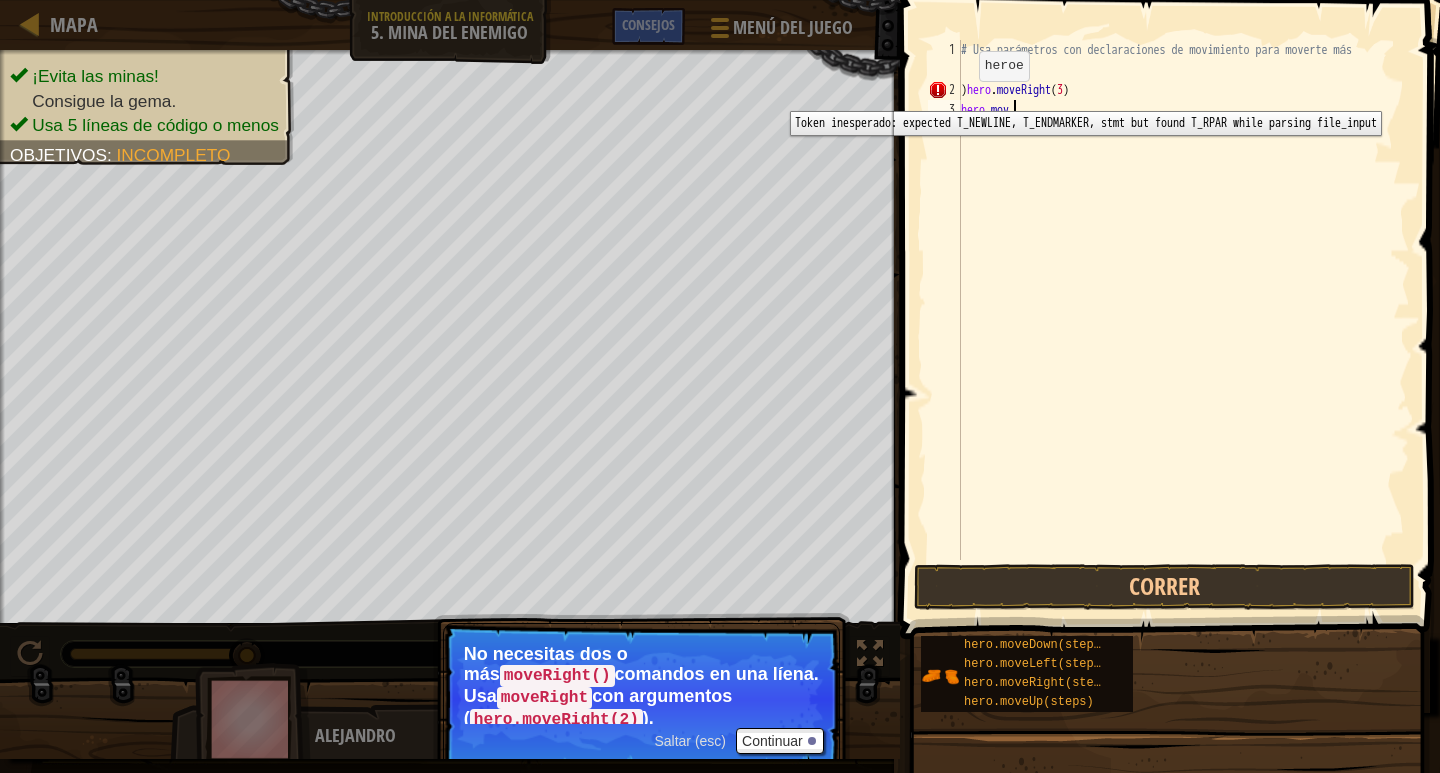 type on "h" 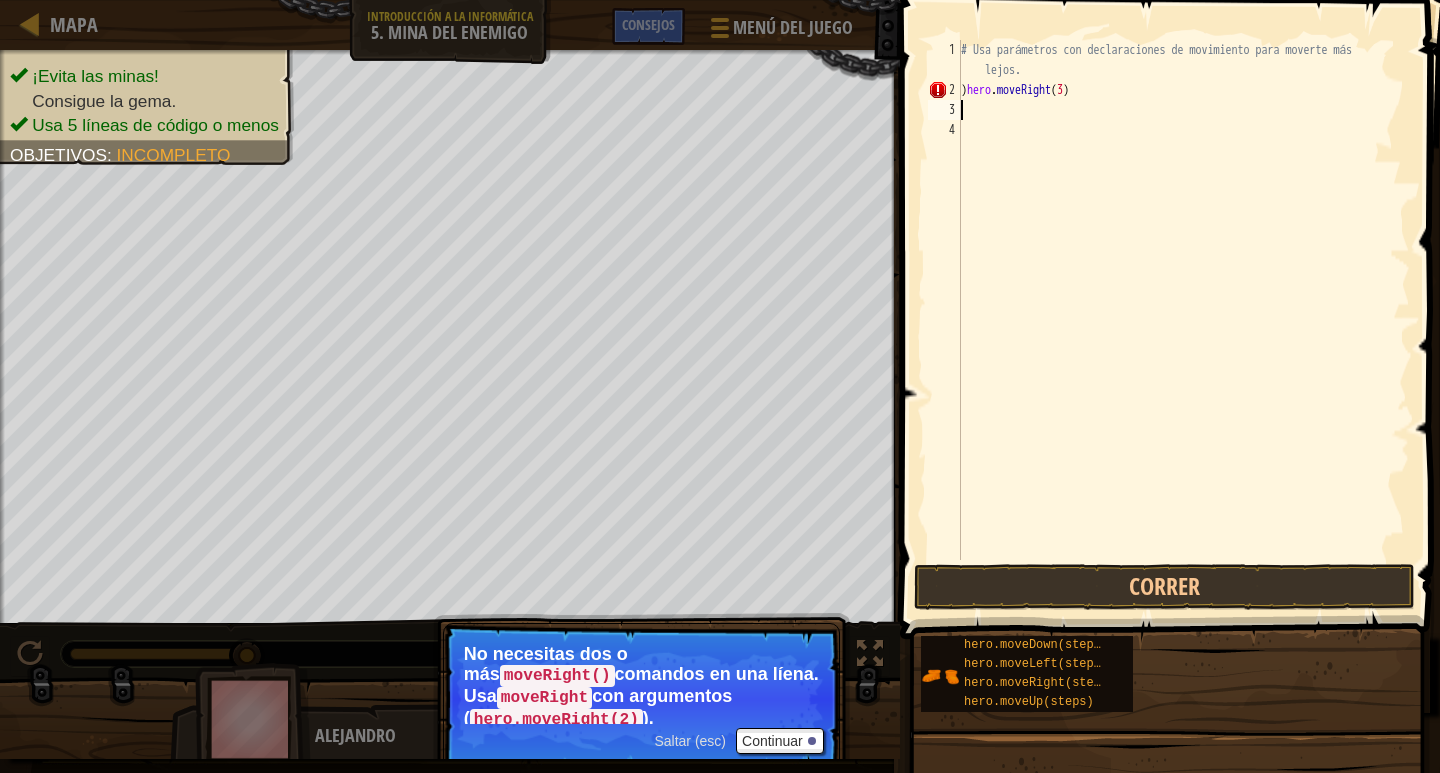 click on "# Usa parámetros con declaraciones de movimiento para moverte más       lejos. ) hero . moveRight ( 3 )" at bounding box center (1183, 330) 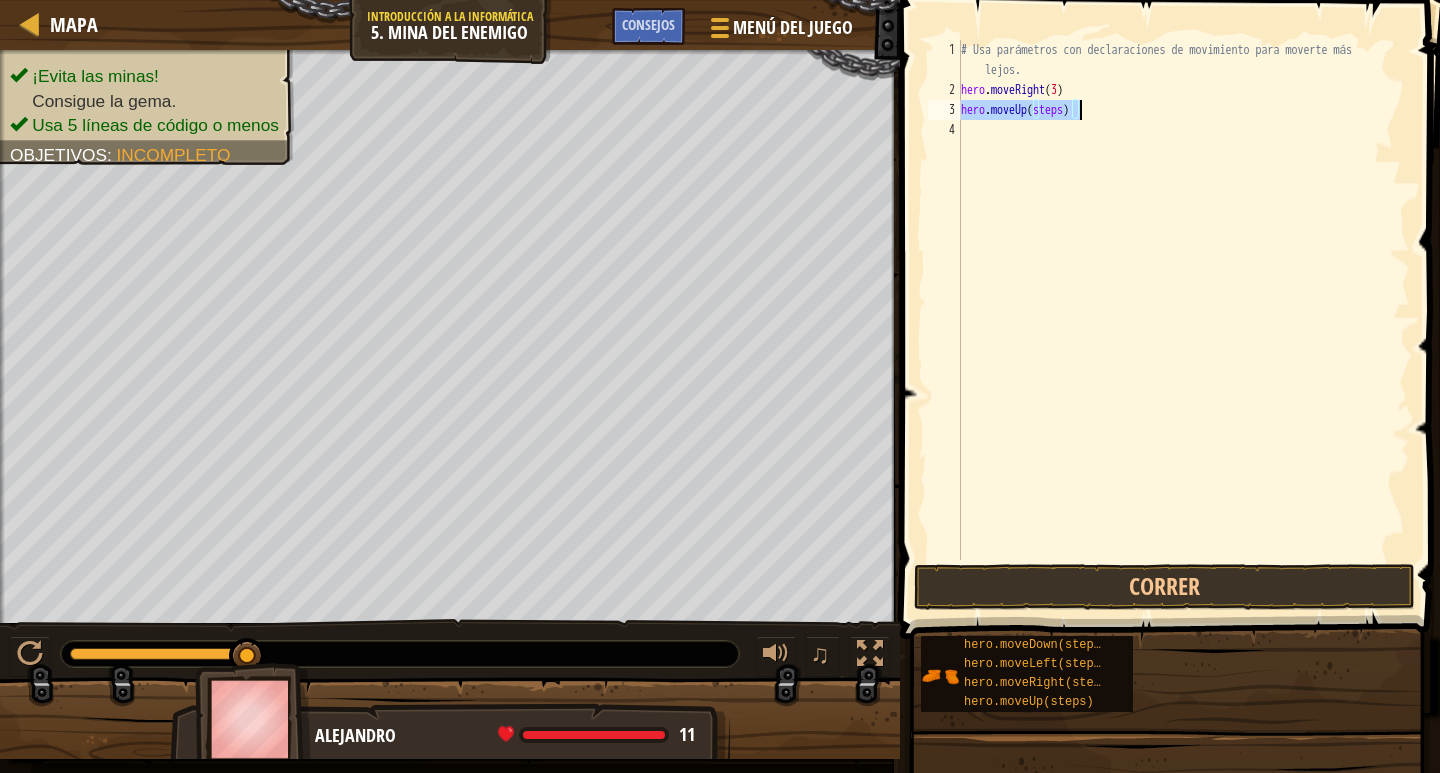 click on "# Usa parámetros con declaraciones de movimiento para moverte más       lejos. hero . moveRight ( 3 ) hero . moveUp ( steps )" at bounding box center [1183, 300] 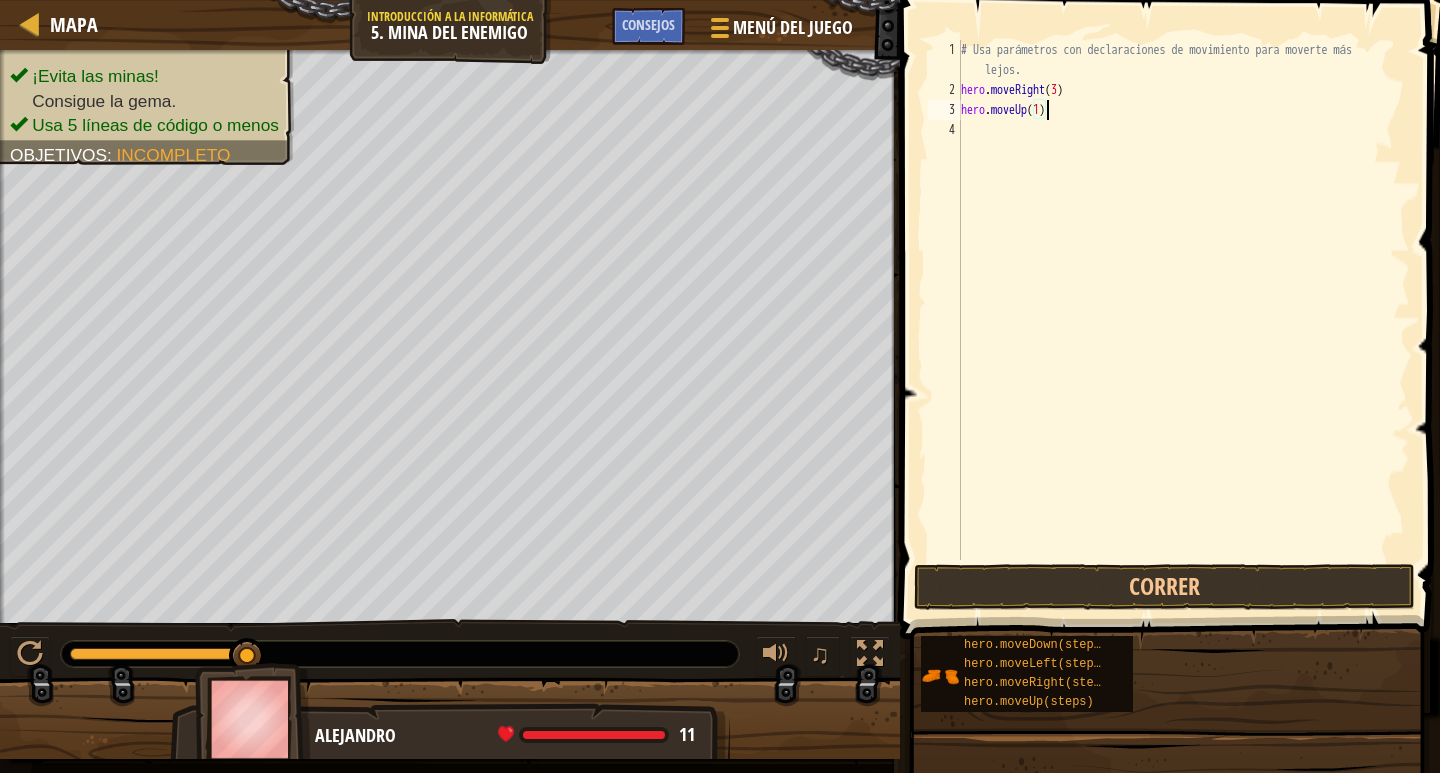 scroll, scrollTop: 9, scrollLeft: 6, axis: both 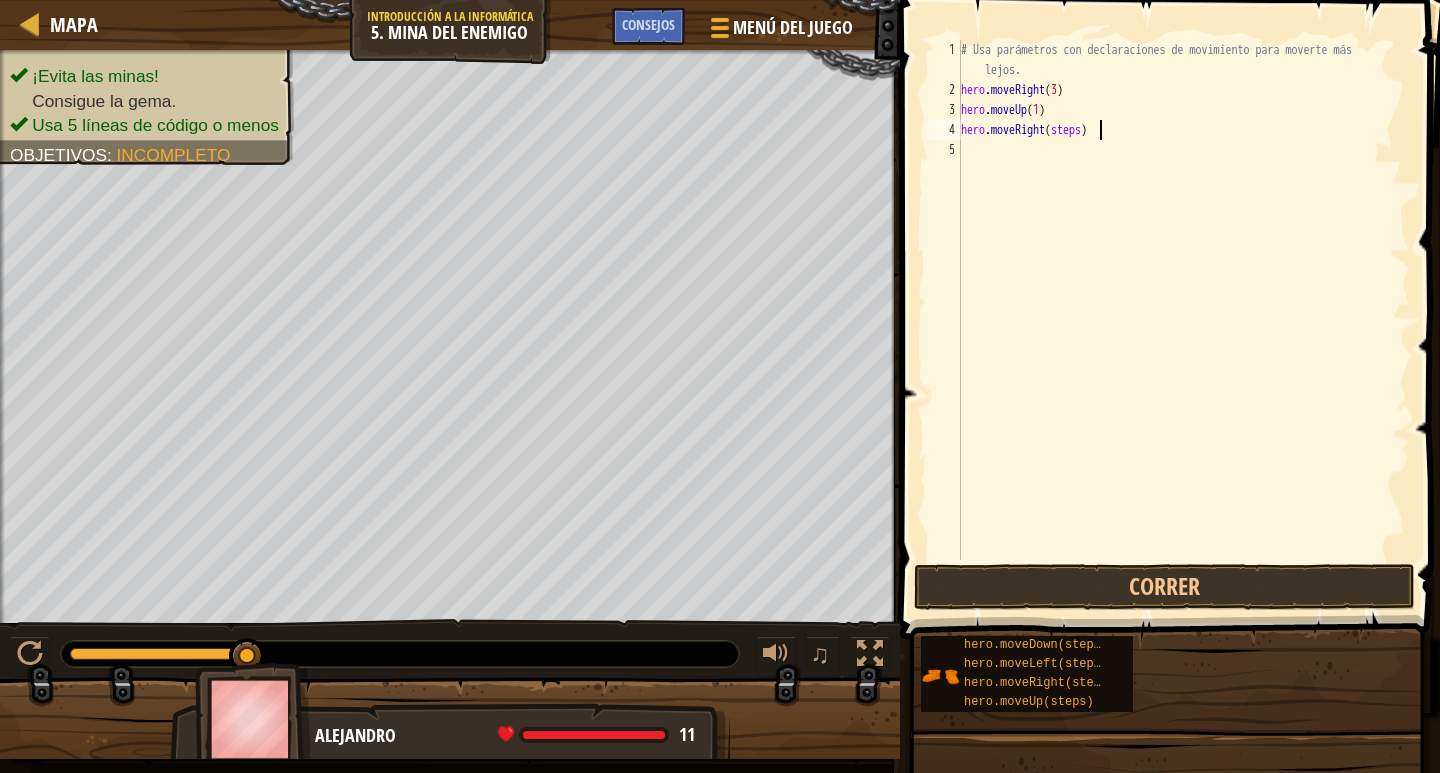 click on "# Usa parámetros con declaraciones de movimiento para moverte más       lejos. hero . moveRight ( 3 ) hero . moveUp ( 1 ) hero . moveRight ( steps )" at bounding box center [1183, 330] 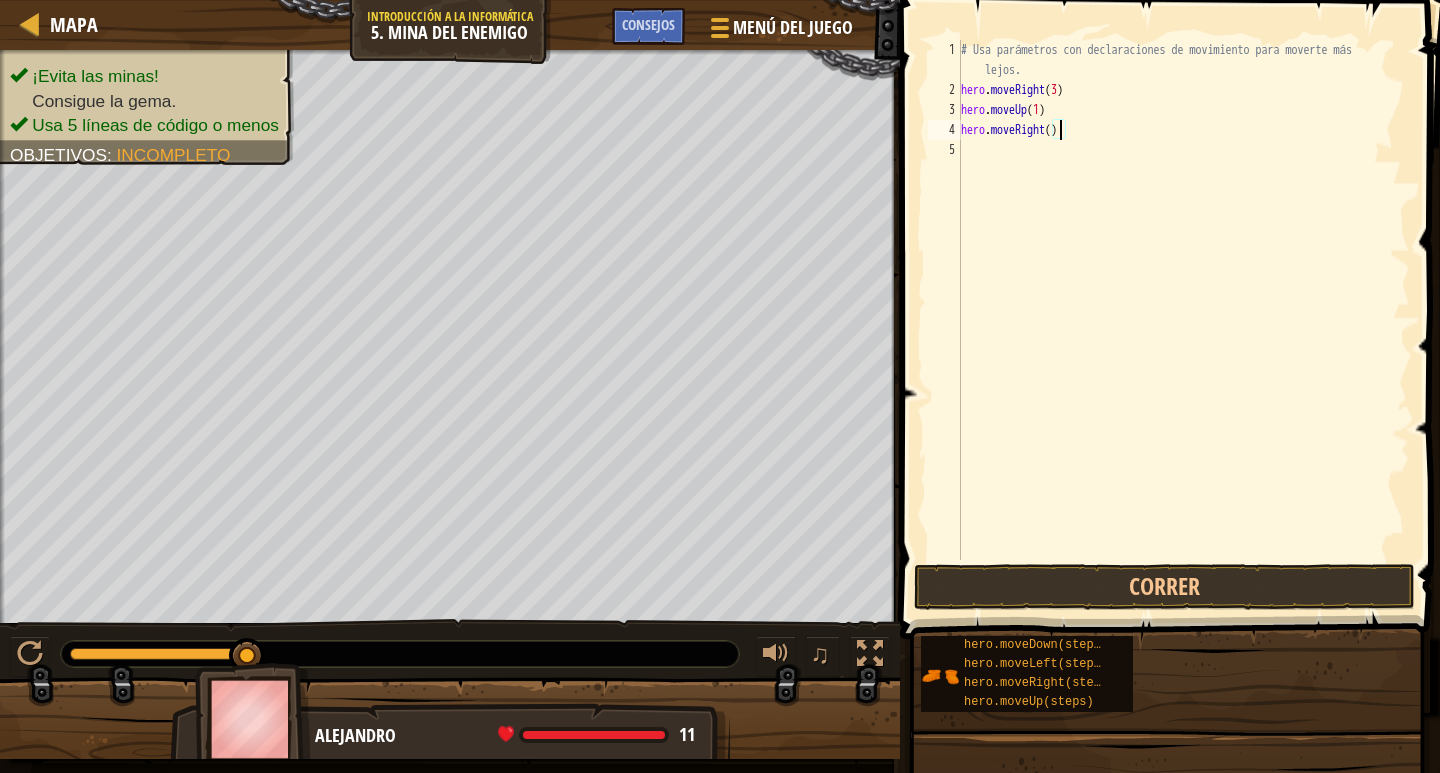 scroll, scrollTop: 9, scrollLeft: 8, axis: both 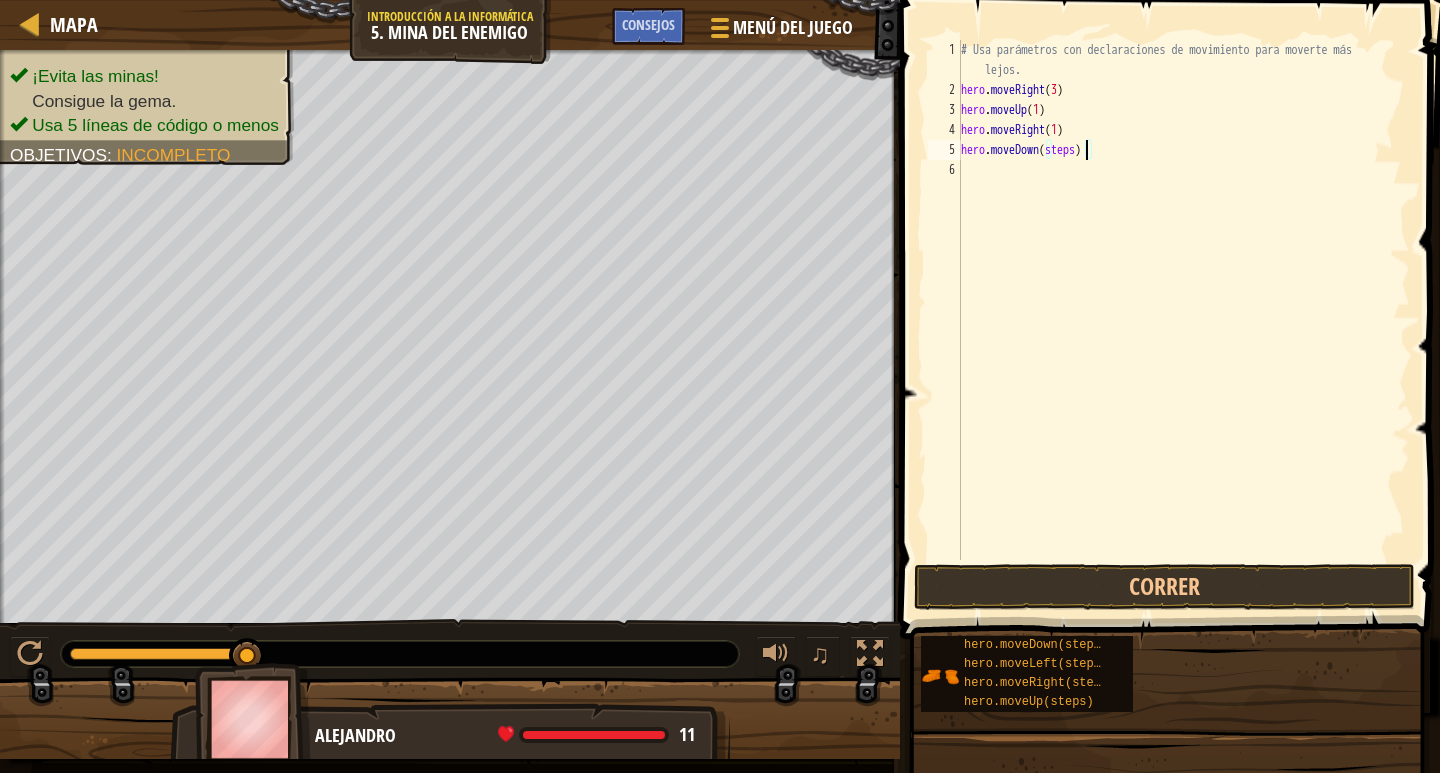 click on "# Usa parámetros con declaraciones de movimiento para moverte más       lejos. hero . moveRight ( 3 ) hero . moveUp ( 1 ) hero . moveRight ( 1 ) hero . moveDown ( steps )" at bounding box center [1183, 330] 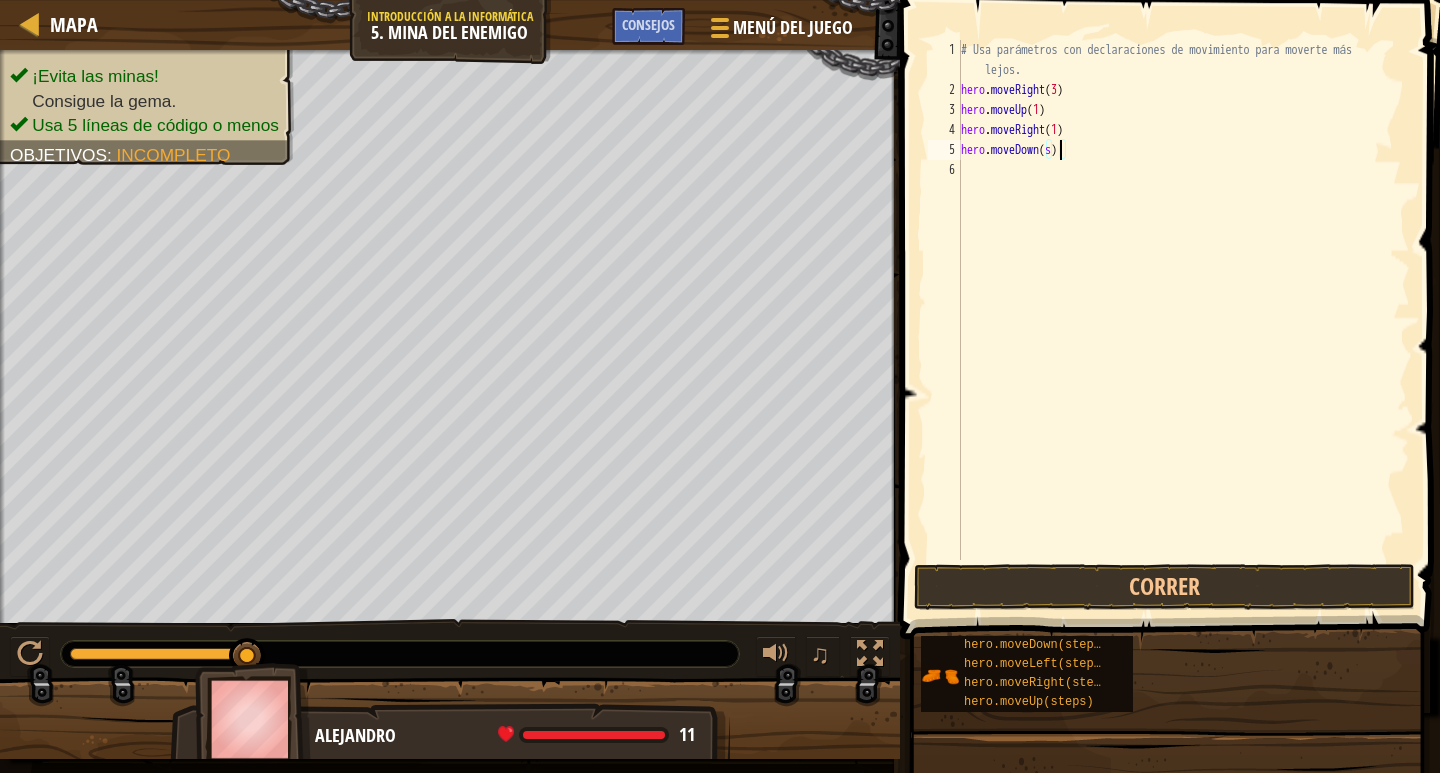scroll, scrollTop: 9, scrollLeft: 7, axis: both 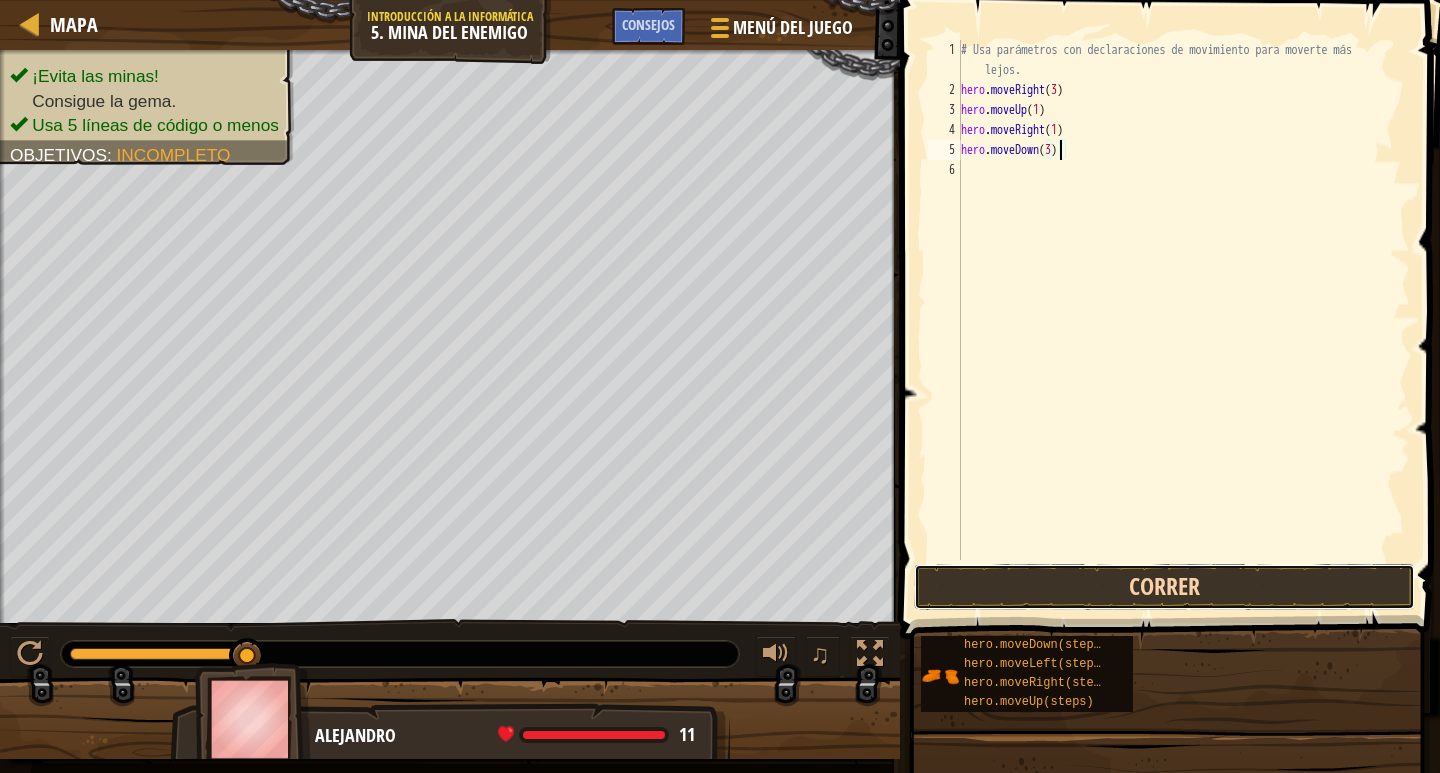 click on "Correr" at bounding box center (1164, 587) 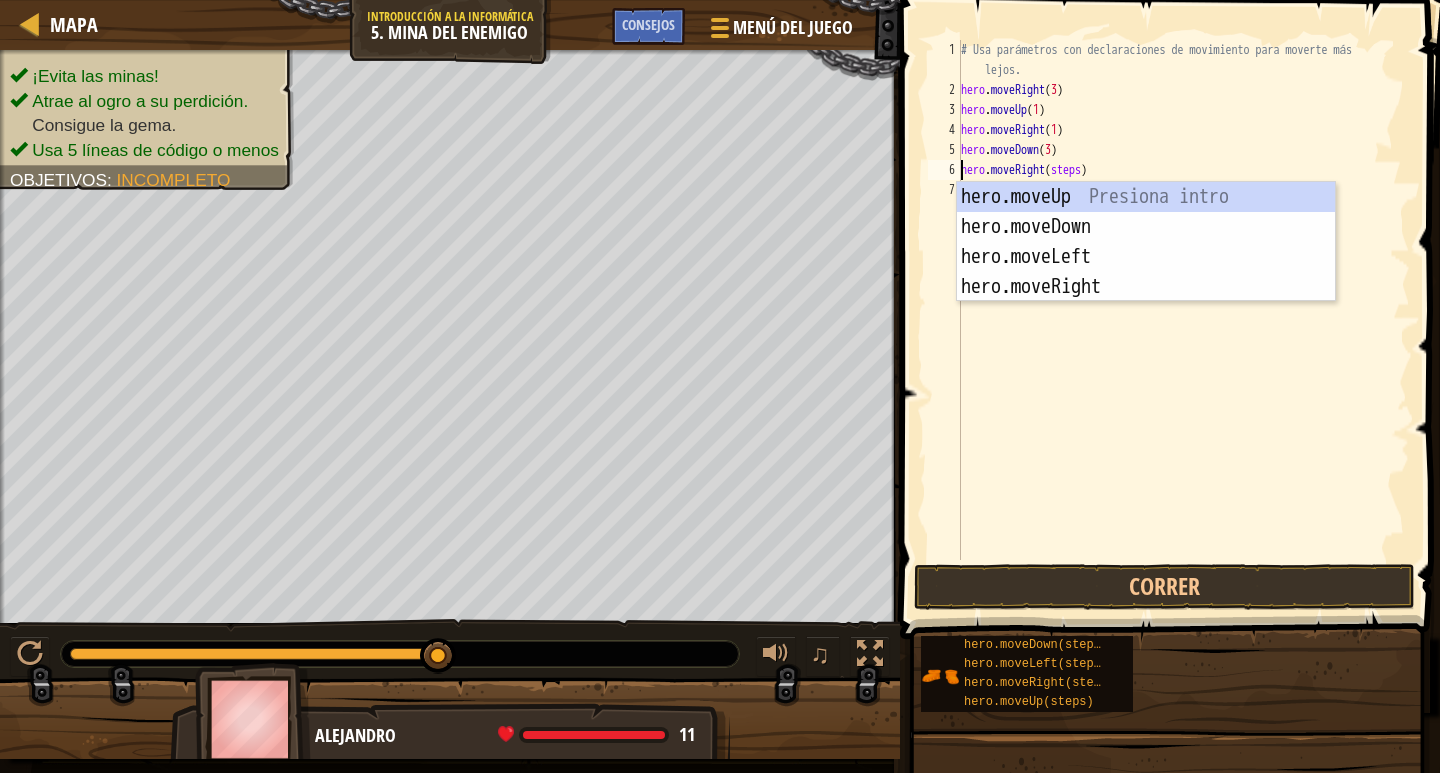 click on "# Usa parámetros con declaraciones de movimiento para moverte más       lejos. hero . moveRight ( 3 ) hero . moveUp ( 1 ) hero . moveRight ( 1 ) hero . moveDown ( 3 ) hero . moveRight ( steps )" at bounding box center [1183, 330] 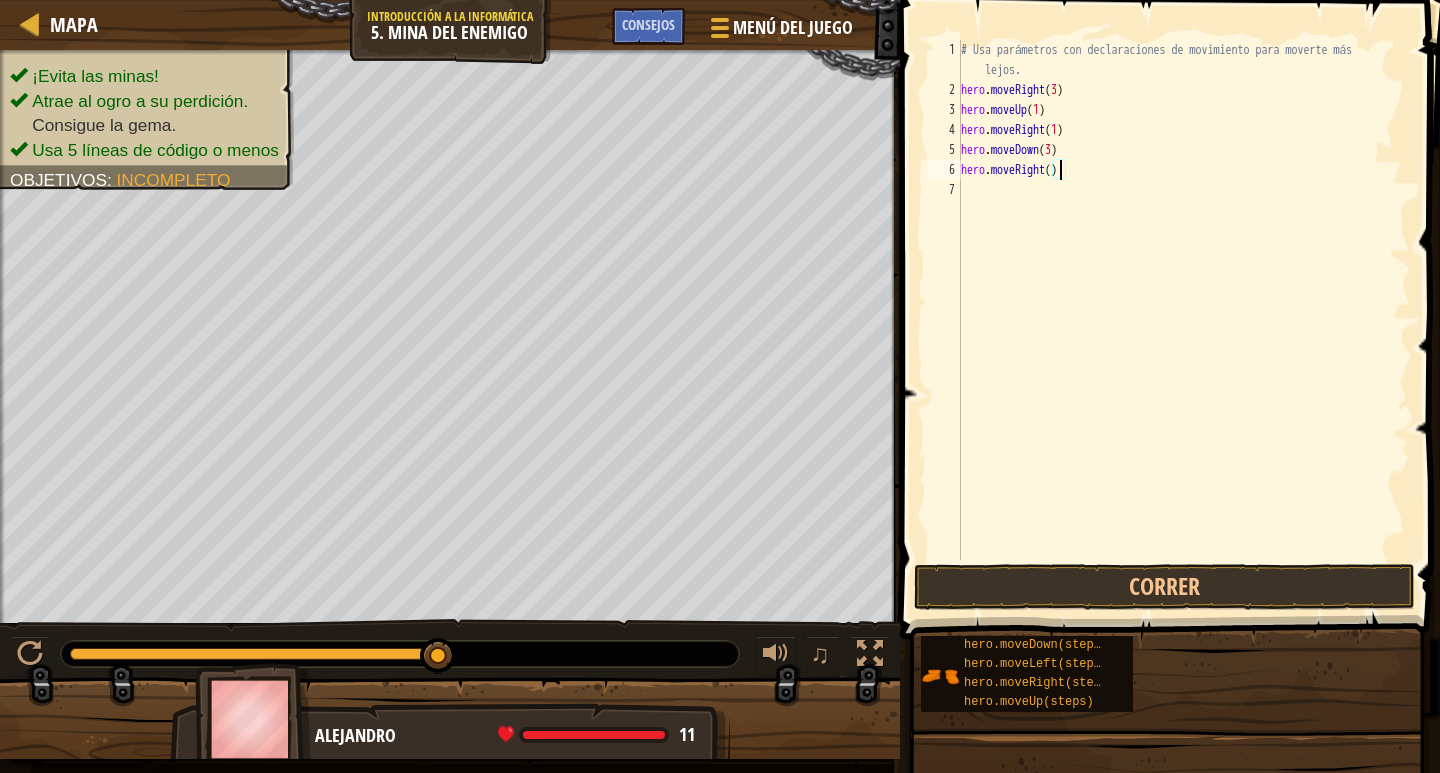type on "hero.moveRight(2)" 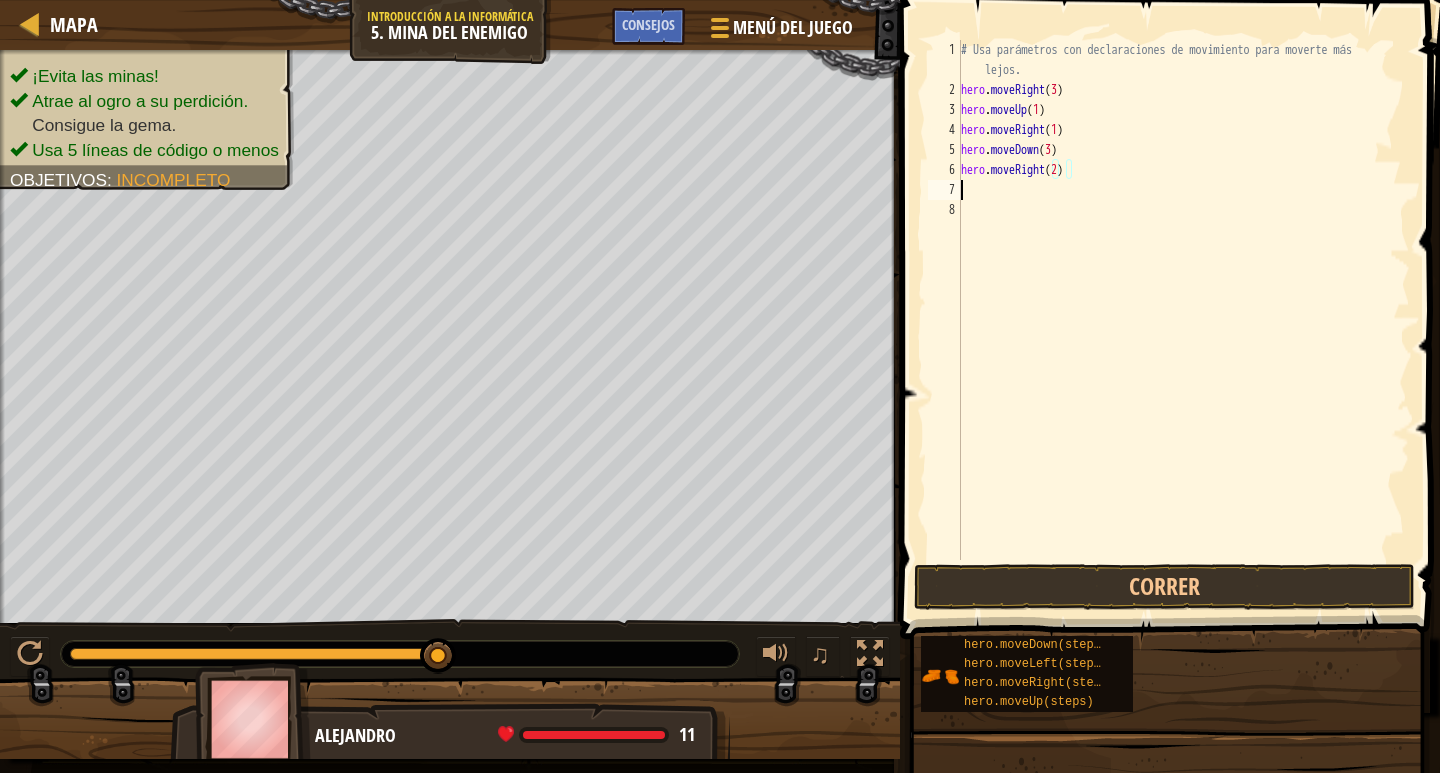 scroll, scrollTop: 9, scrollLeft: 0, axis: vertical 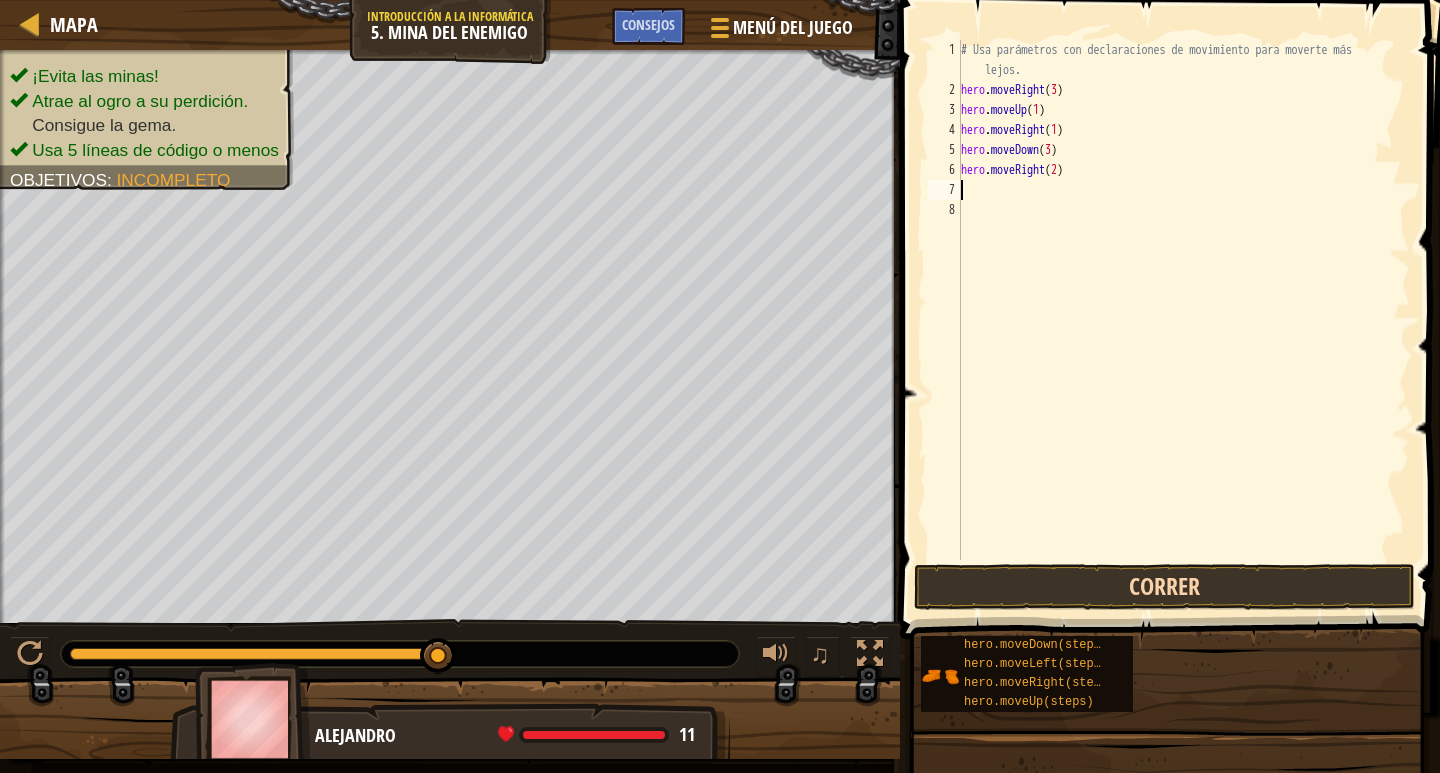 type 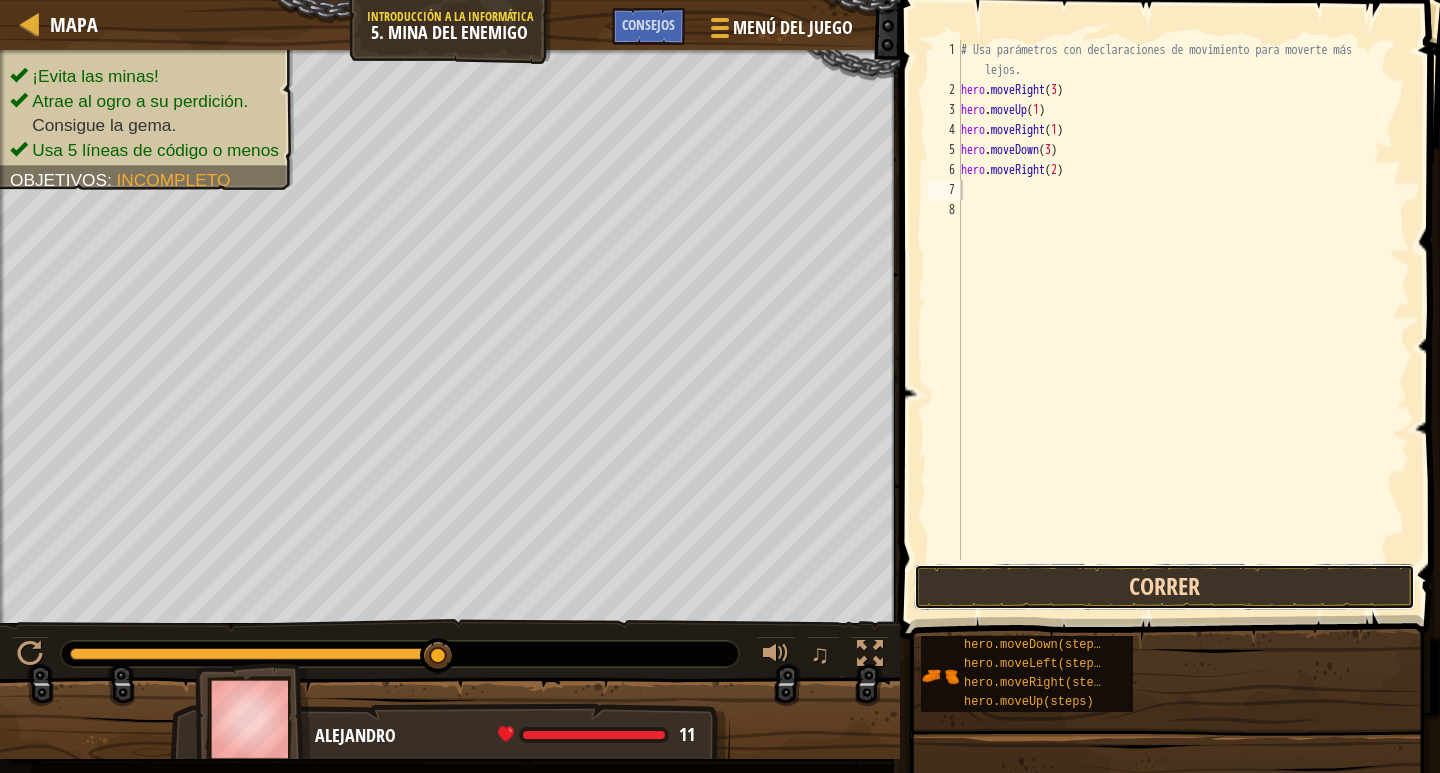 click on "Correr" at bounding box center (1164, 587) 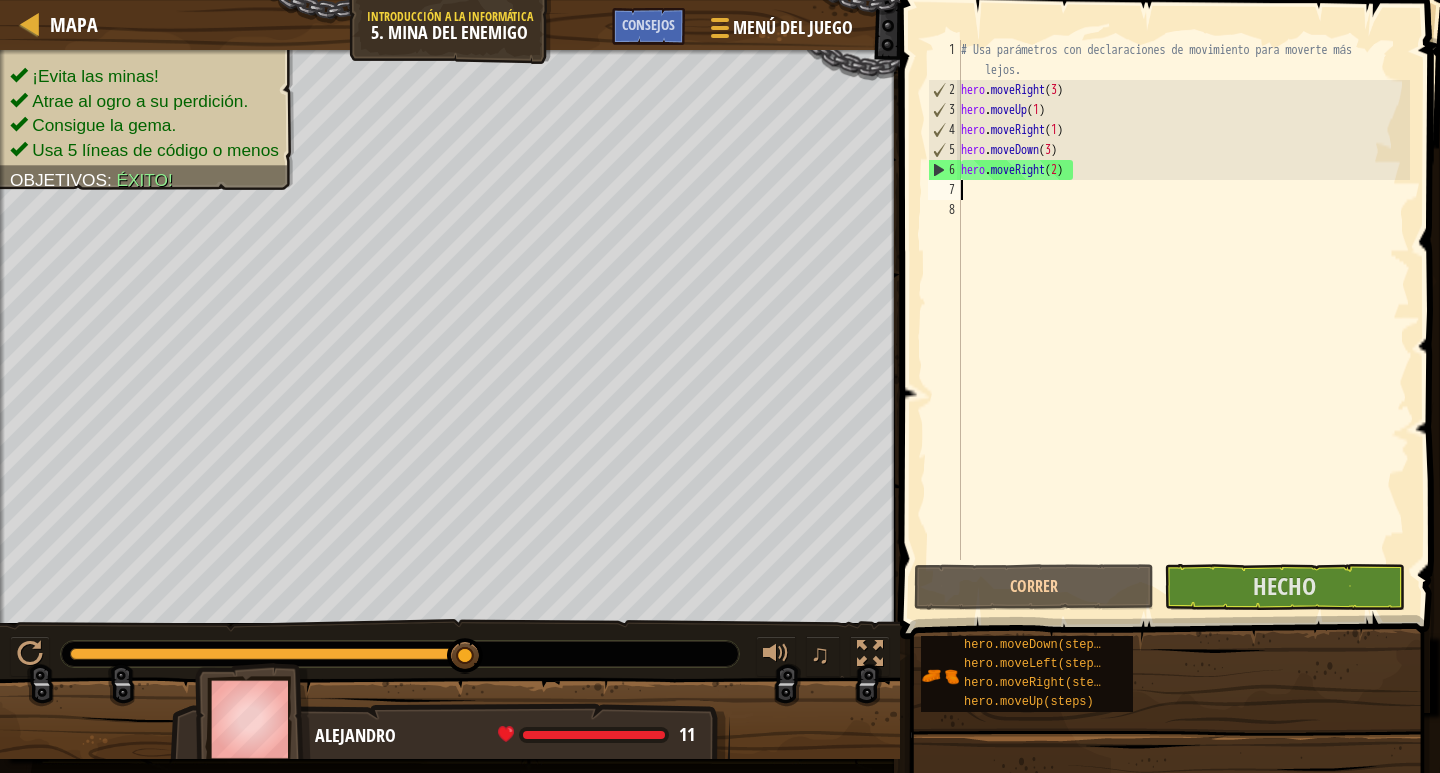 drag, startPoint x: 284, startPoint y: 656, endPoint x: 484, endPoint y: 654, distance: 200.01 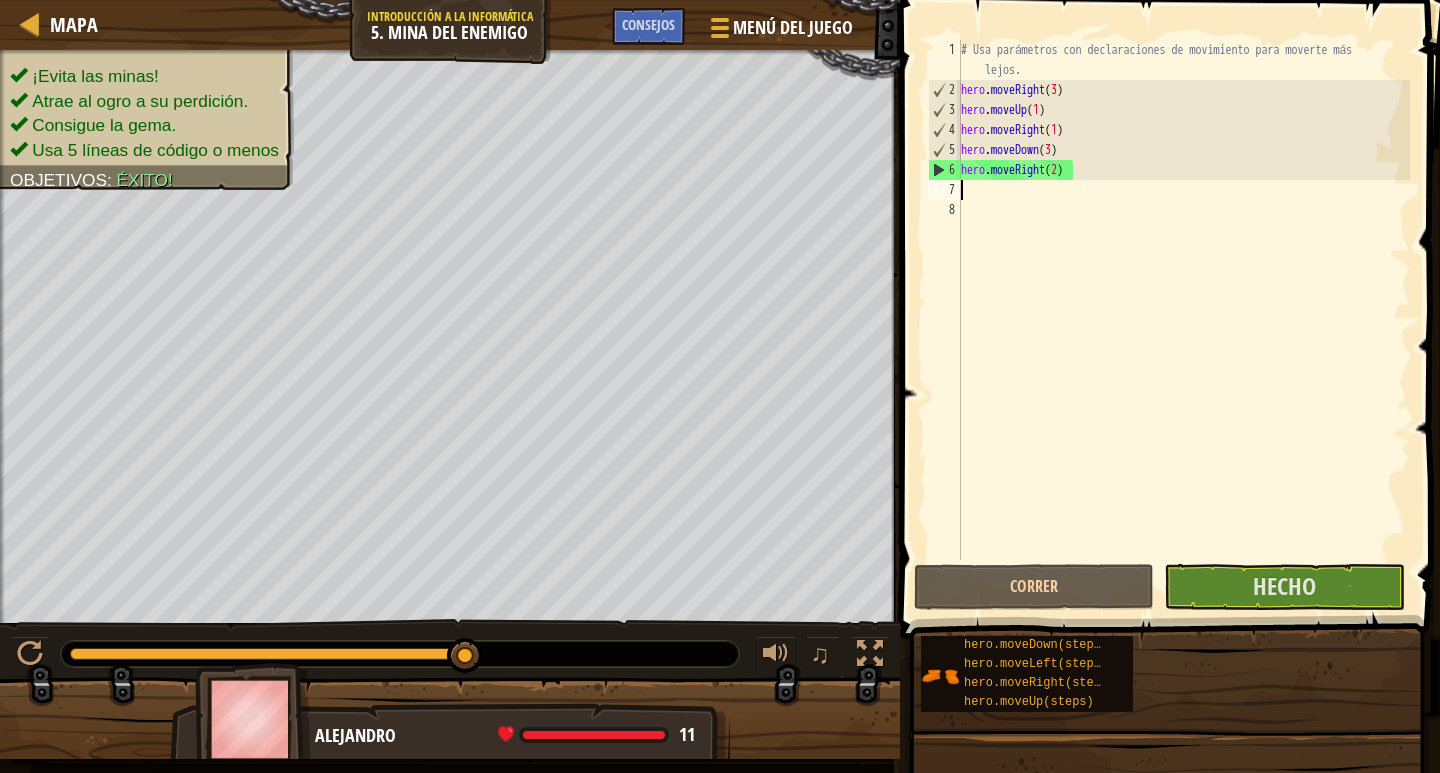 click at bounding box center [400, 654] 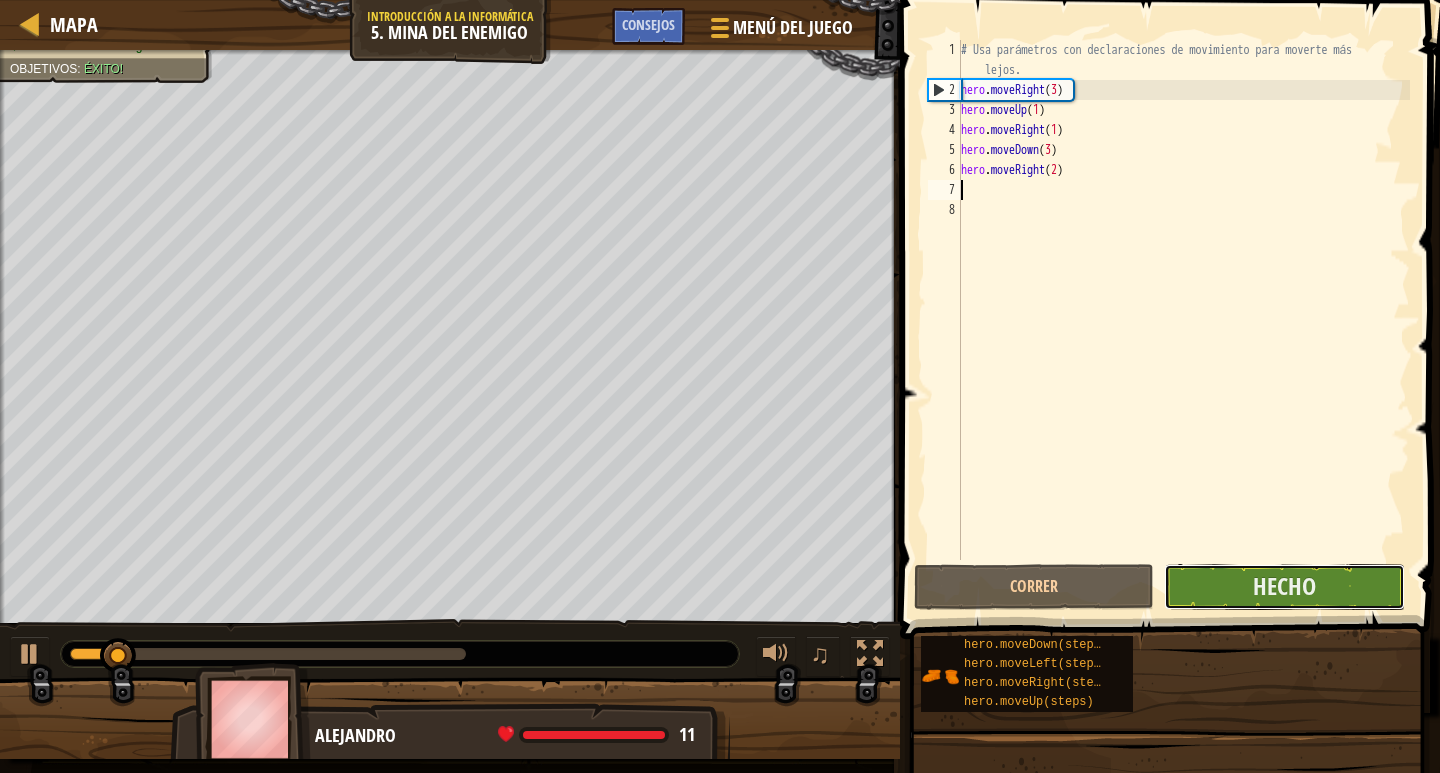 click on "Hecho" at bounding box center [1284, 587] 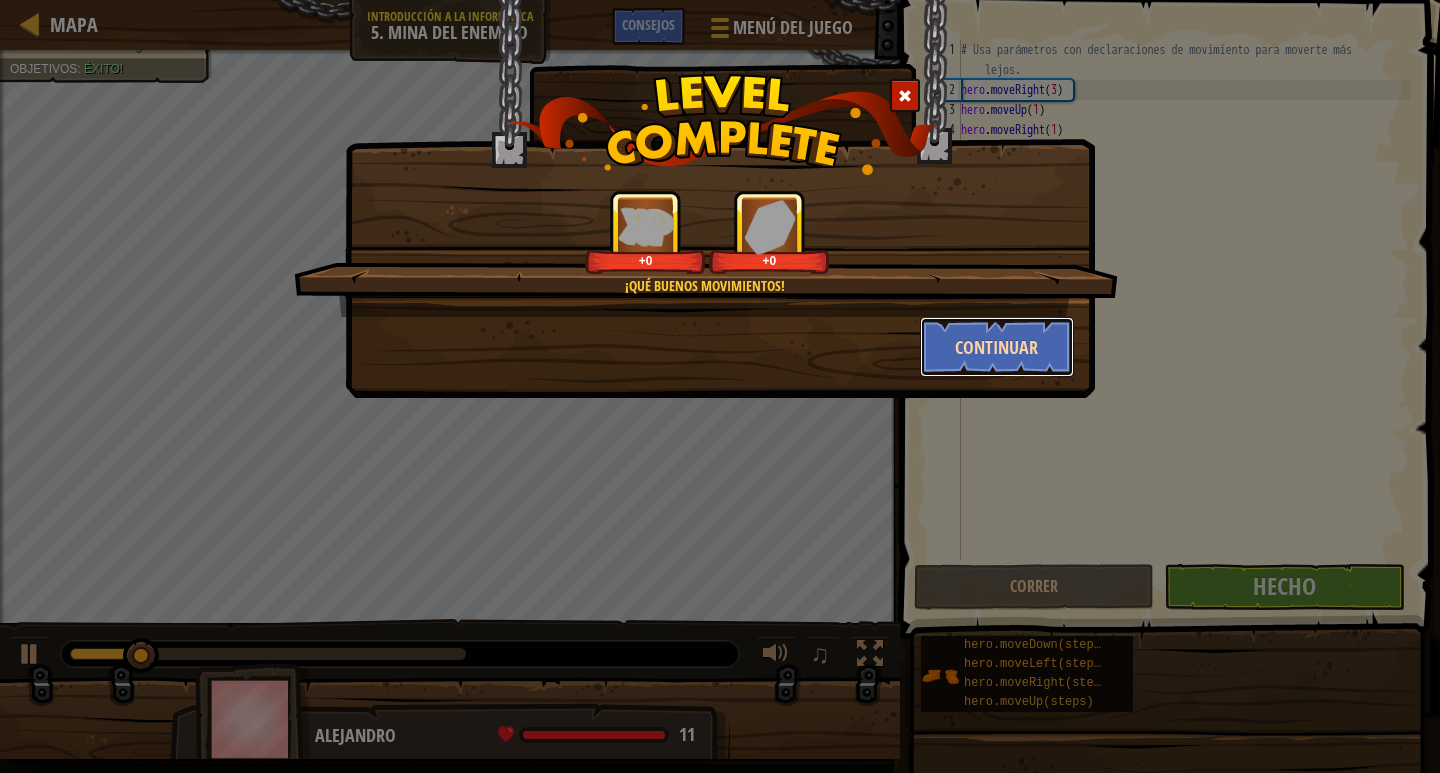 click on "Continuar" at bounding box center [997, 347] 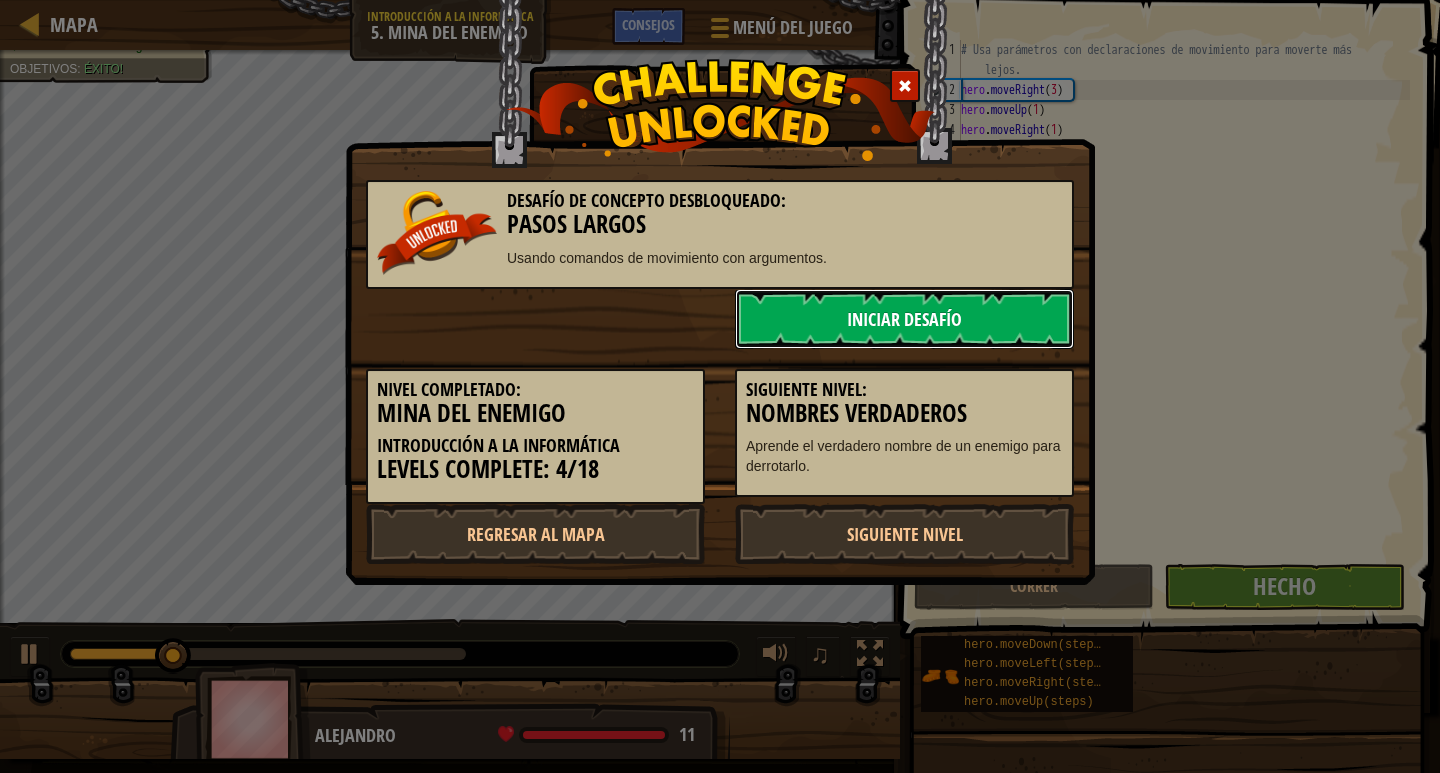 click on "Iniciar Desafío" at bounding box center [904, 319] 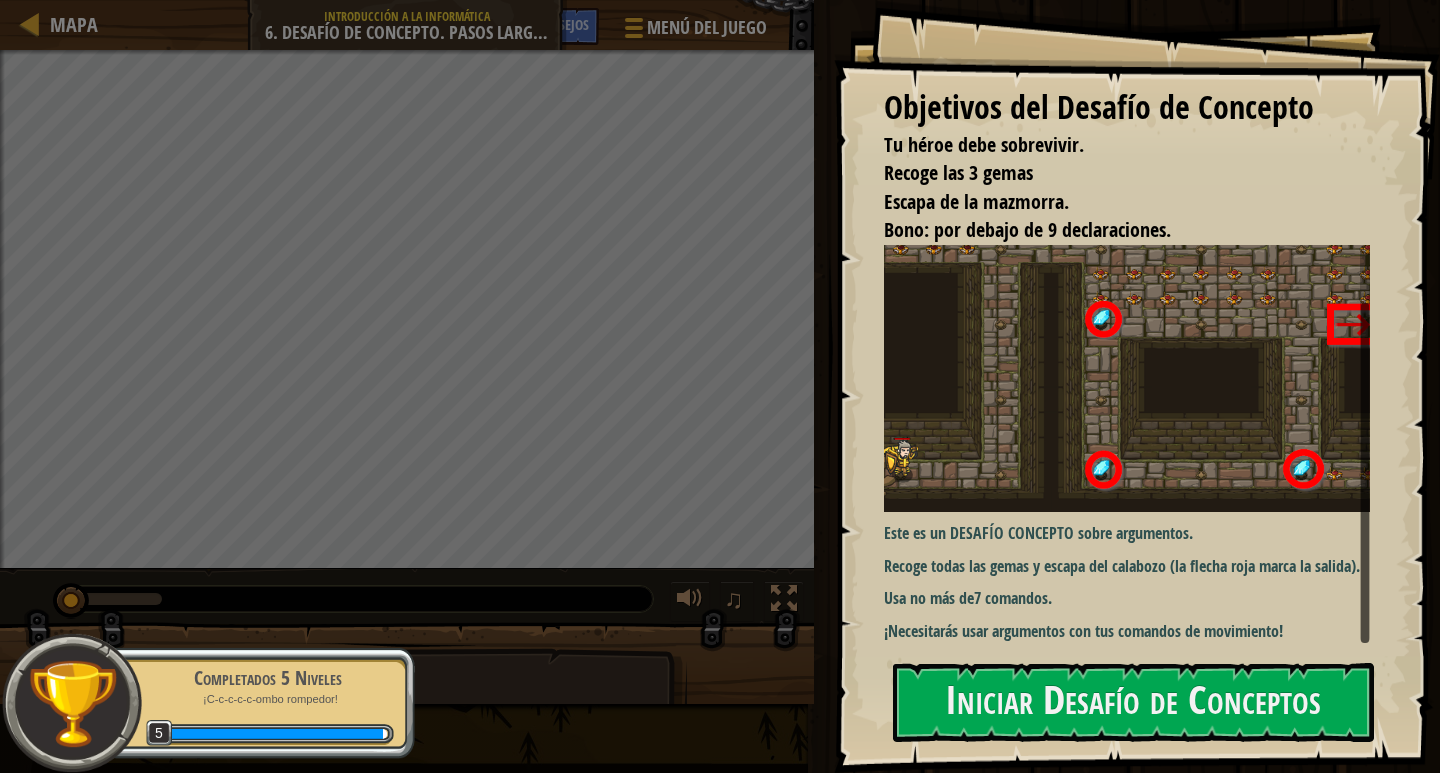 scroll, scrollTop: 53, scrollLeft: 0, axis: vertical 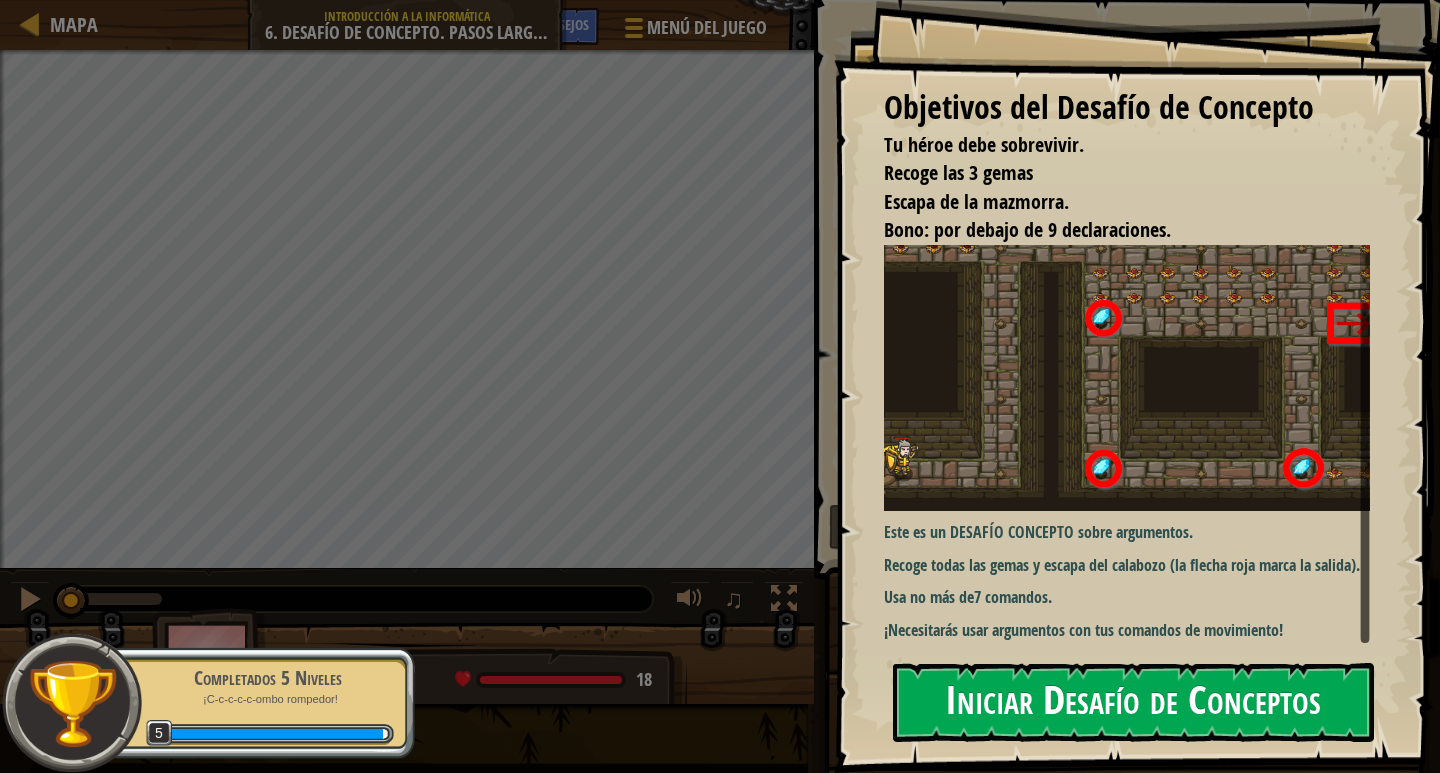 click on "Iniciar Desafío de Conceptos" at bounding box center (1133, 702) 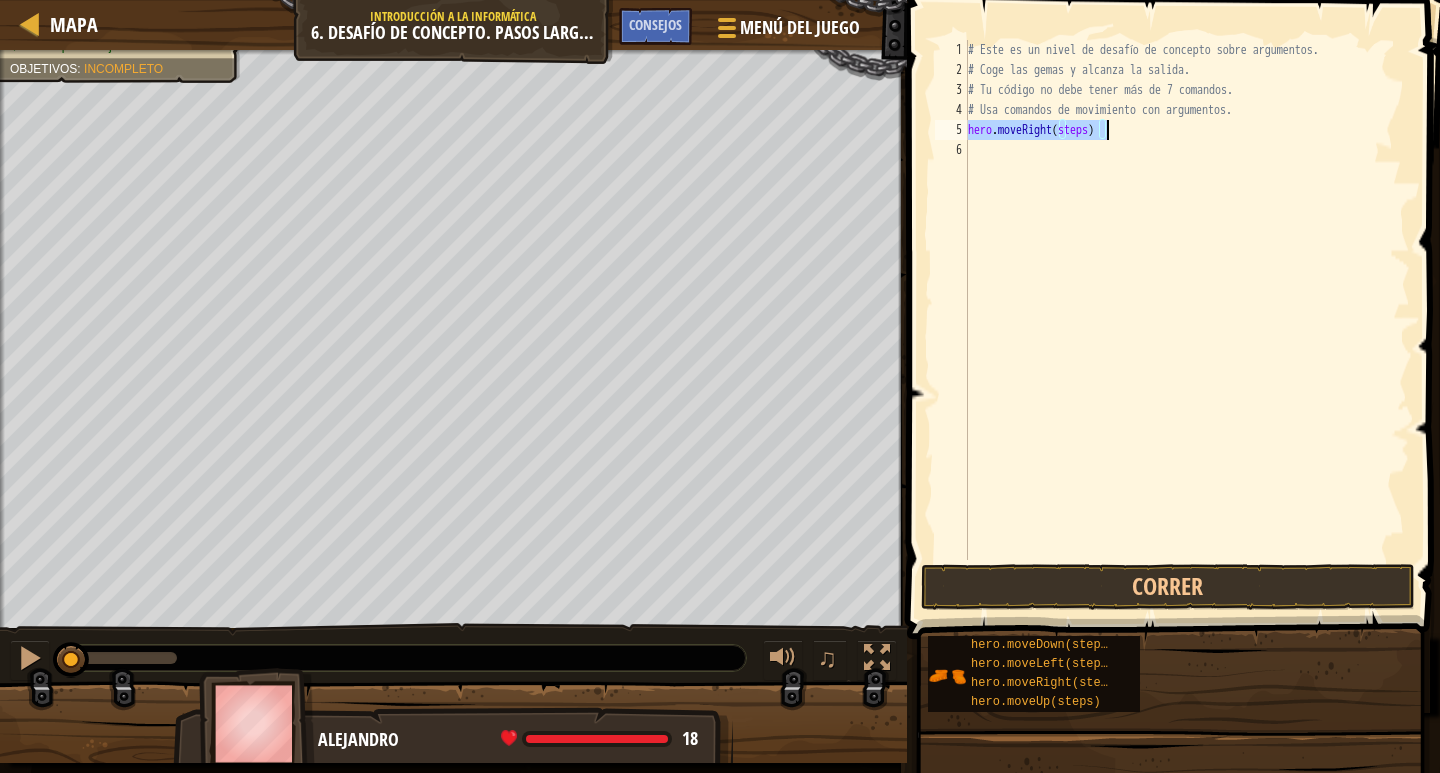 click on "# Este es un nivel de desafío de concepto sobre argumentos. # Coge las gemas y alcanza la salida. # Tu código no debe tener más de 7 comandos. # Usa comandos de movimiento con argumentos. hero . moveRight ( steps )" at bounding box center [1187, 320] 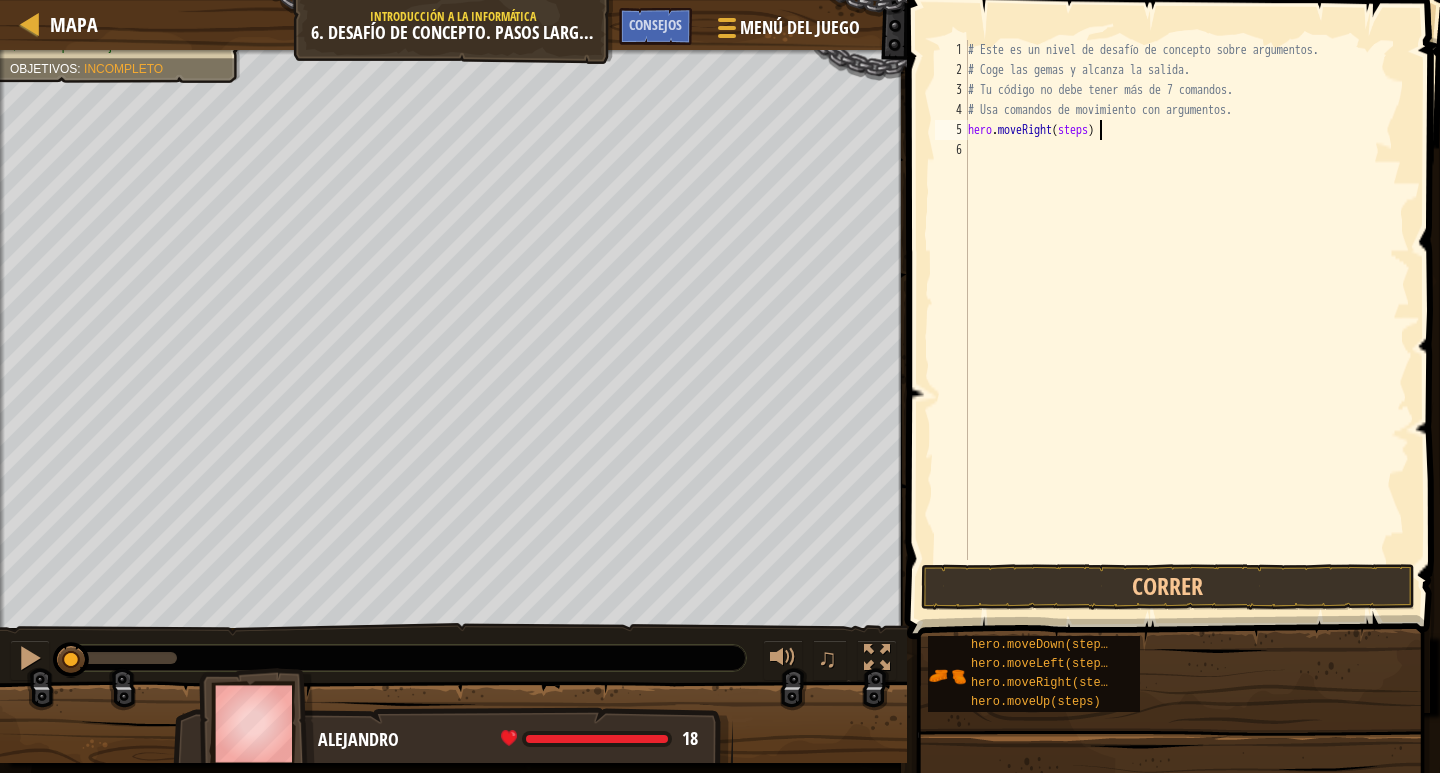 click on "# Este es un nivel de desafío de concepto sobre argumentos. # Coge las gemas y alcanza la salida. # Tu código no debe tener más de 7 comandos. # Usa comandos de movimiento con argumentos. hero . moveRight ( steps )" at bounding box center (1187, 320) 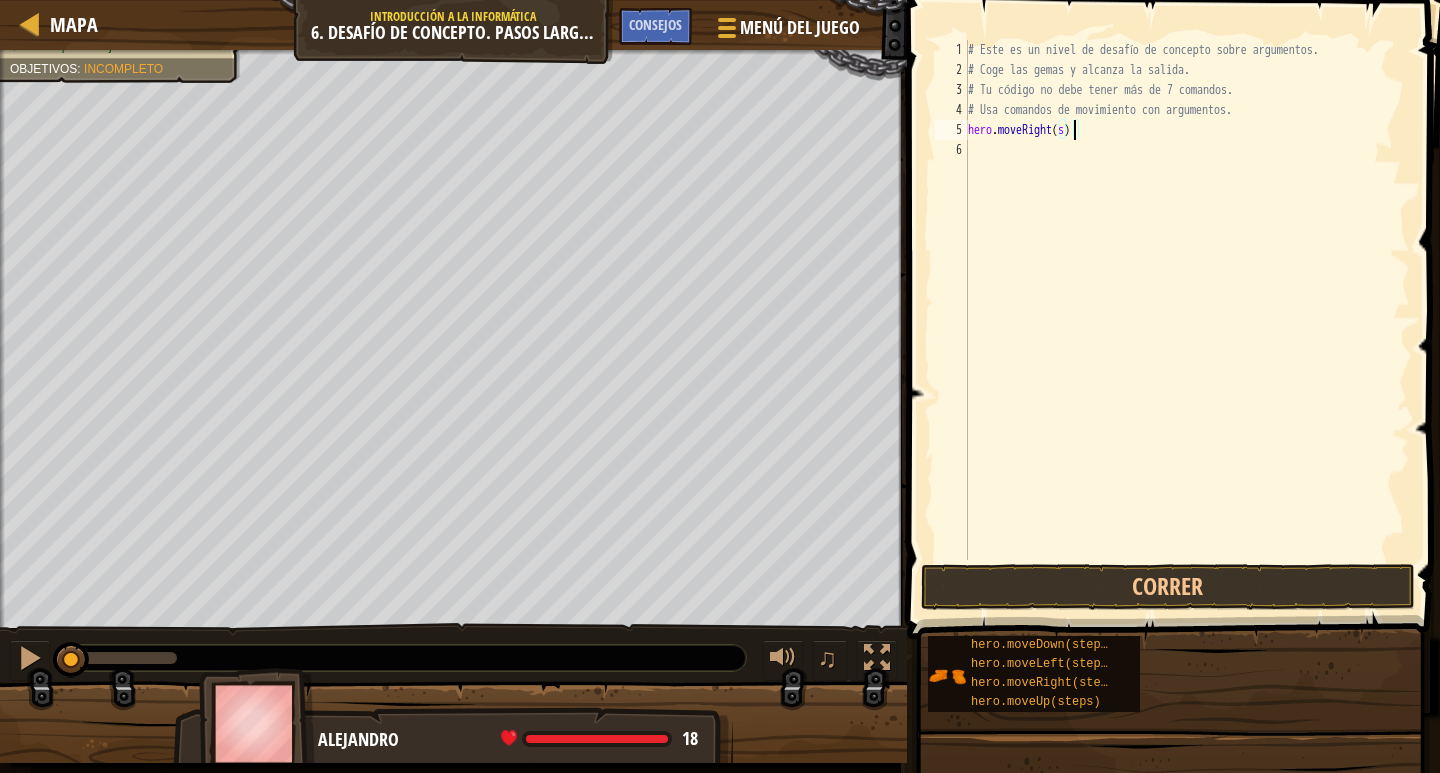 scroll, scrollTop: 9, scrollLeft: 8, axis: both 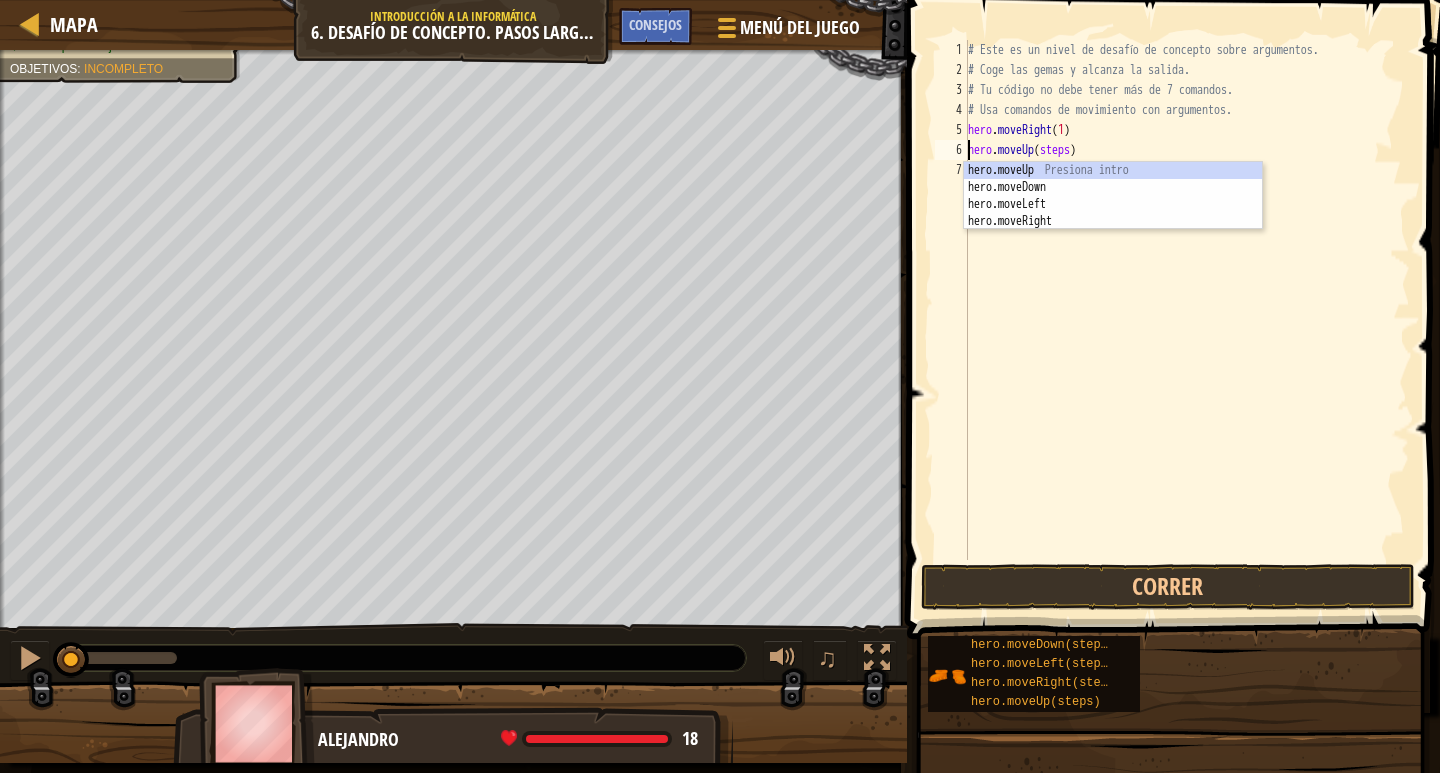click on "# Este es un nivel de desafío de concepto sobre argumentos. # Coge las gemas y alcanza la salida. # Tu código no debe tener más de 7 comandos. # Usa comandos de movimiento con argumentos. hero . moveRight ( 1 ) hero . moveUp ( steps )" at bounding box center [1187, 320] 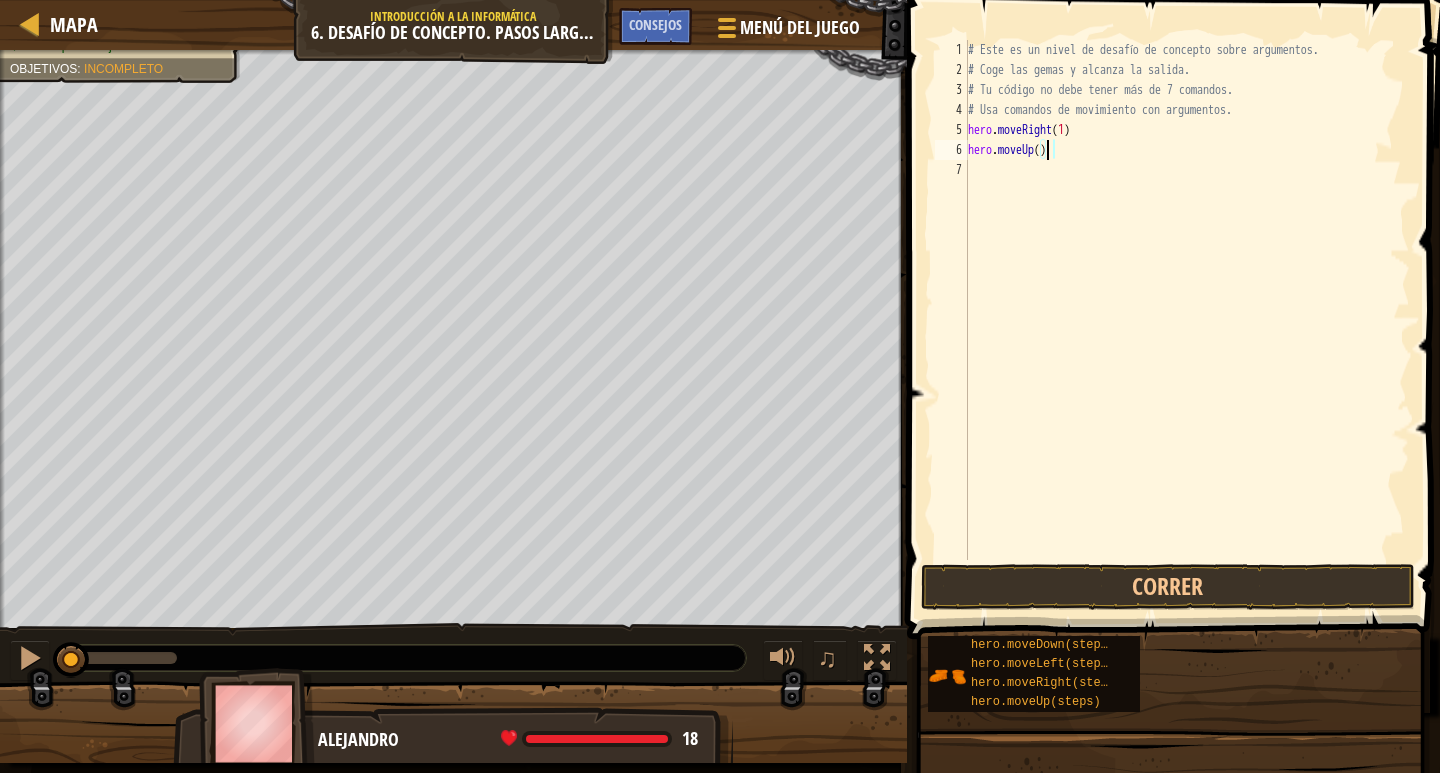 scroll, scrollTop: 9, scrollLeft: 6, axis: both 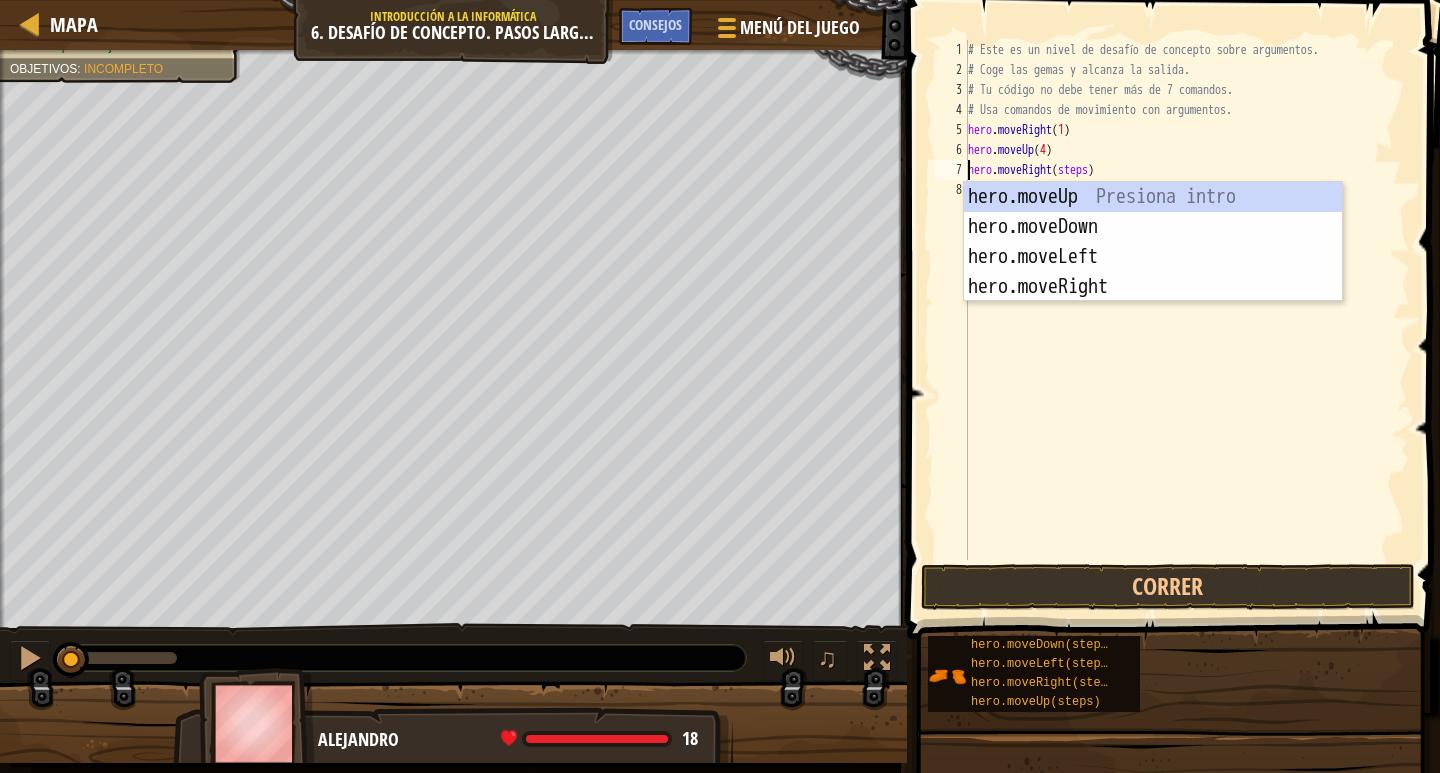click on "# Este es un nivel de desafío de concepto sobre argumentos. # Coge las gemas y alcanza la salida. # Tu código no debe tener más de 7 comandos. # Usa comandos de movimiento con argumentos. hero . moveRight ( 1 ) hero . moveUp ( 4 ) hero . moveRight ( steps )" at bounding box center (1187, 320) 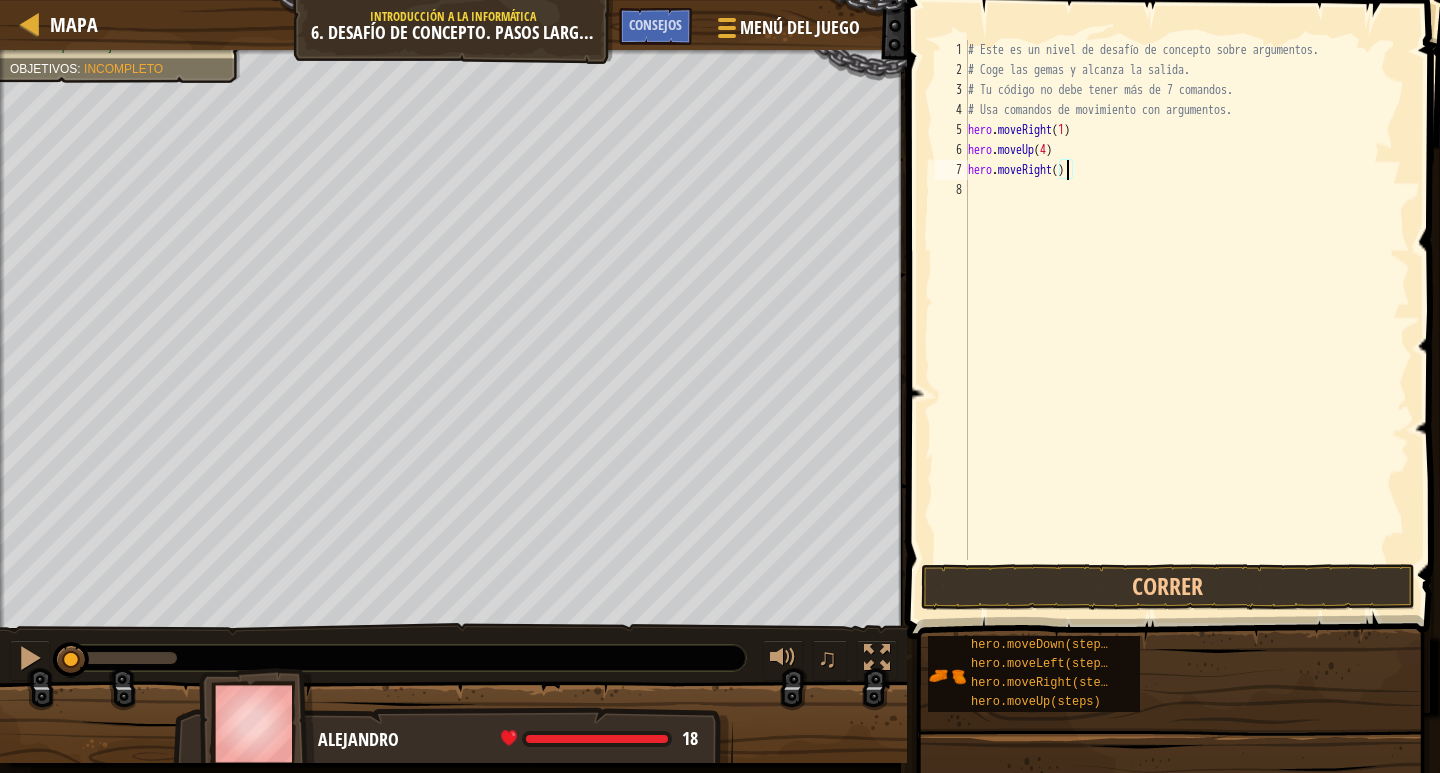scroll, scrollTop: 9, scrollLeft: 8, axis: both 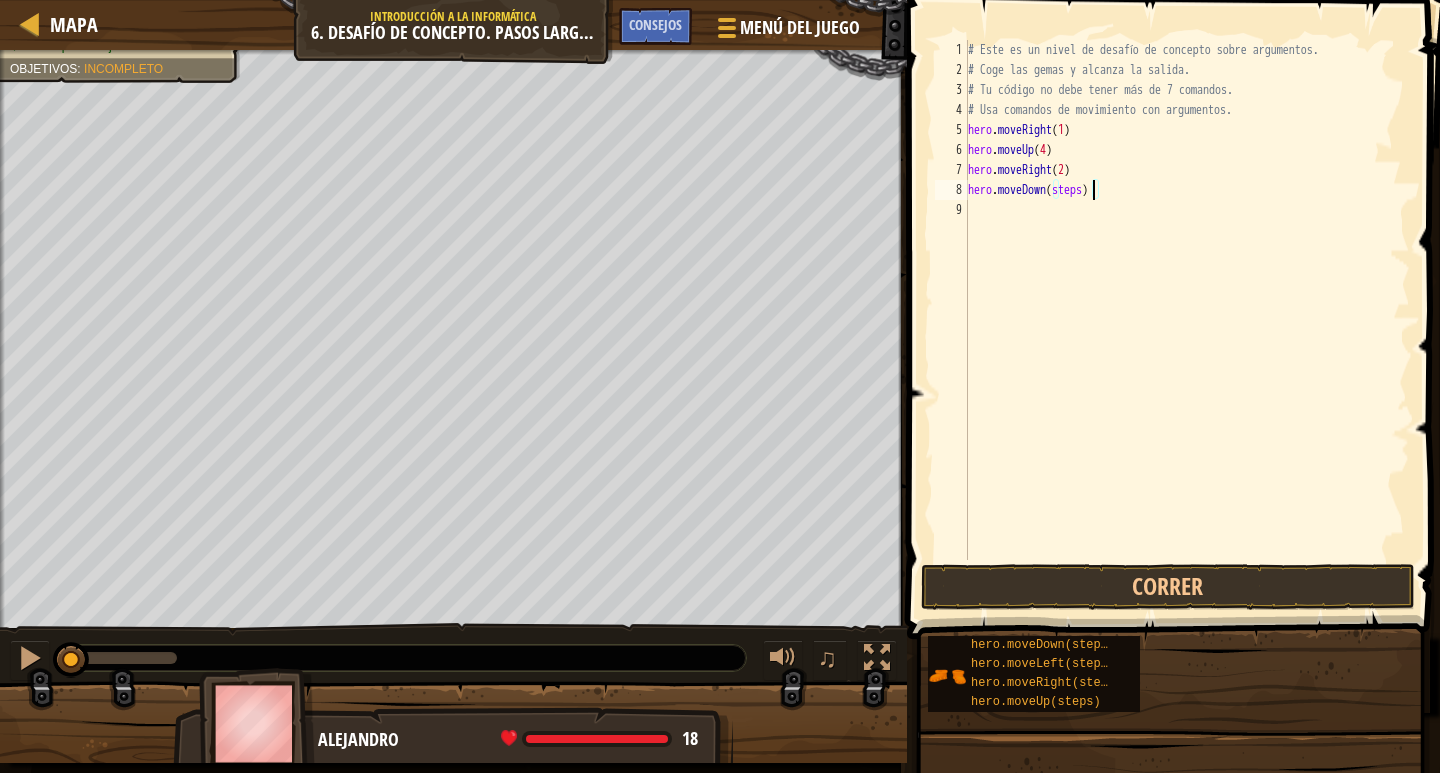 click on "# Este es un nivel de desafío de concepto sobre argumentos. # Coge las gemas y alcanza la salida. # Tu código no debe tener más de 7 comandos. # Usa comandos de movimiento con argumentos. hero . moveRight ( 1 ) hero . moveUp ( 4 ) hero . moveRight ( 2 ) hero . moveDown ( steps )" at bounding box center (1187, 320) 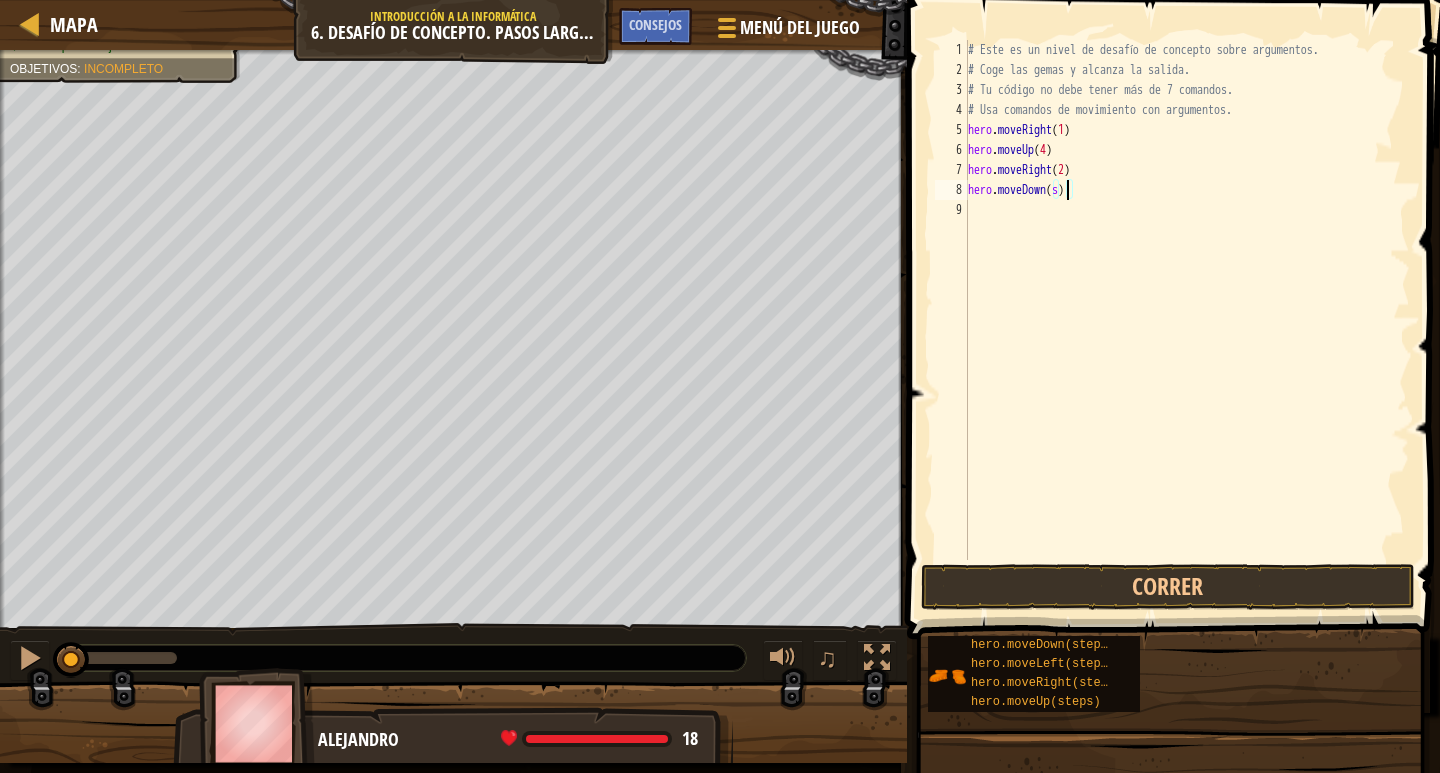 scroll, scrollTop: 9, scrollLeft: 7, axis: both 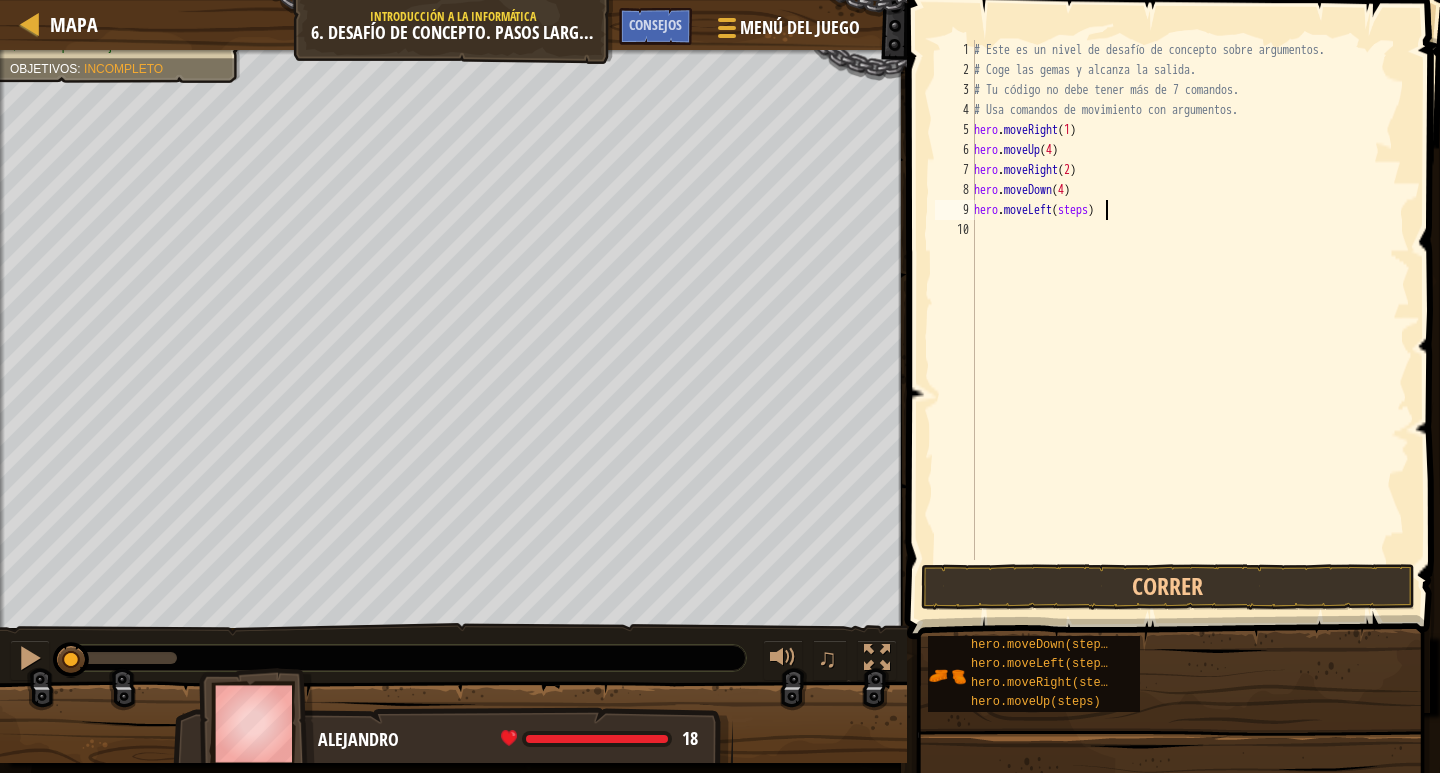 click on "# Este es un nivel de desafío de concepto sobre argumentos. # Coge las gemas y alcanza la salida. # Tu código no debe tener más de 7 comandos. # Usa comandos de movimiento con argumentos. hero . moveRight ( 1 ) hero . moveUp ( 4 ) hero . moveRight ( 2 ) hero . moveDown ( 4 ) hero . moveLeft ( steps )" at bounding box center [1190, 320] 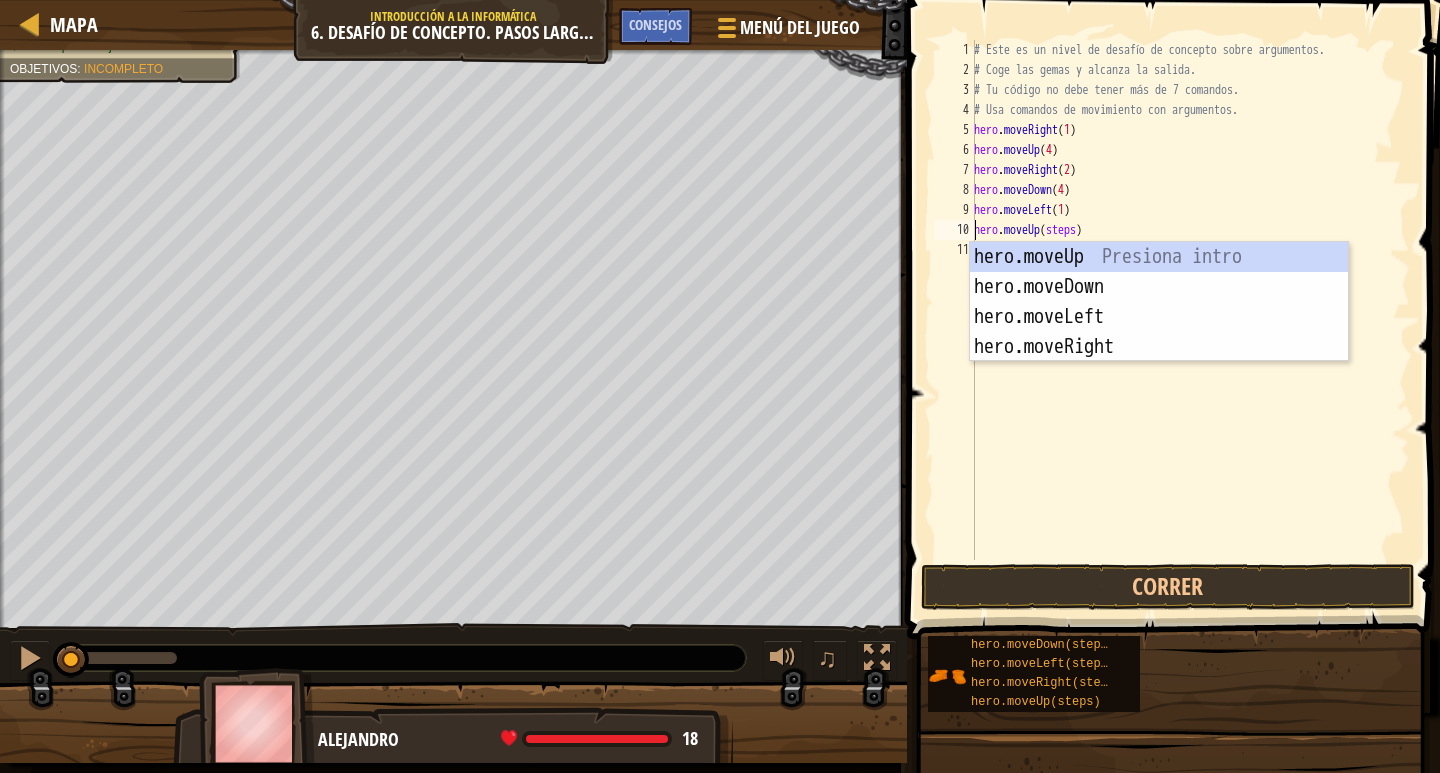 click on "# Este es un nivel de desafío de concepto sobre argumentos. # Coge las gemas y alcanza la salida. # Tu código no debe tener más de 7 comandos. # Usa comandos de movimiento con argumentos. hero . moveRight ( 1 ) hero . moveUp ( 4 ) hero . moveRight ( 2 ) hero . moveDown ( 4 ) hero . moveLeft ( 1 ) hero . moveUp ( steps )" at bounding box center [1190, 320] 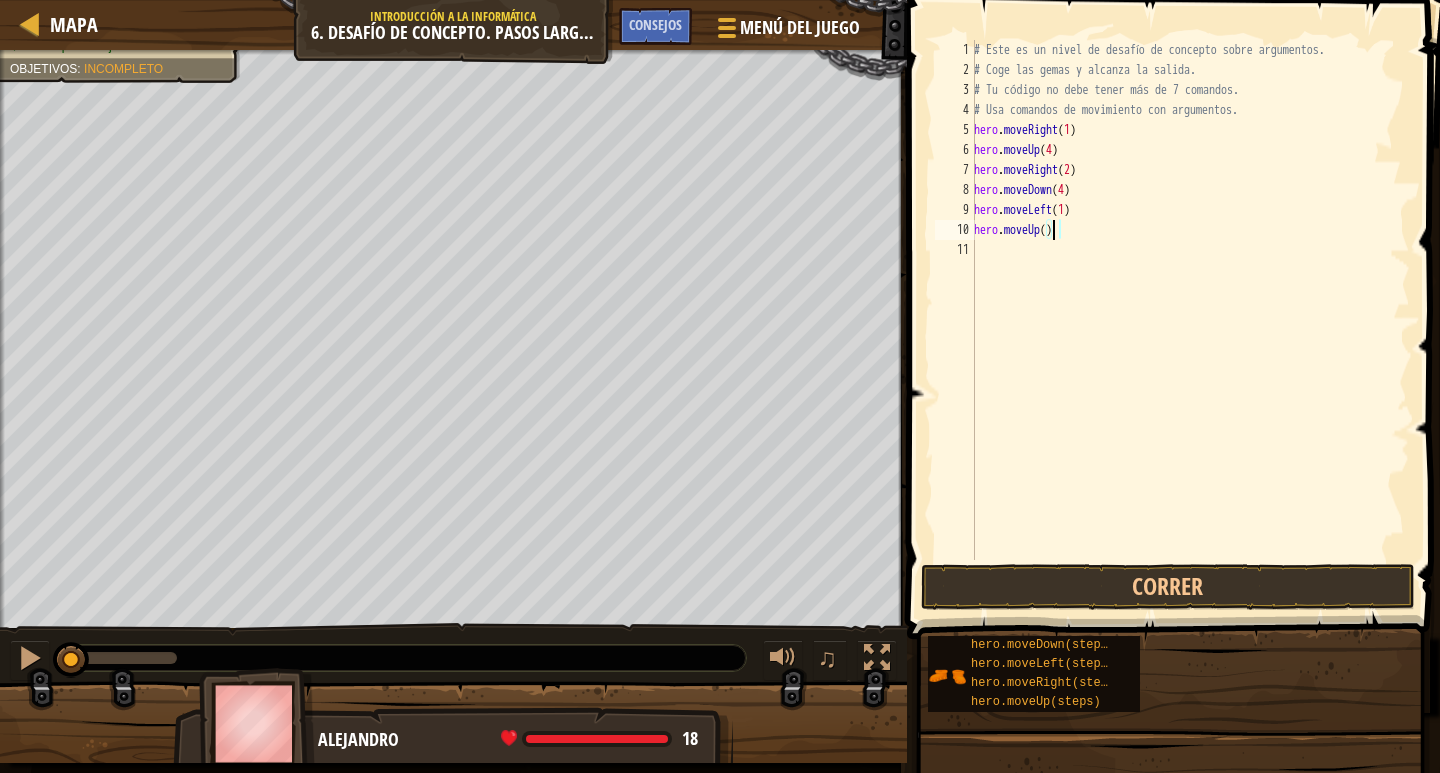 scroll, scrollTop: 9, scrollLeft: 6, axis: both 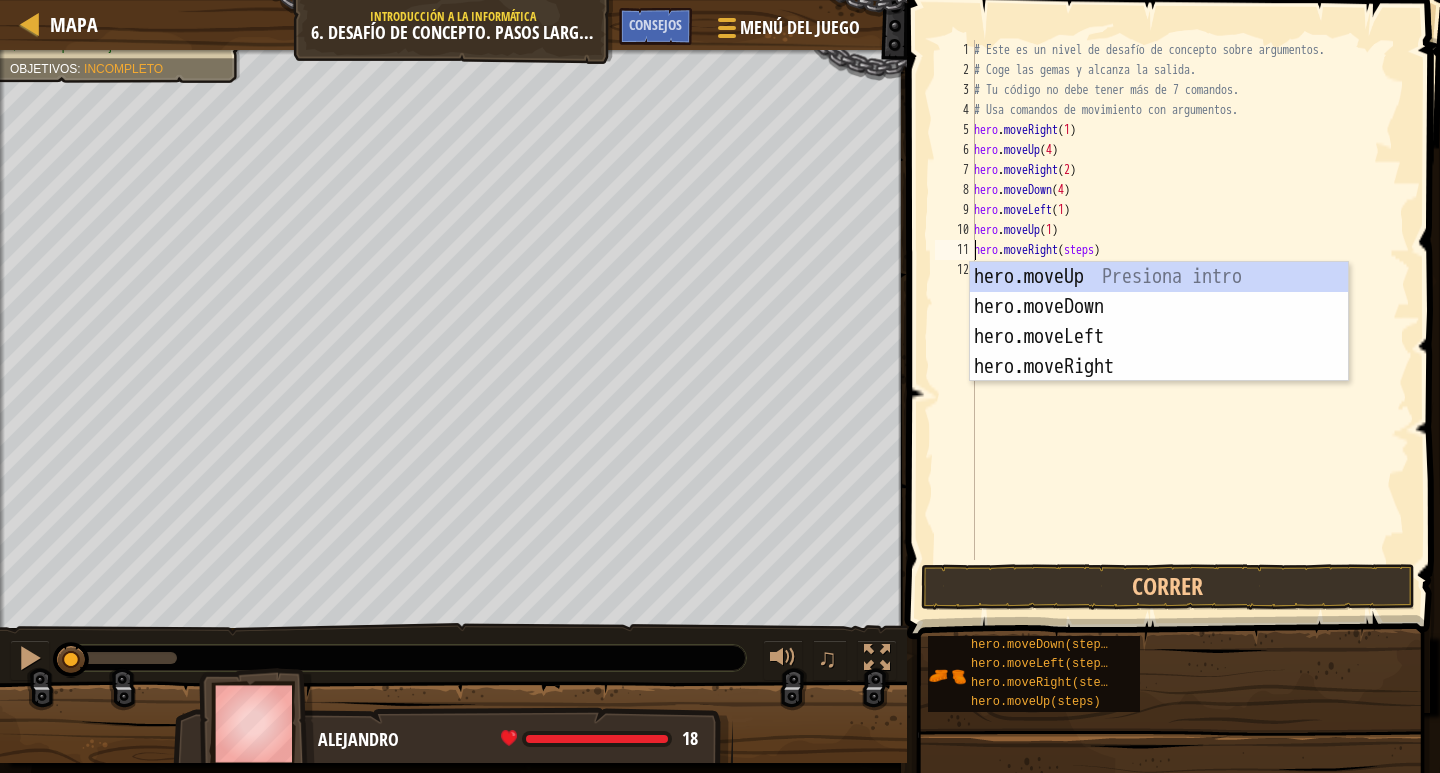 click on "# Este es un nivel de desafío de concepto sobre argumentos. # Coge las gemas y alcanza la salida. # Tu código no debe tener más de 7 comandos. # Usa comandos de movimiento con argumentos. hero . moveRight ( 1 ) hero . moveUp ( 4 ) hero . moveRight ( 2 ) hero . moveDown ( 4 ) hero . moveLeft ( 1 ) hero . moveUp ( 1 ) hero . moveRight ( steps )" at bounding box center (1190, 320) 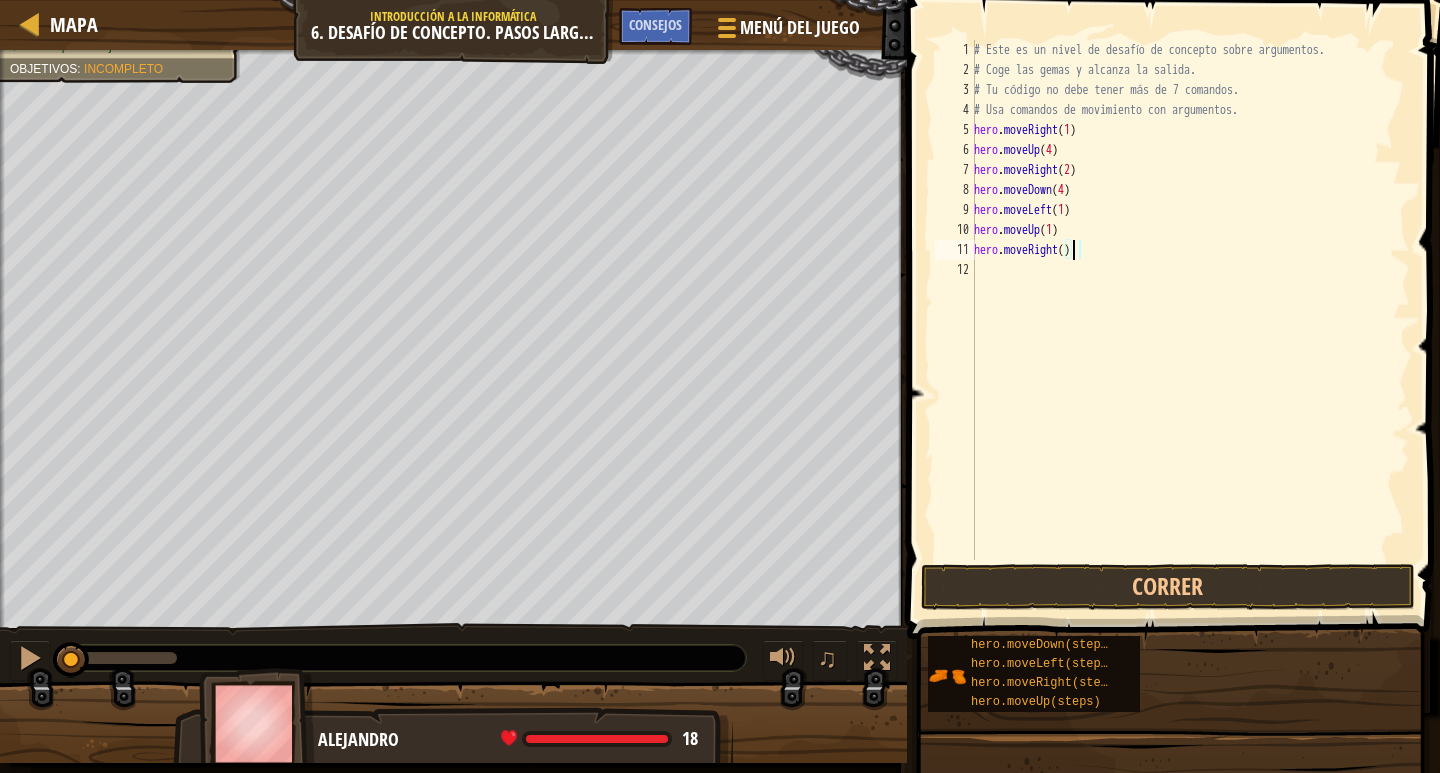 scroll, scrollTop: 9, scrollLeft: 8, axis: both 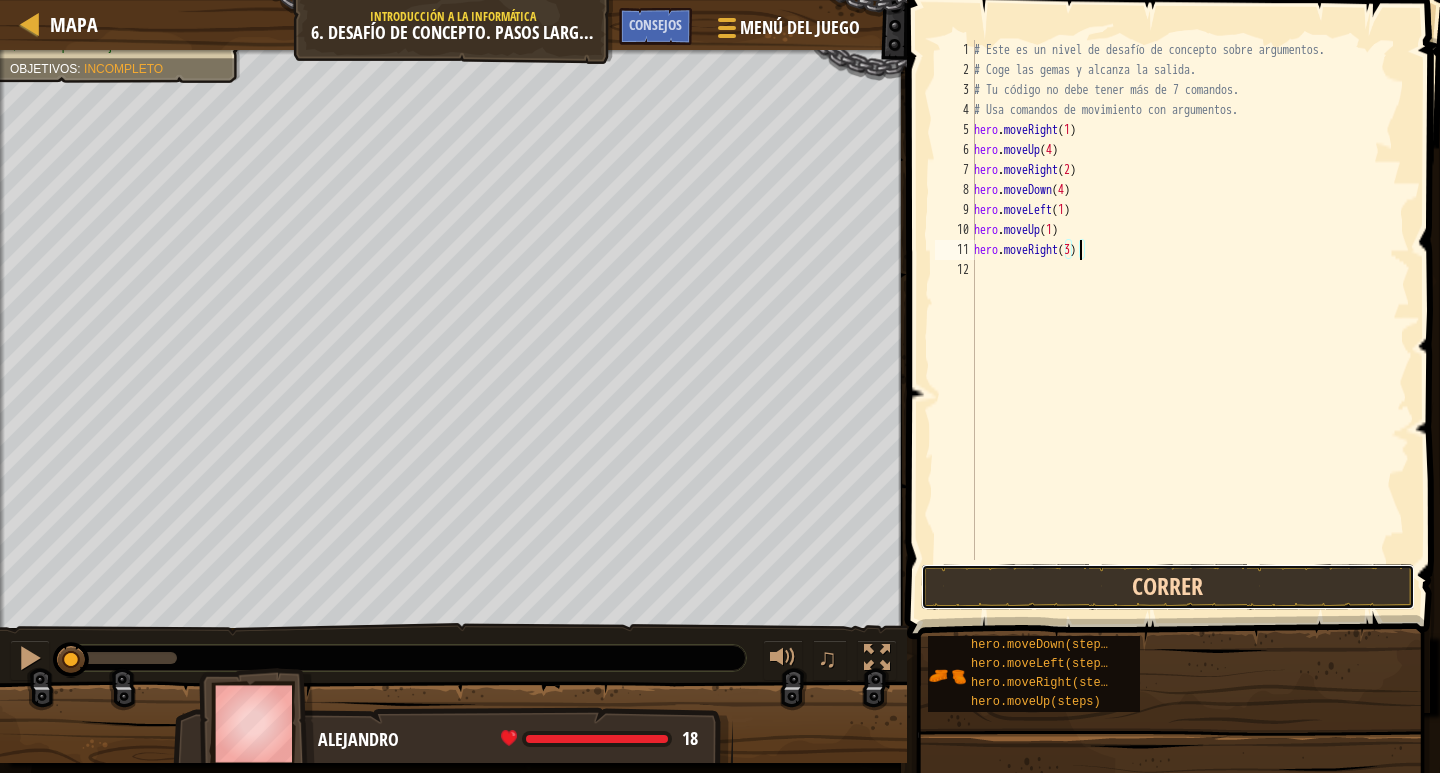 click on "Correr" at bounding box center [1168, 587] 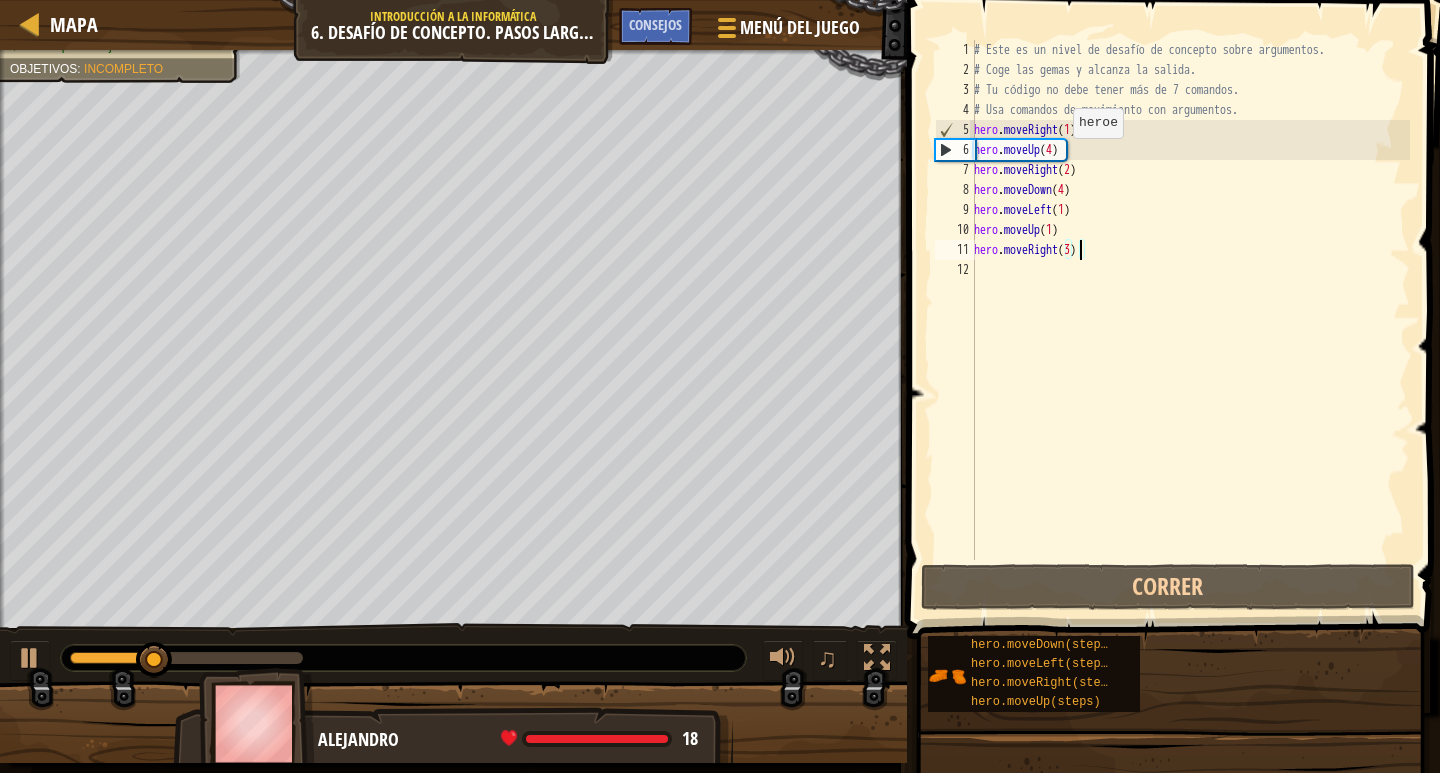 click on "# Este es un nivel de desafío de concepto sobre argumentos. # Coge las gemas y alcanza la salida. # Tu código no debe tener más de 7 comandos. # Usa comandos de movimiento con argumentos. hero . moveRight ( 1 ) hero . moveUp ( 4 ) hero . moveRight ( 2 ) hero . moveDown ( 4 ) hero . moveLeft ( 1 ) hero . moveUp ( 1 ) hero . moveRight ( 3 )" at bounding box center (1190, 320) 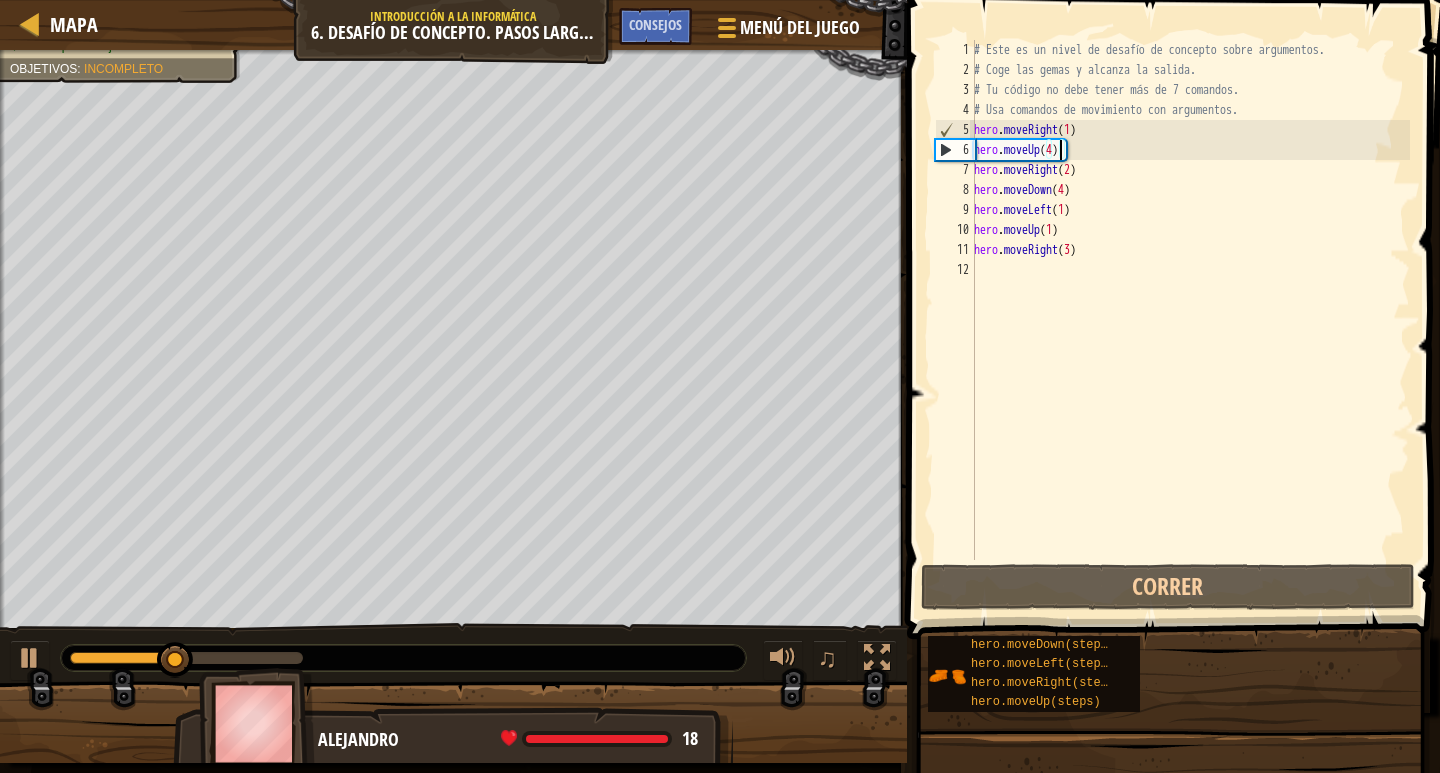 scroll, scrollTop: 9, scrollLeft: 6, axis: both 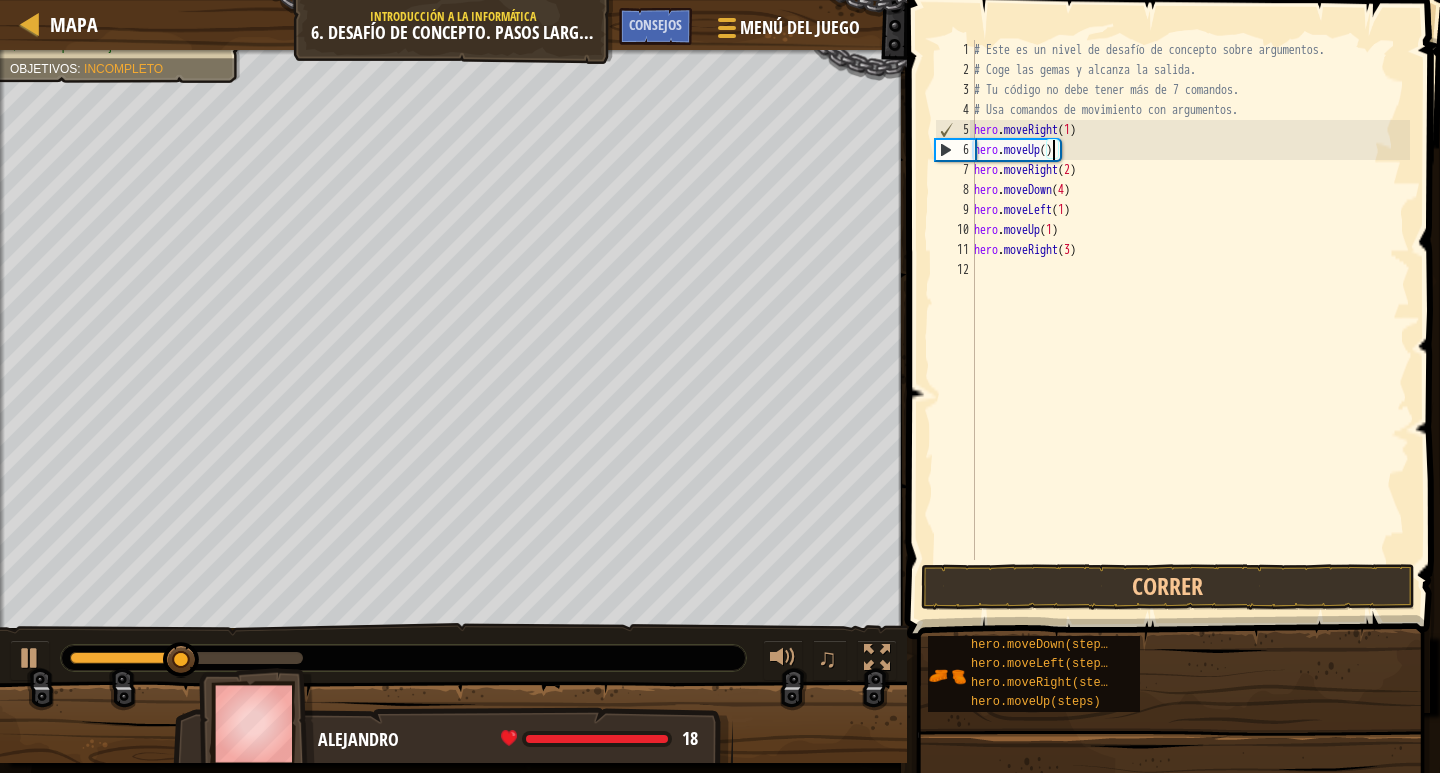 type on "hero.moveUp(3)" 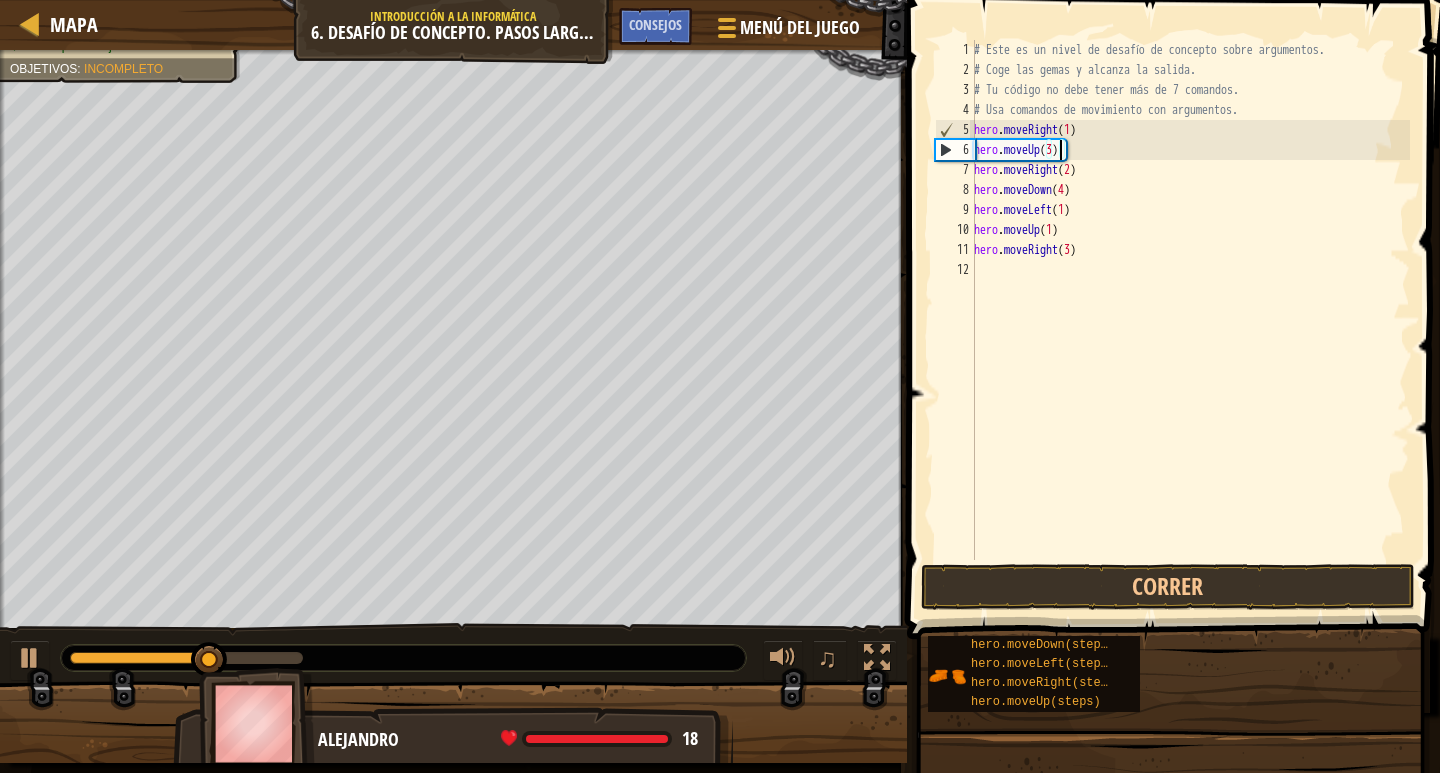 click on "# Este es un nivel de desafío de concepto sobre argumentos. # Coge las gemas y alcanza la salida. # Tu código no debe tener más de 7 comandos. # Usa comandos de movimiento con argumentos. hero . moveRight ( 1 ) hero . moveUp ( 3 ) hero . moveRight ( 2 ) hero . moveDown ( 4 ) hero . moveLeft ( 1 ) hero . moveUp ( 1 ) hero . moveRight ( 3 )" at bounding box center [1190, 320] 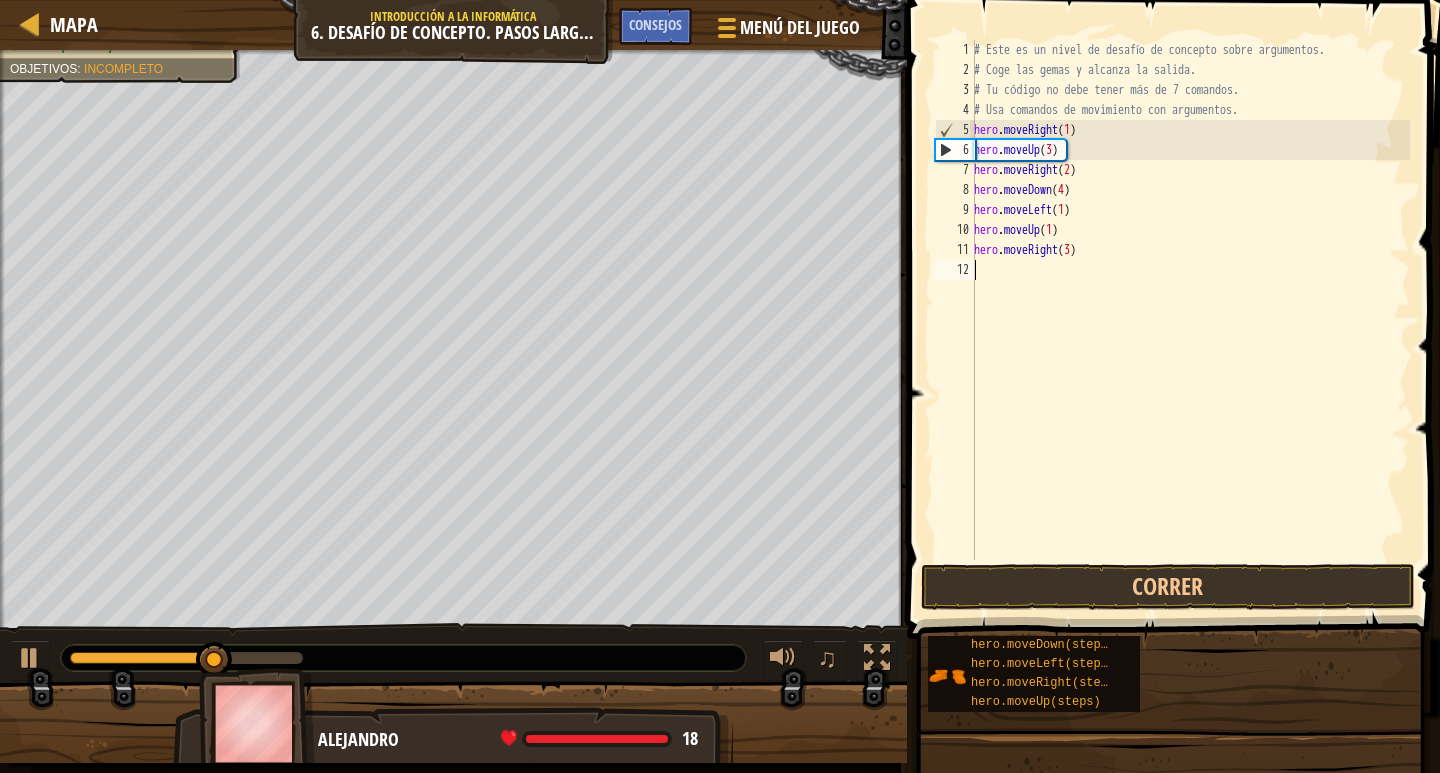 scroll, scrollTop: 9, scrollLeft: 0, axis: vertical 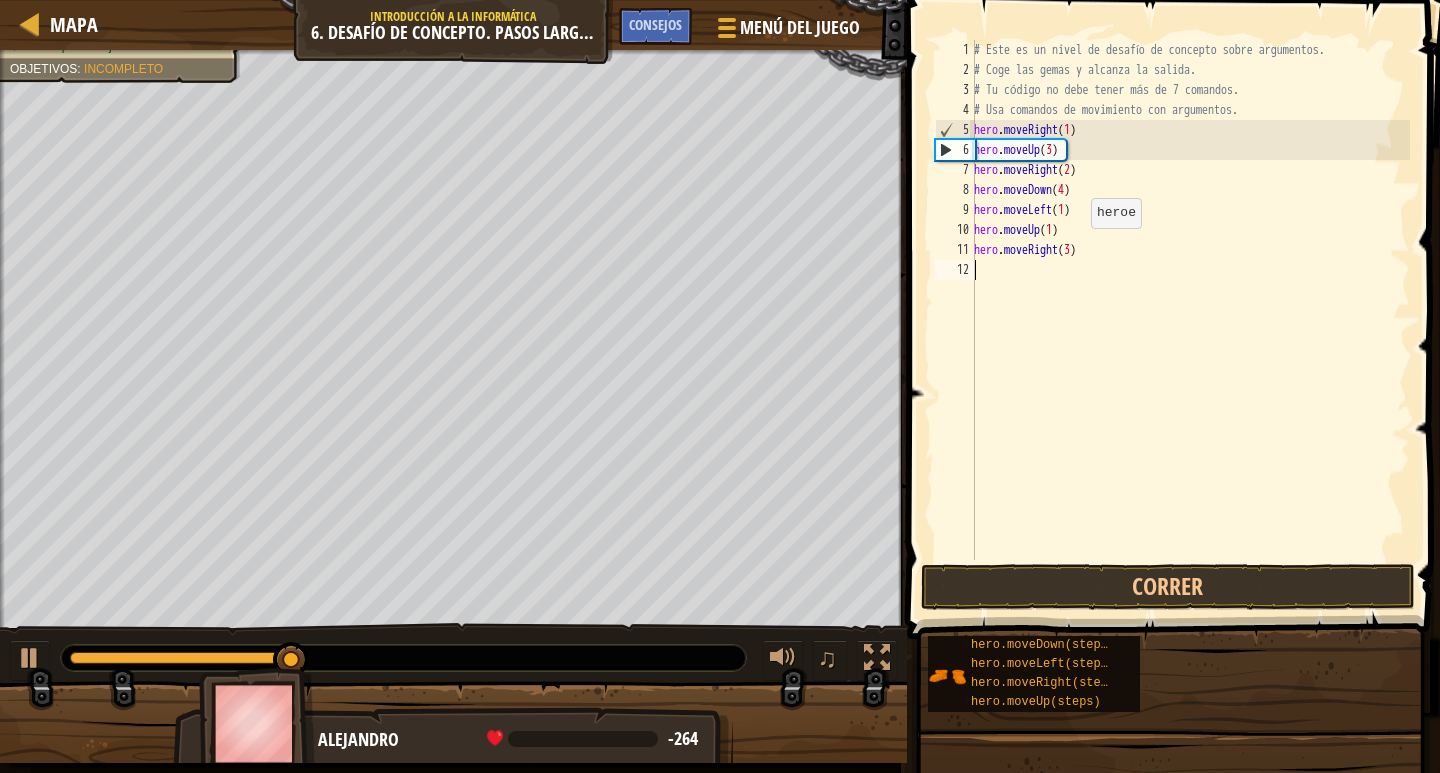 click on "# Este es un nivel de desafío de concepto sobre argumentos. # Coge las gemas y alcanza la salida. # Tu código no debe tener más de 7 comandos. # Usa comandos de movimiento con argumentos. hero . moveRight ( 1 ) hero . moveUp ( 3 ) hero . moveRight ( 2 ) hero . moveDown ( 4 ) hero . moveLeft ( 1 ) hero . moveUp ( 1 ) hero . moveRight ( 3 )" at bounding box center [1190, 320] 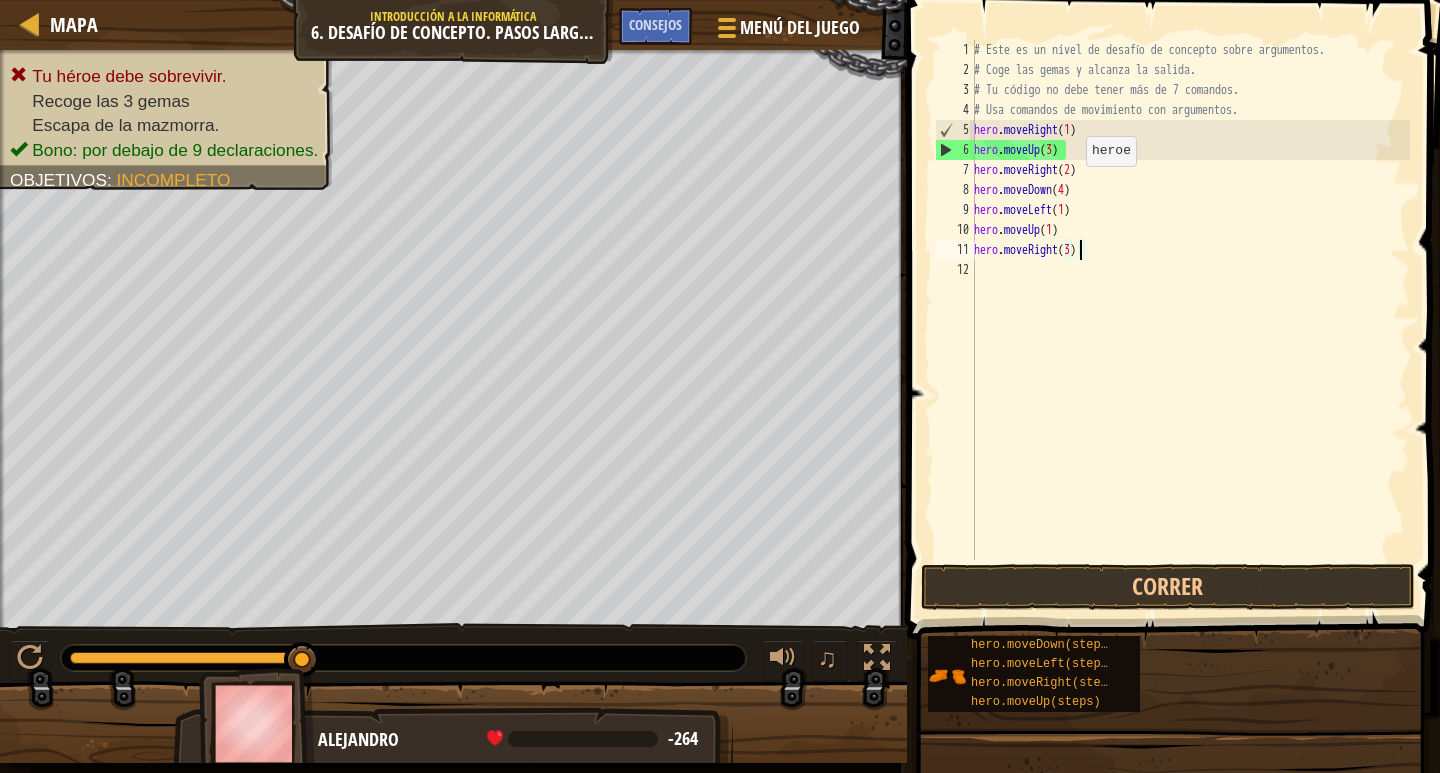 click on "# Este es un nivel de desafío de concepto sobre argumentos. # Coge las gemas y alcanza la salida. # Tu código no debe tener más de 7 comandos. # Usa comandos de movimiento con argumentos. hero . moveRight ( 1 ) hero . moveUp ( 3 ) hero . moveRight ( 2 ) hero . moveDown ( 4 ) hero . moveLeft ( 1 ) hero . moveUp ( 1 ) hero . moveRight ( 3 )" at bounding box center [1190, 320] 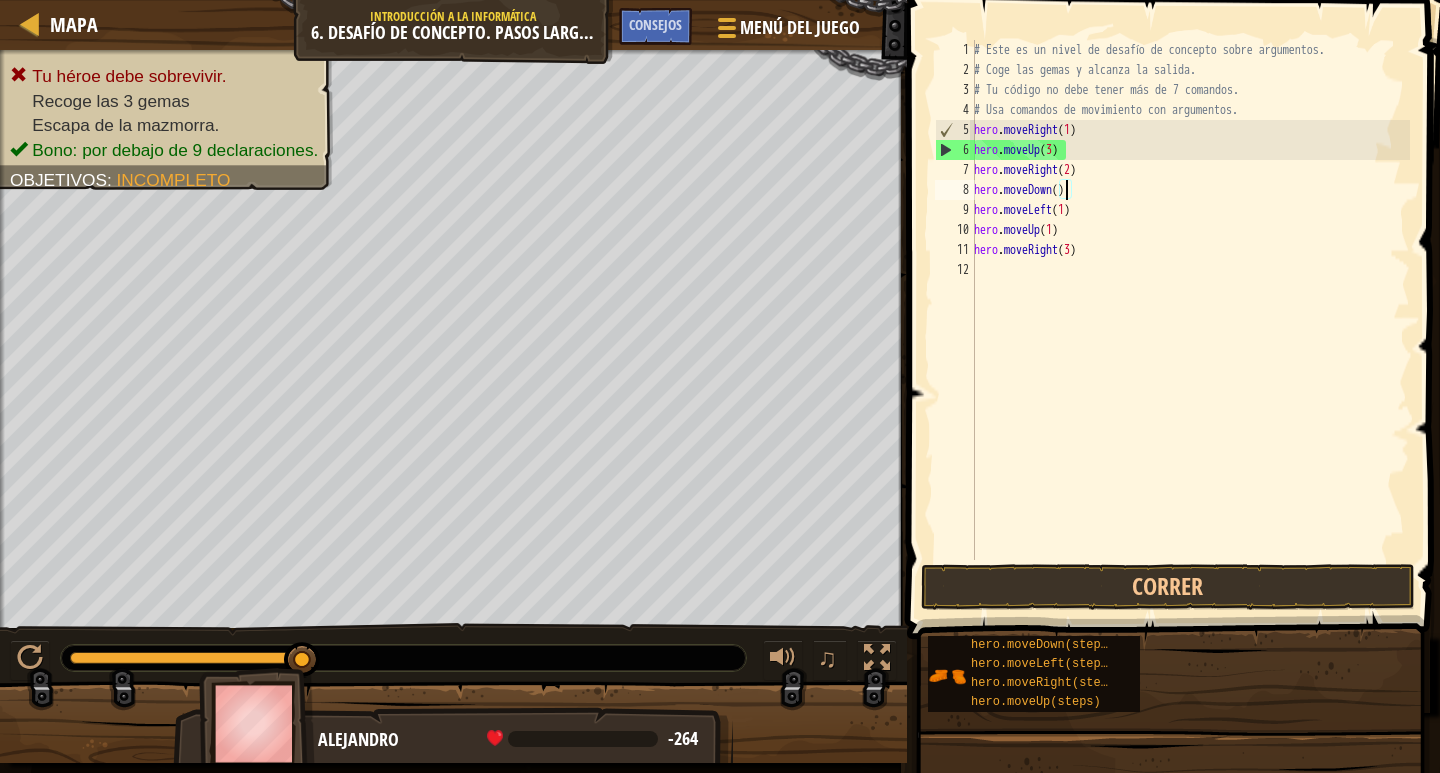 scroll, scrollTop: 9, scrollLeft: 7, axis: both 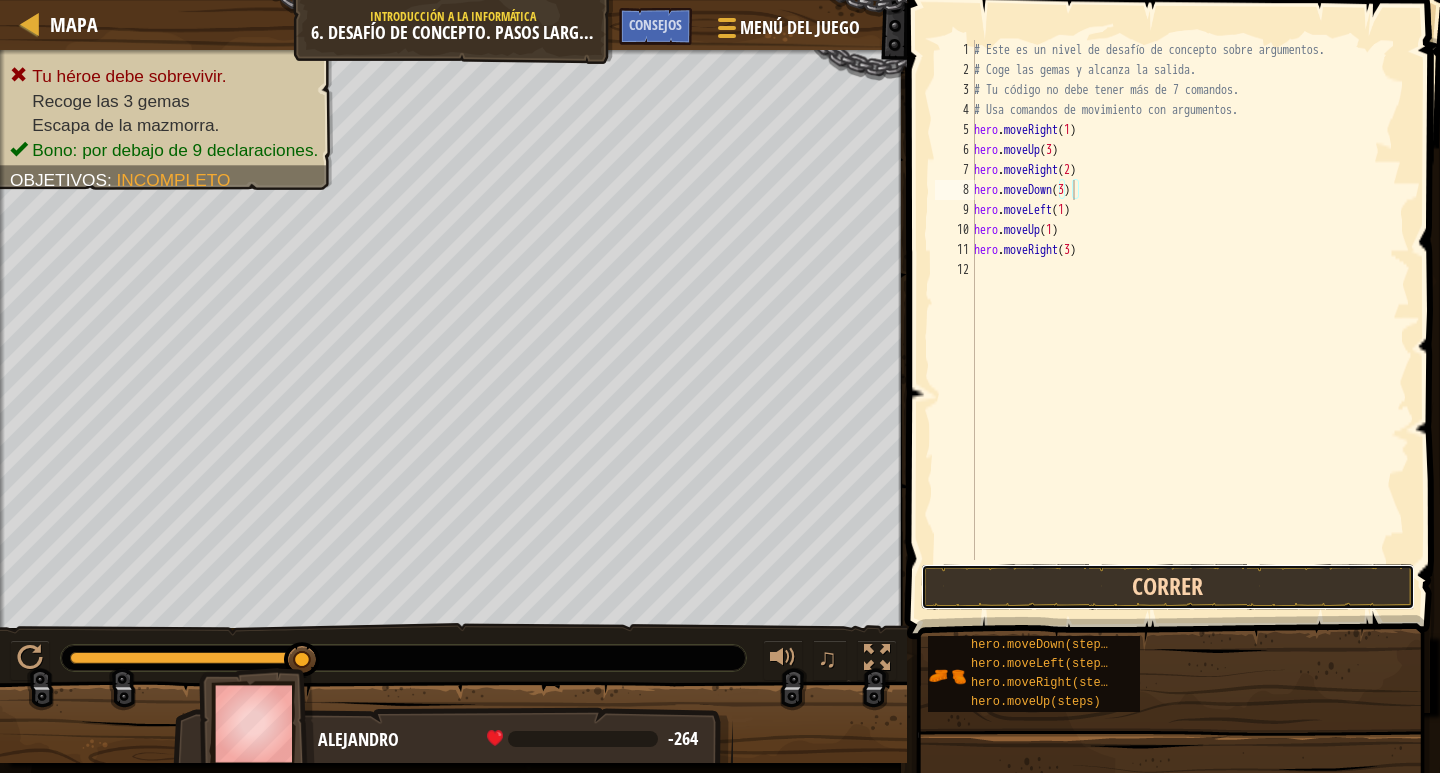 click on "Correr" at bounding box center [1168, 587] 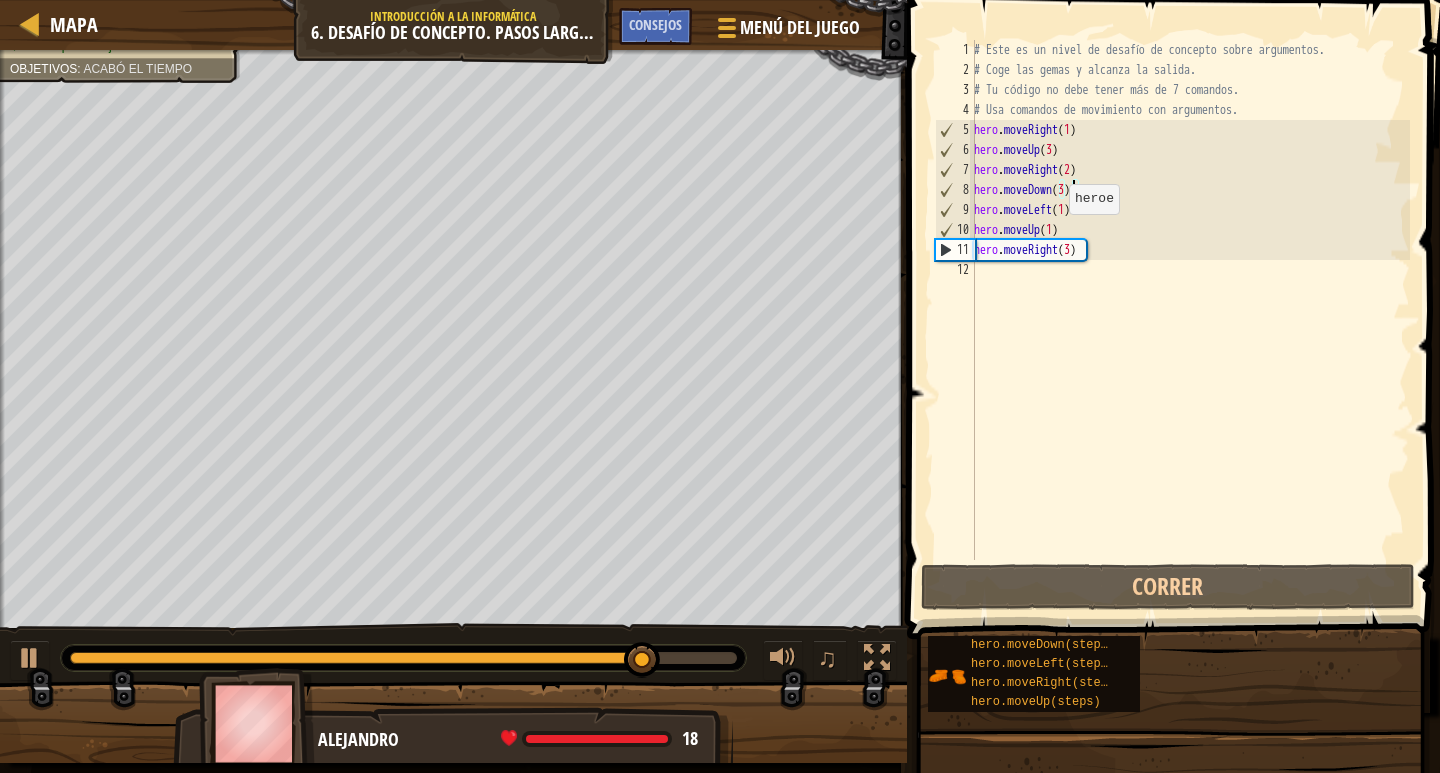 click on "# Este es un nivel de desafío de concepto sobre argumentos. # Coge las gemas y alcanza la salida. # Tu código no debe tener más de 7 comandos. # Usa comandos de movimiento con argumentos. hero . moveRight ( 1 ) hero . moveUp ( 3 ) hero . moveRight ( 2 ) hero . moveDown ( 3 ) hero . moveLeft ( 1 ) hero . moveUp ( 1 ) hero . moveRight ( 3 )" at bounding box center [1190, 320] 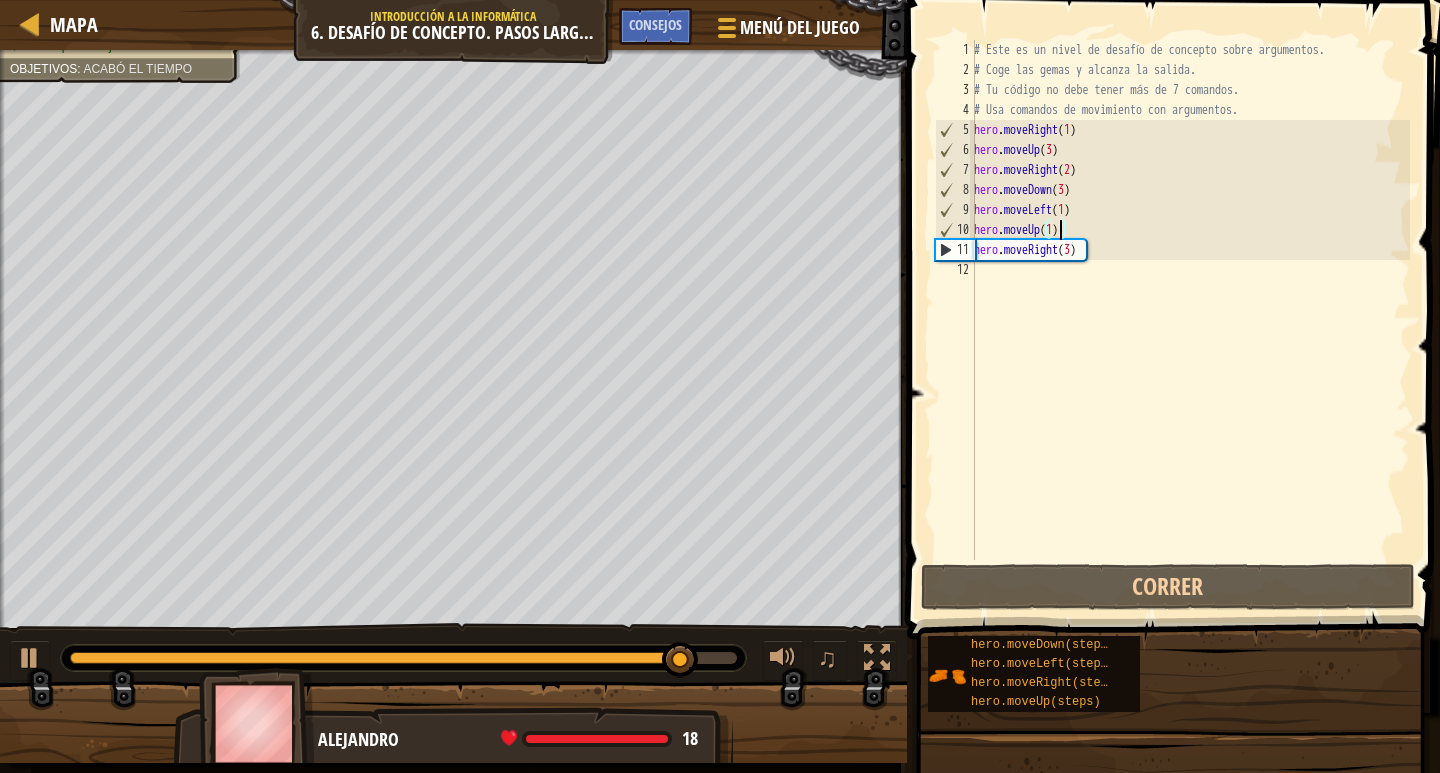 scroll, scrollTop: 9, scrollLeft: 6, axis: both 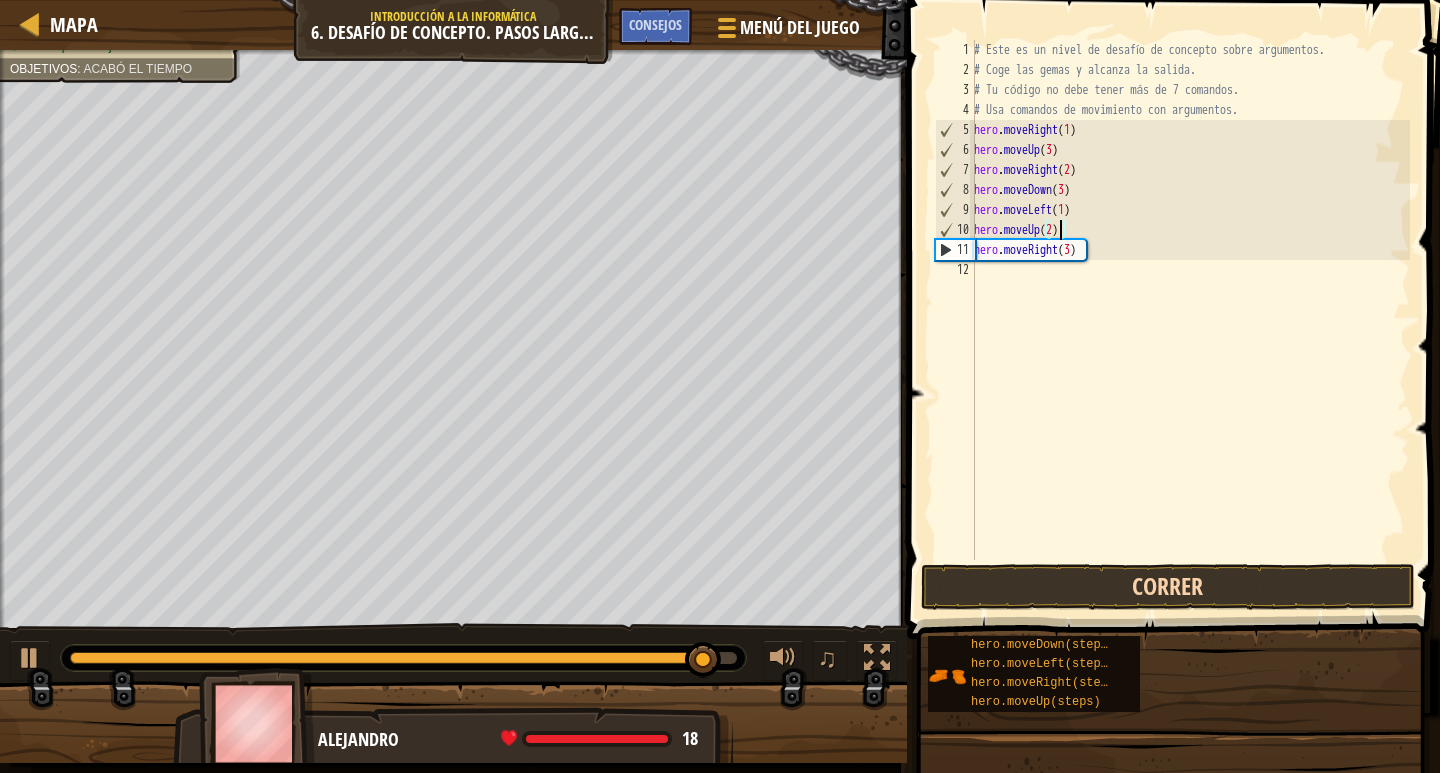 type on "hero.moveUp(2)" 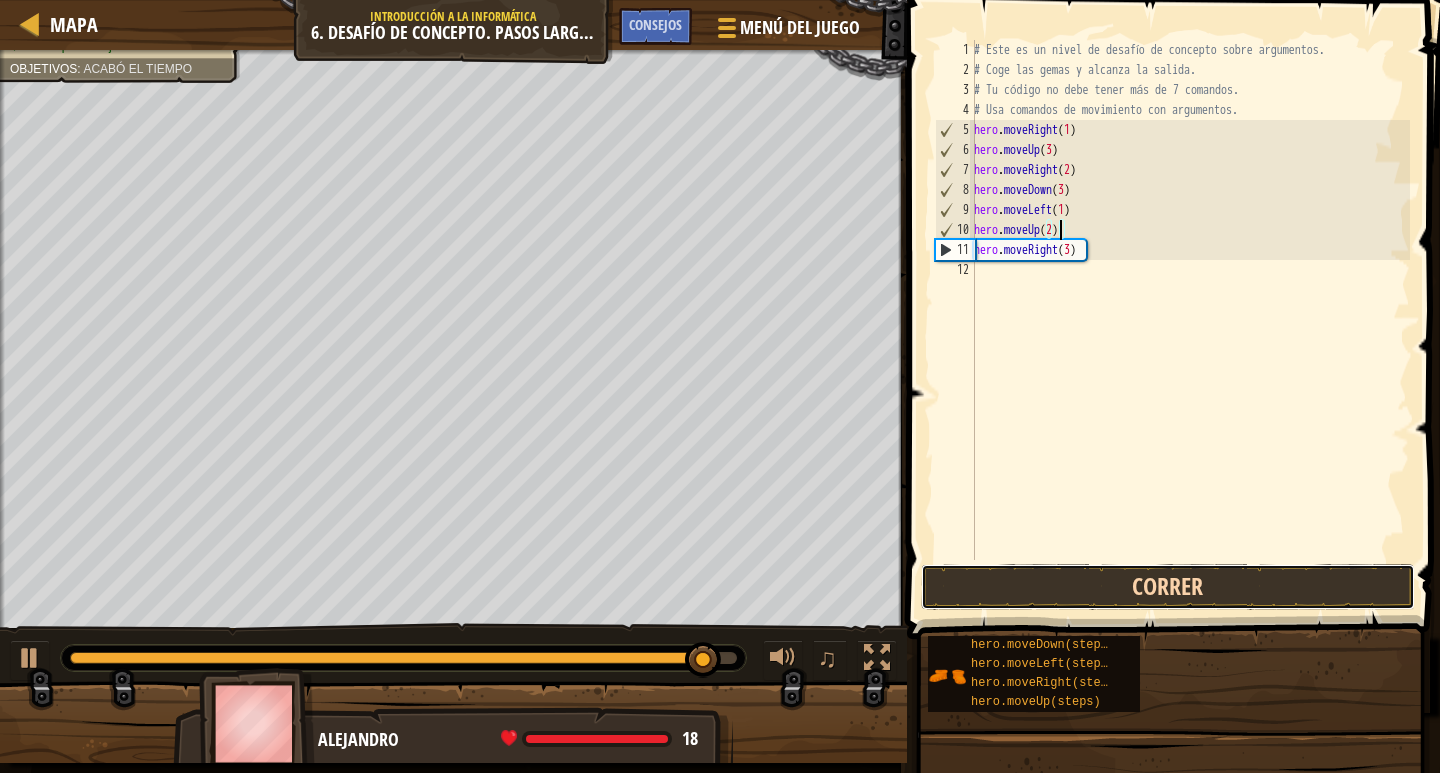 click on "Correr" at bounding box center [1168, 587] 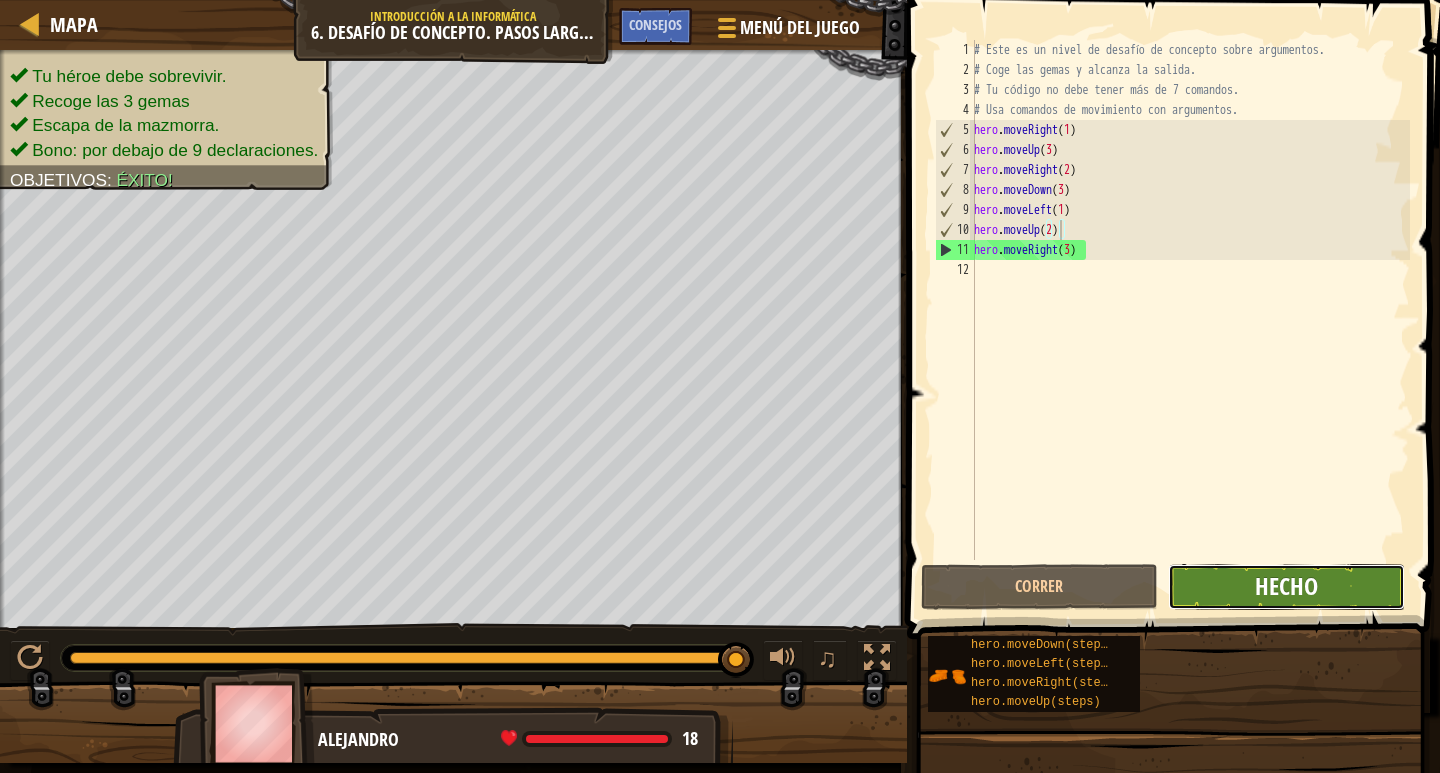 click on "Hecho" at bounding box center (1286, 586) 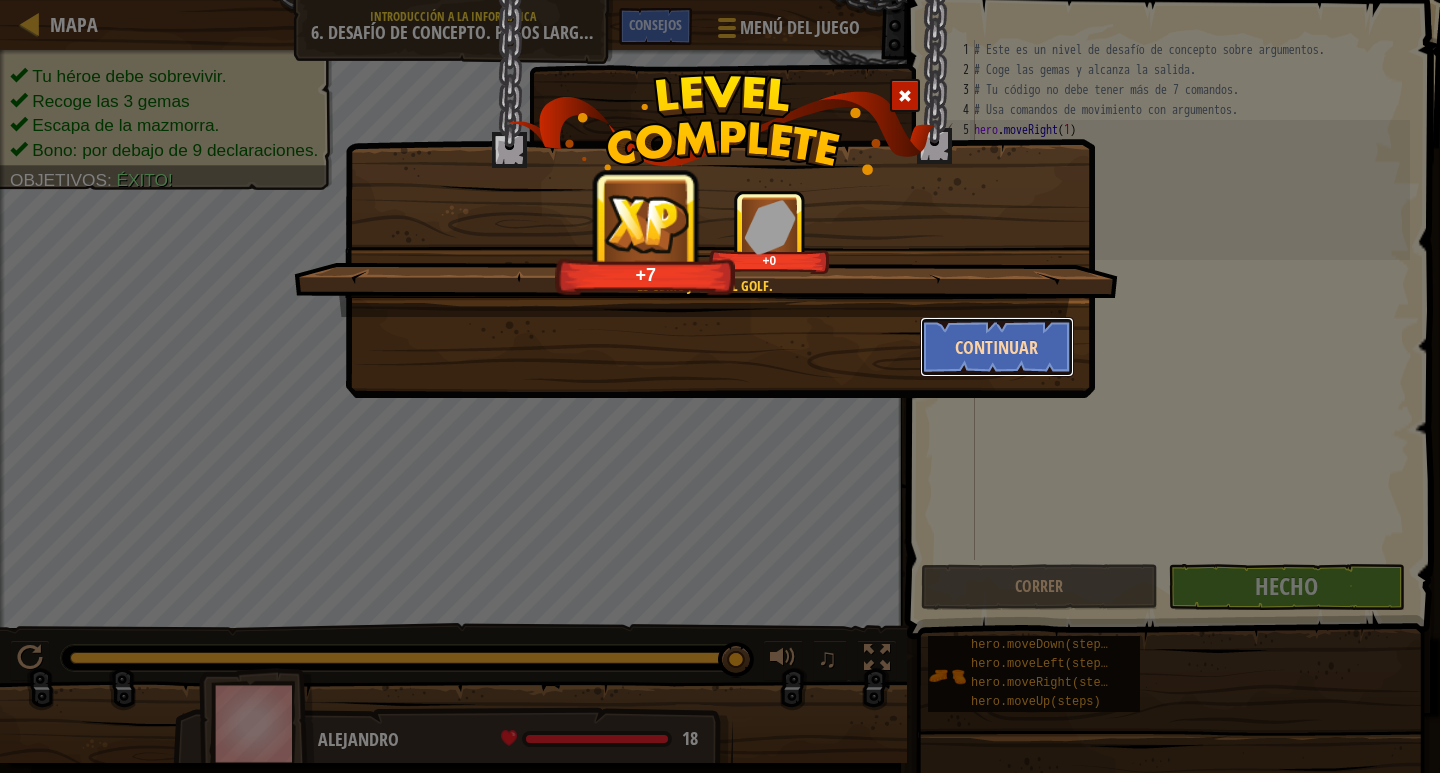 click on "Continuar" at bounding box center (997, 347) 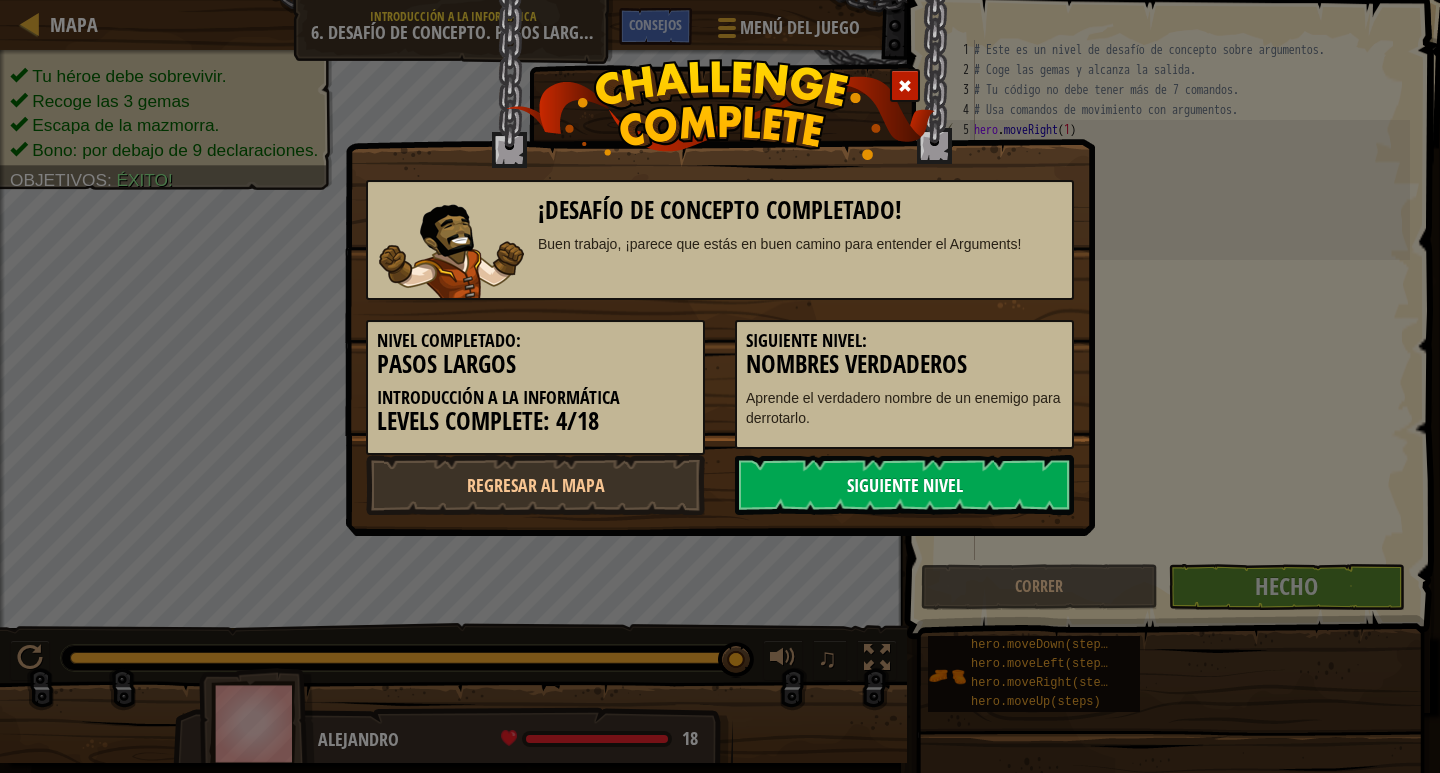 click on "Siguiente nivel" at bounding box center (904, 485) 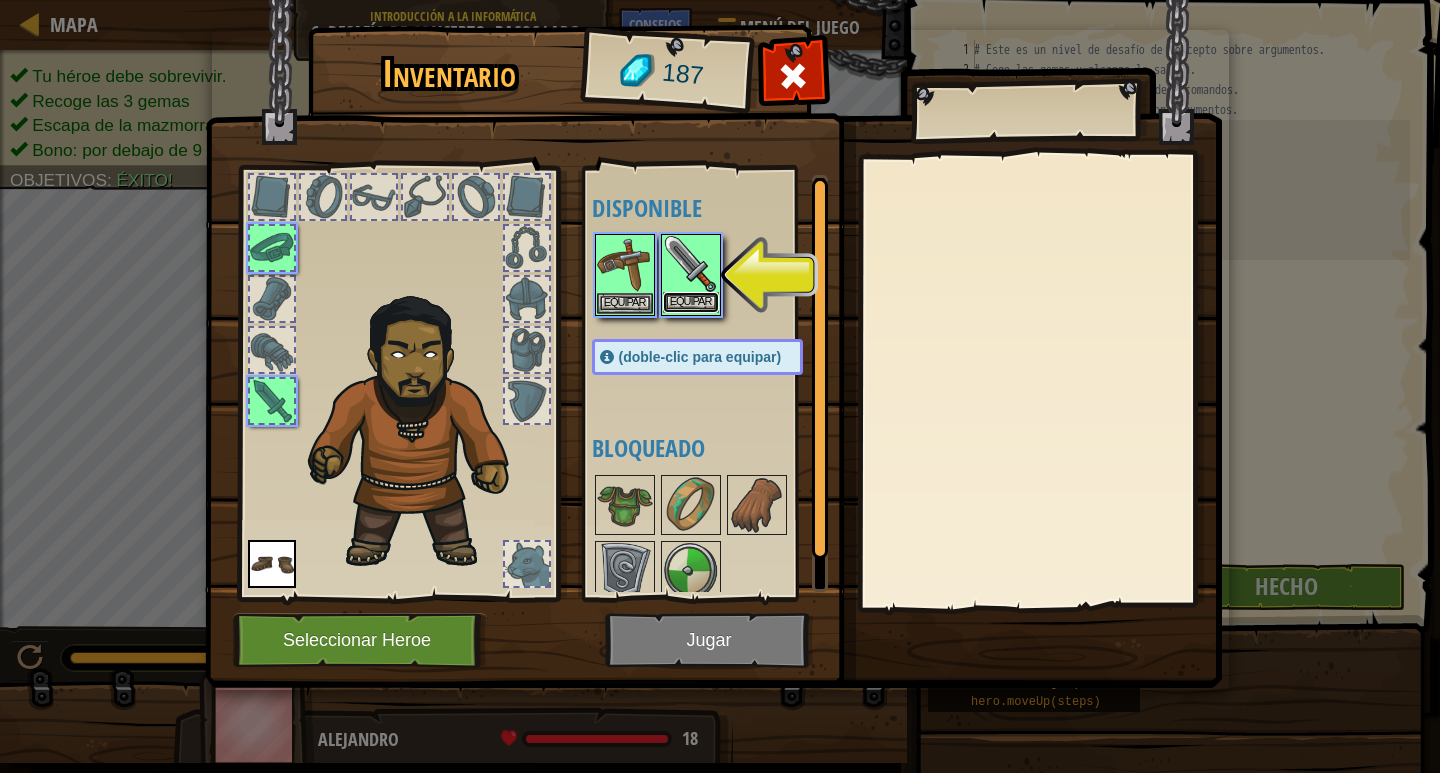 click on "Equipar" at bounding box center (691, 302) 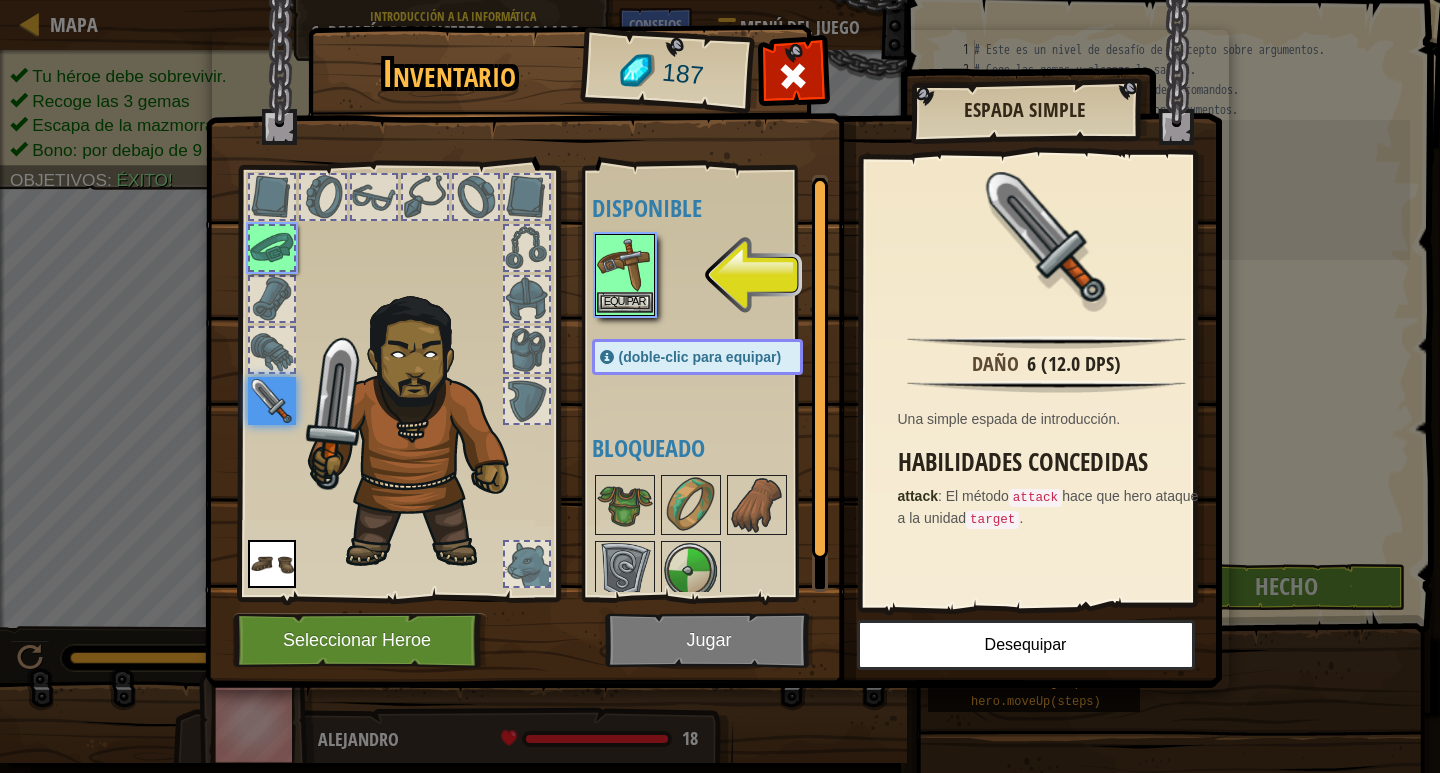 click at bounding box center (625, 264) 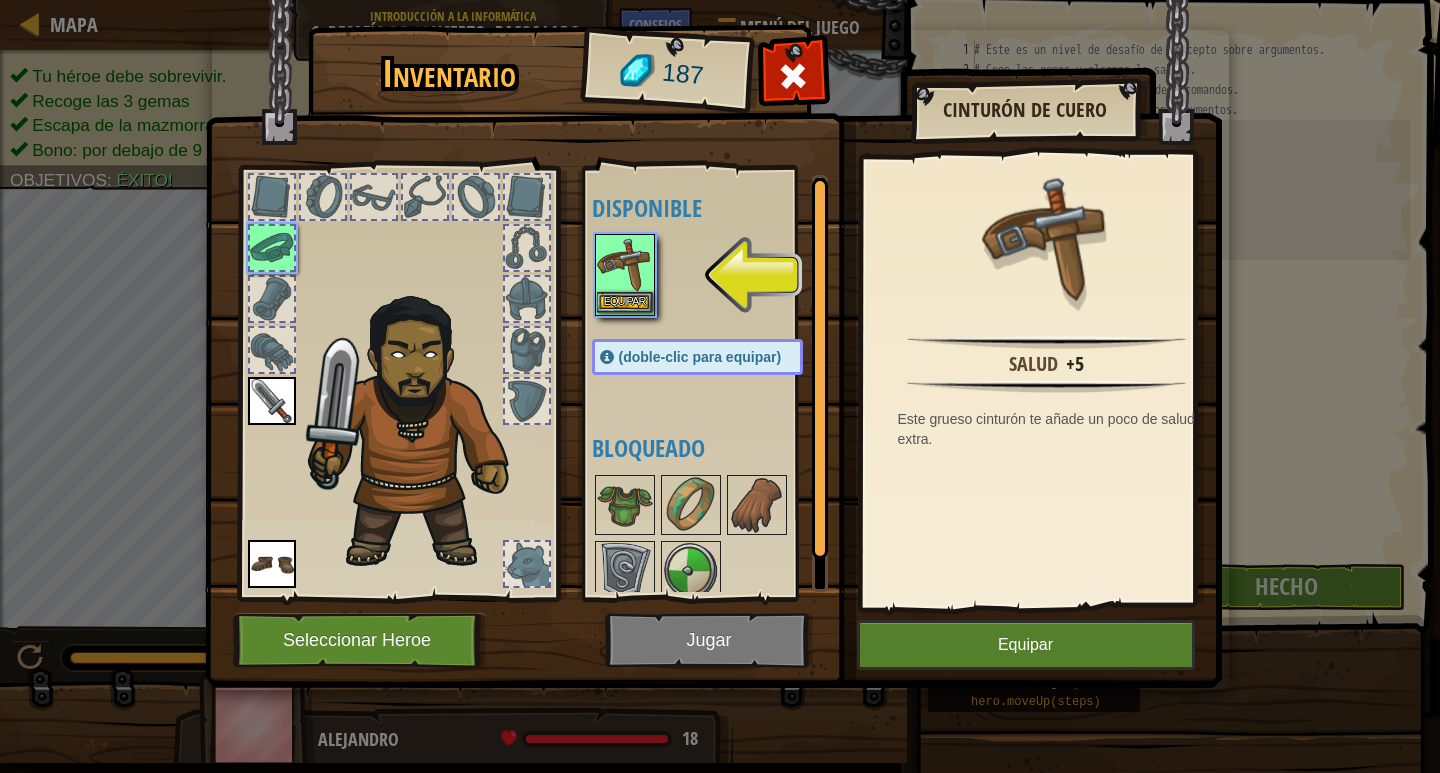 click at bounding box center (625, 264) 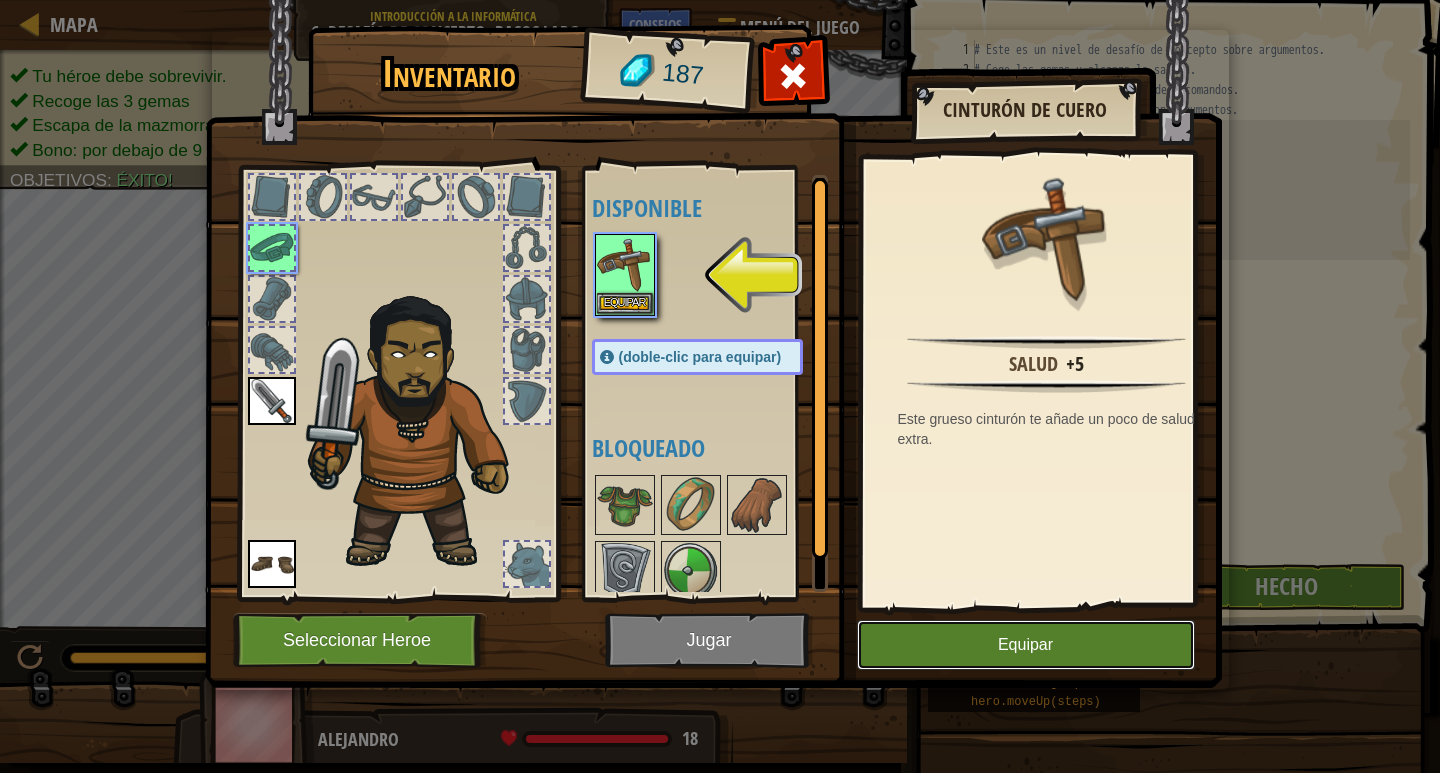 click on "Equipar" at bounding box center (1026, 645) 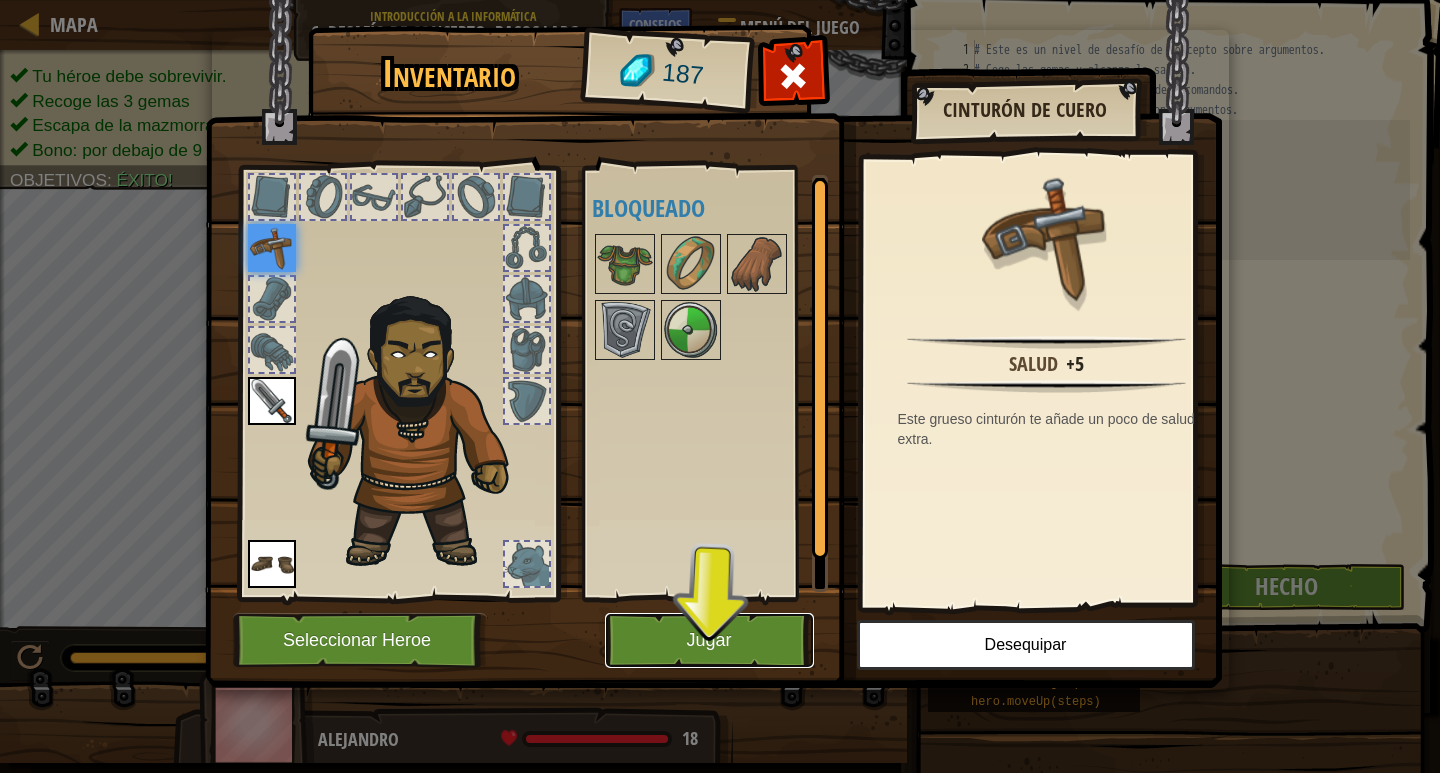 click on "Jugar" at bounding box center [709, 640] 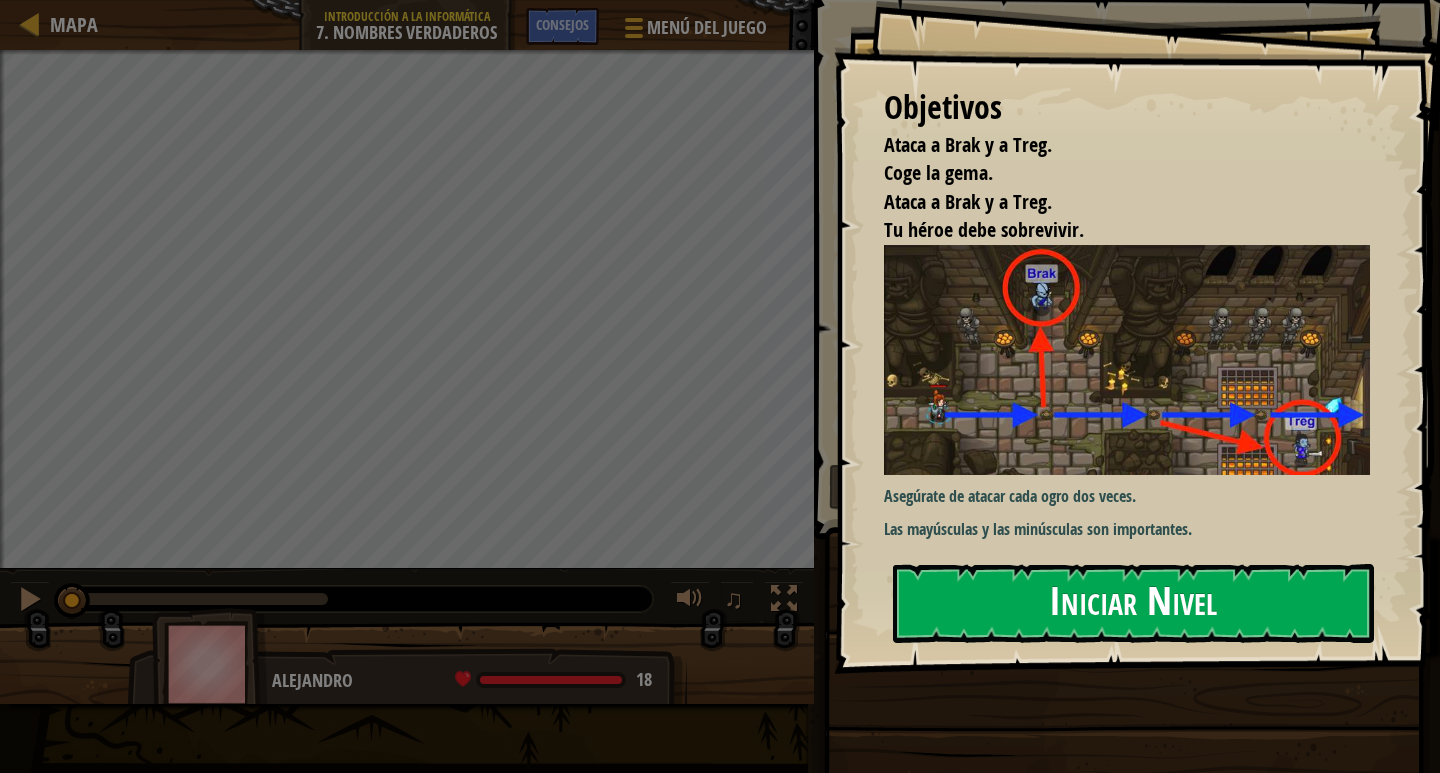 click on "Iniciar Nivel" at bounding box center (1133, 603) 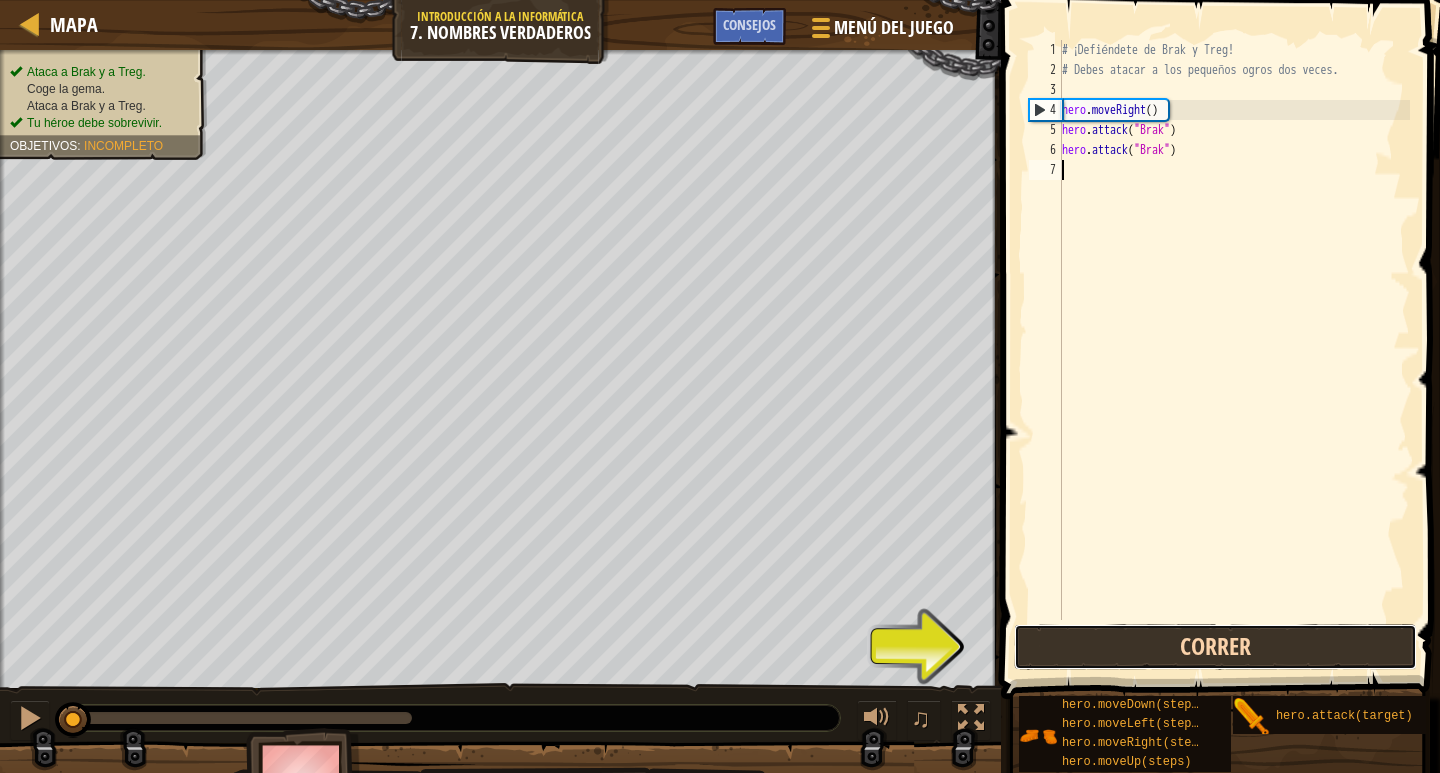 click on "Correr" at bounding box center (1215, 647) 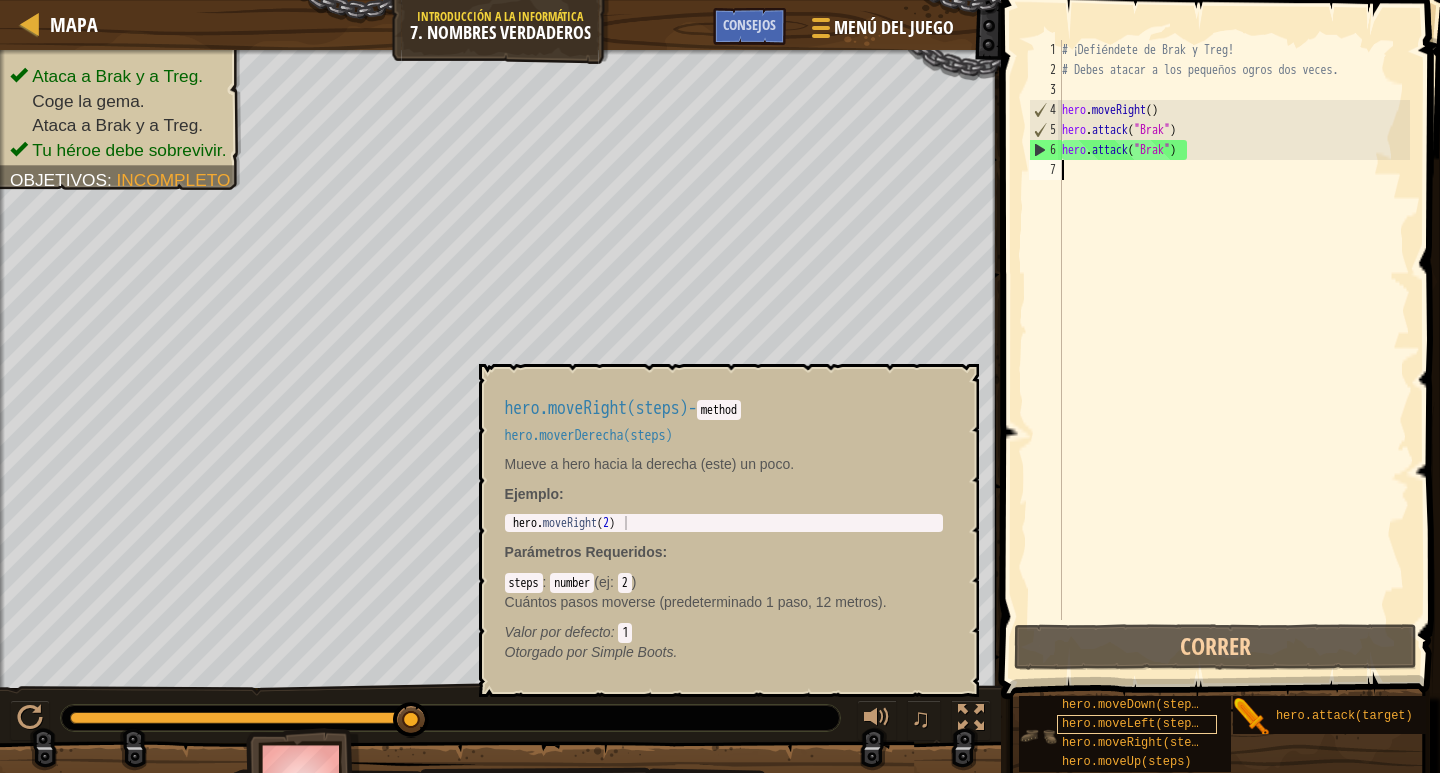 scroll, scrollTop: 0, scrollLeft: 0, axis: both 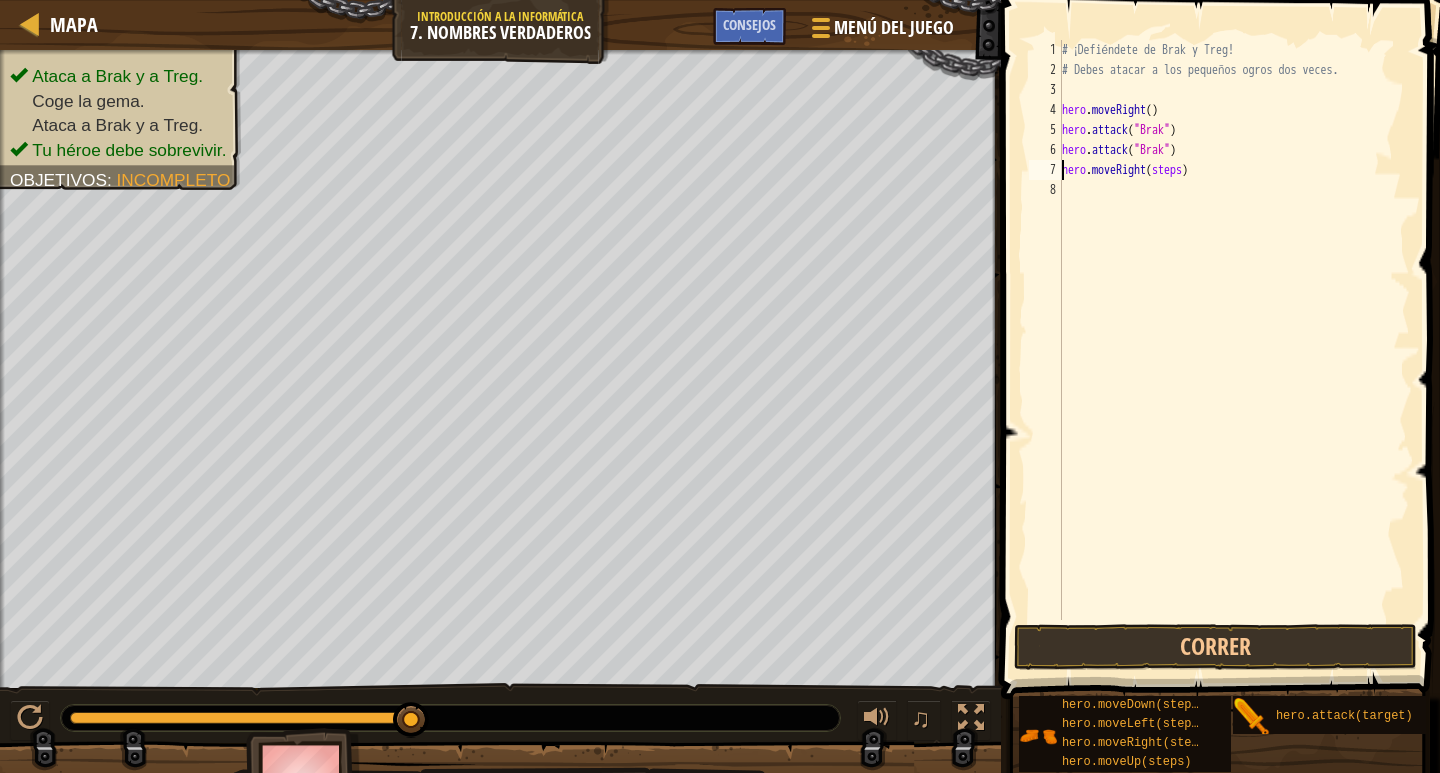 click on "# ¡Defiéndete de Brak y Treg! # Debes atacar a los pequeños ogros dos veces. hero . moveRight ( ) hero . attack ( "Brak" ) hero . attack ( "Brak" ) hero . moveRight ( steps )" at bounding box center [1234, 350] 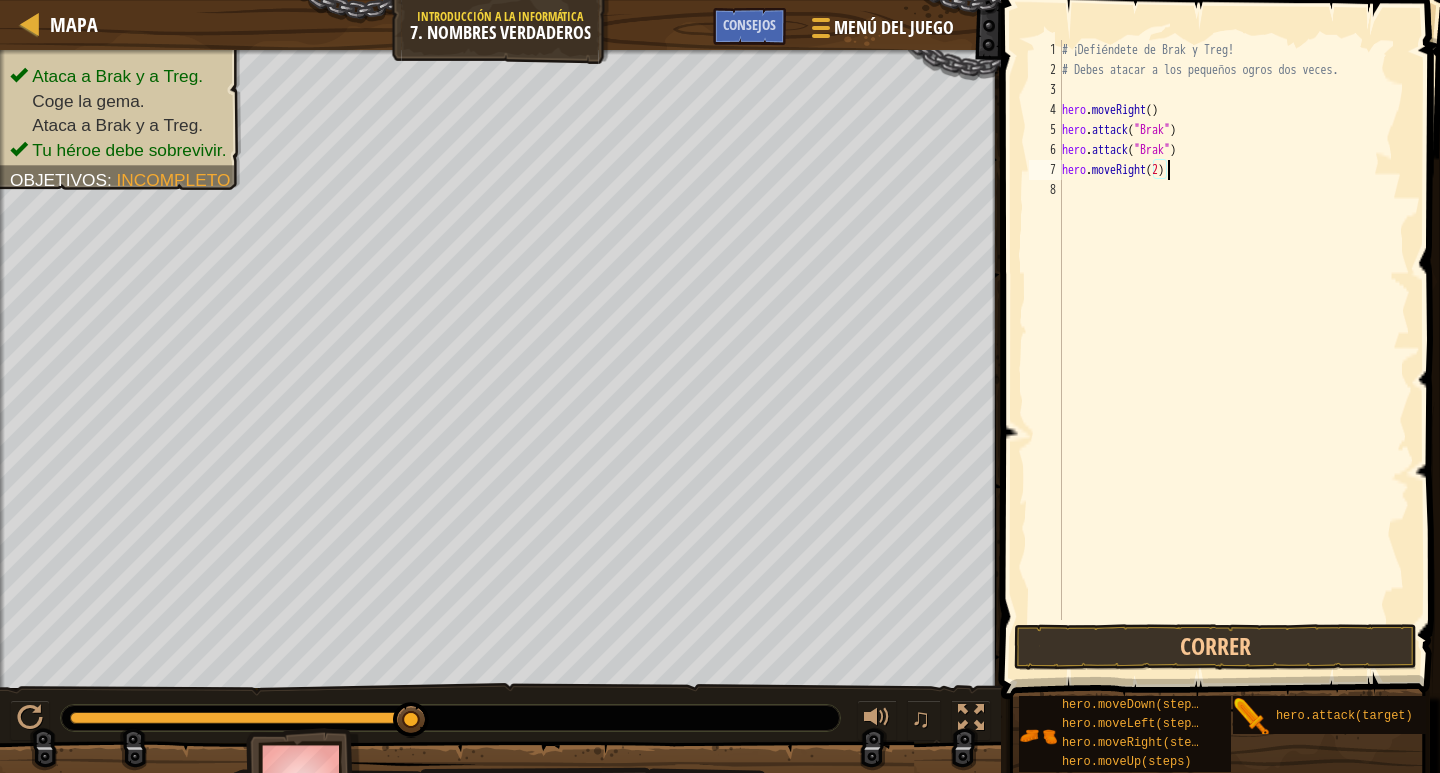 scroll, scrollTop: 9, scrollLeft: 8, axis: both 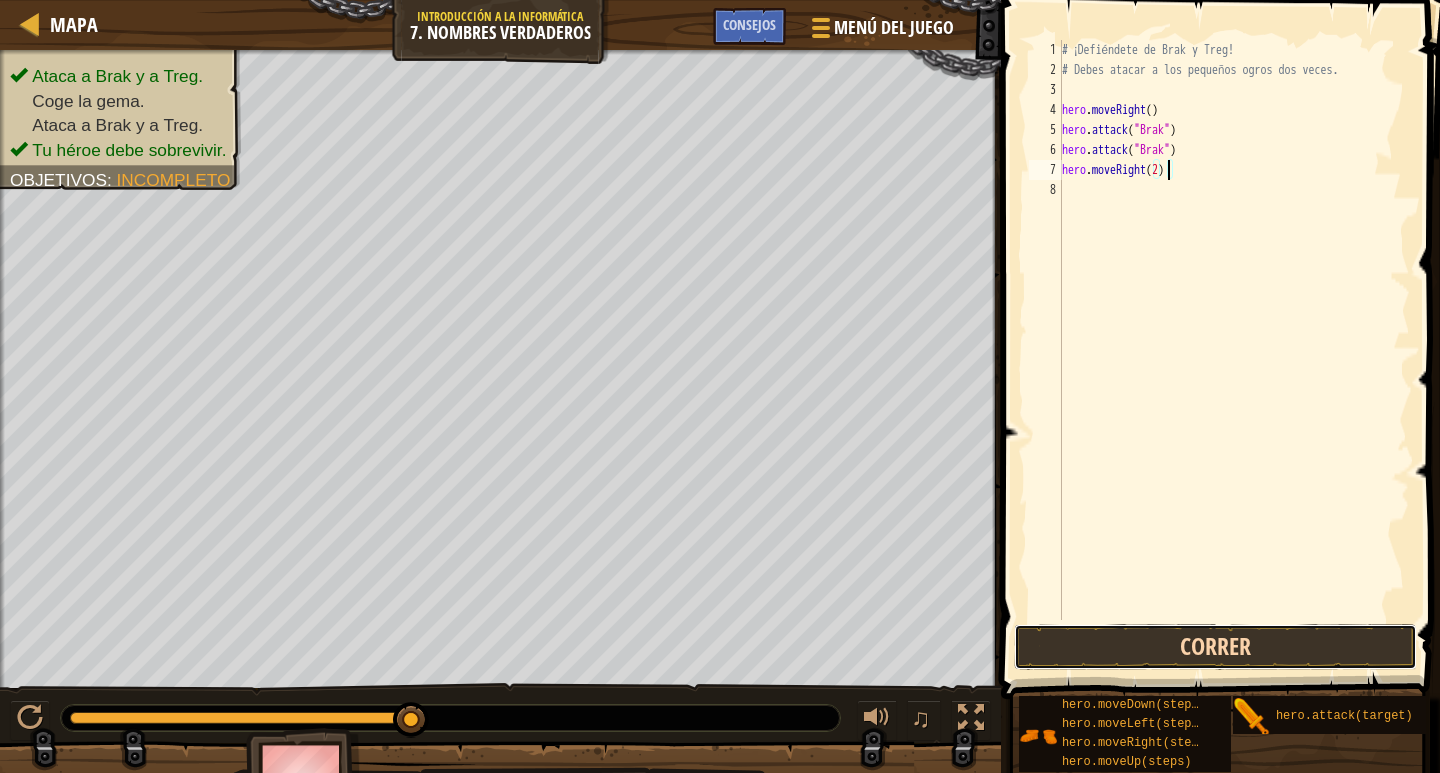 click on "Correr" at bounding box center (1215, 647) 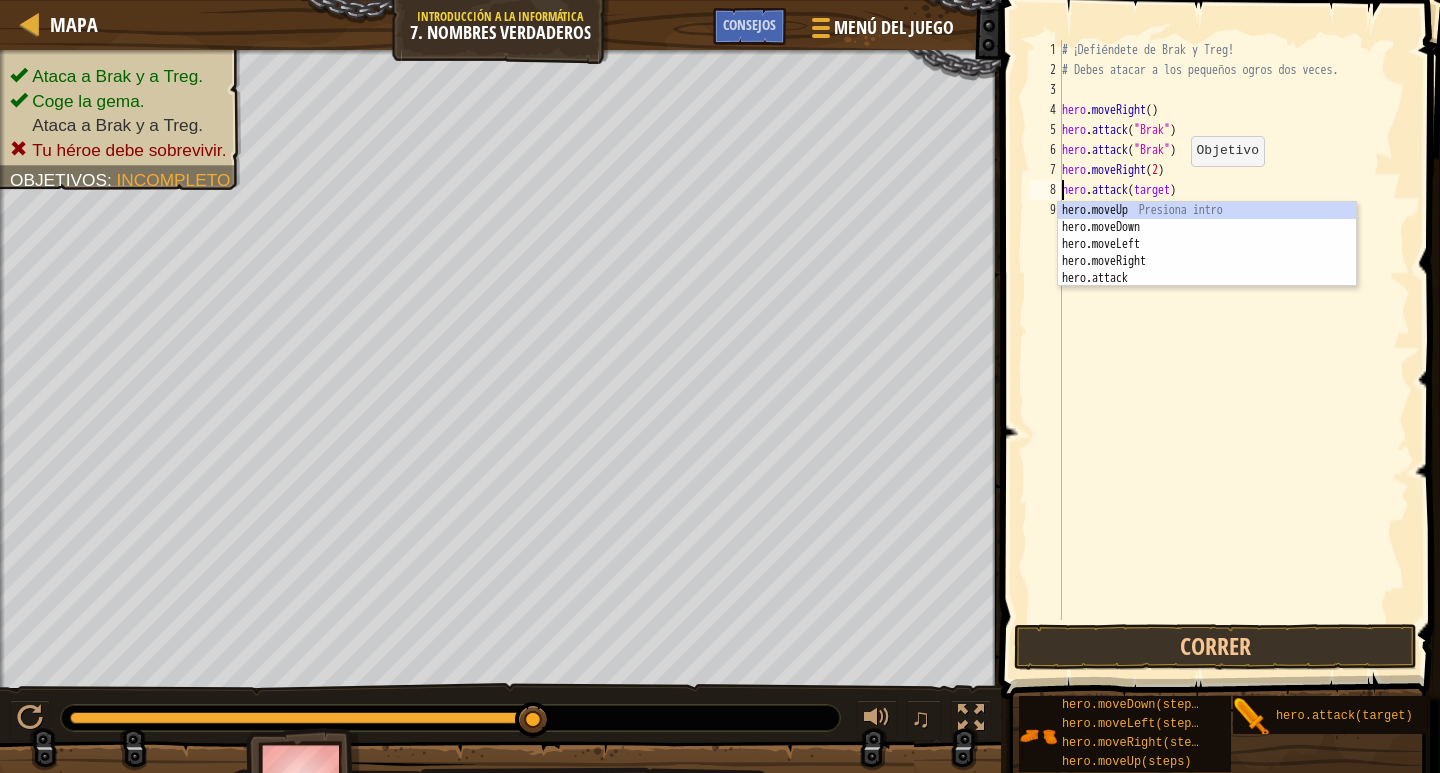 click on "# ¡Defiéndete de Brak y Treg! # Debes atacar a los pequeños ogros dos veces. hero . moveRight ( ) hero . attack ( "Brak" ) hero . attack ( "Brak" ) hero . moveRight ( 2 ) hero . attack ( target )" at bounding box center (1234, 350) 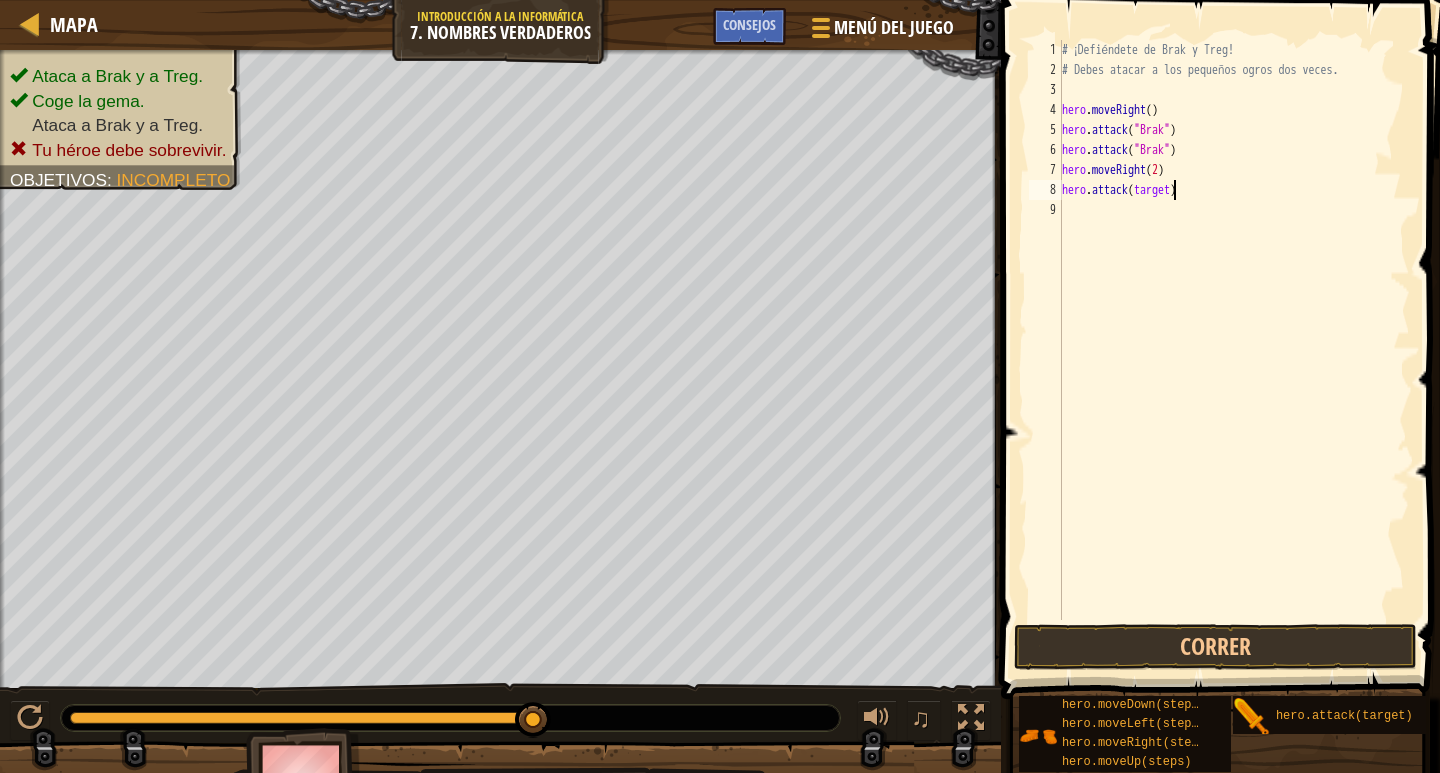 click on "# ¡Defiéndete de Brak y Treg! # Debes atacar a los pequeños ogros dos veces. hero . moveRight ( ) hero . attack ( "Brak" ) hero . attack ( "Brak" ) hero . moveRight ( 2 ) hero . attack ( target )" at bounding box center [1234, 350] 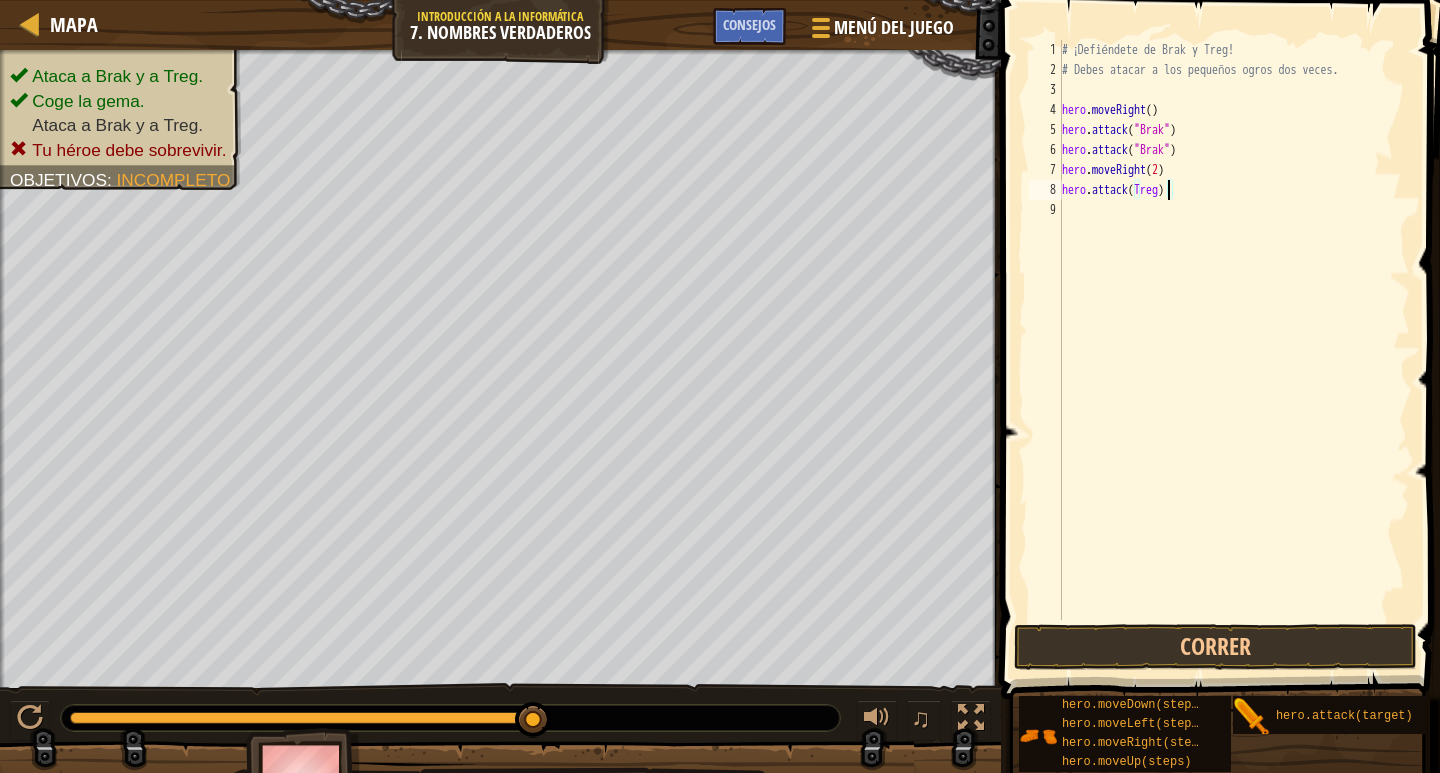 scroll, scrollTop: 9, scrollLeft: 8, axis: both 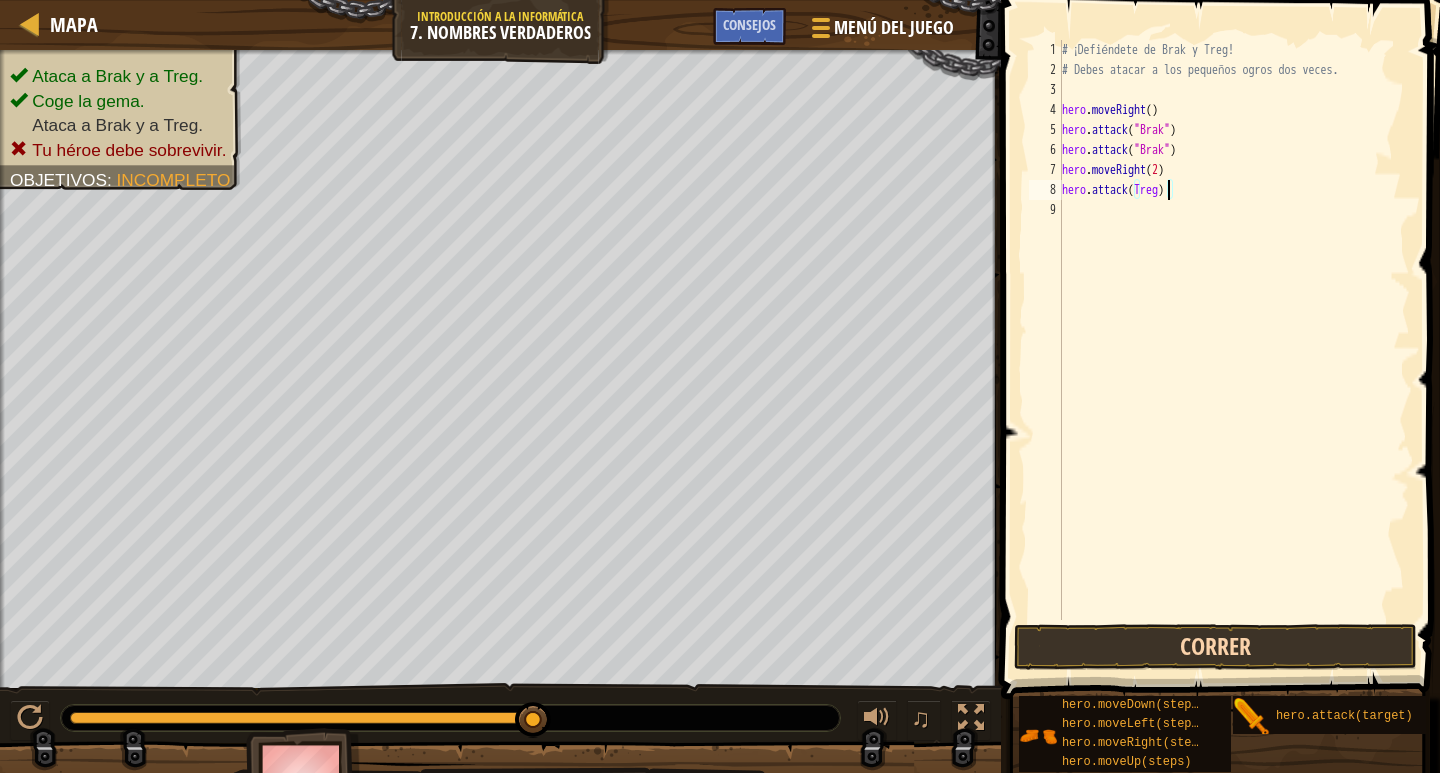 drag, startPoint x: 1184, startPoint y: 678, endPoint x: 1186, endPoint y: 665, distance: 13.152946 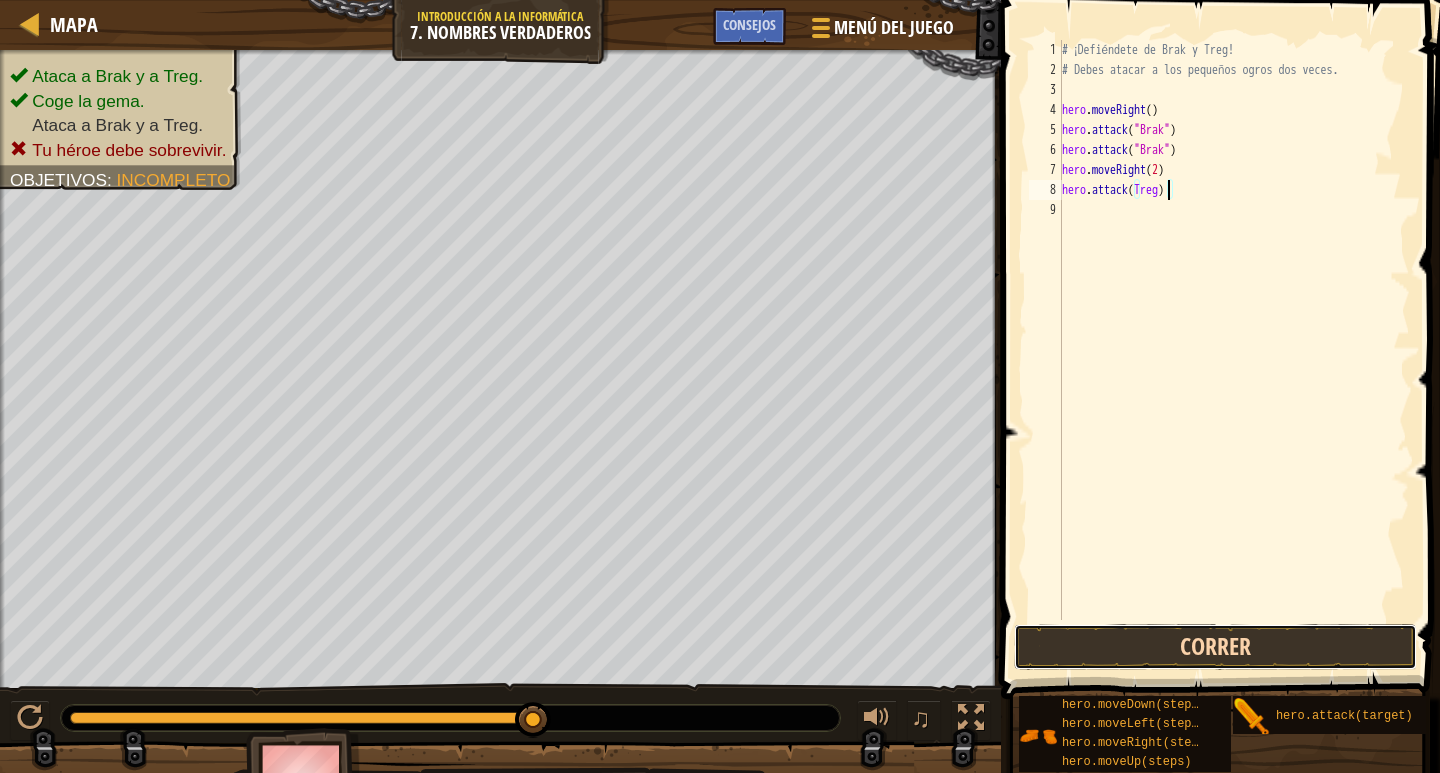 click on "Correr" at bounding box center (1215, 647) 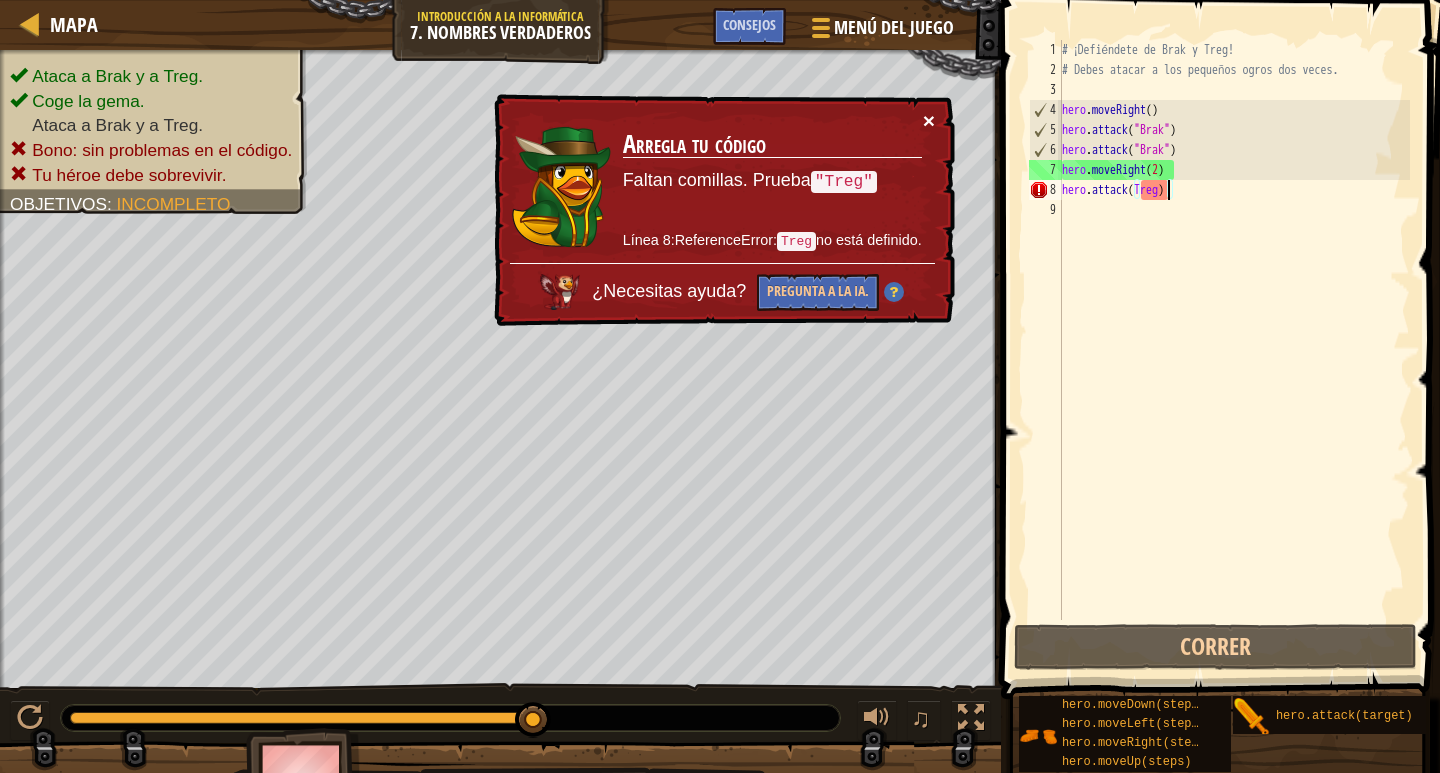 click on "×" at bounding box center (929, 120) 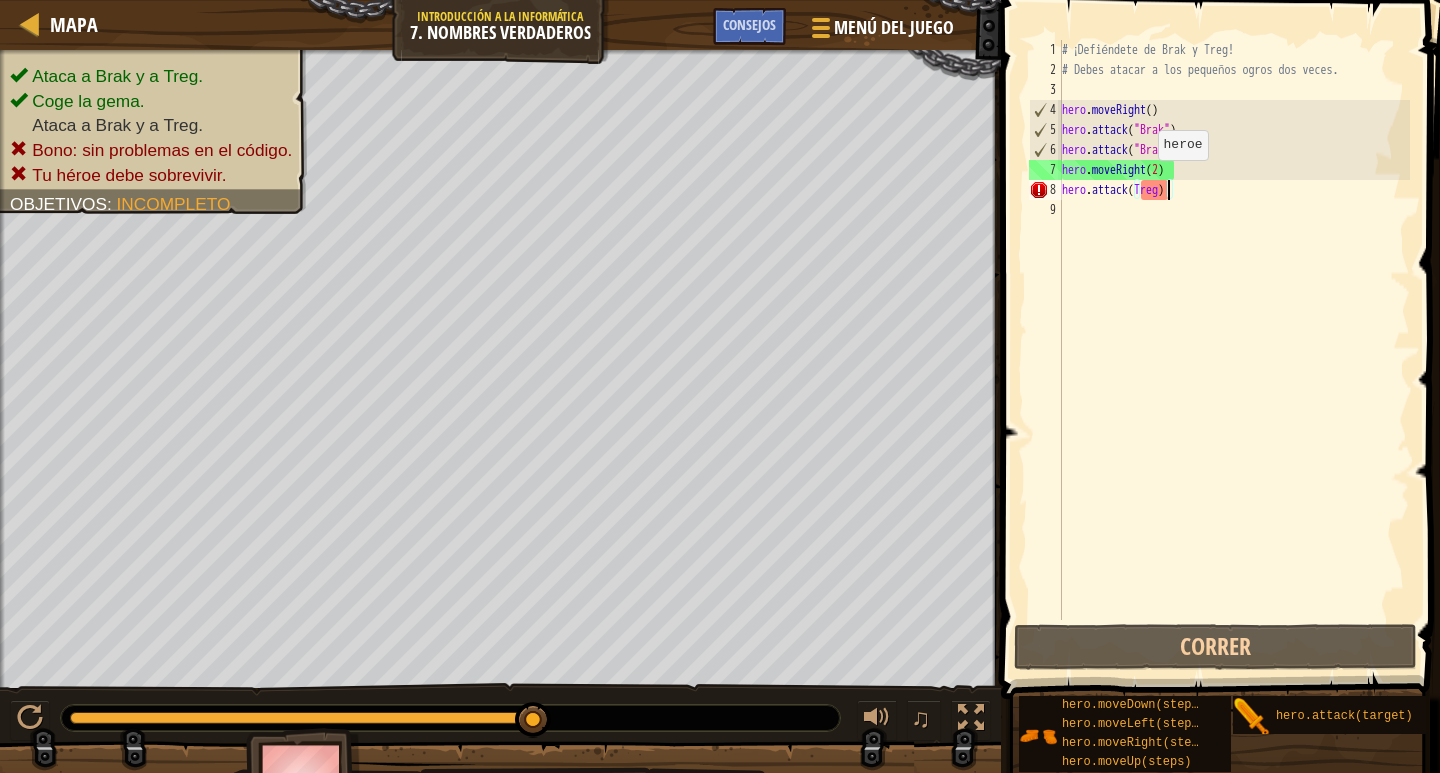 click on "# ¡Defiéndete de Brak y Treg! # Debes atacar a los pequeños ogros dos veces. hero . moveRight ( ) hero . attack ( "Brak" ) hero . attack ( "Brak" ) hero . moveRight ( 2 ) hero . attack ( Treg )" at bounding box center [1234, 350] 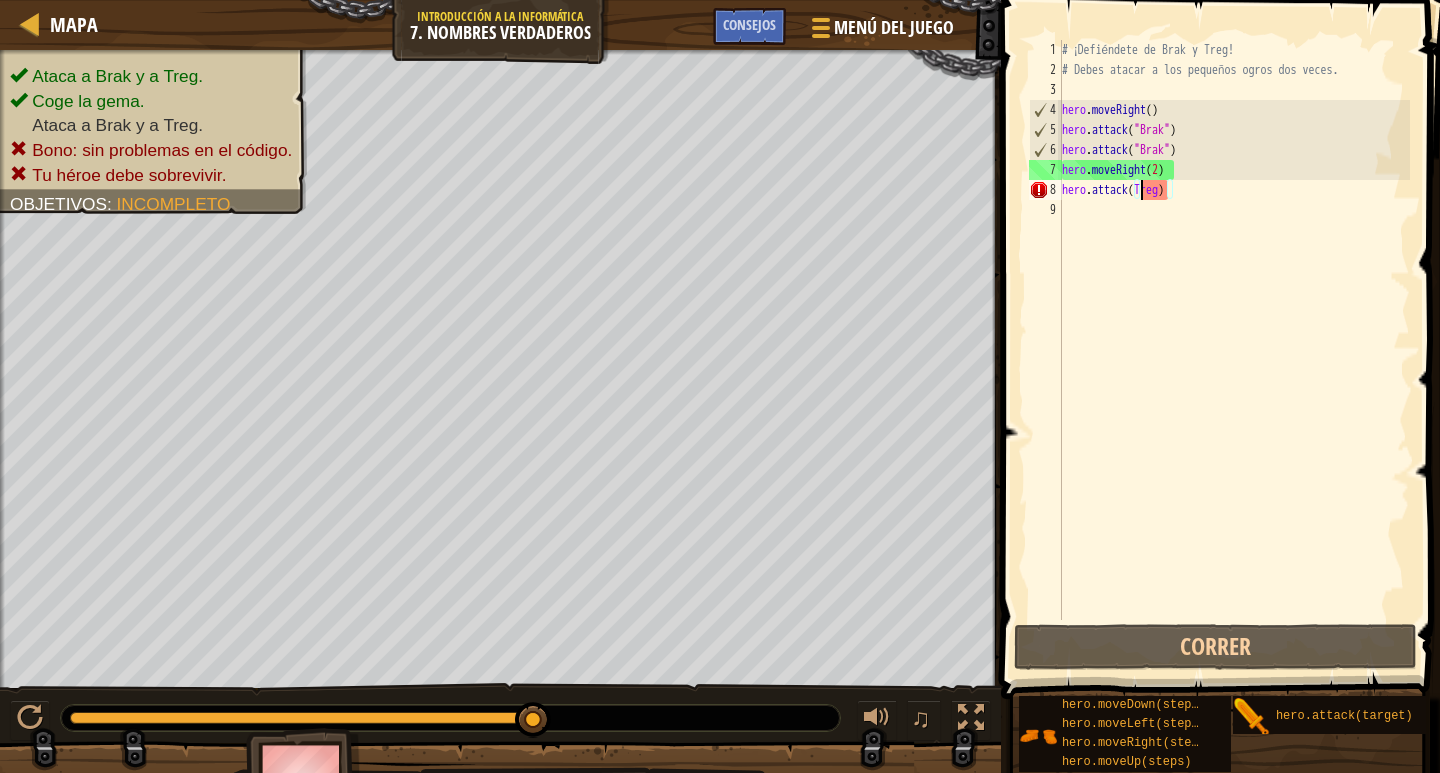 scroll, scrollTop: 9, scrollLeft: 7, axis: both 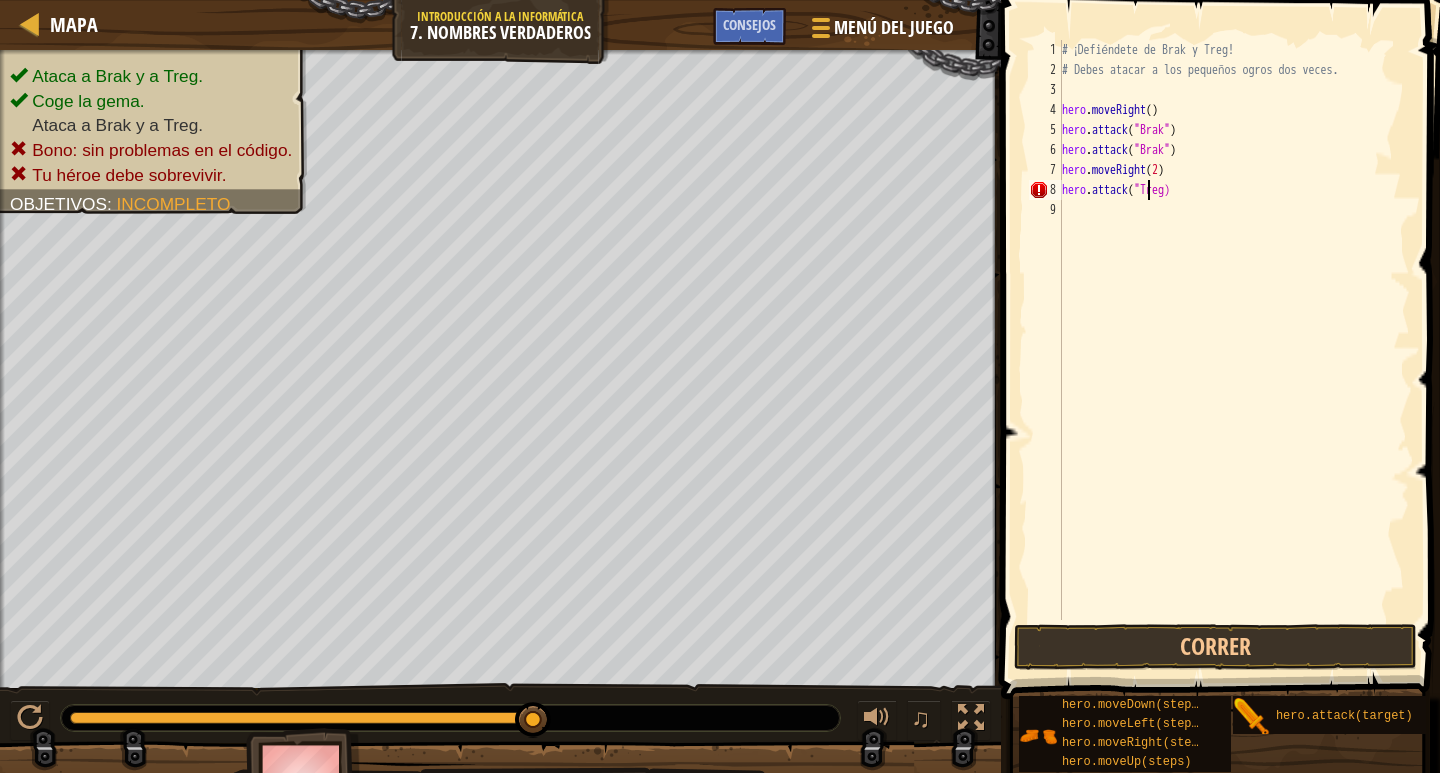 click on "# ¡Defiéndete de Brak y Treg! # Debes atacar a los pequeños ogros dos veces. hero . moveRight ( ) hero . attack ( "Brak" ) hero . attack ( "Brak" ) hero . moveRight ( 2 ) hero . attack ( "Treg)" at bounding box center [1234, 350] 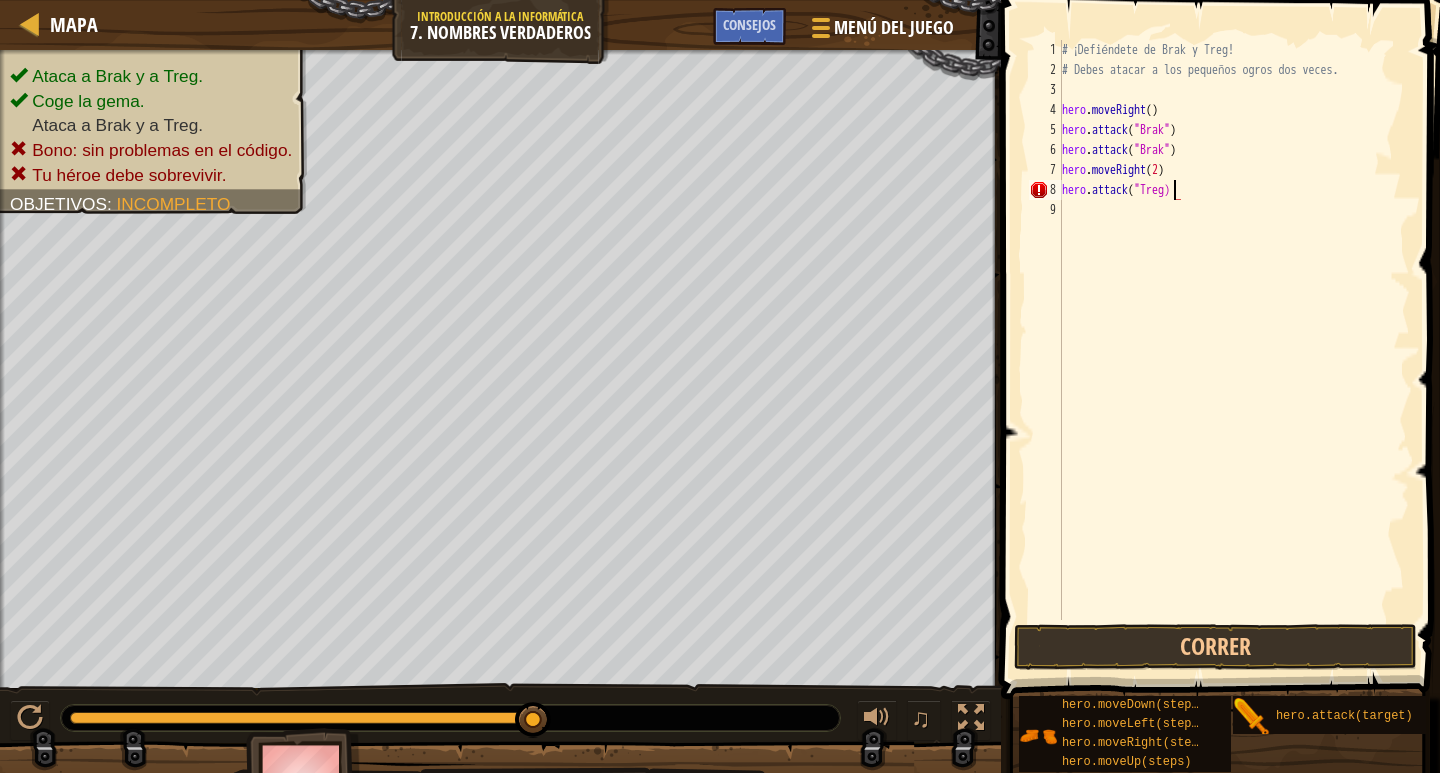 scroll, scrollTop: 9, scrollLeft: 9, axis: both 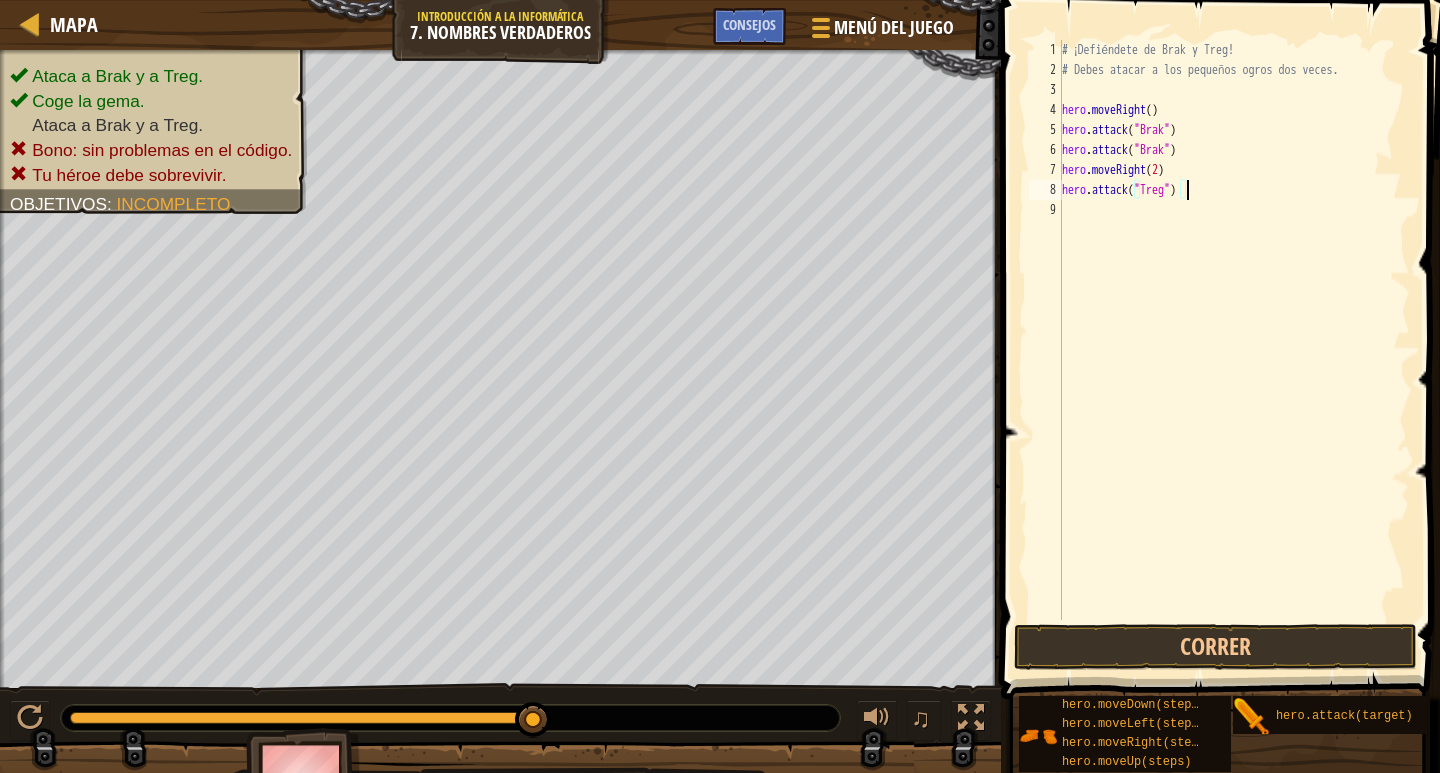 click on "# ¡Defiéndete de Brak y Treg! # Debes atacar a los pequeños ogros dos veces. hero . moveRight ( ) hero . attack ( "Brak" ) hero . attack ( "Brak" ) hero . moveRight ( 2 ) hero . attack ( "Treg" )" at bounding box center (1234, 350) 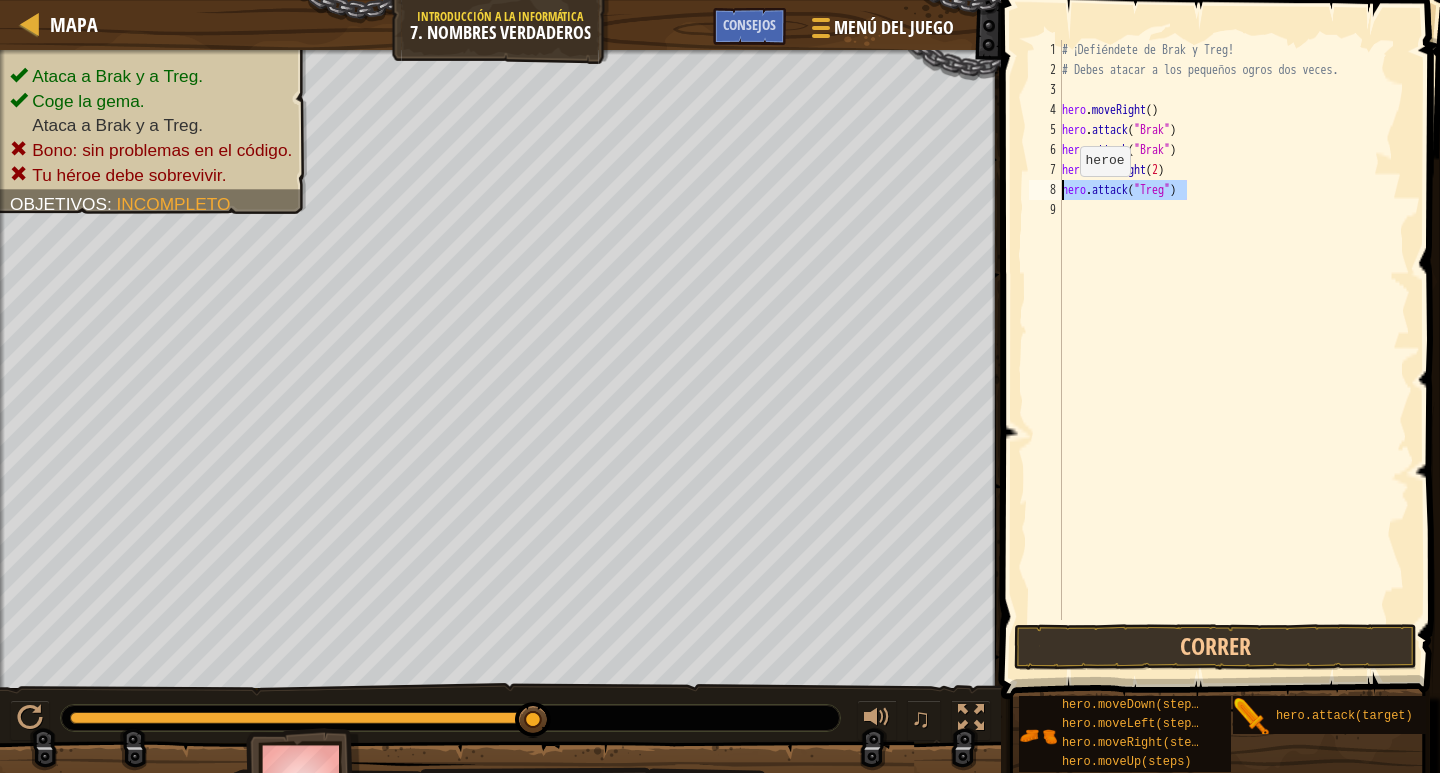 drag, startPoint x: 1250, startPoint y: 195, endPoint x: 1058, endPoint y: 187, distance: 192.1666 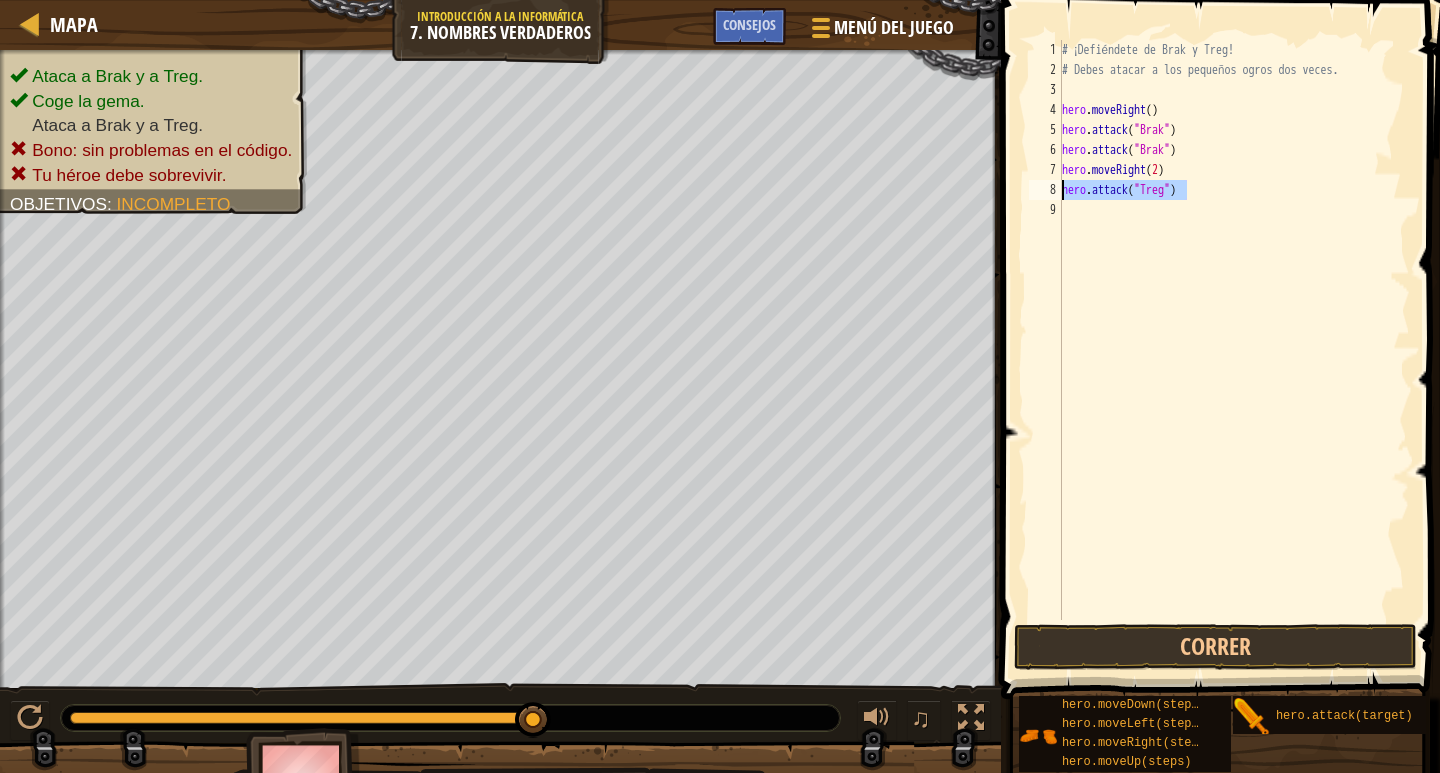 type on "hero.attack("Treg")" 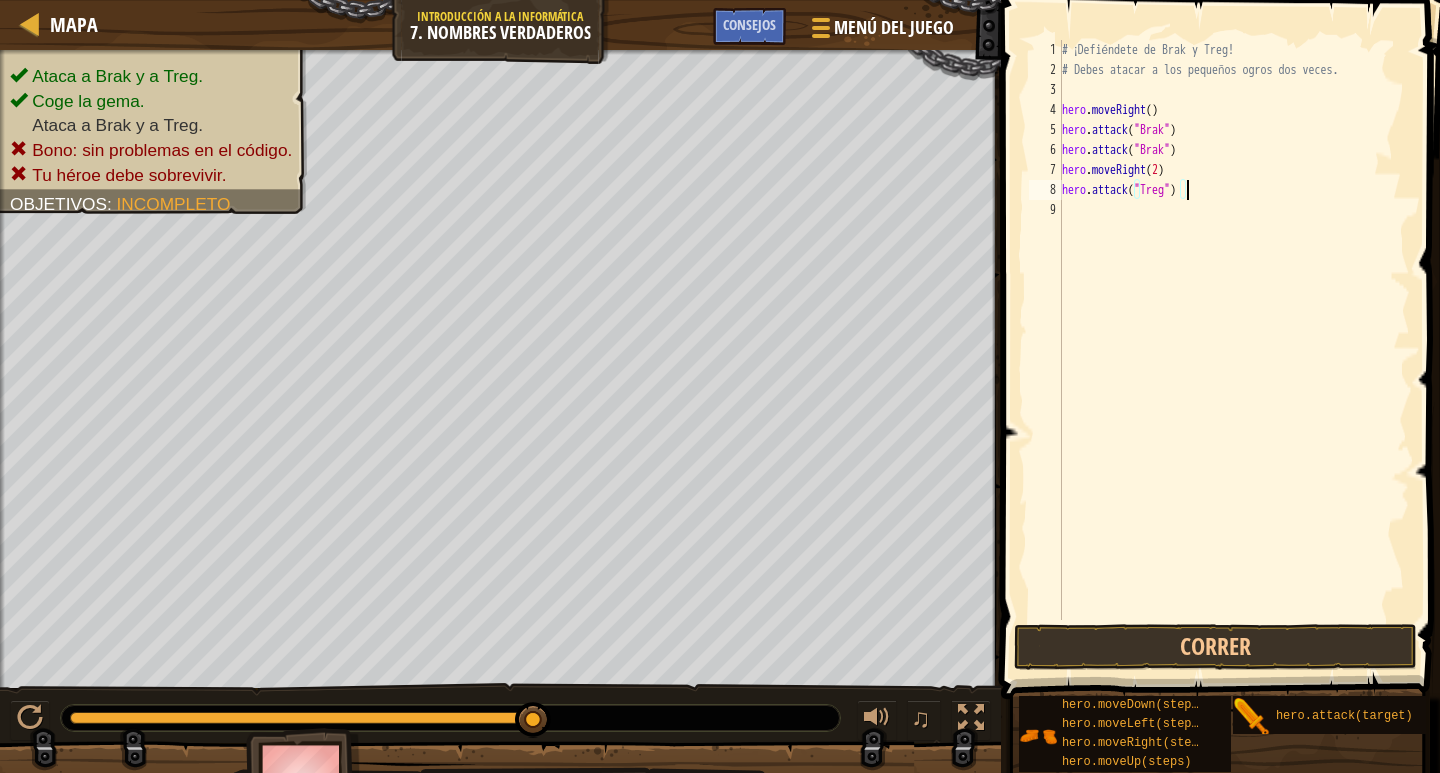 scroll, scrollTop: 9, scrollLeft: 0, axis: vertical 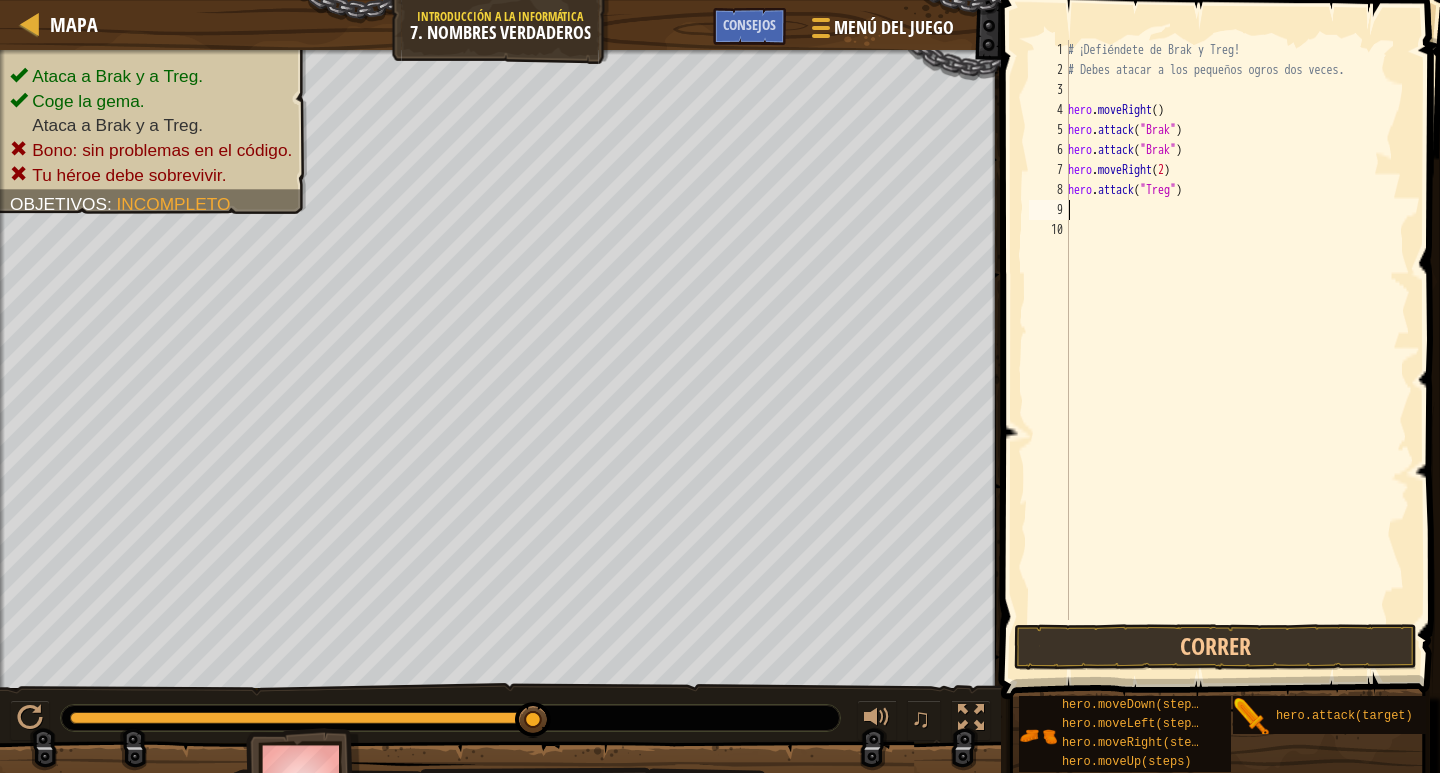 paste on "hero.attack("Treg")" 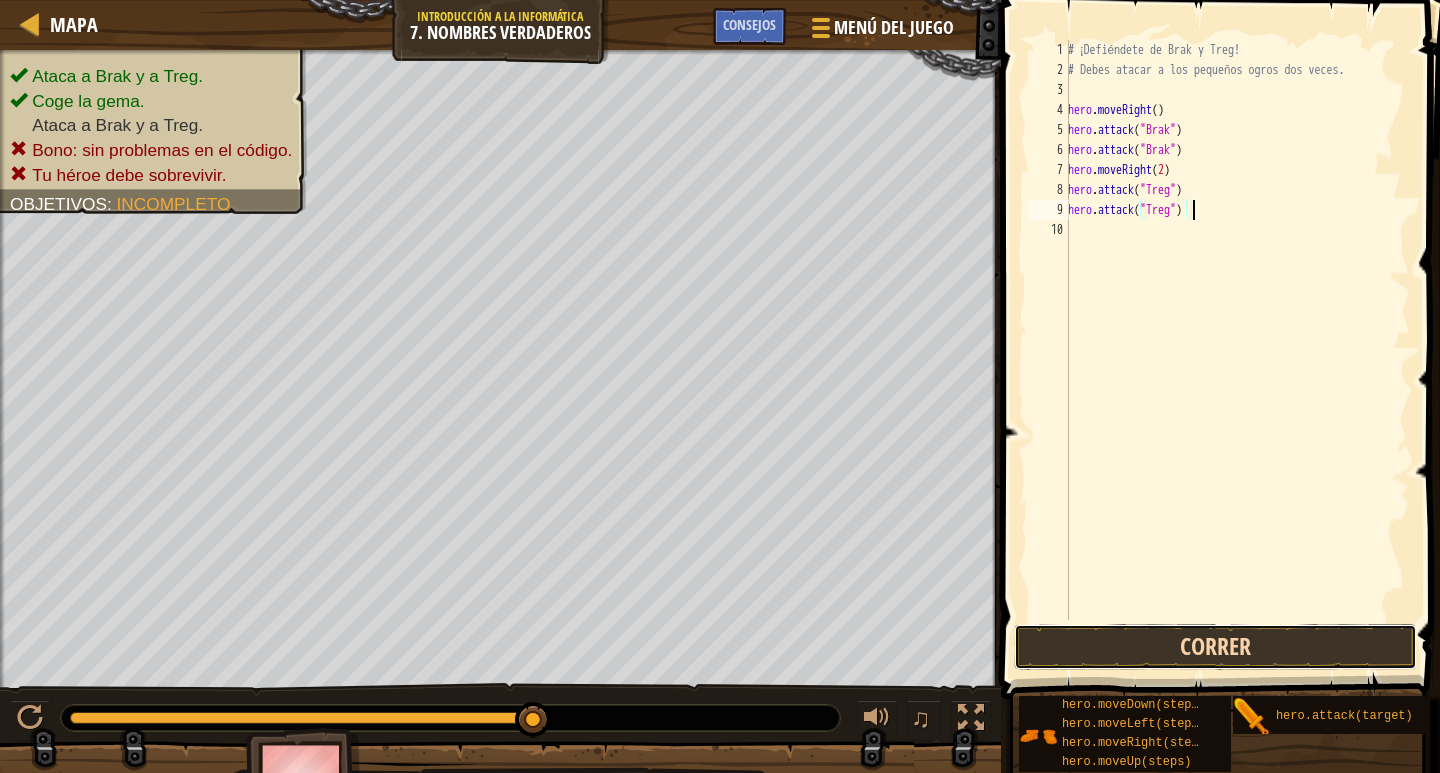 click on "Correr" at bounding box center (1215, 647) 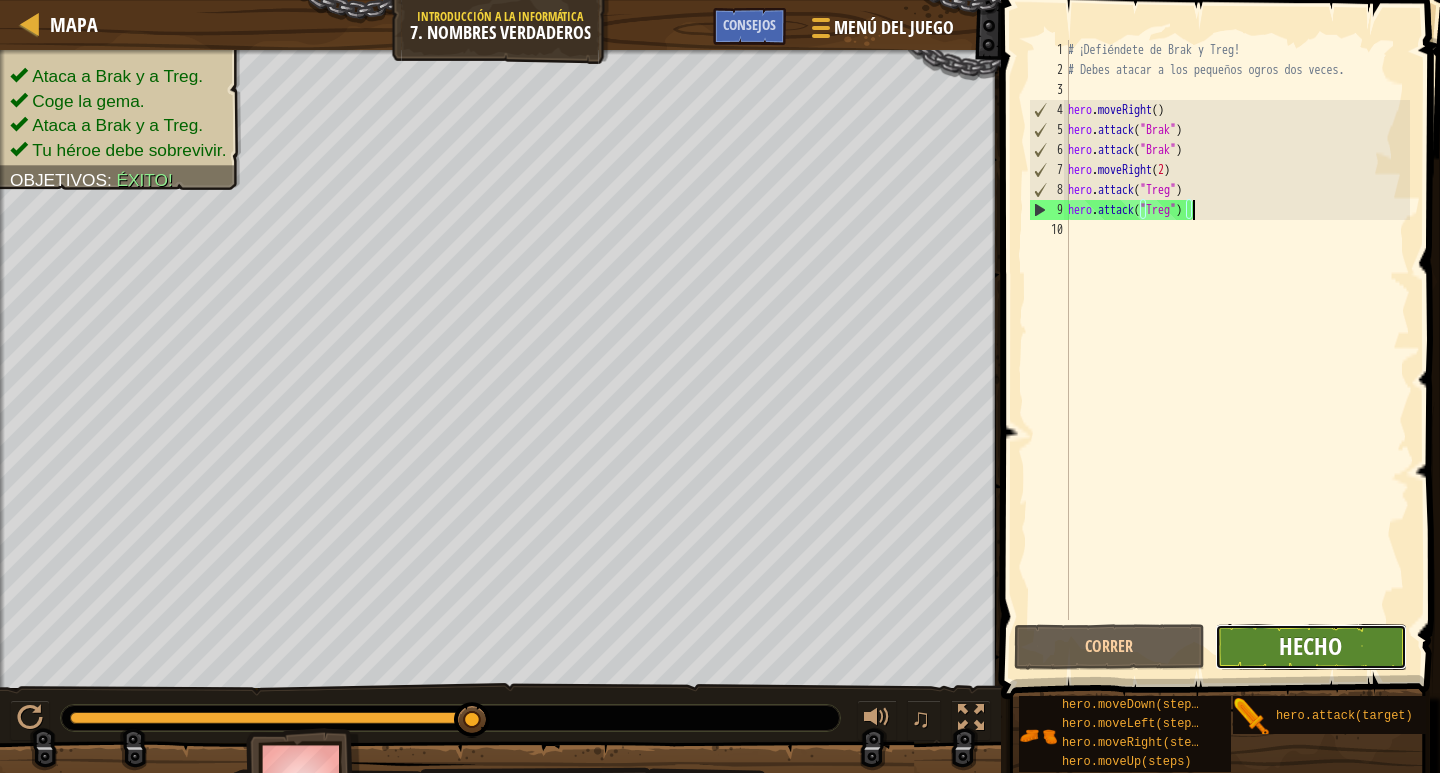 click on "Hecho" at bounding box center (1310, 646) 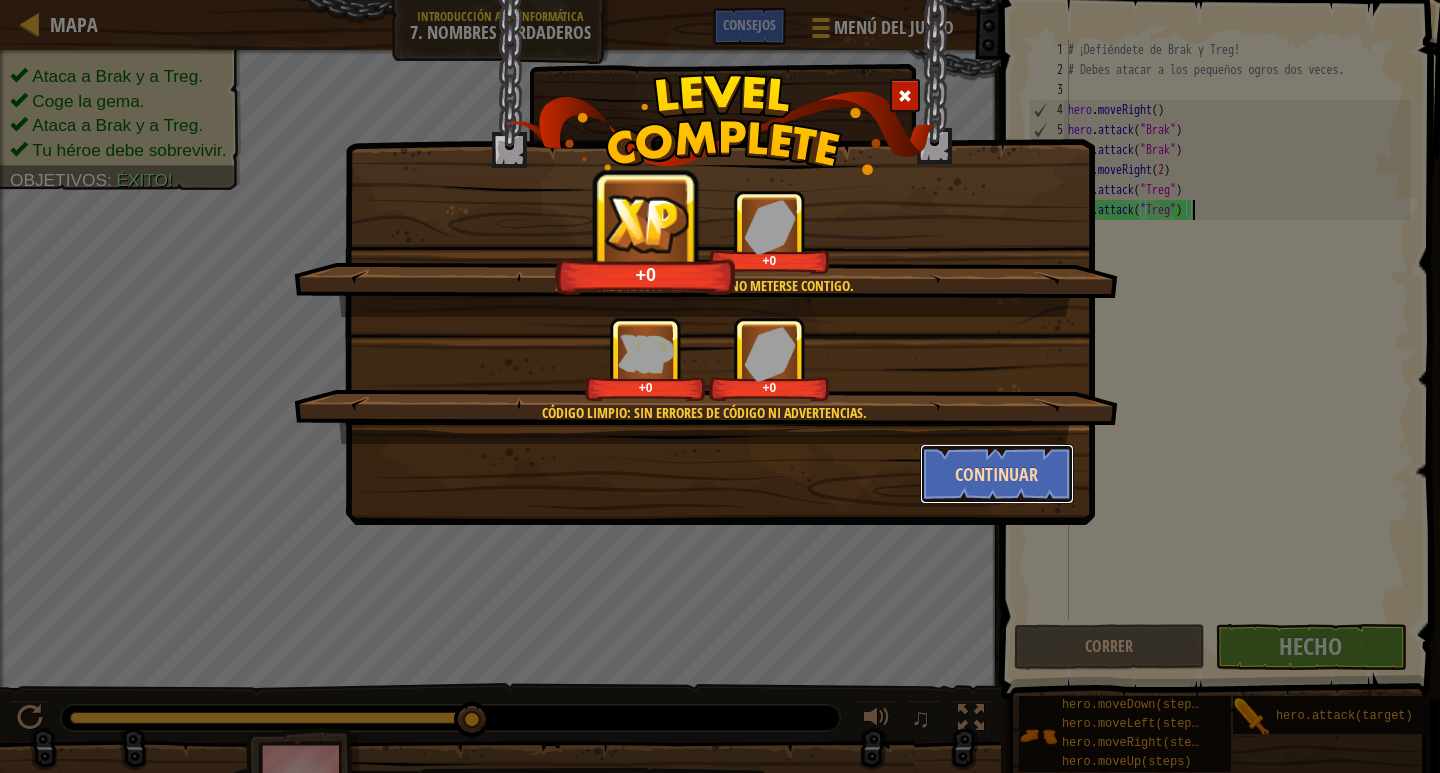 click on "Continuar" at bounding box center [997, 474] 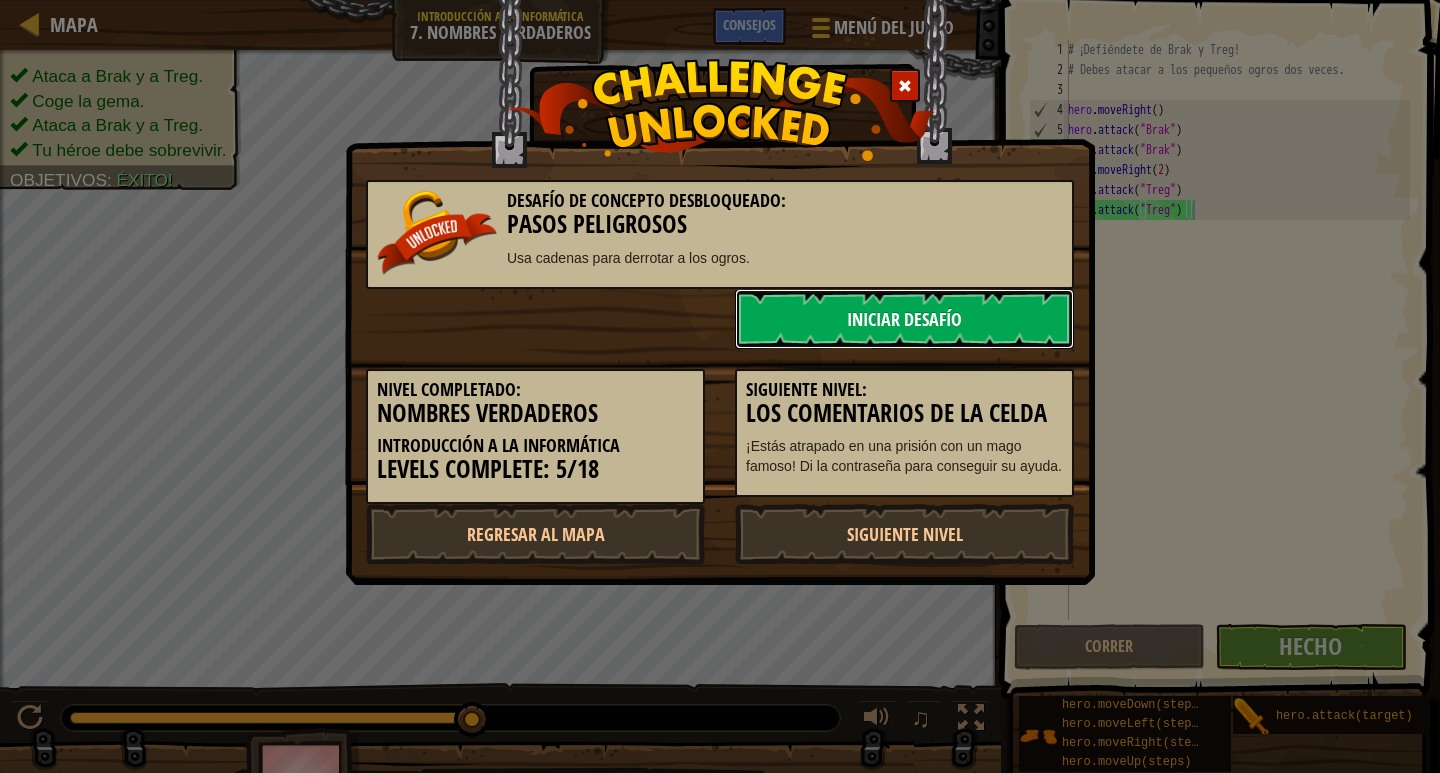 click on "Iniciar Desafío" at bounding box center (904, 319) 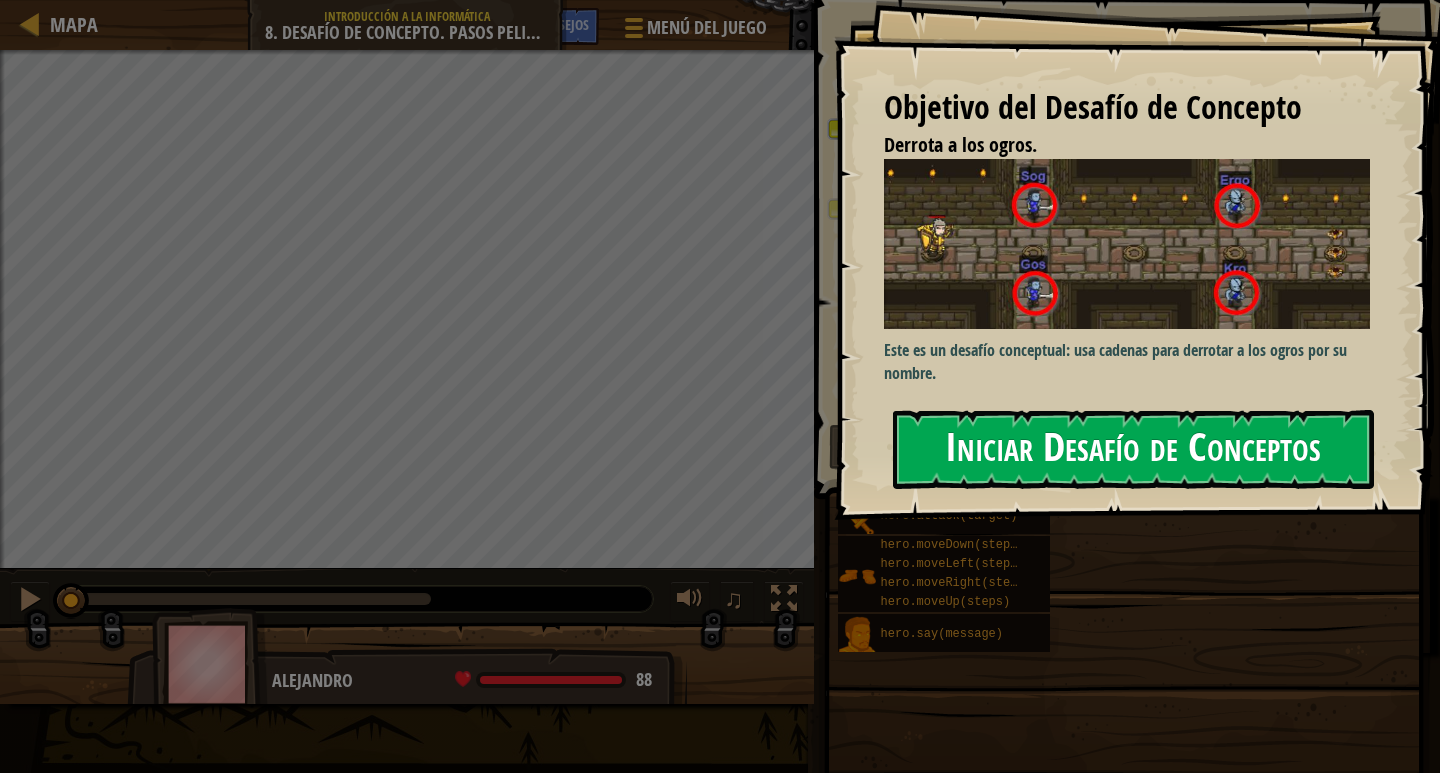 click on "Iniciar Desafío de Conceptos" at bounding box center (1133, 449) 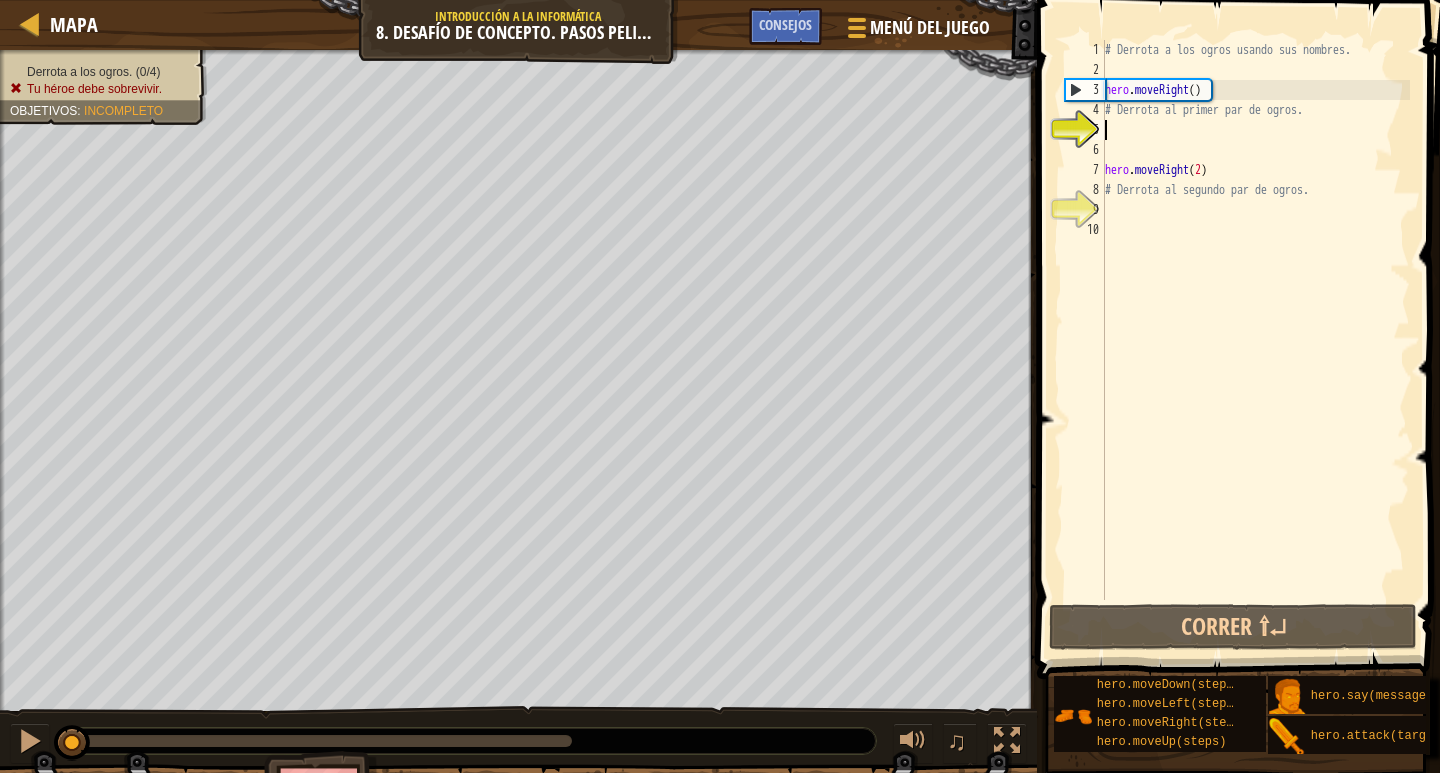 click on "# Derrota a los ogros usando sus nombres. hero . moveRight ( ) # Derrota al primer par de ogros. hero . moveRight ( 2 ) # Derrota al segundo par de ogros." at bounding box center [1255, 340] 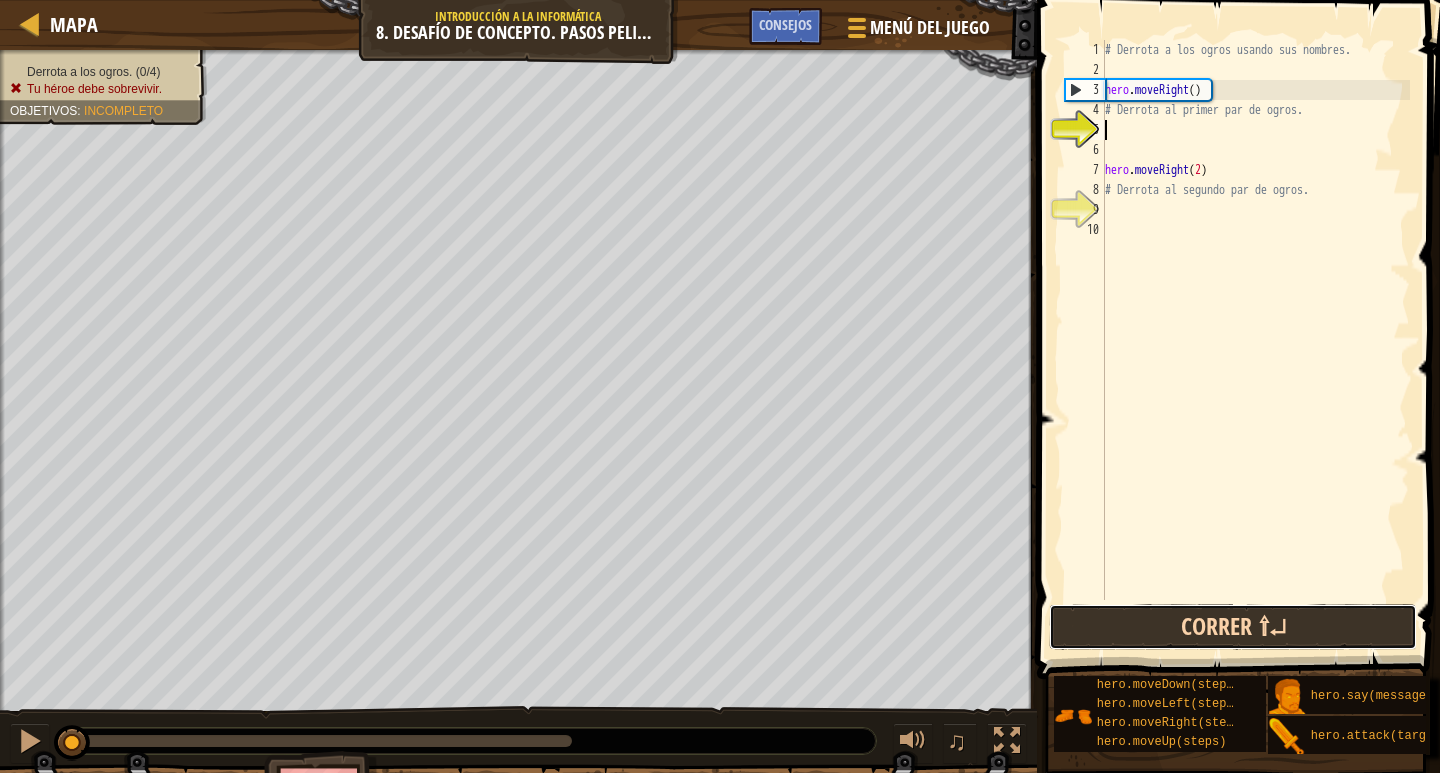 click on "Correr ⇧↵" at bounding box center (1233, 627) 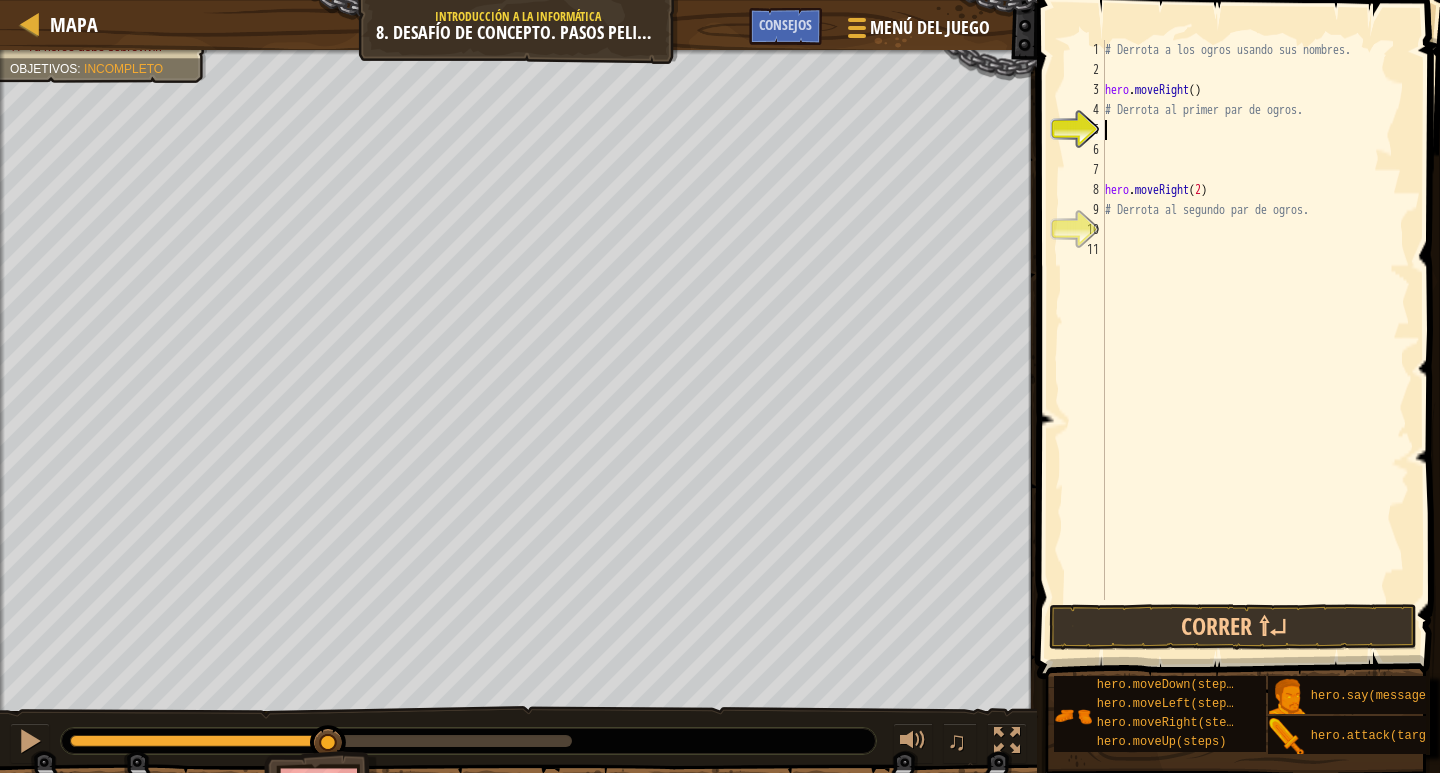 click on "# Derrota a los ogros usando sus nombres. hero . moveRight ( ) # Derrota al primer par de ogros. hero . moveRight ( 2 ) # Derrota al segundo par de ogros." at bounding box center [1255, 340] 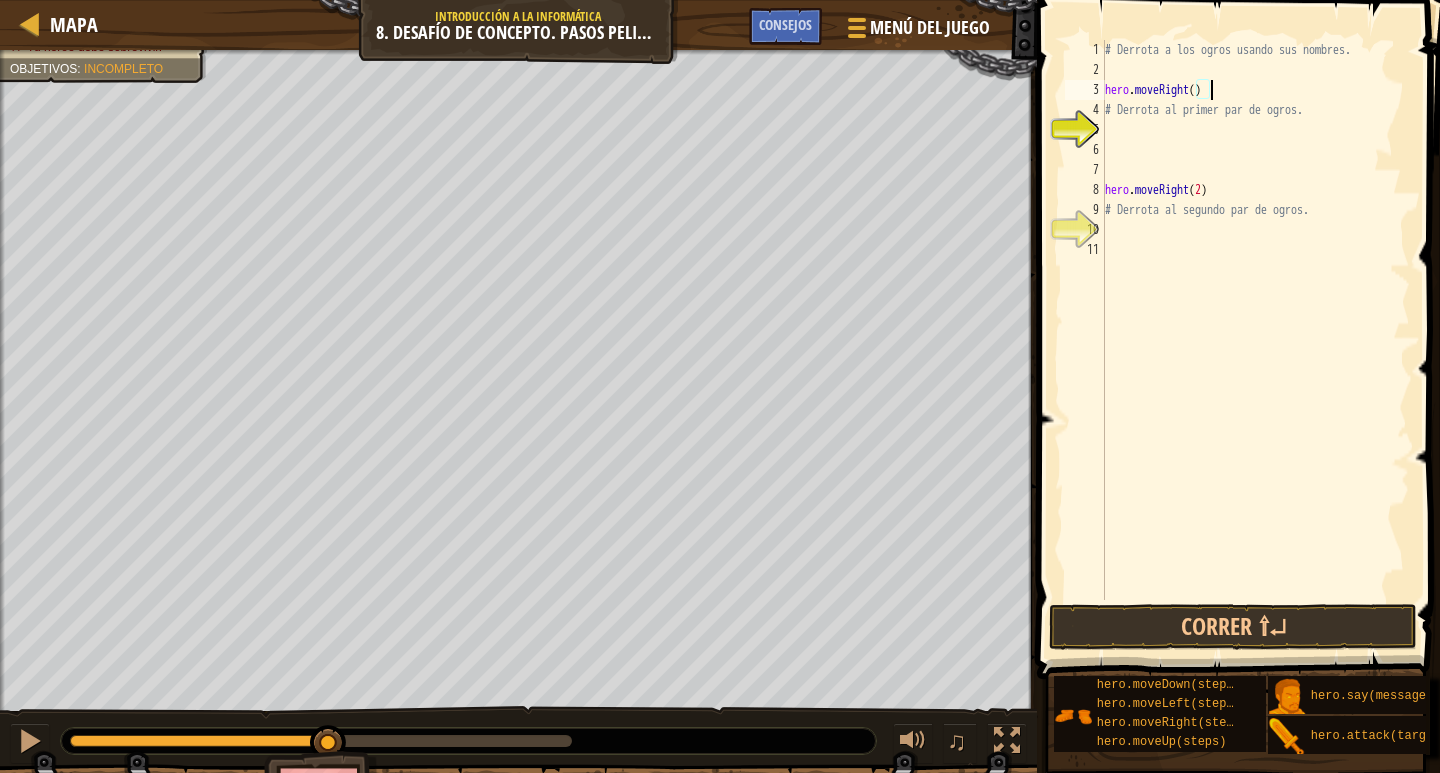 click on "# Derrota a los ogros usando sus nombres. hero . moveRight ( ) # Derrota al primer par de ogros. hero . moveRight ( 2 ) # Derrota al segundo par de ogros." at bounding box center (1255, 340) 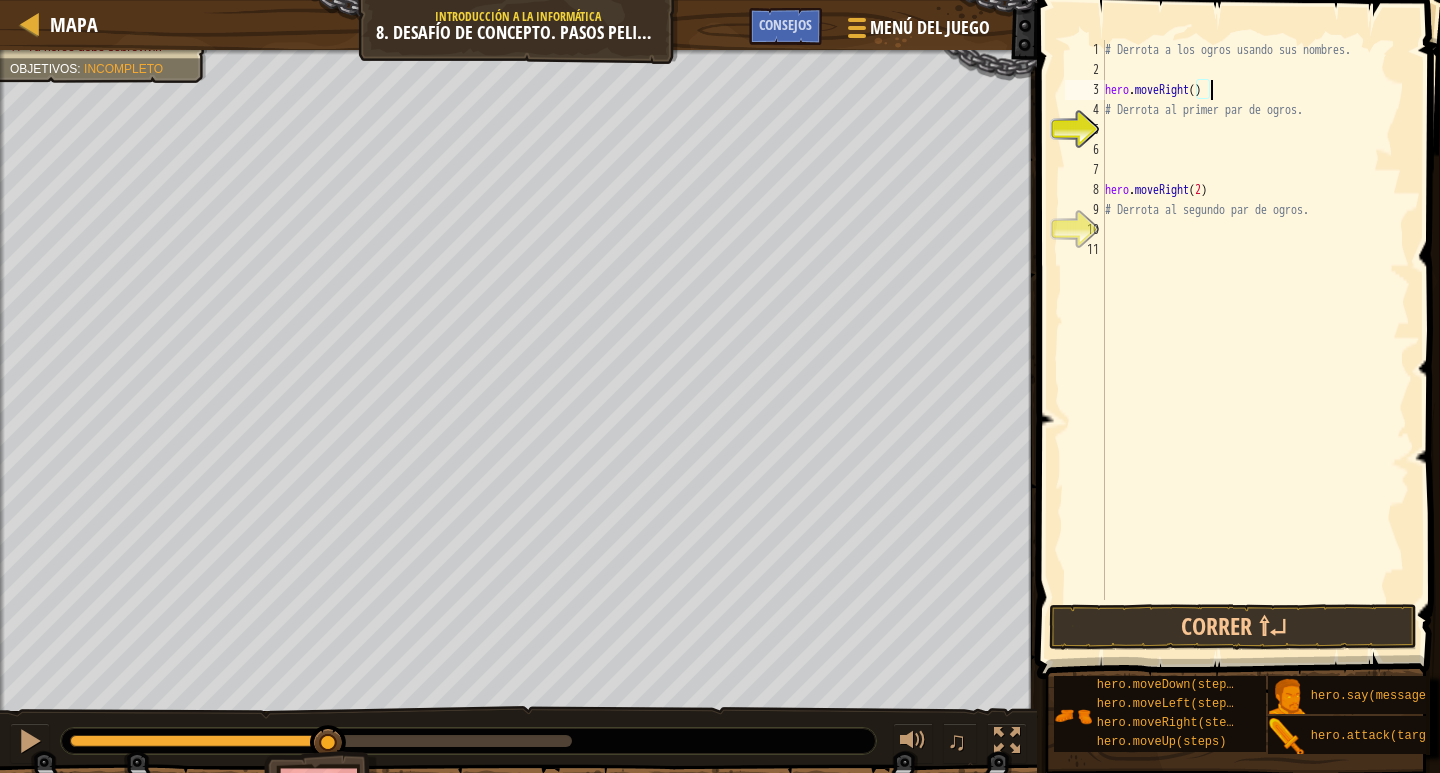 type on "hero.moveRight()" 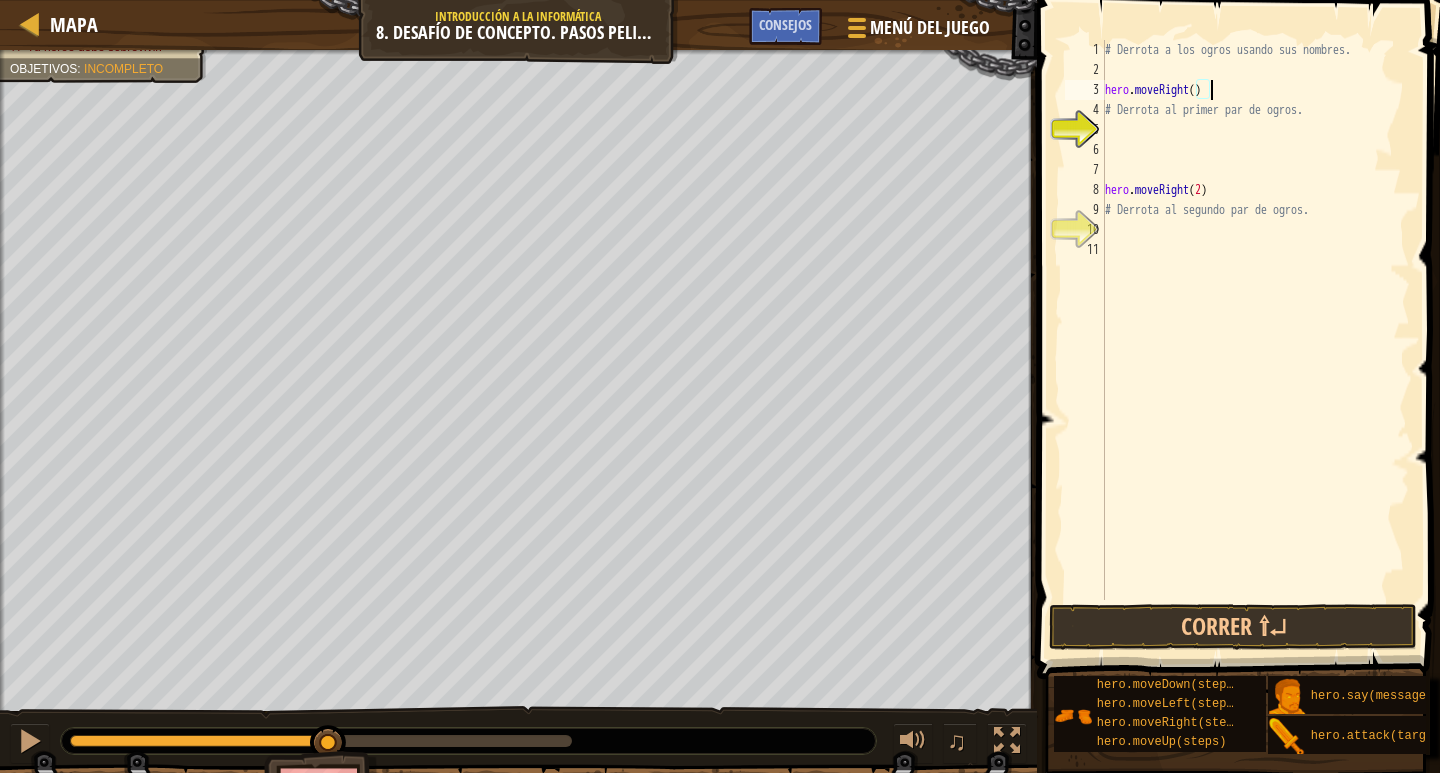 click on "# Derrota a los ogros usando sus nombres. hero . moveRight ( ) # Derrota al primer par de ogros. hero . moveRight ( 2 ) # Derrota al segundo par de ogros." at bounding box center (1255, 340) 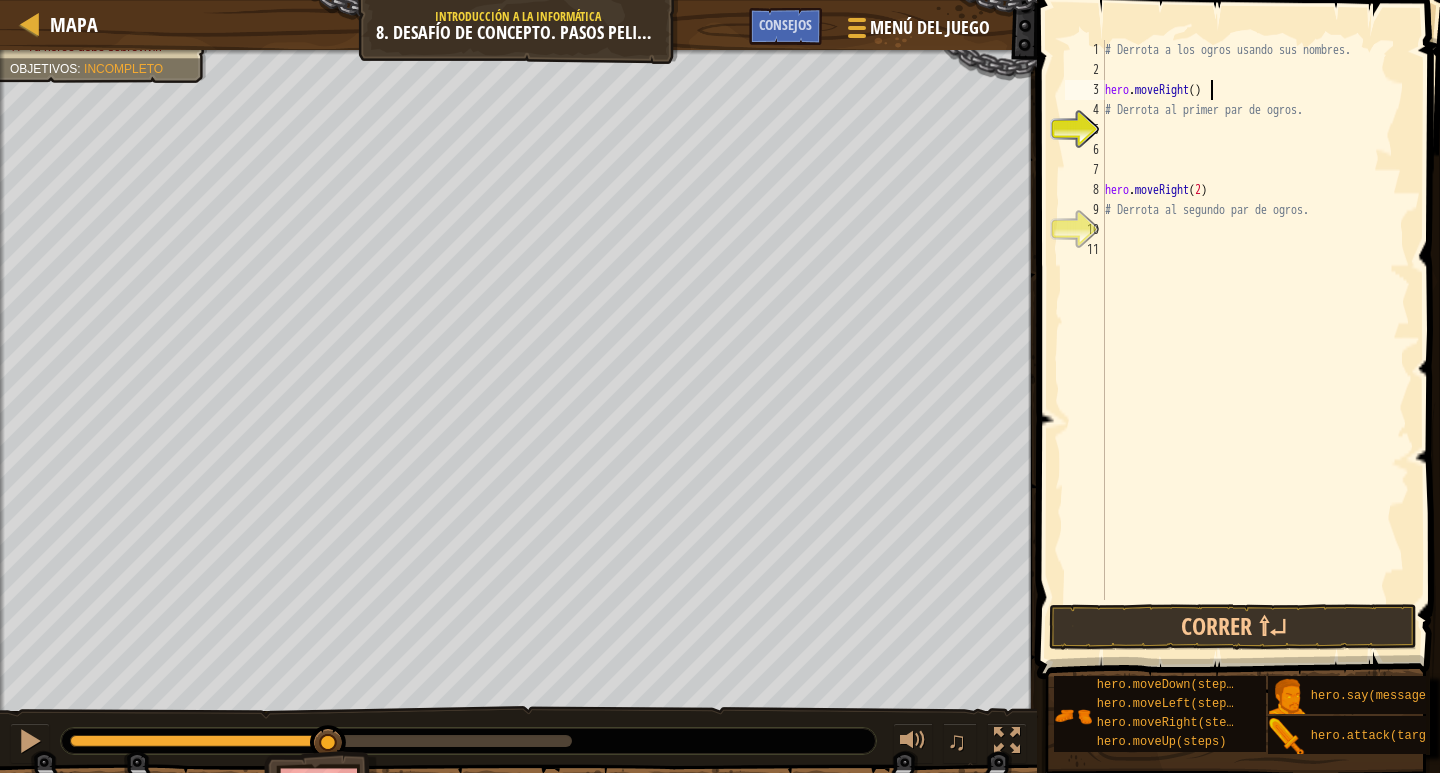 click on "# Derrota a los ogros usando sus nombres. hero . moveRight ( ) # Derrota al primer par de ogros. hero . moveRight ( 2 ) # Derrota al segundo par de ogros." at bounding box center [1255, 340] 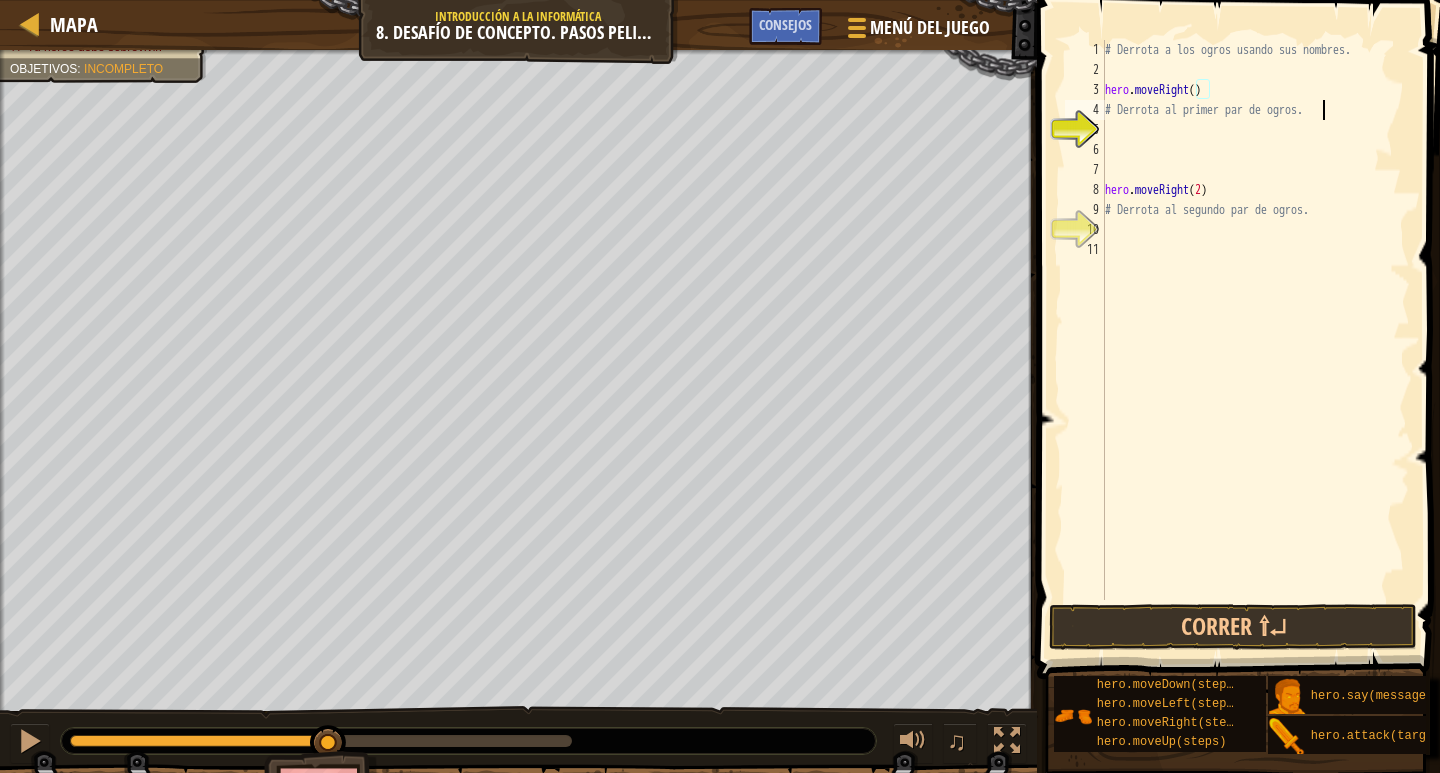 click on "# Derrota a los ogros usando sus nombres. hero . moveRight ( ) # Derrota al primer par de ogros. hero . moveRight ( 2 ) # Derrota al segundo par de ogros." at bounding box center (1255, 340) 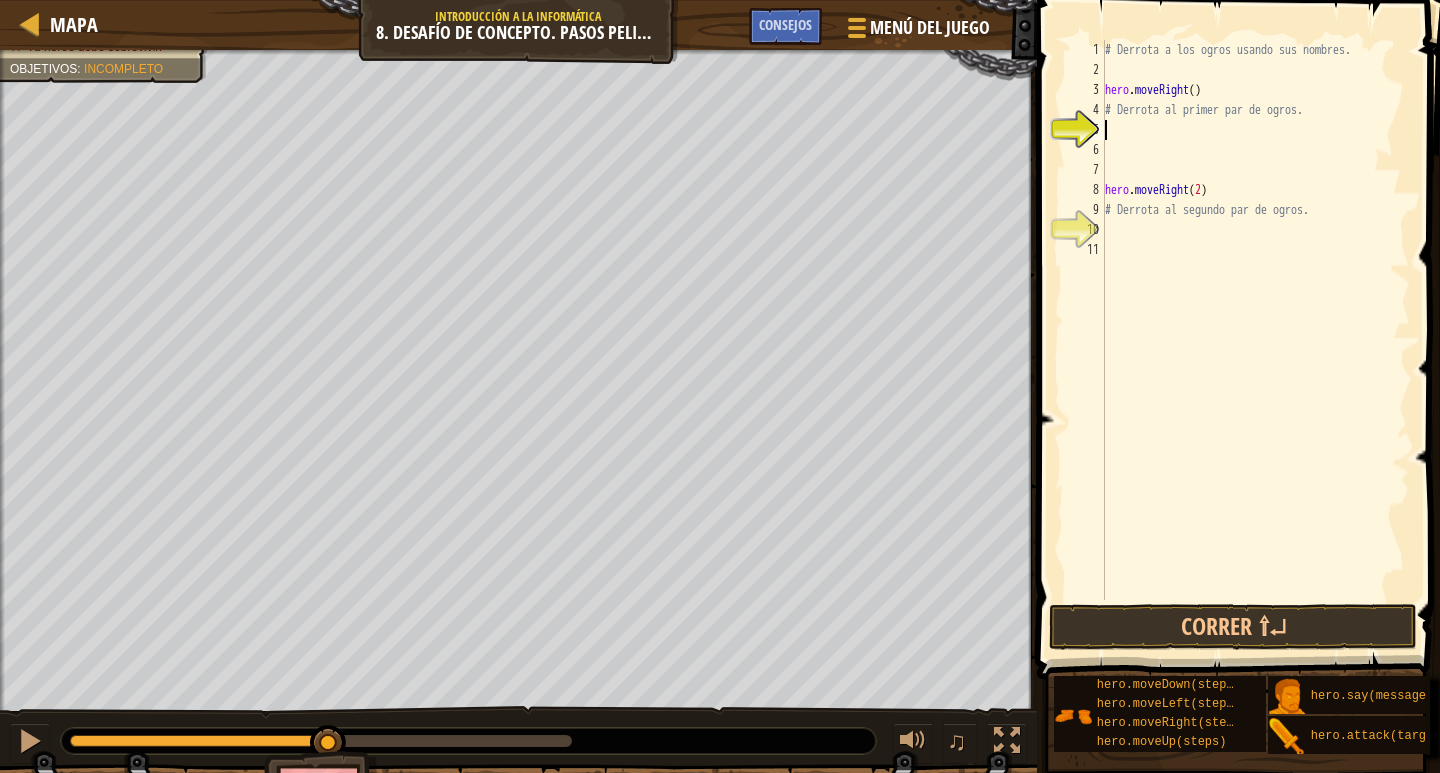 click on "# Derrota a los ogros usando sus nombres. hero . moveRight ( ) # Derrota al primer par de ogros. hero . moveRight ( 2 ) # Derrota al segundo par de ogros." at bounding box center (1255, 340) 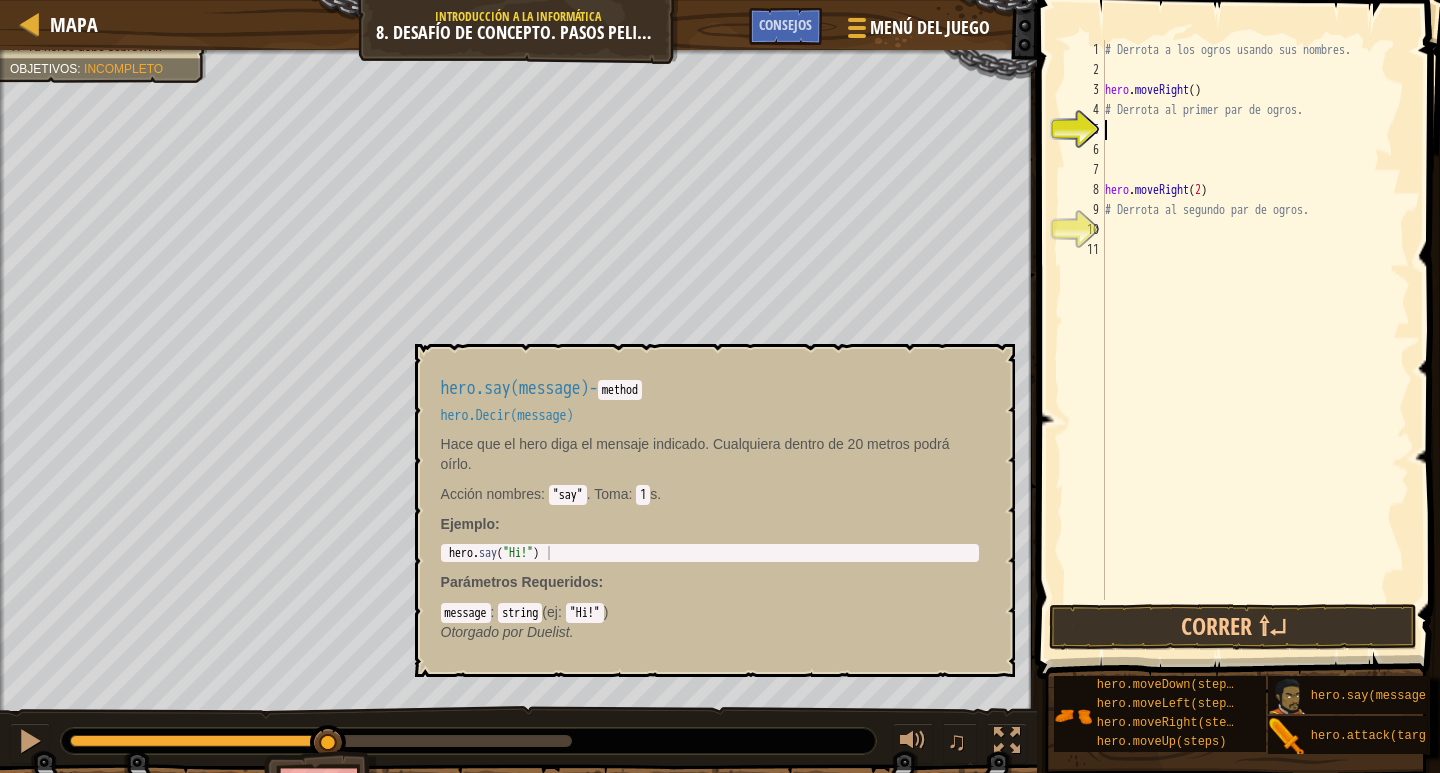 scroll, scrollTop: 0, scrollLeft: 0, axis: both 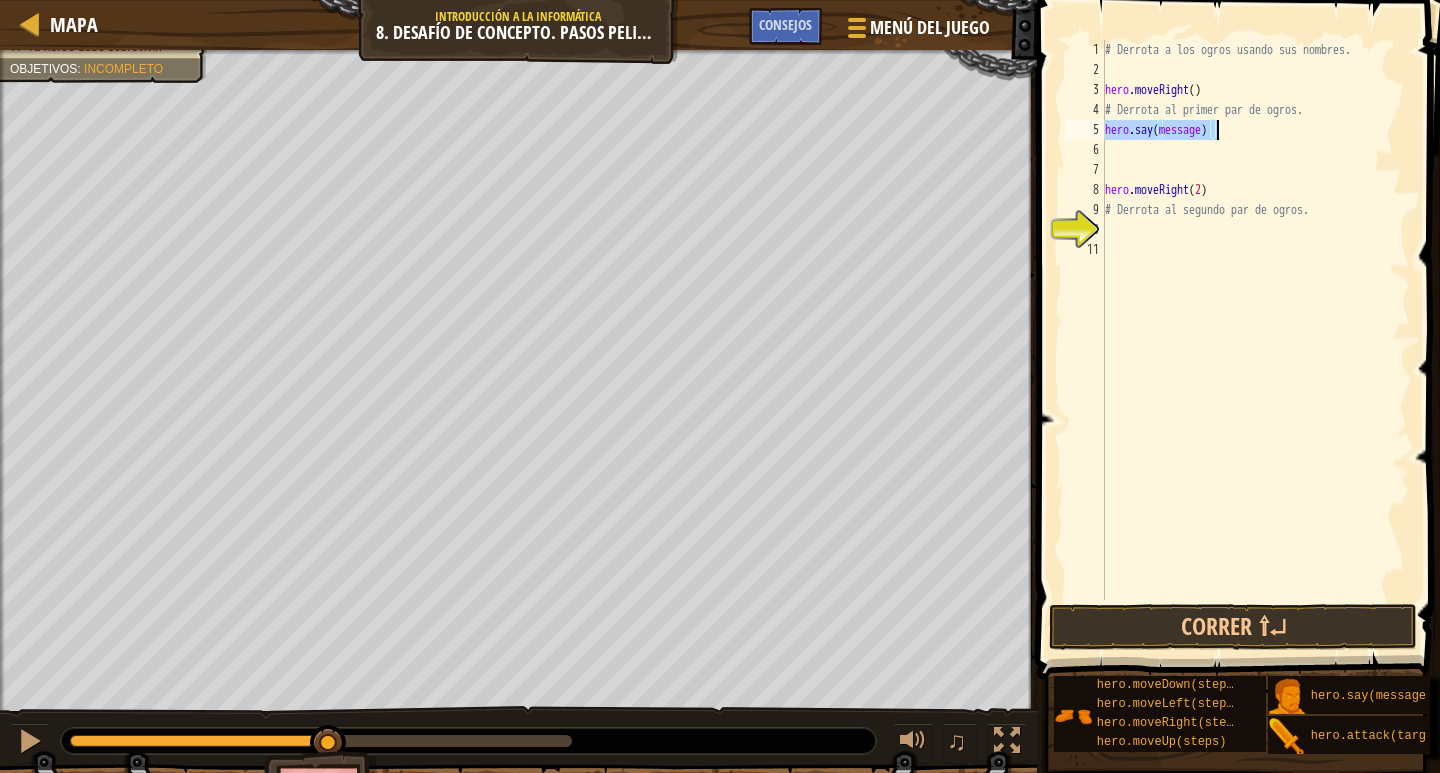 click on "# Derrota a los ogros usando sus nombres. hero . moveRight ( ) # Derrota al primer par de ogros. hero . say ( message ) hero . moveRight ( 2 ) # Derrota al segundo par de ogros." at bounding box center [1255, 320] 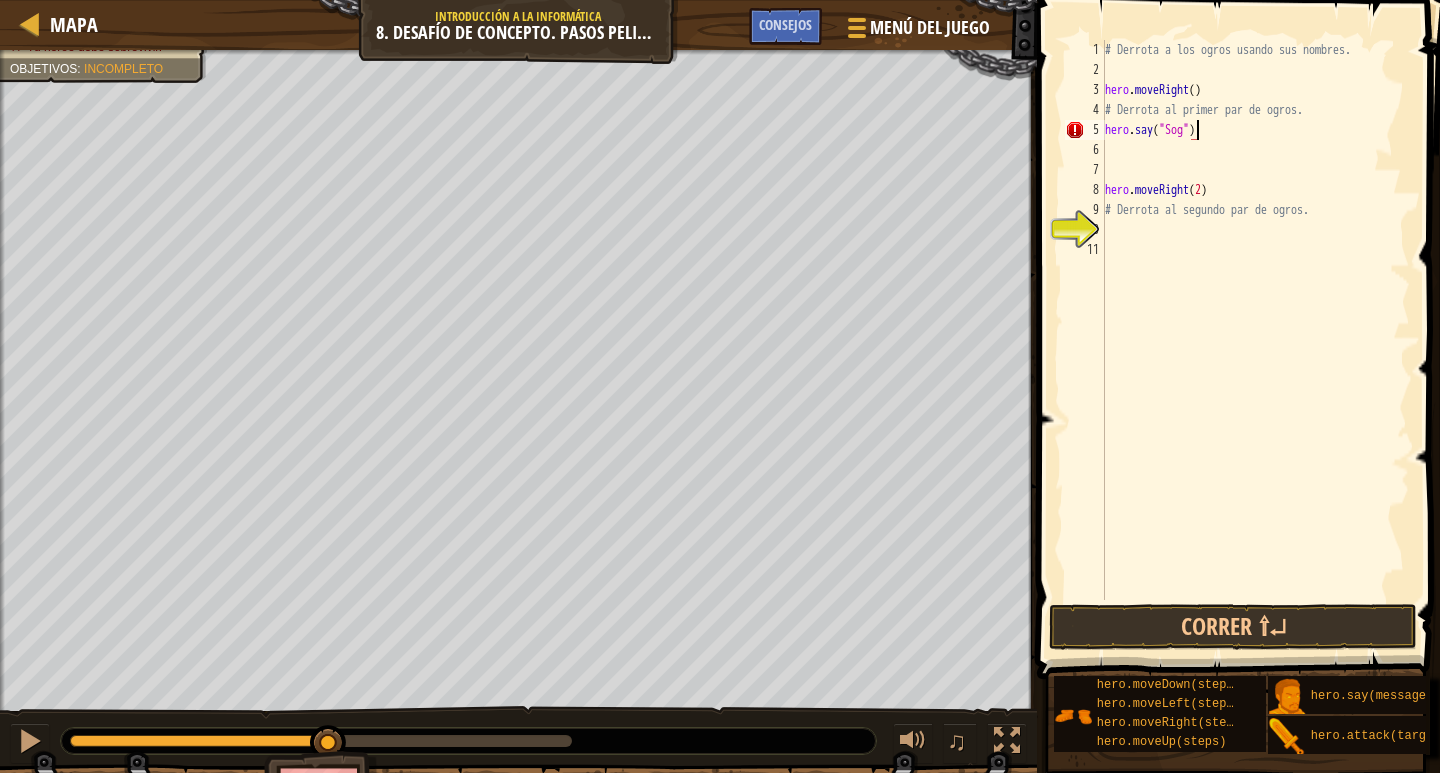 scroll, scrollTop: 9, scrollLeft: 7, axis: both 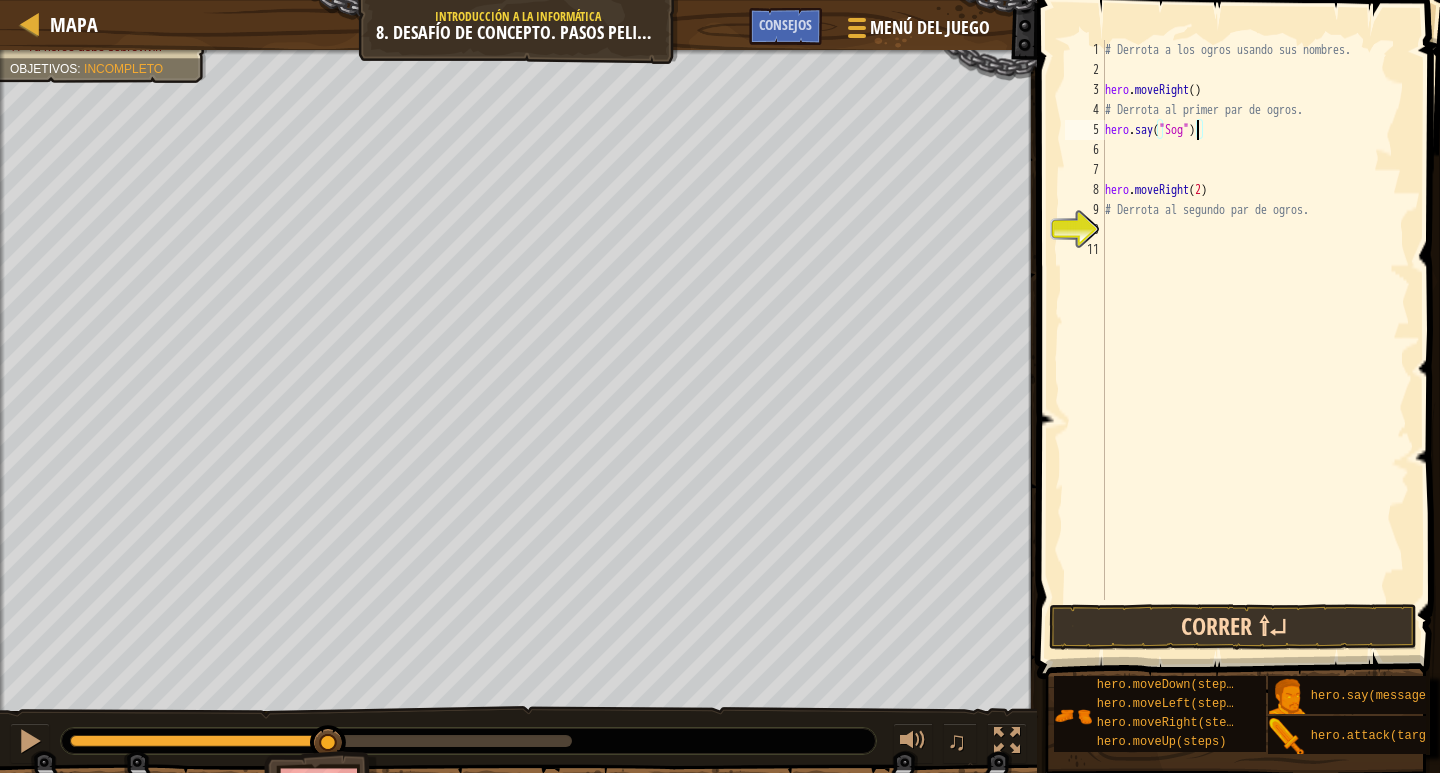 type on "hero.say("Sog")" 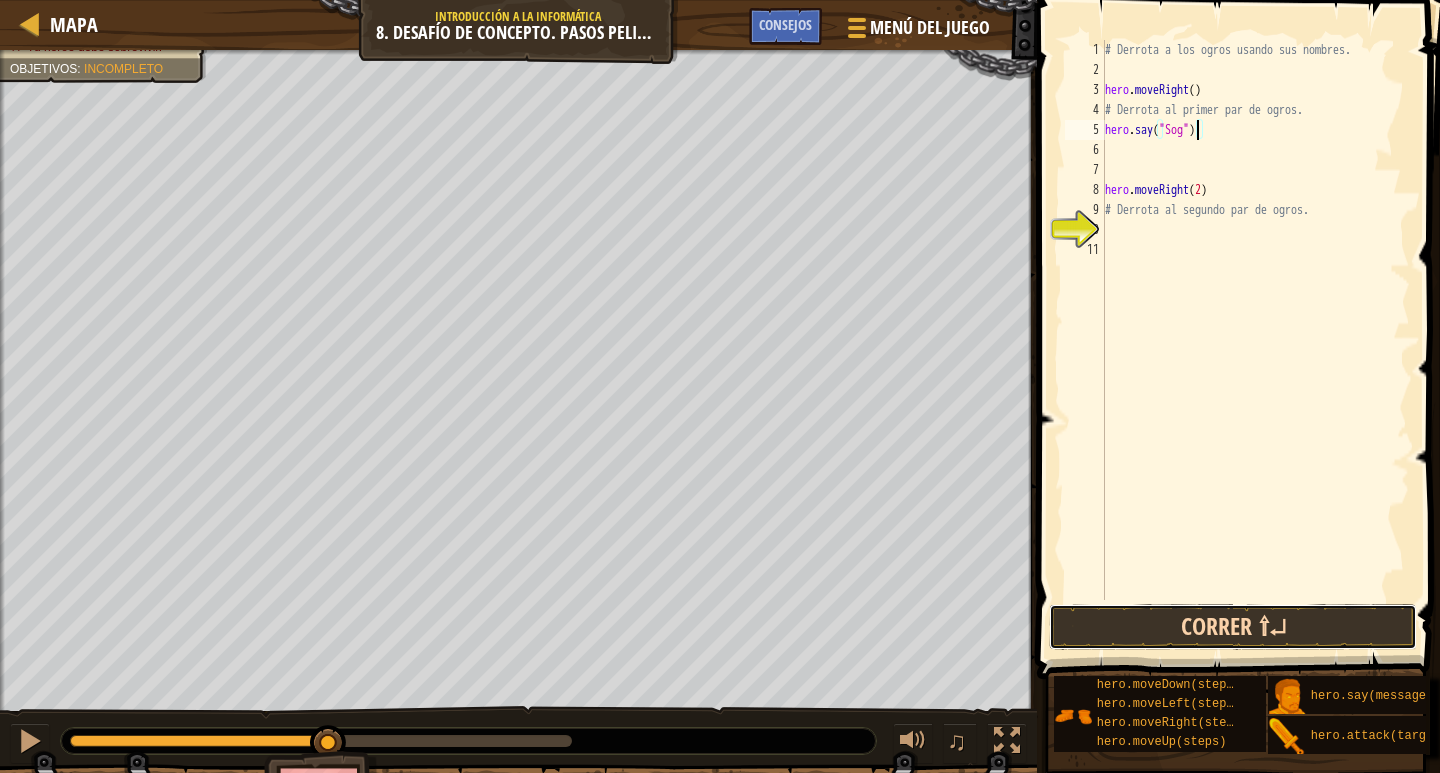 click on "Correr ⇧↵" at bounding box center (1233, 627) 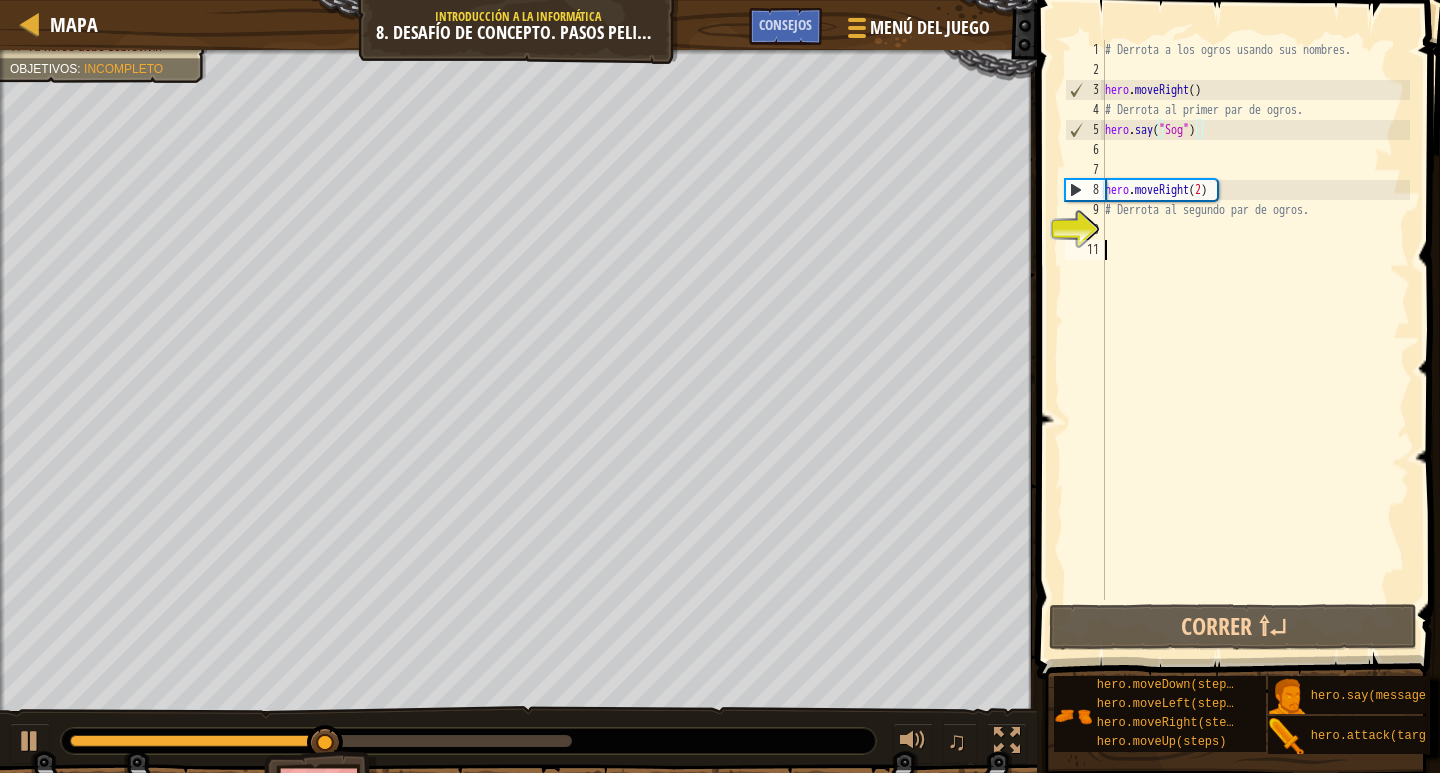 click on "# Derrota a los ogros usando sus nombres. hero . moveRight ( ) # Derrota al primer par de ogros. hero . say ( "Sog" ) hero . moveRight ( 2 ) # Derrota al segundo par de ogros." at bounding box center (1255, 340) 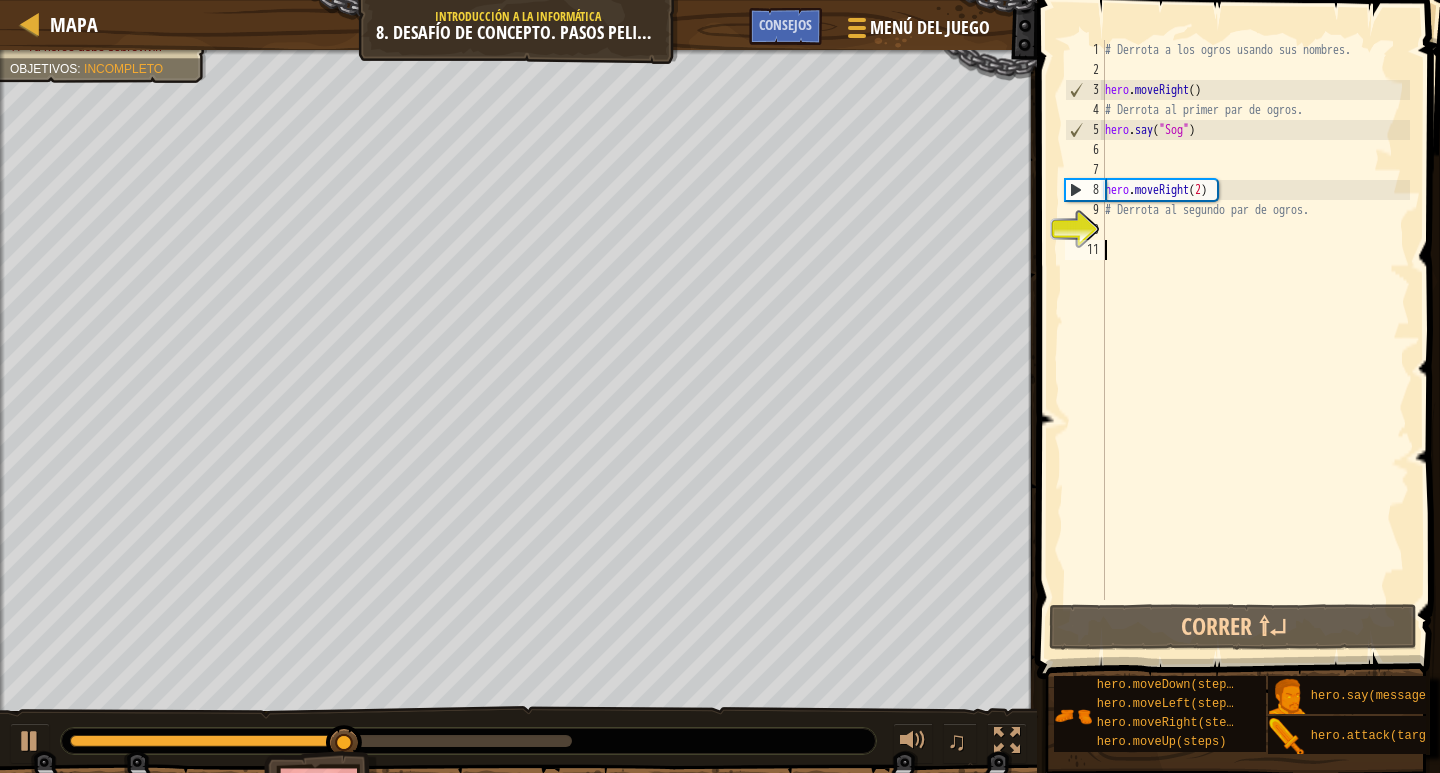 click on "# Derrota a los ogros usando sus nombres. hero . moveRight ( ) # Derrota al primer par de ogros. hero . say ( "Sog" ) hero . moveRight ( 2 ) # Derrota al segundo par de ogros." at bounding box center [1255, 340] 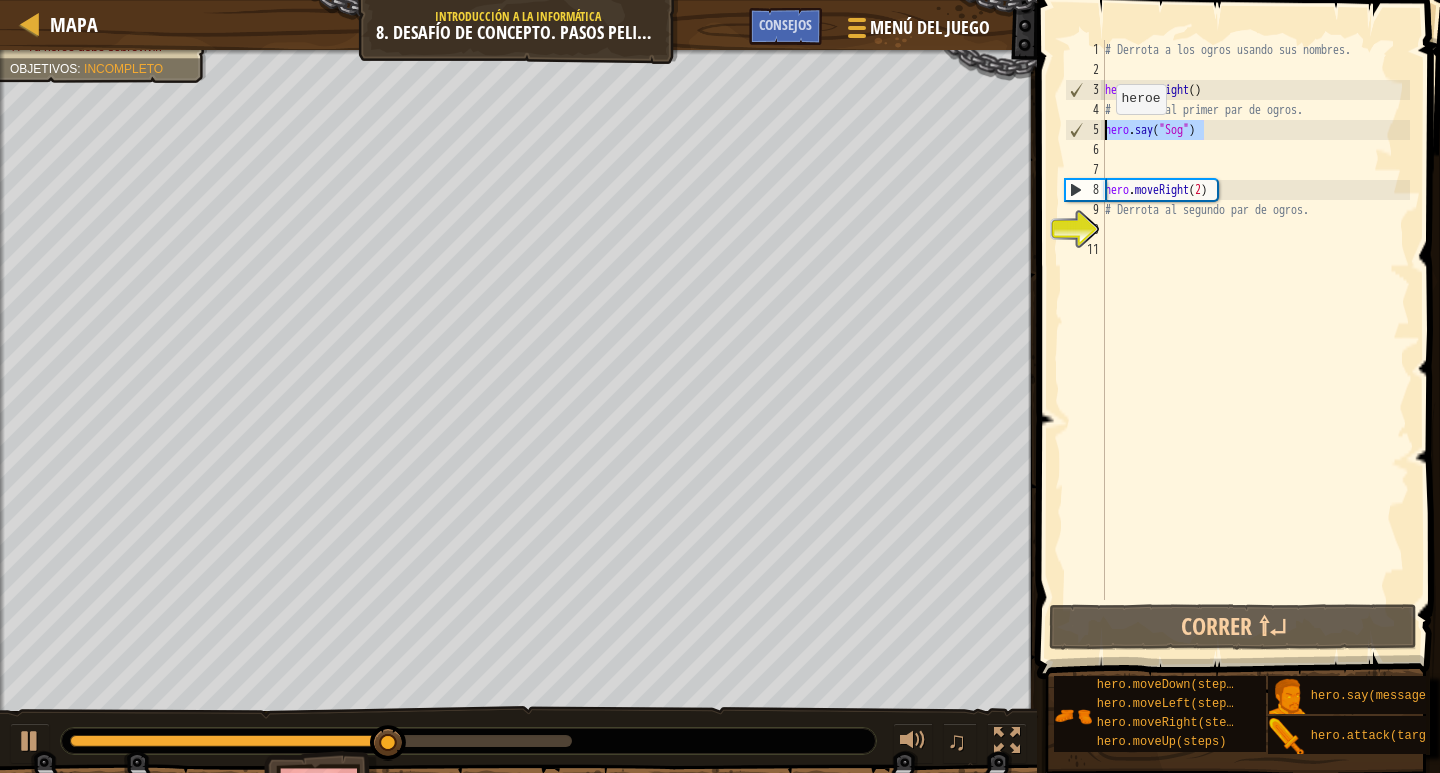 drag, startPoint x: 1229, startPoint y: 120, endPoint x: 1101, endPoint y: 134, distance: 128.76335 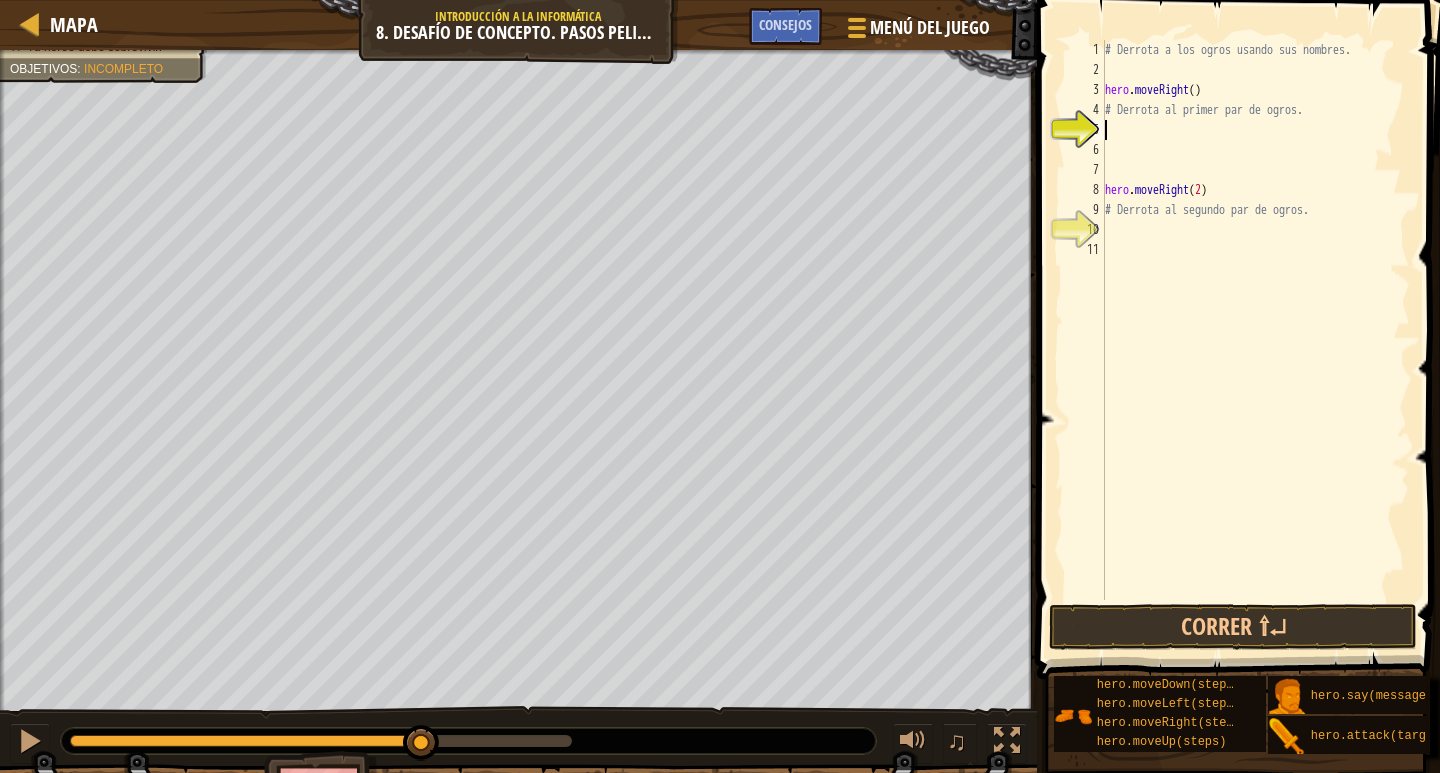 scroll, scrollTop: 15, scrollLeft: 0, axis: vertical 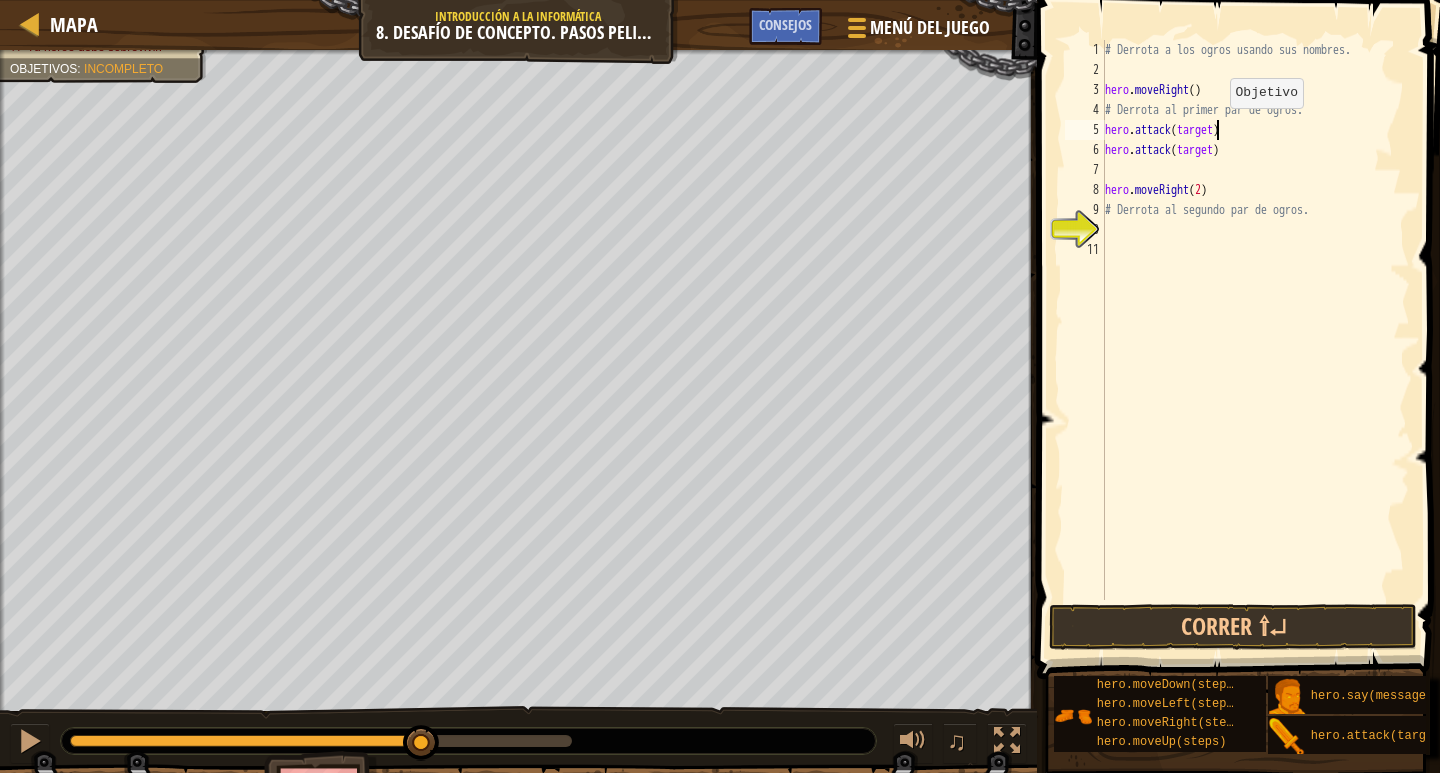 click on "# Derrota a los ogros usando sus nombres. hero . moveRight ( ) # Derrota al primer par de ogros. hero . attack ( target ) hero . attack ( target ) hero . moveRight ( 2 ) # Derrota al segundo par de ogros." at bounding box center (1255, 340) 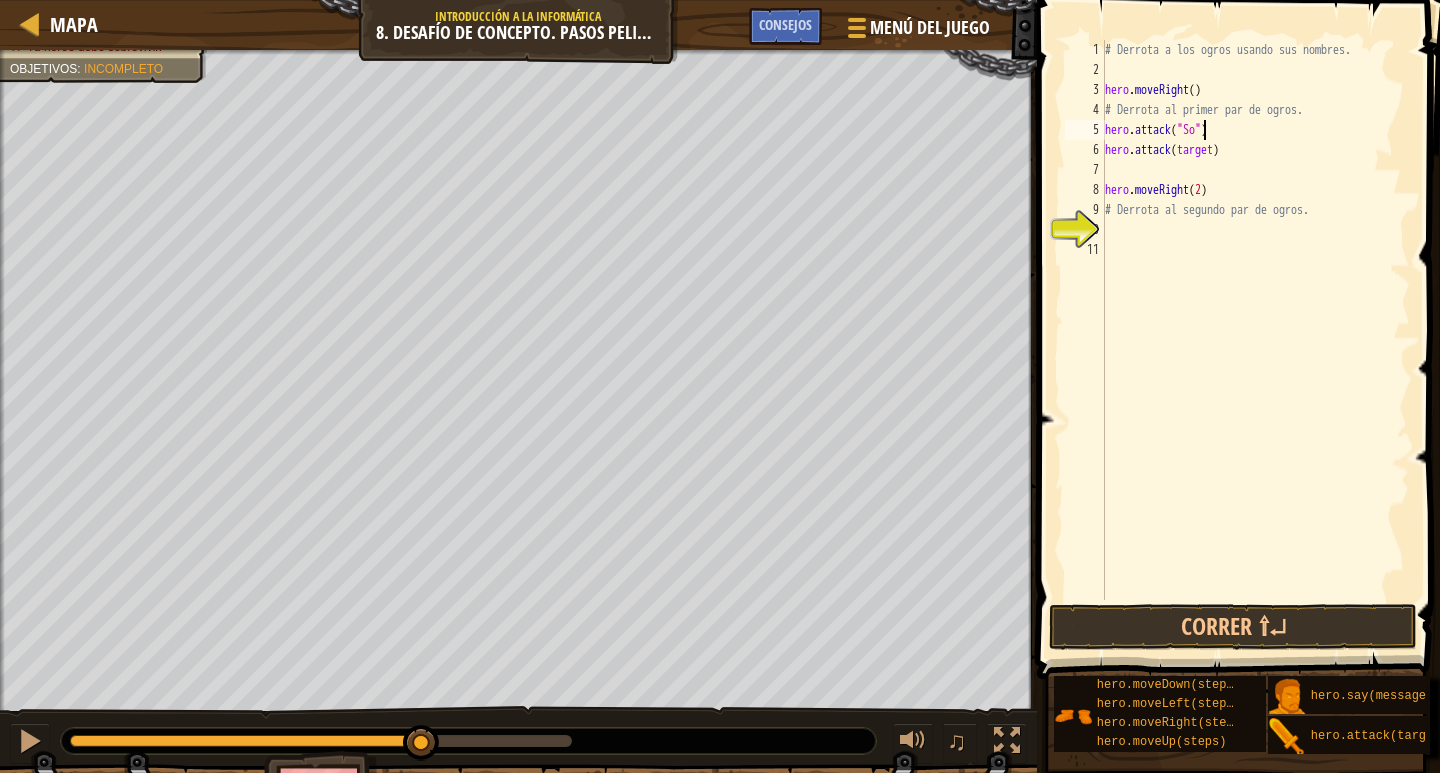 scroll, scrollTop: 9, scrollLeft: 8, axis: both 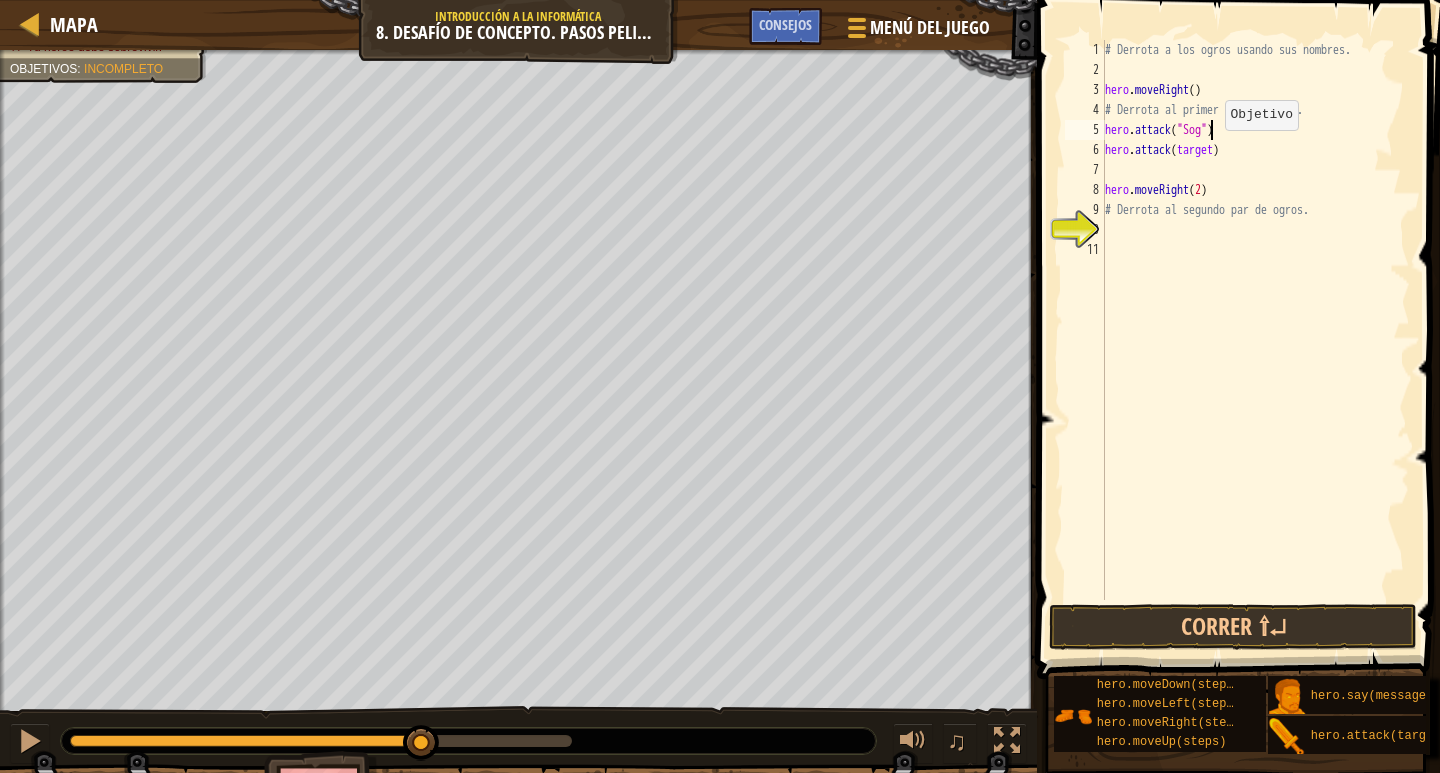 click on "# Derrota a los ogros usando sus nombres. hero . moveRight ( ) # Derrota al primer par de ogros. hero . attack ( "Sog" ) hero . attack ( target ) hero . moveRight ( 2 ) # Derrota al segundo par de ogros." at bounding box center [1255, 340] 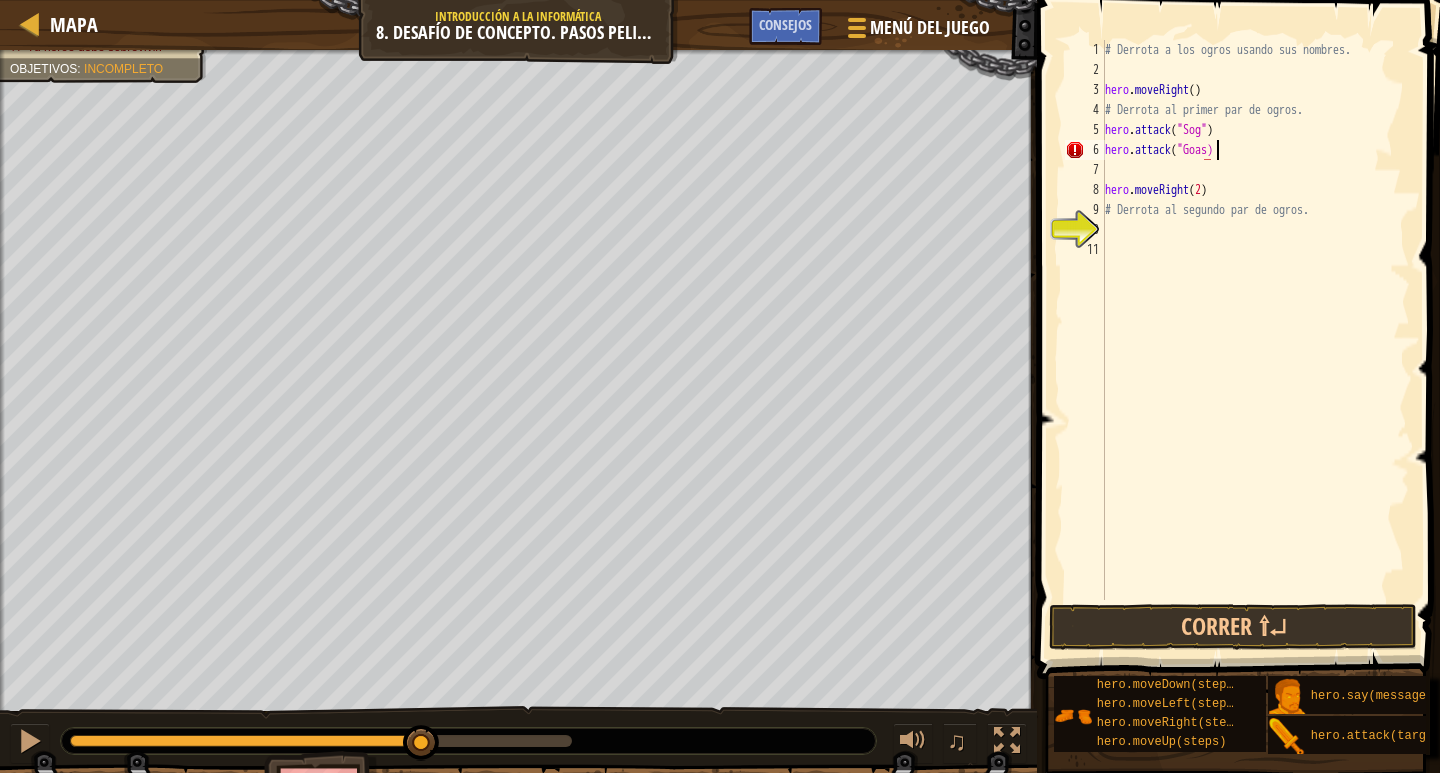 scroll, scrollTop: 9, scrollLeft: 8, axis: both 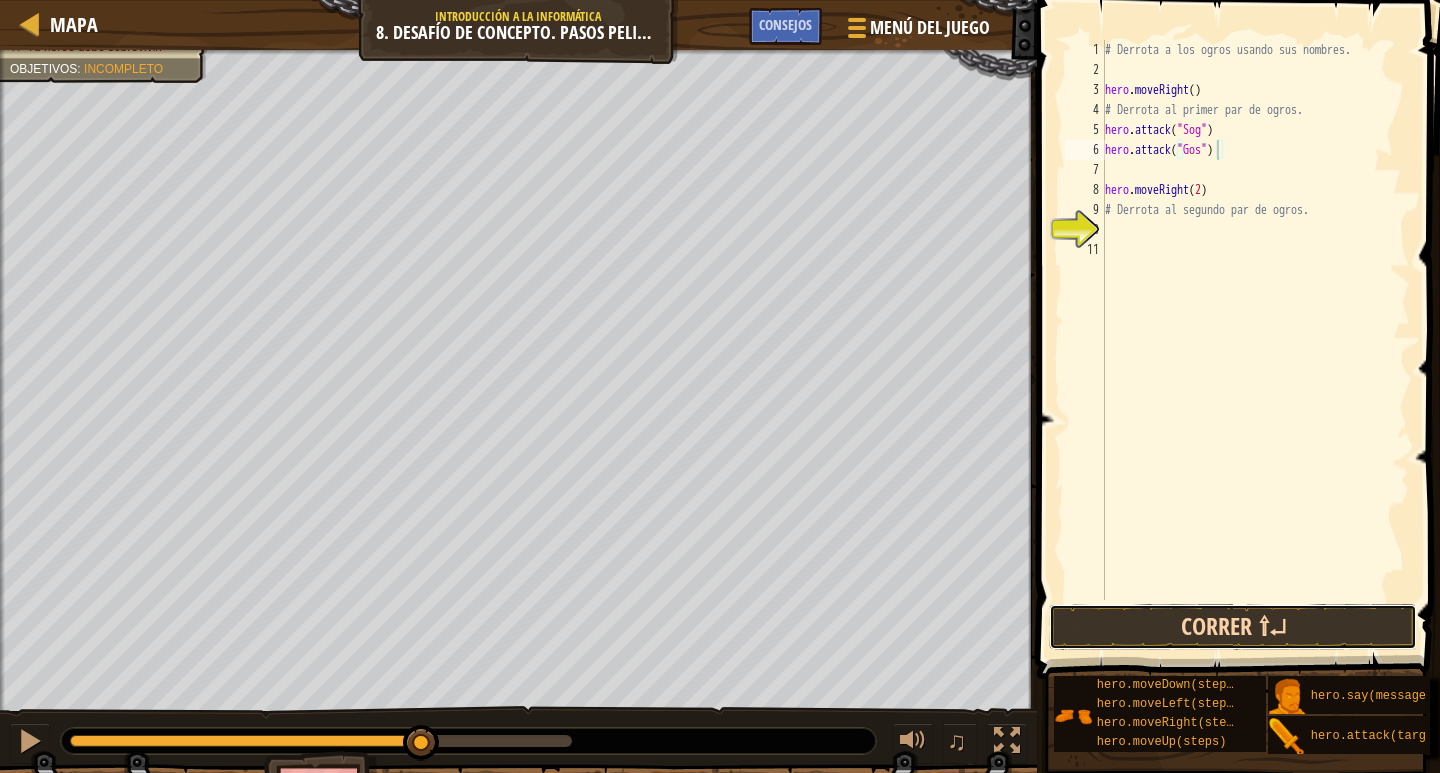 click on "Correr ⇧↵" at bounding box center [1233, 627] 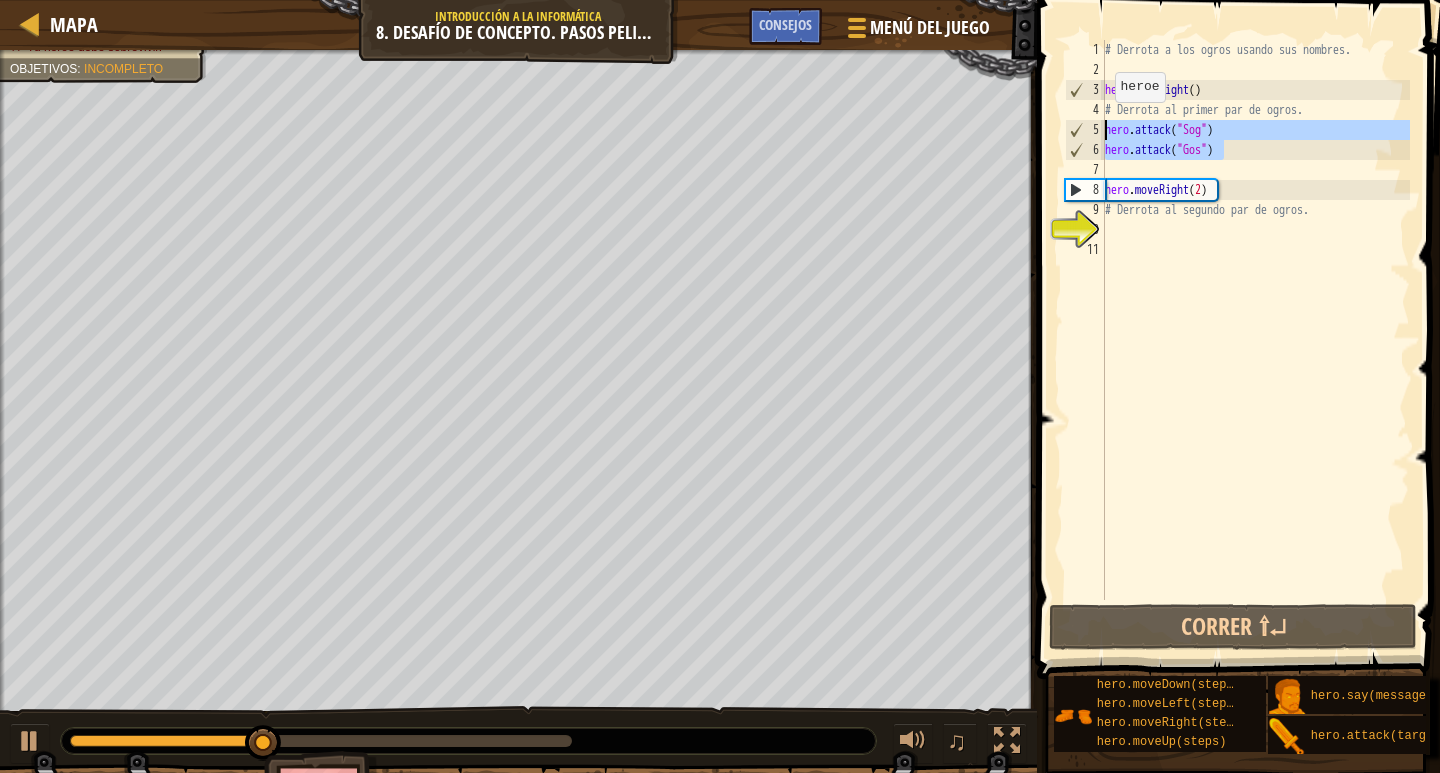 drag, startPoint x: 1279, startPoint y: 148, endPoint x: 1104, endPoint y: 123, distance: 176.7767 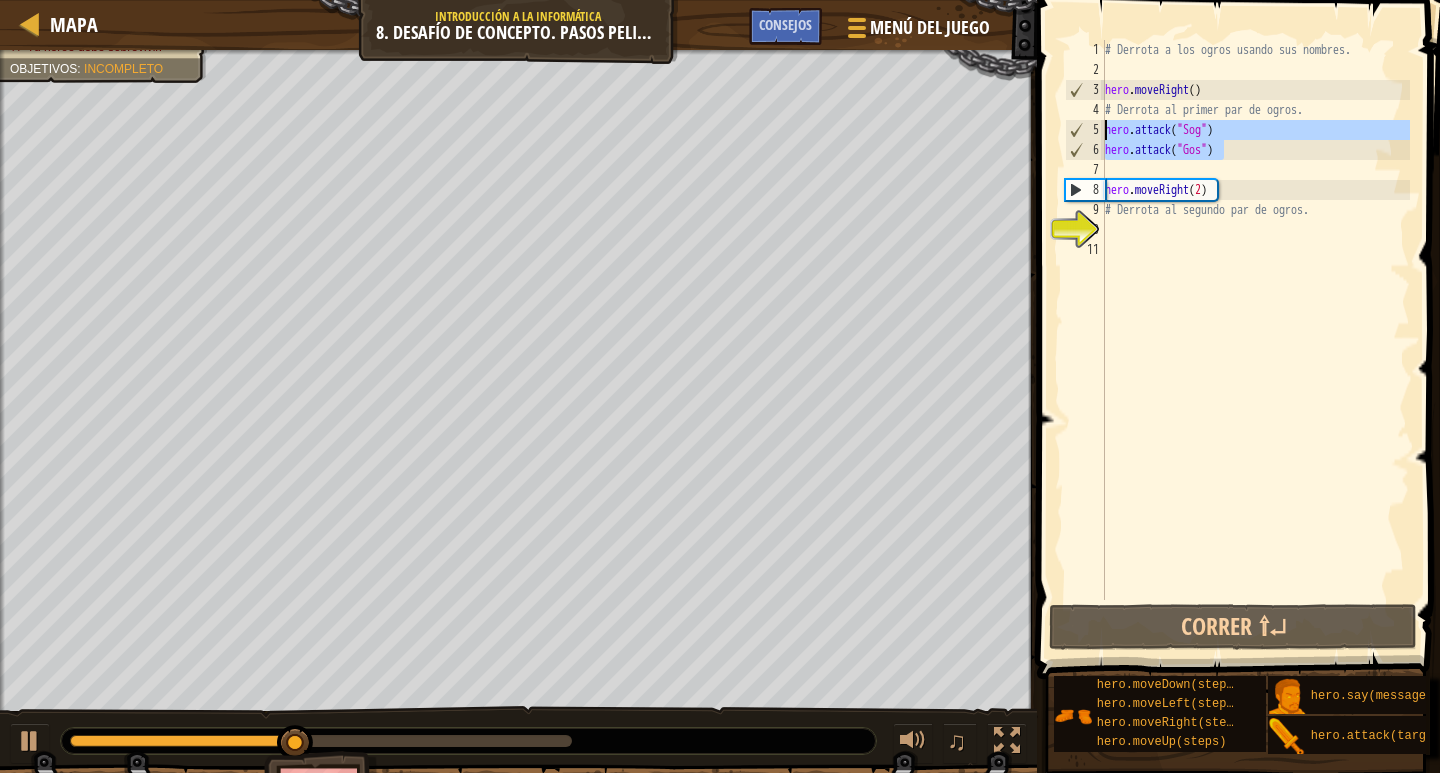 click on "# Derrota a los ogros usando sus nombres. hero . moveRight ( ) # Derrota al primer par de ogros. hero . attack ( "Sog" ) hero . attack ( "Gos" ) hero . moveRight ( 2 ) # Derrota al segundo par de ogros." at bounding box center [1255, 320] 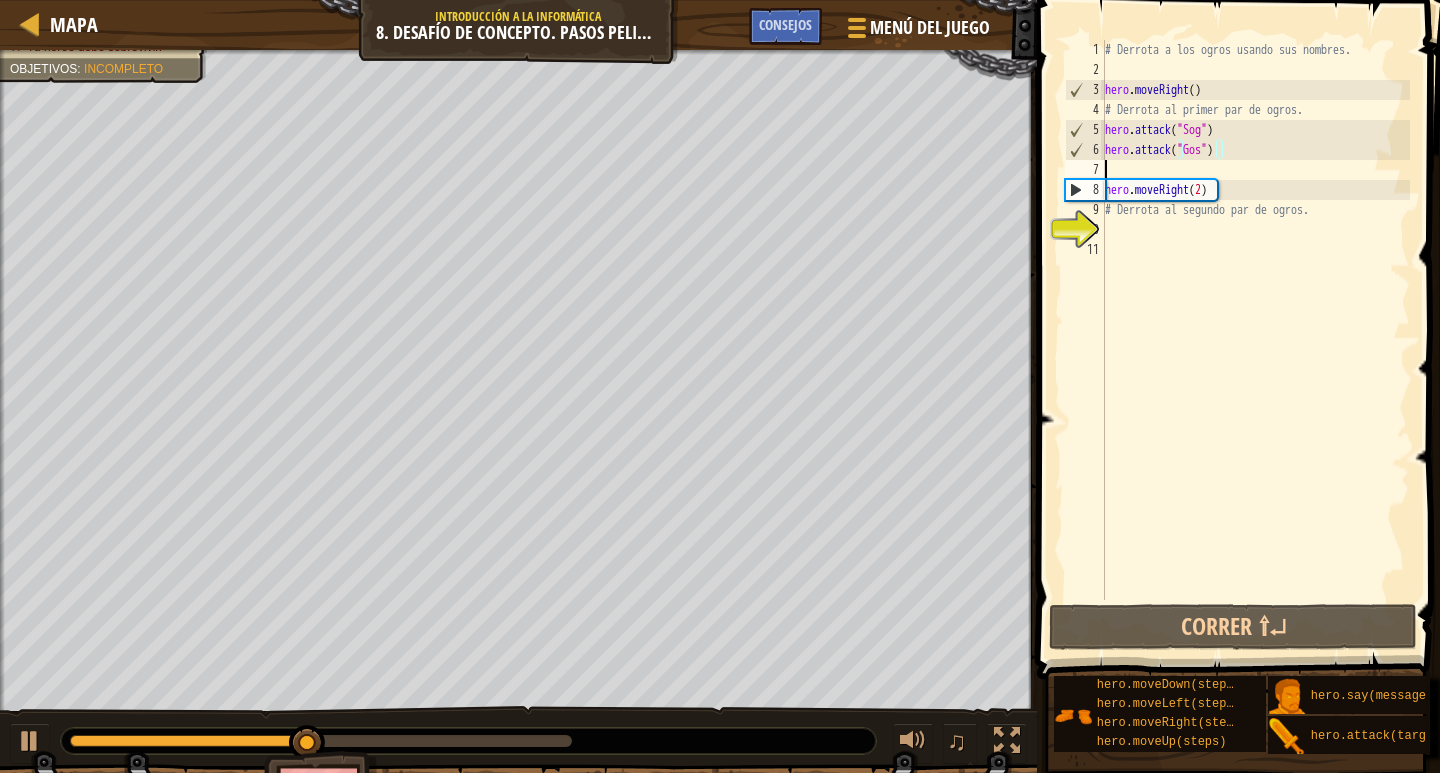 click on "# Derrota a los ogros usando sus nombres. hero . moveRight ( ) # Derrota al primer par de ogros. hero . attack ( "Sog" ) hero . attack ( "Gos" ) hero . moveRight ( 2 ) # Derrota al segundo par de ogros." at bounding box center (1255, 340) 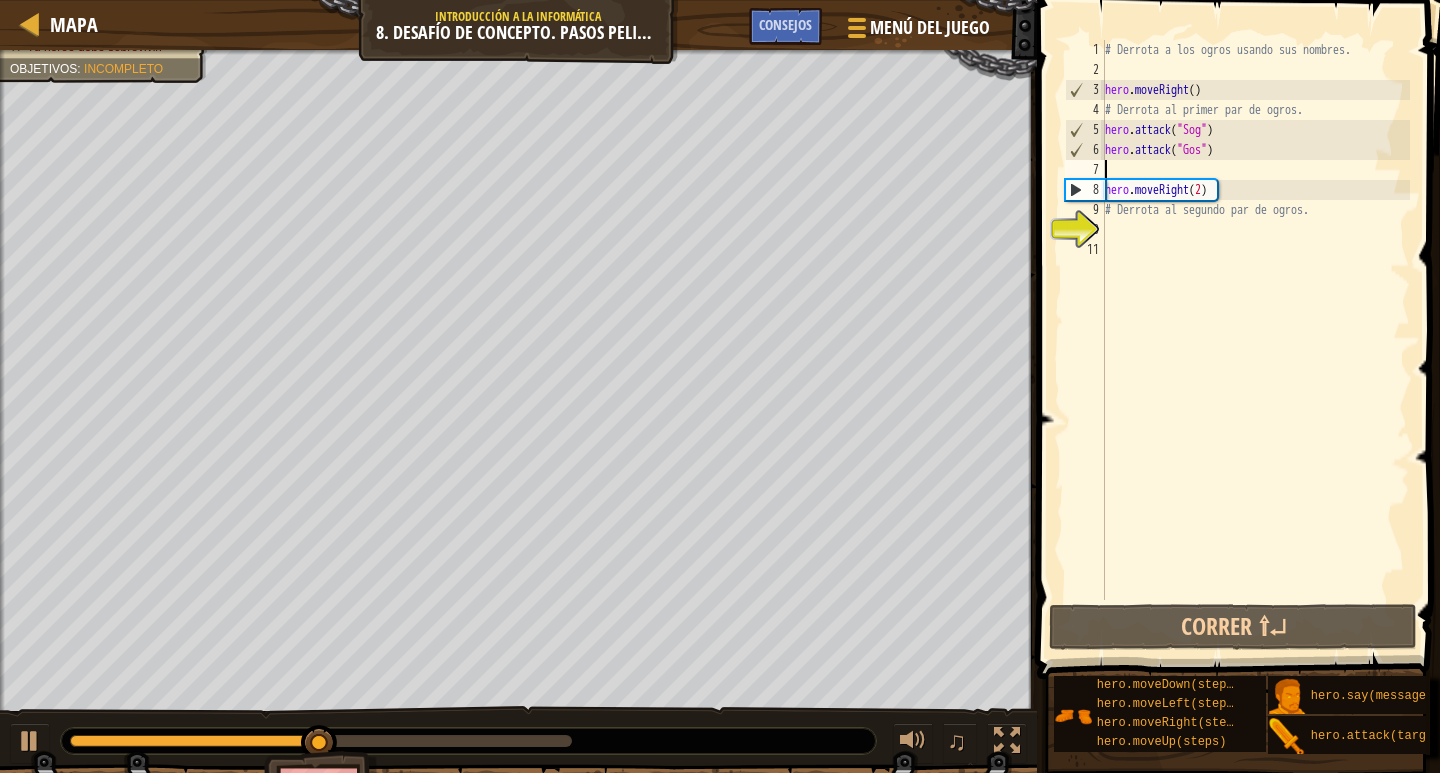 paste on "hero.attack("Gos")" 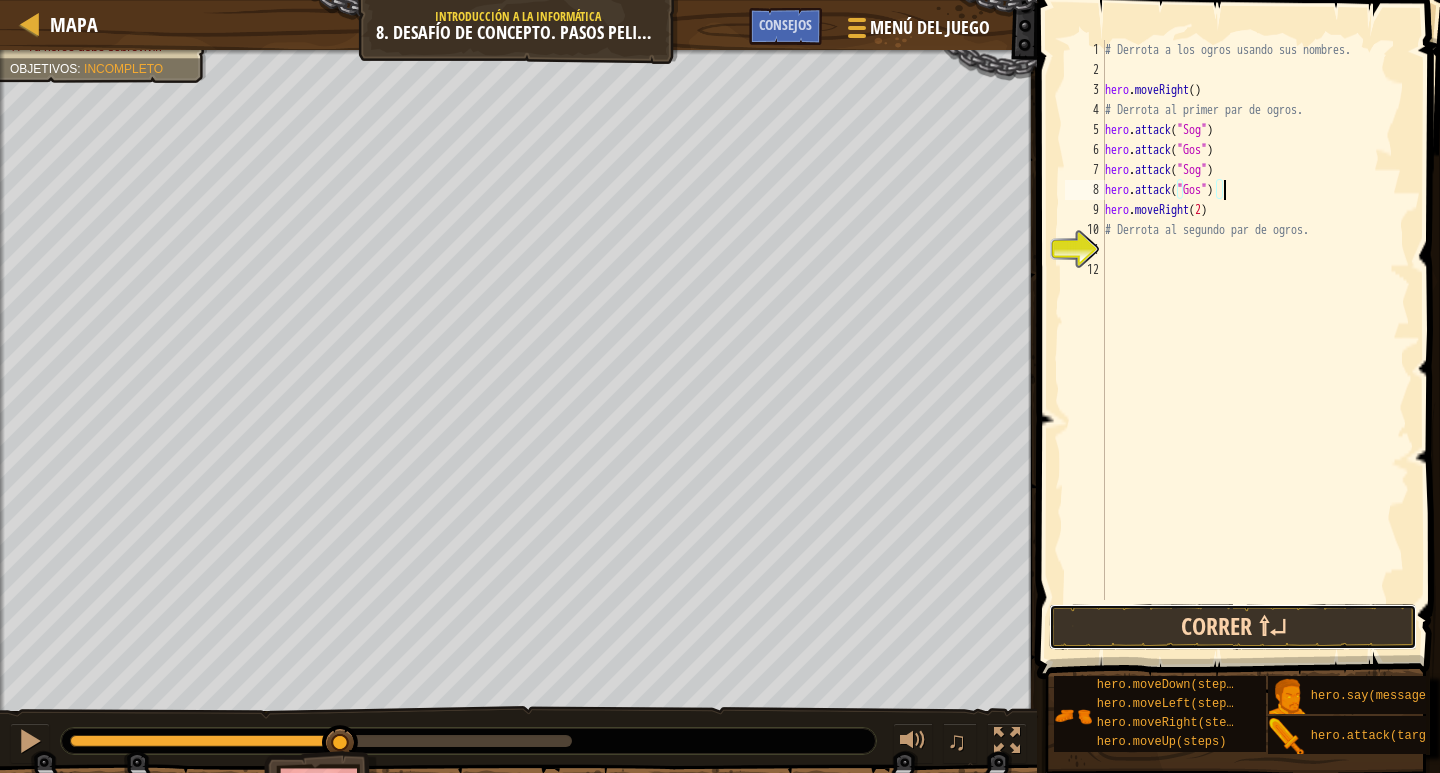click on "Correr ⇧↵" at bounding box center [1233, 627] 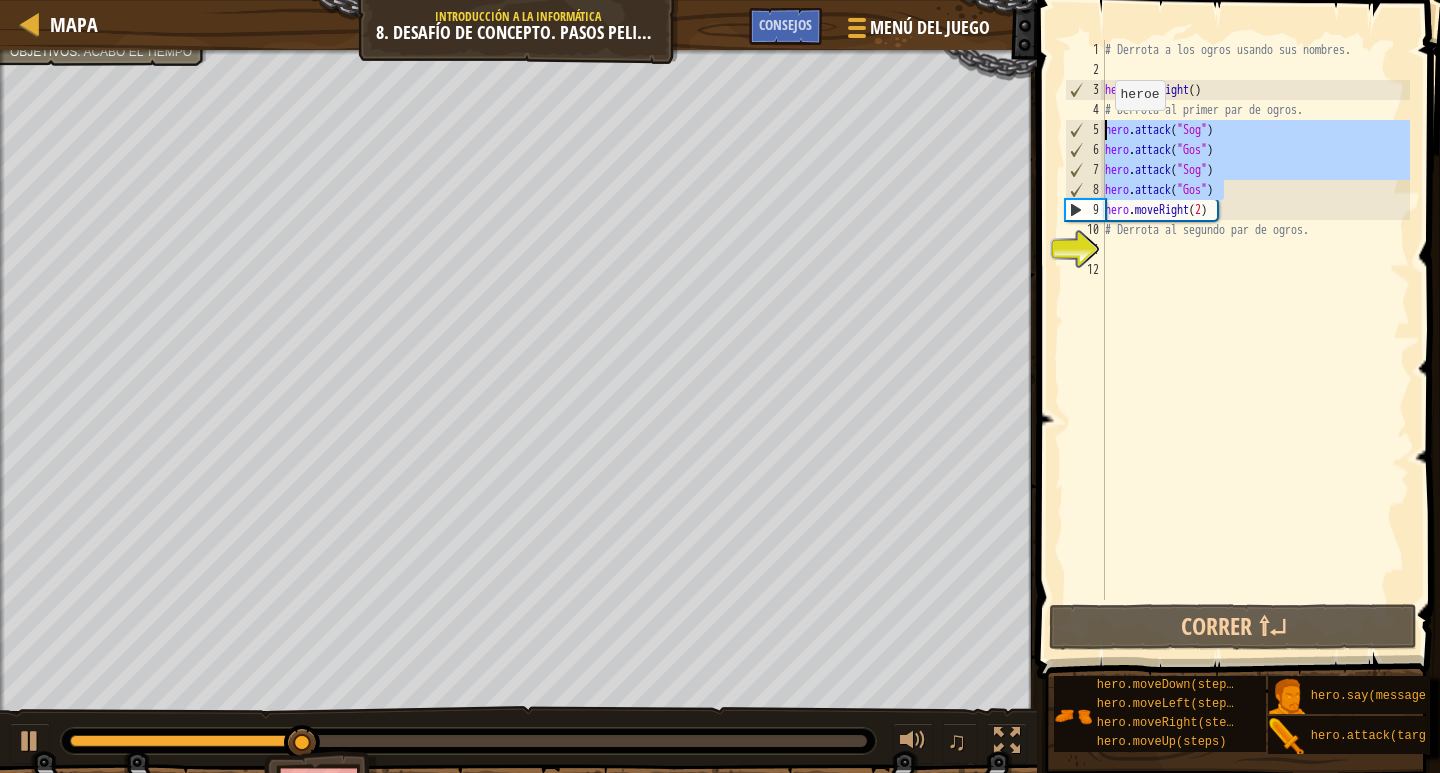 drag, startPoint x: 1242, startPoint y: 189, endPoint x: 1104, endPoint y: 130, distance: 150.08331 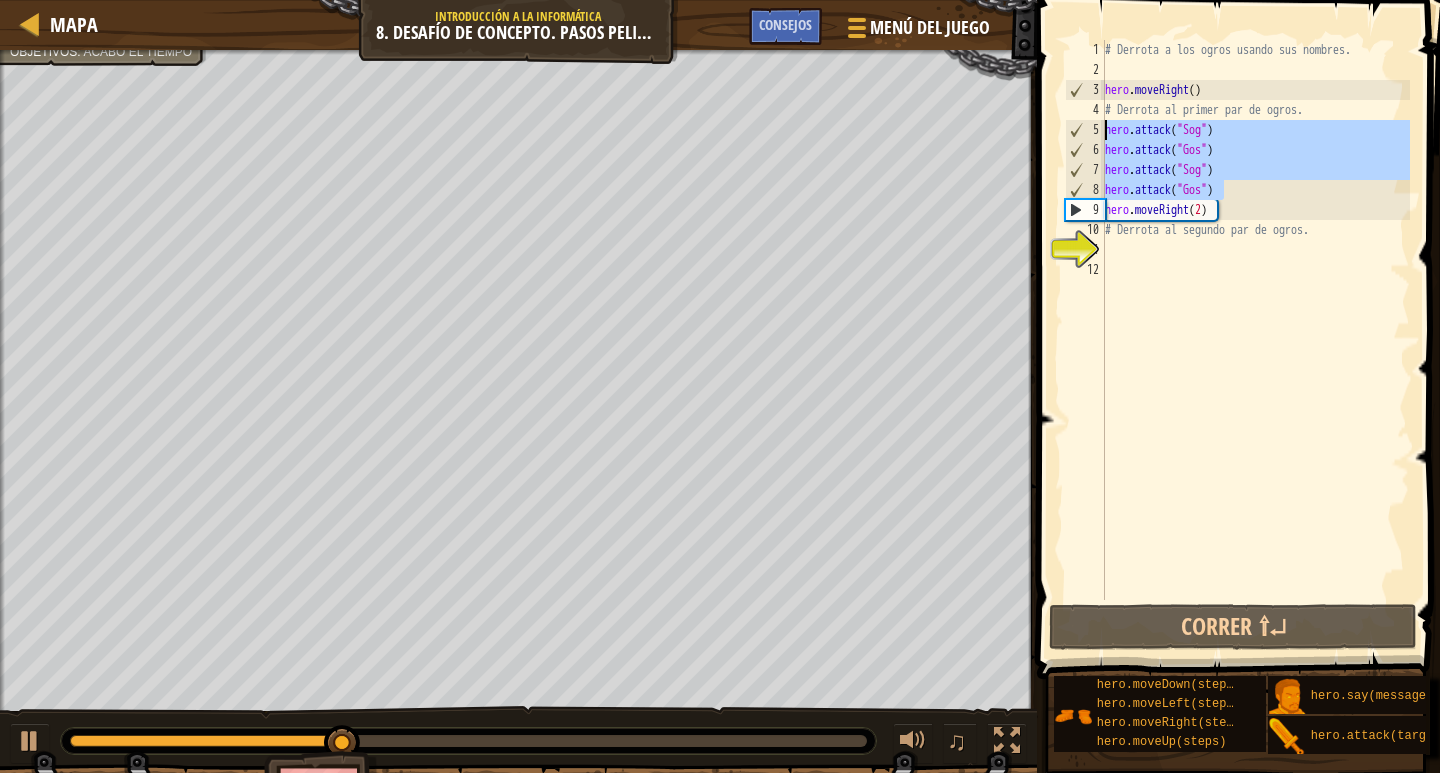 paste 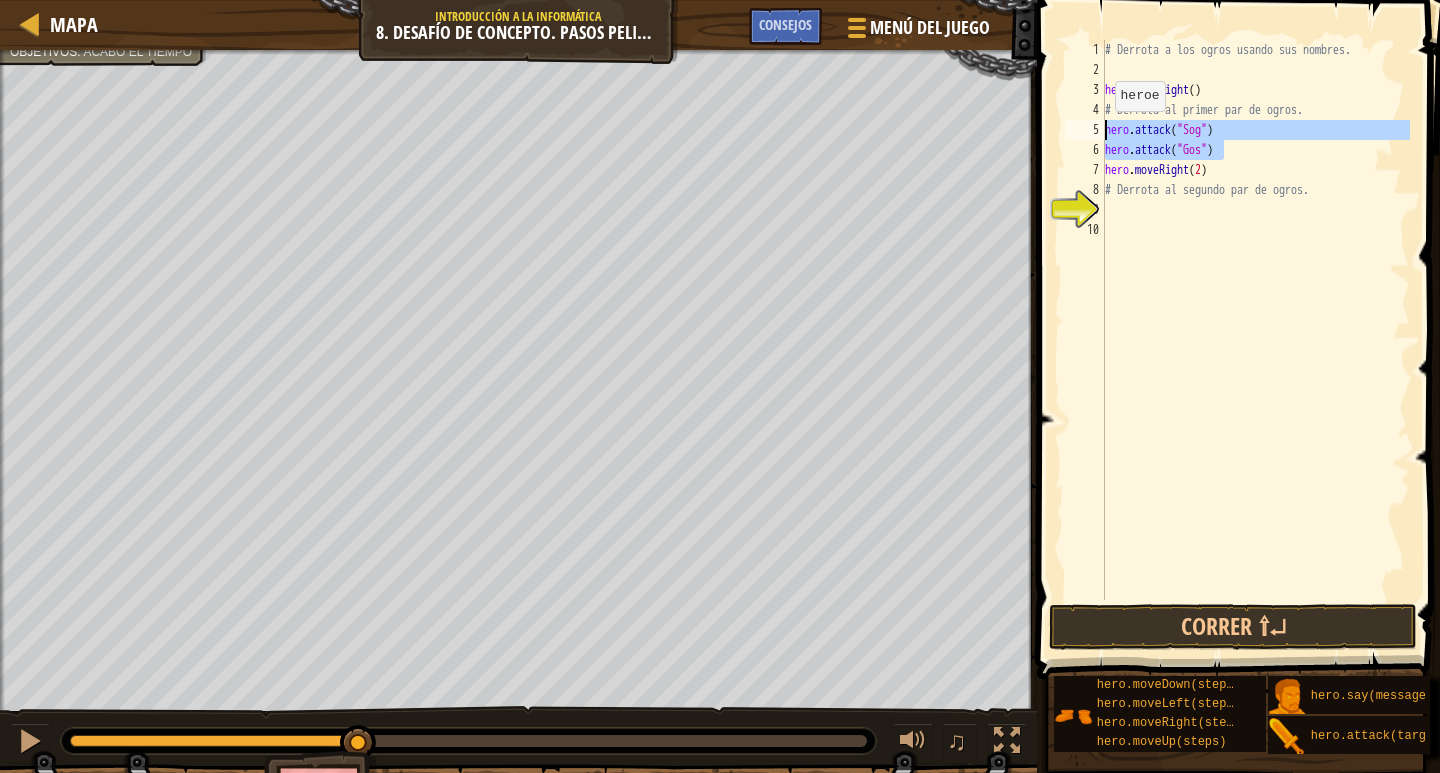drag, startPoint x: 1209, startPoint y: 148, endPoint x: 1102, endPoint y: 129, distance: 108.67382 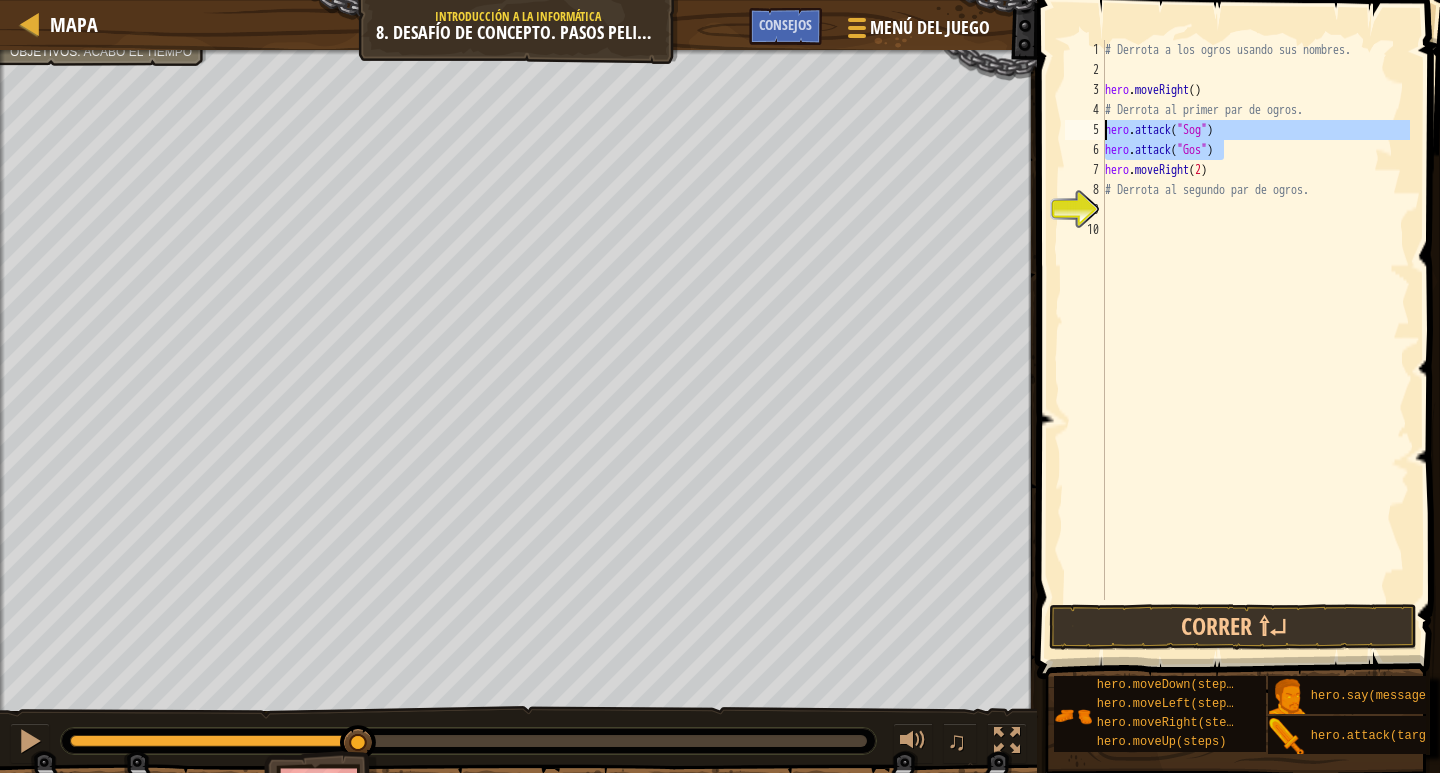 click on "# Derrota a los ogros usando sus nombres. hero . moveRight ( ) # Derrota al primer par de ogros. hero . attack ( "Sog" ) hero . attack ( "Gos" ) hero . moveRight ( 2 ) # Derrota al segundo par de ogros." at bounding box center (1255, 320) 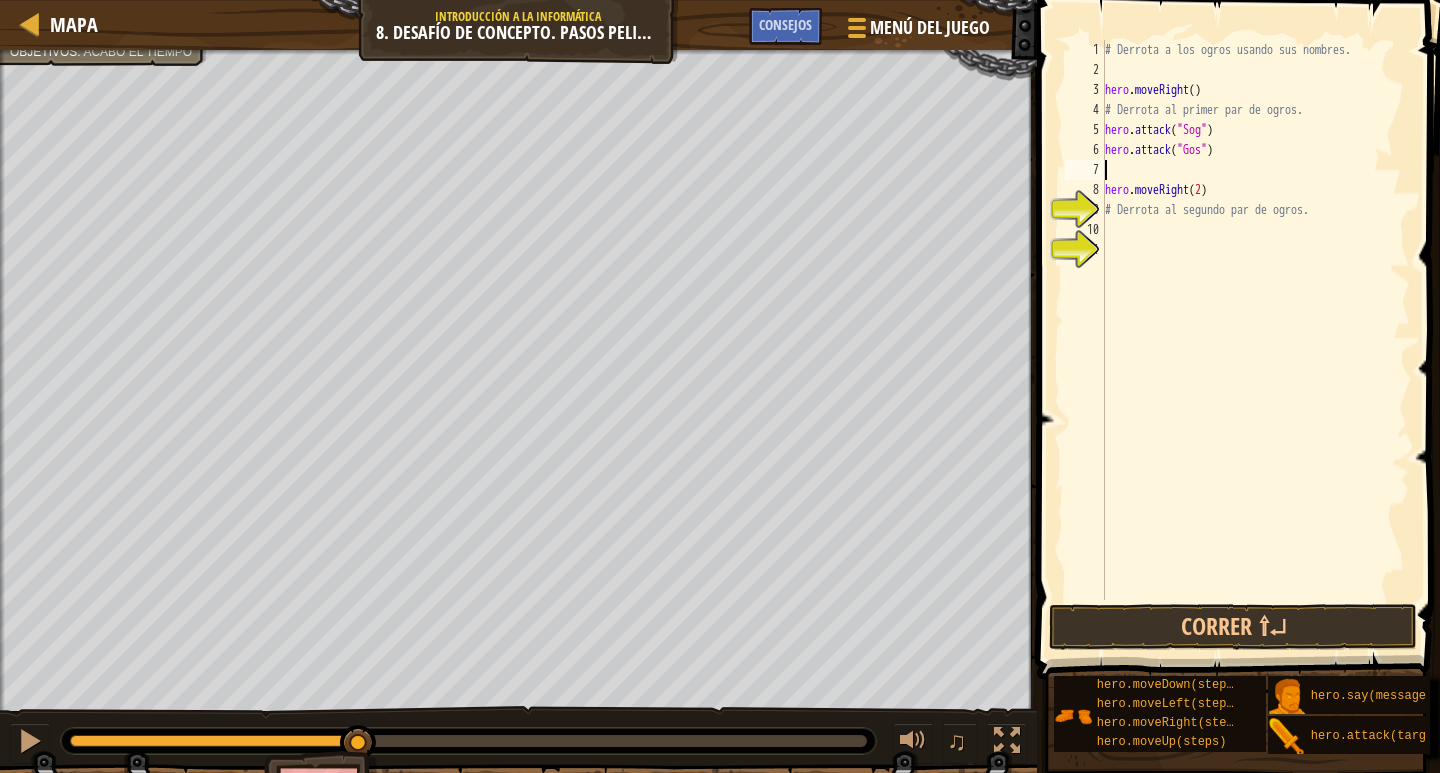 paste on "hero.attack("Gos")" 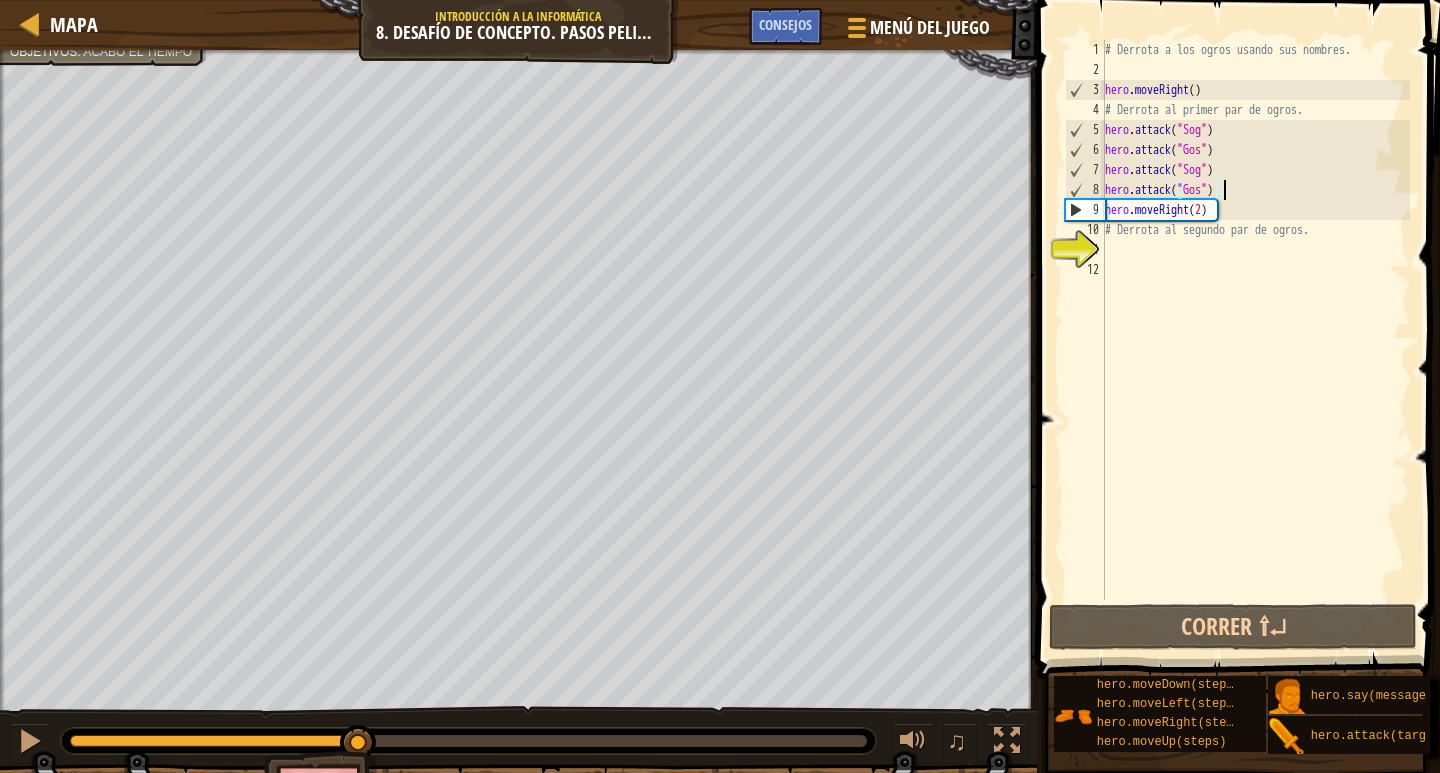 click on "# Derrota a los ogros usando sus nombres. hero . moveRight ( ) # Derrota al primer par de ogros. hero . attack ( "Sog" ) hero . attack ( "Gos" ) hero . attack ( "Sog" ) hero . attack ( "Gos" ) hero . moveRight ( 2 ) # Derrota al segundo par de ogros." at bounding box center (1255, 340) 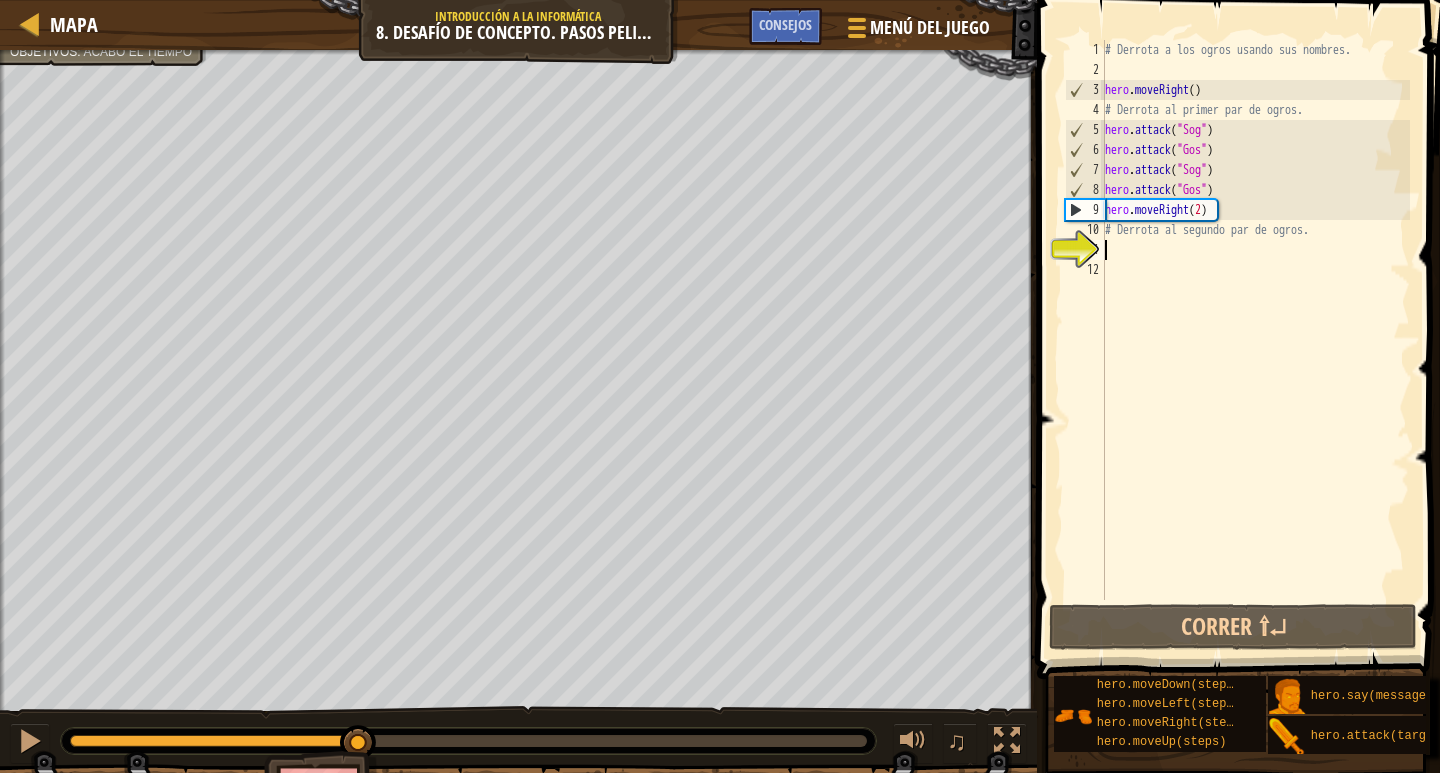 paste on "hero.attack("Gos")" 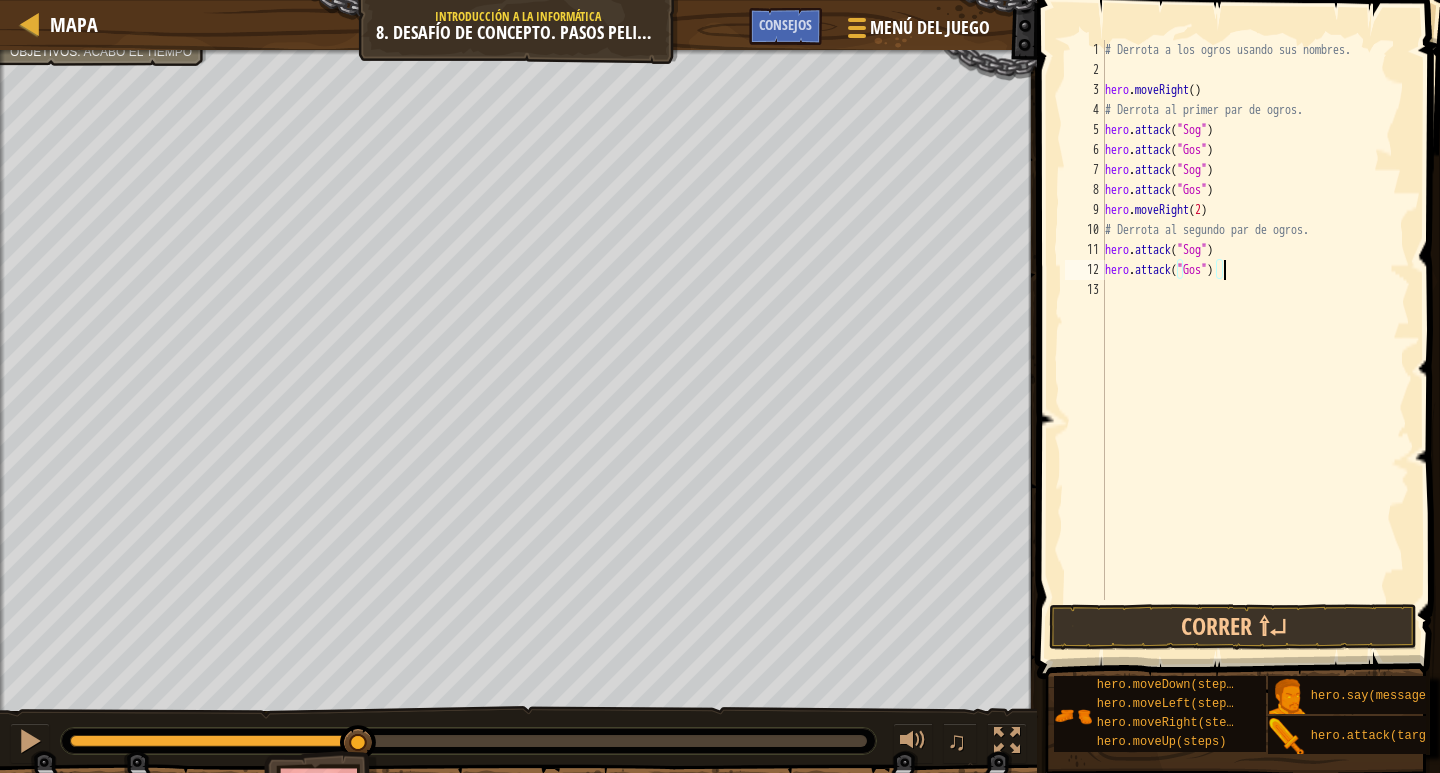 click on "# Derrota a los ogros usando sus nombres. hero . moveRight ( ) # Derrota al primer par de ogros. hero . attack ( "Sog" ) hero . attack ( "Gos" ) hero . attack ( "Sog" ) hero . attack ( "Gos" ) hero . moveRight ( 2 ) # Derrota al segundo par de ogros. hero . attack ( "Sog" ) hero . attack ( "Gos" )" at bounding box center (1255, 340) 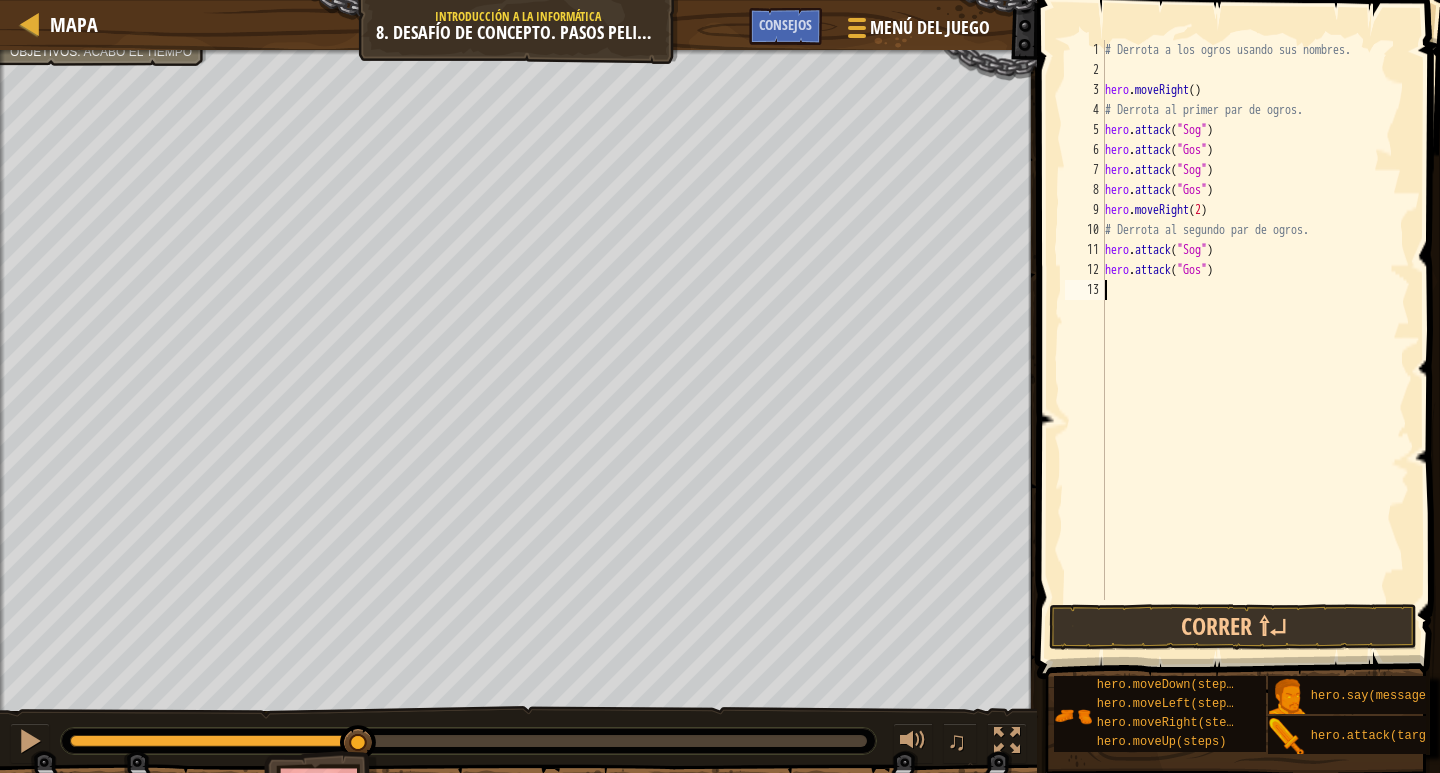 paste on "hero.attack("Gos")" 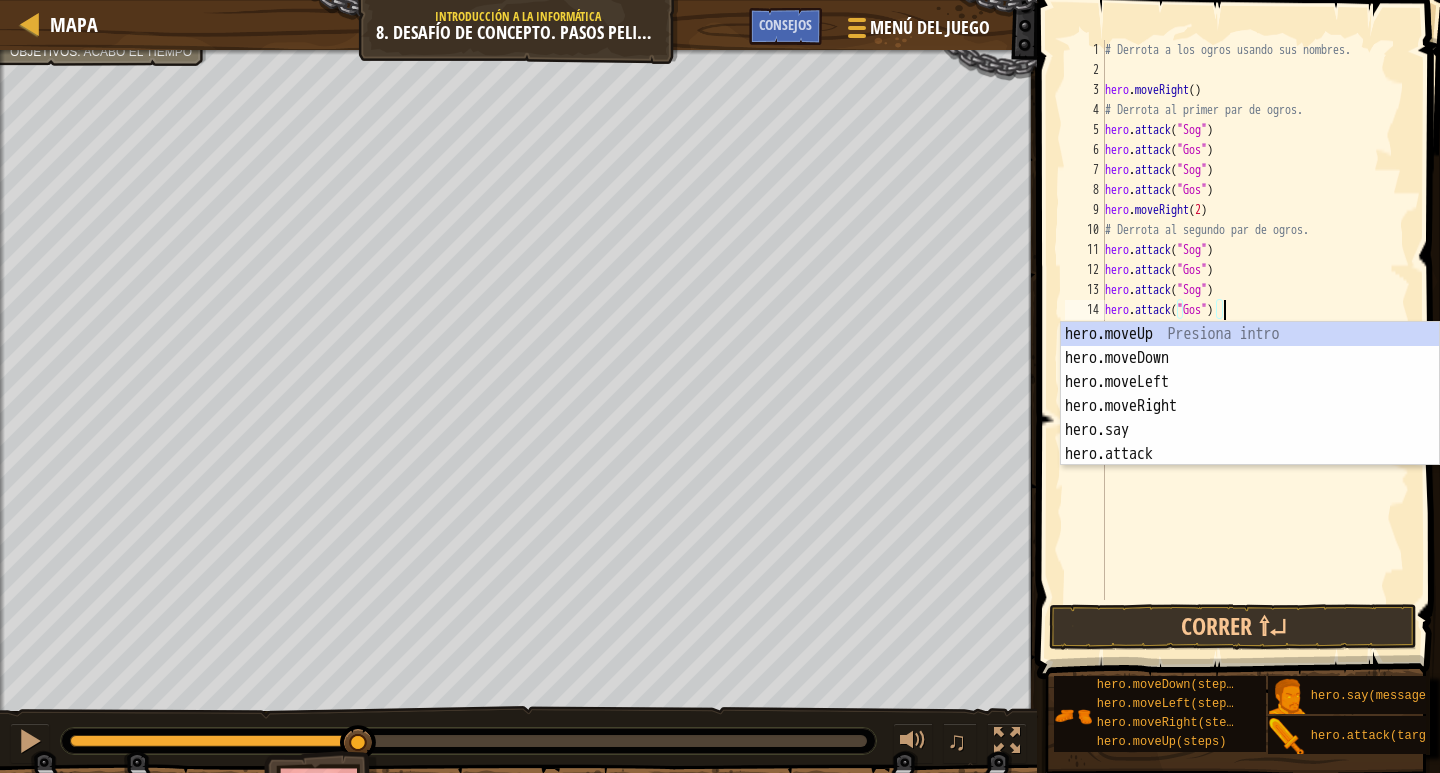 click on "# Derrota a los ogros usando sus nombres. hero . moveRight ( ) # Derrota al primer par de ogros. hero . attack ( "Sog" ) hero . attack ( "Gos" ) hero . attack ( "Sog" ) hero . attack ( "Gos" ) hero . moveRight ( 2 ) # Derrota al segundo par de ogros. hero . attack ( "Sog" ) hero . attack ( "Gos" ) hero . attack ( "Sog" ) hero . attack ( "Gos" )" at bounding box center (1255, 340) 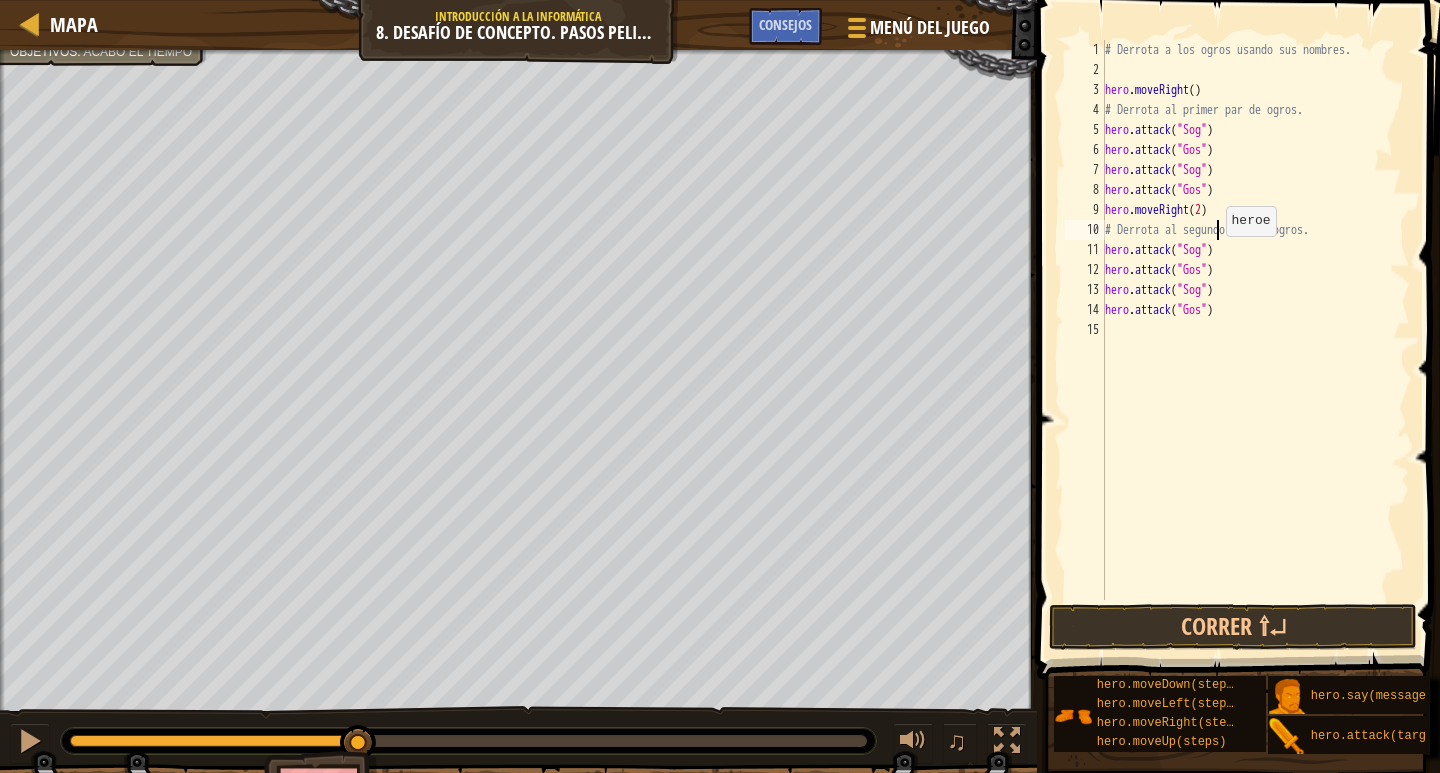 click on "# Derrota a los ogros usando sus nombres. hero . moveRight ( ) # Derrota al primer par de ogros. hero . attack ( "Sog" ) hero . attack ( "Gos" ) hero . attack ( "Sog" ) hero . attack ( "Gos" ) hero . moveRight ( 2 ) # Derrota al segundo par de ogros. hero . attack ( "Sog" ) hero . attack ( "Gos" ) hero . attack ( "Sog" ) hero . attack ( "Gos" )" at bounding box center (1255, 340) 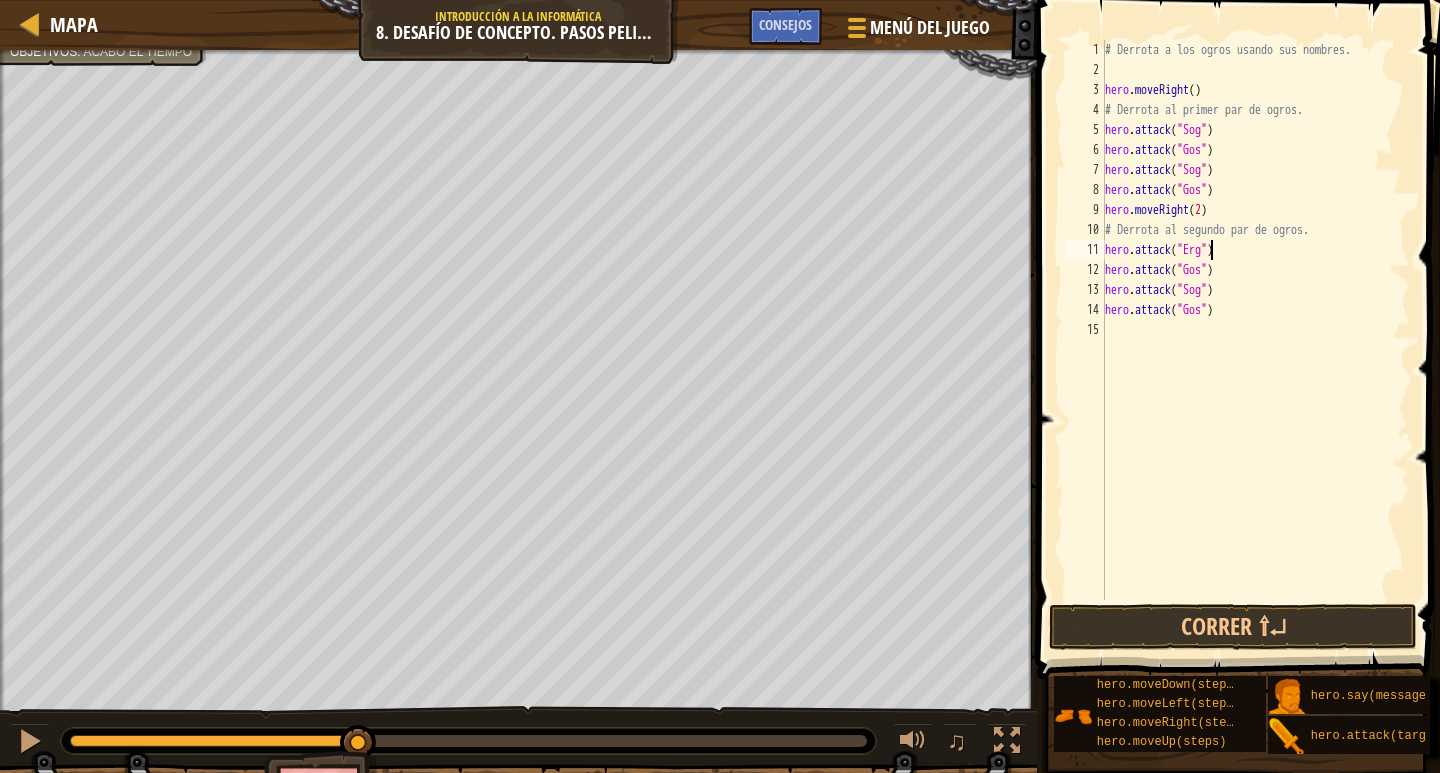 scroll, scrollTop: 9, scrollLeft: 9, axis: both 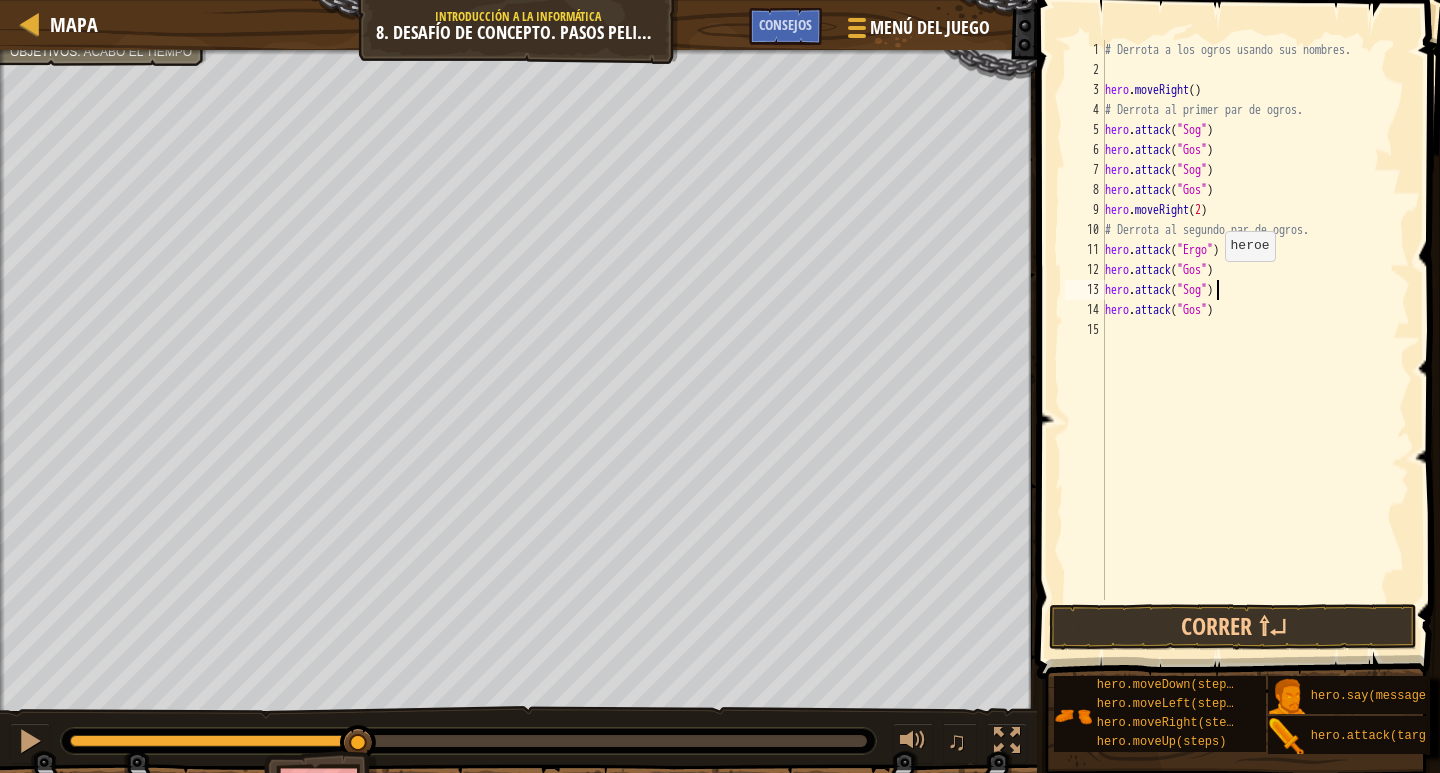 click on "# Derrota a los ogros usando sus nombres. hero . moveRight ( ) # Derrota al primer par de ogros. hero . attack ( "Sog" ) hero . attack ( "Gos" ) hero . attack ( "Sog" ) hero . attack ( "Gos" ) hero . moveRight ( 2 ) # Derrota al segundo par de ogros. hero . attack ( "Ergo" ) hero . attack ( "Gos" ) hero . attack ( "Sog" ) hero . attack ( "Gos" )" at bounding box center [1255, 340] 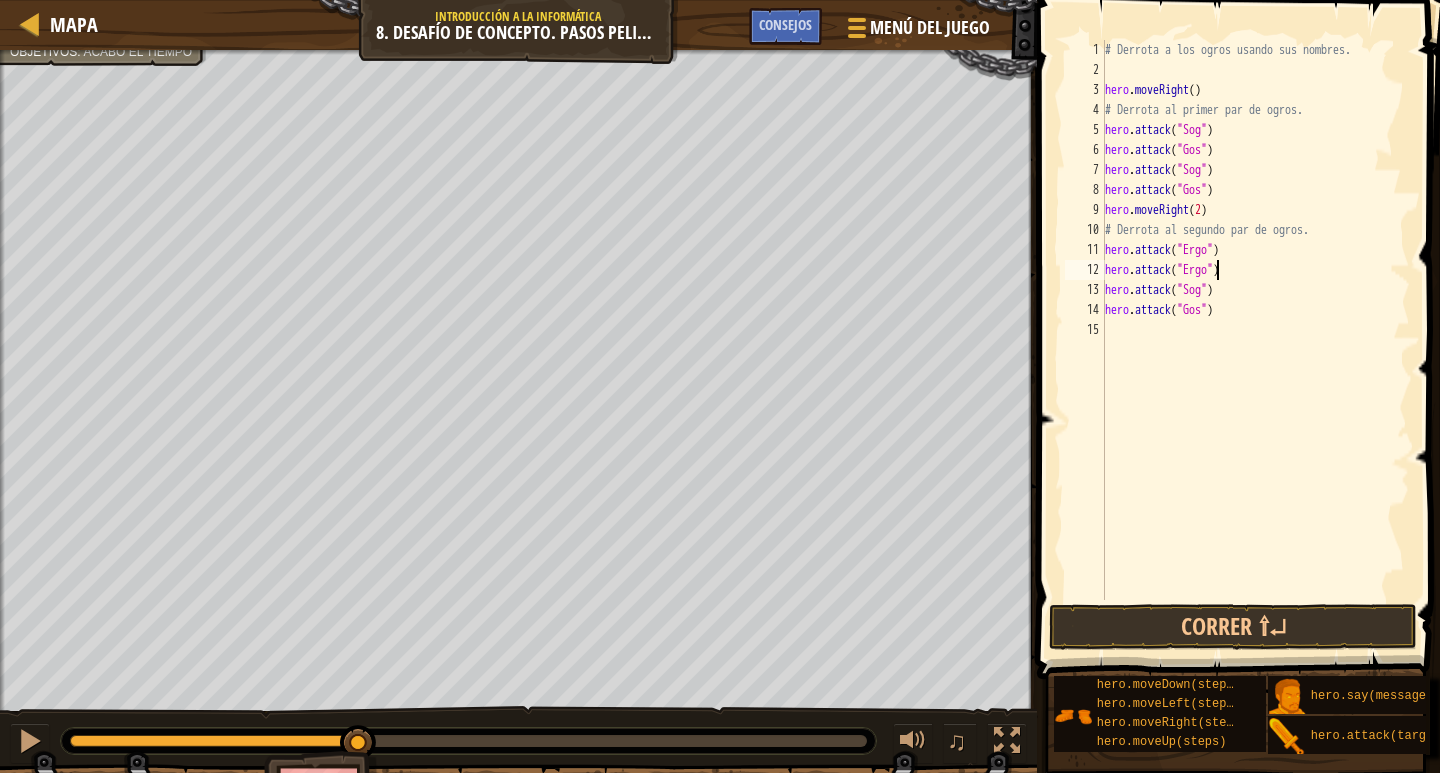 scroll, scrollTop: 9, scrollLeft: 9, axis: both 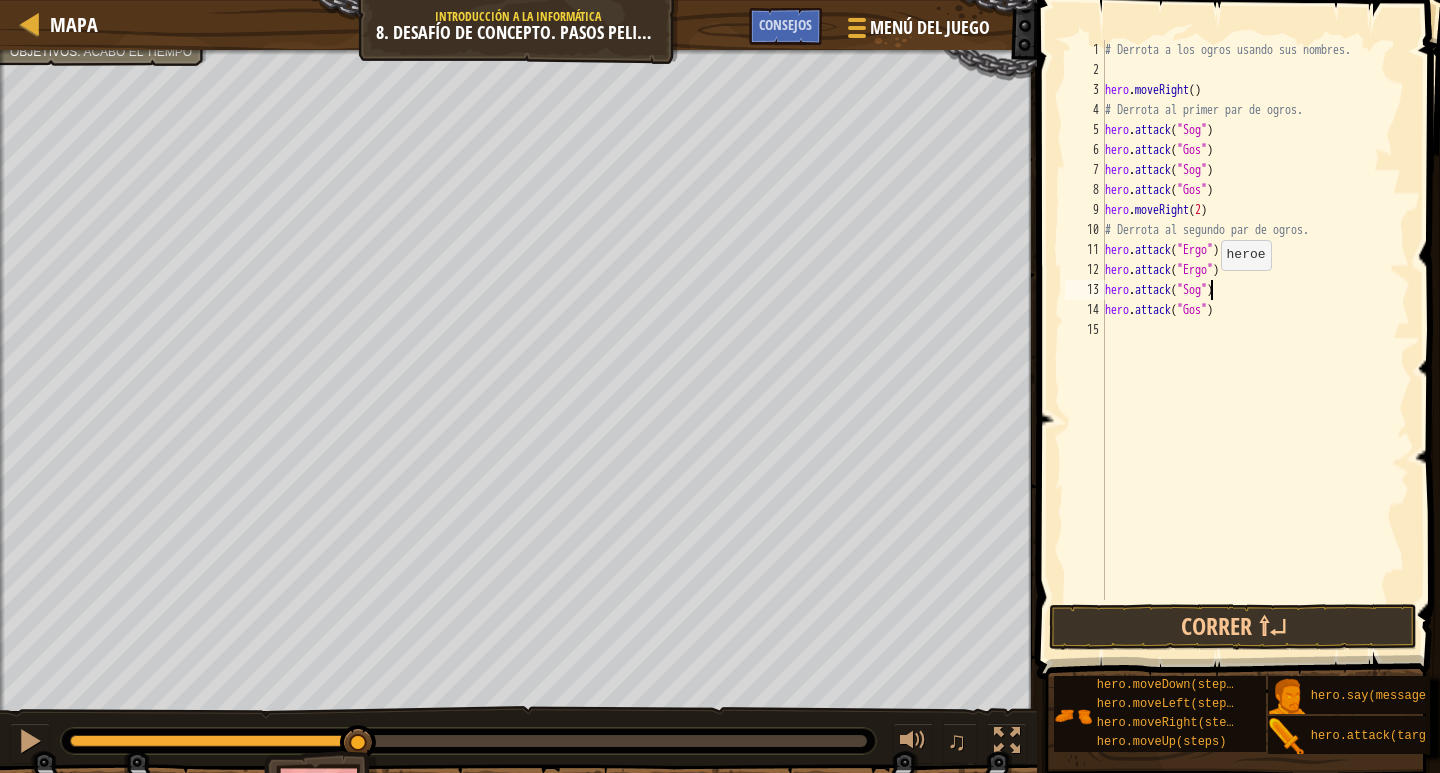 click on "# Derrota a los ogros usando sus nombres. hero . moveRight ( ) # Derrota al primer par de ogros. hero . attack ( "Sog" ) hero . attack ( "Gos" ) hero . attack ( "Sog" ) hero . attack ( "Gos" ) hero . moveRight ( 2 ) # Derrota al segundo par de ogros. hero . attack ( "Ergo" ) hero . attack ( "Ergo" ) hero . attack ( "Sog" ) hero . attack ( "Gos" )" at bounding box center [1255, 340] 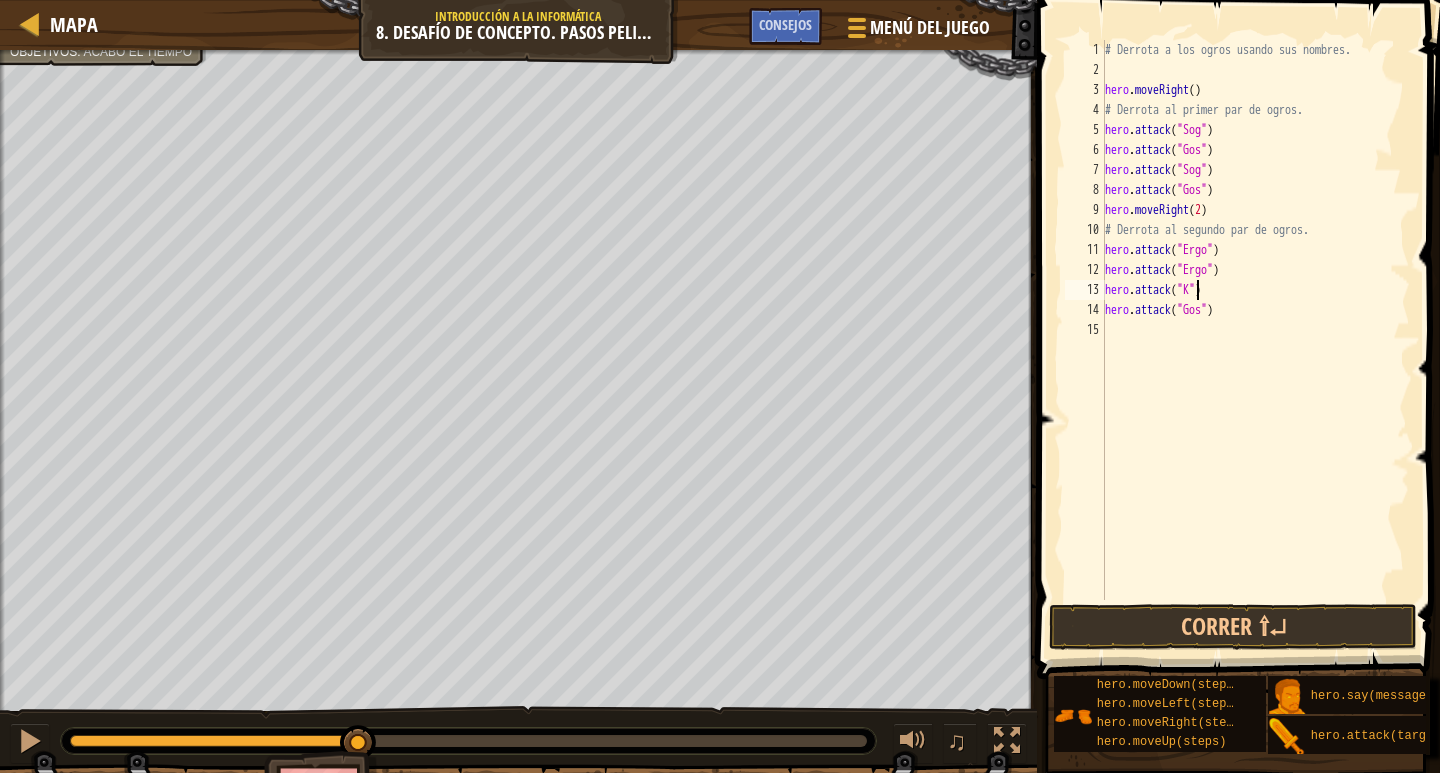 scroll, scrollTop: 9, scrollLeft: 8, axis: both 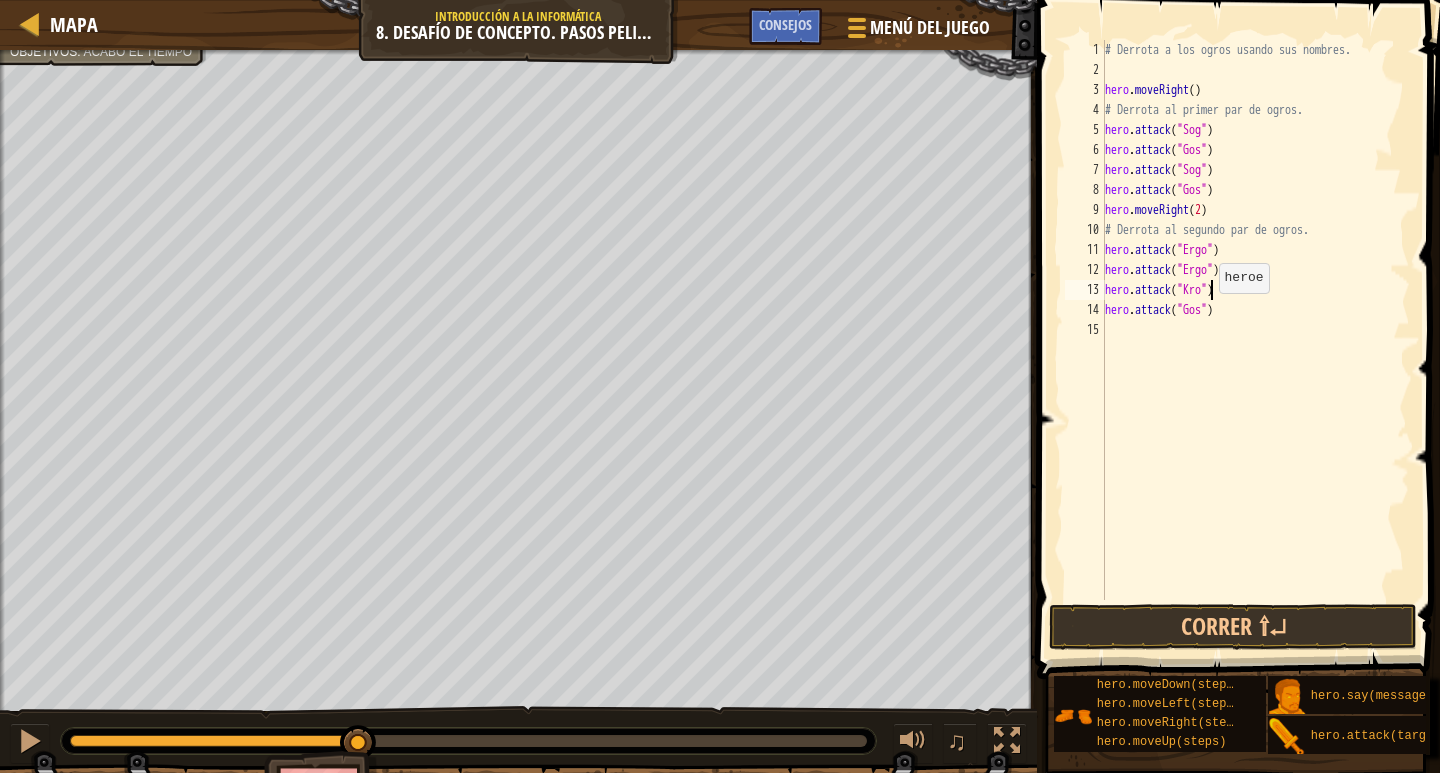 click on "# Derrota a los ogros usando sus nombres. hero . moveRight ( ) # Derrota al primer par de ogros. hero . attack ( "Sog" ) hero . attack ( "Gos" ) hero . attack ( "Sog" ) hero . attack ( "Gos" ) hero . moveRight ( 2 ) # Derrota al segundo par de ogros. hero . attack ( "Ergo" ) hero . attack ( "Ergo" ) hero . attack ( "Kro" ) hero . attack ( "Gos" )" at bounding box center (1255, 340) 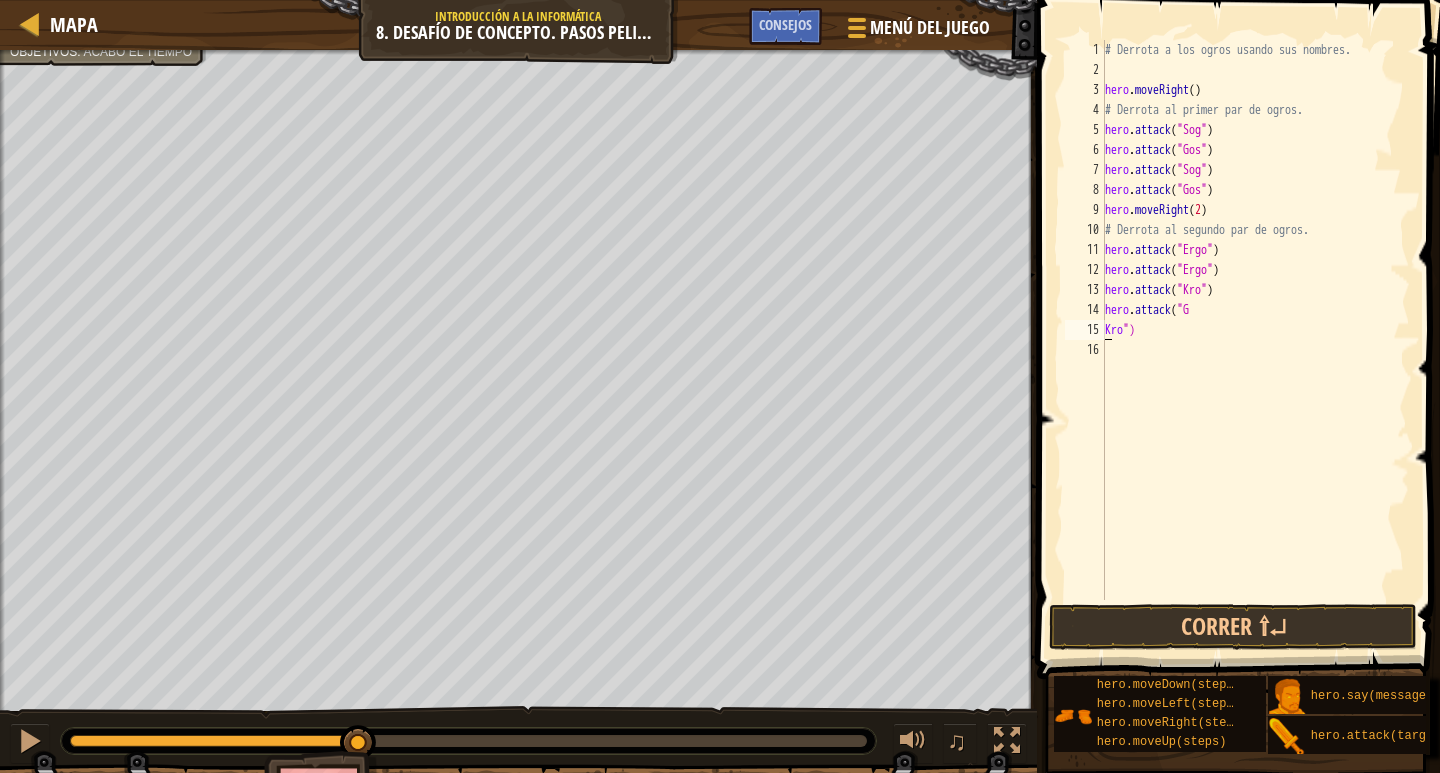 scroll, scrollTop: 9, scrollLeft: 2, axis: both 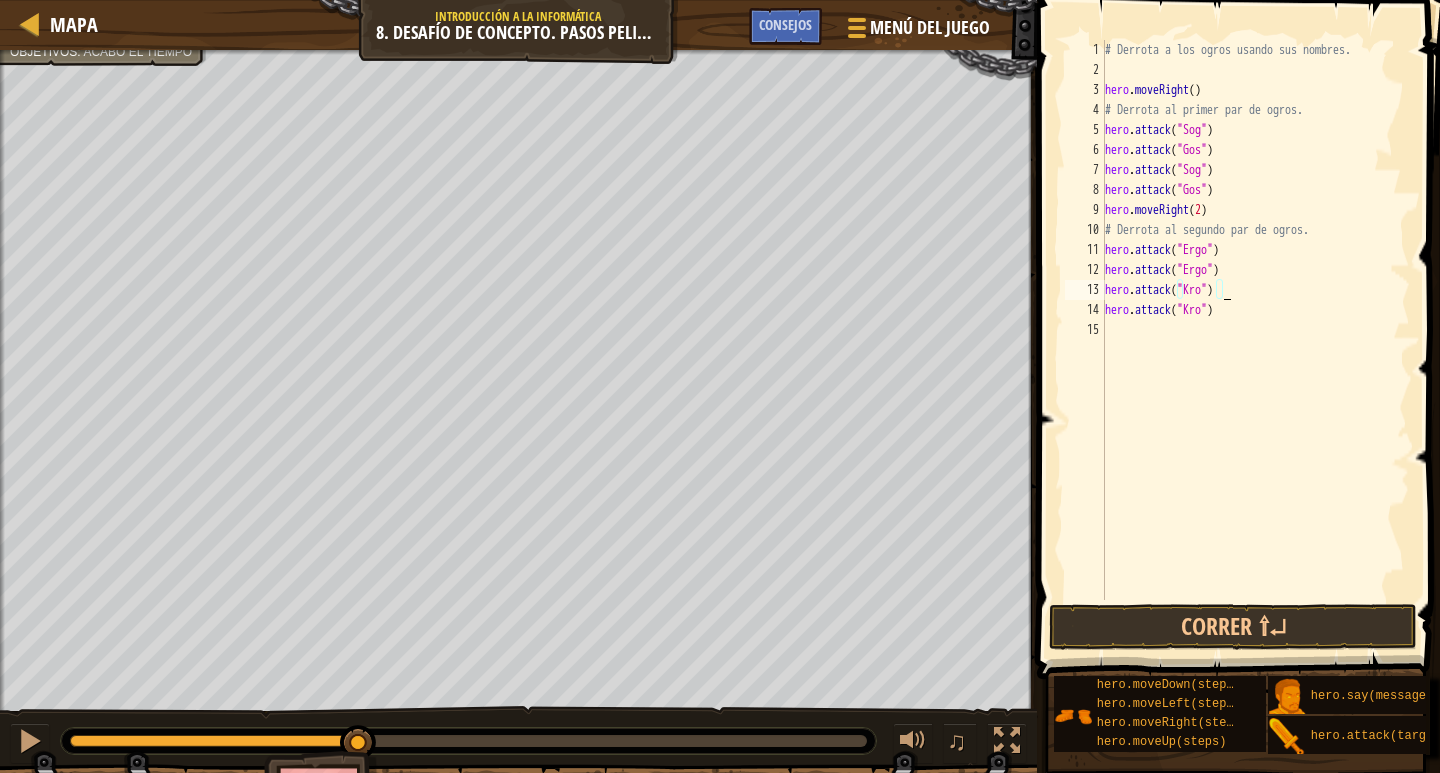 click on "# Derrota a los ogros usando sus nombres. hero . moveRight ( ) # Derrota al primer par de ogros. hero . attack ( "Sog" ) hero . attack ( "Gos" ) hero . attack ( "Sog" ) hero . attack ( "Gos" ) hero . moveRight ( 2 ) # Derrota al segundo par de ogros. hero . attack ( "Ergo" ) hero . attack ( "Ergo" ) hero . attack ( "Kro" ) hero . attack ( "Kro" )" at bounding box center (1255, 340) 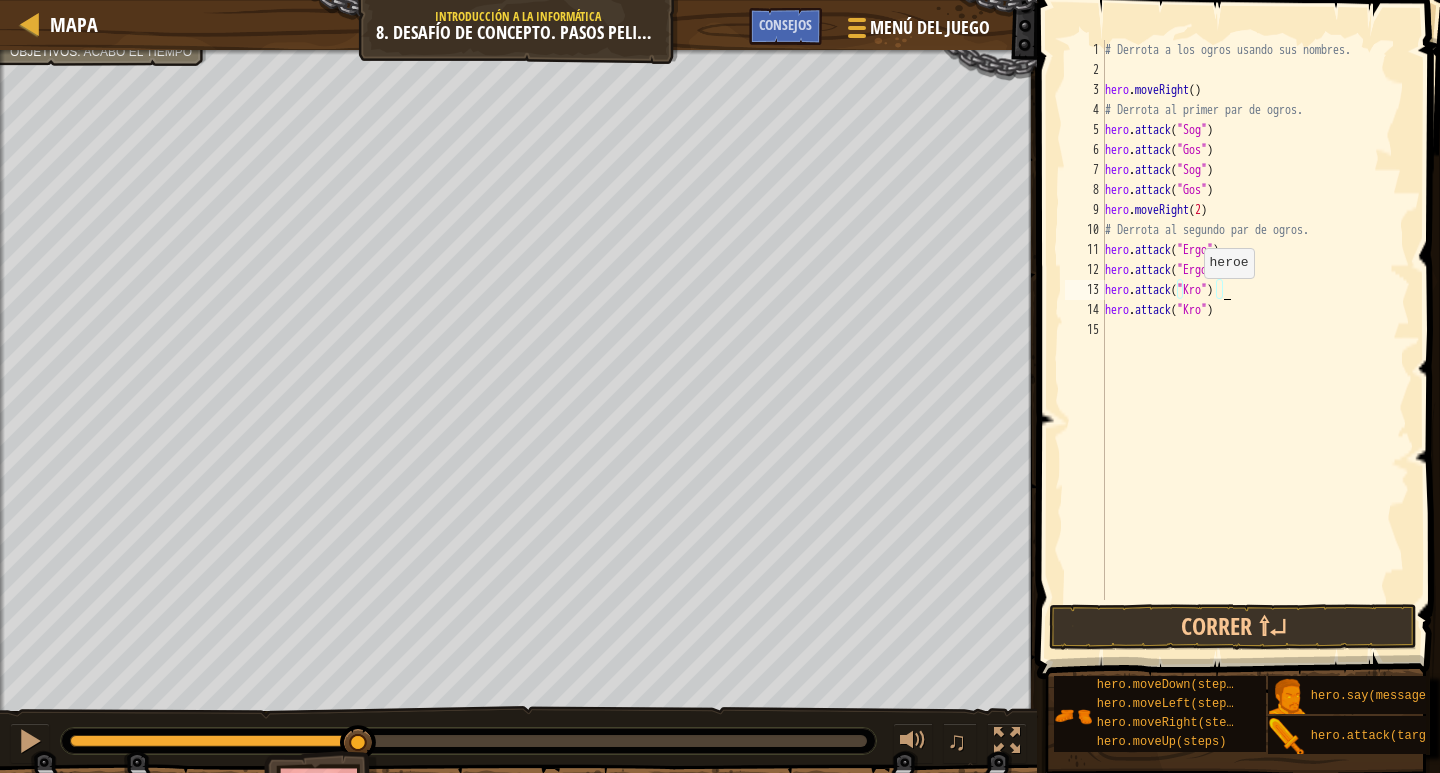 click on "# Derrota a los ogros usando sus nombres. hero . moveRight ( ) # Derrota al primer par de ogros. hero . attack ( "Sog" ) hero . attack ( "Gos" ) hero . attack ( "Sog" ) hero . attack ( "Gos" ) hero . moveRight ( 2 ) # Derrota al segundo par de ogros. hero . attack ( "Ergo" ) hero . attack ( "Ergo" ) hero . attack ( "Kro" ) hero . attack ( "Kro" )" at bounding box center (1255, 340) 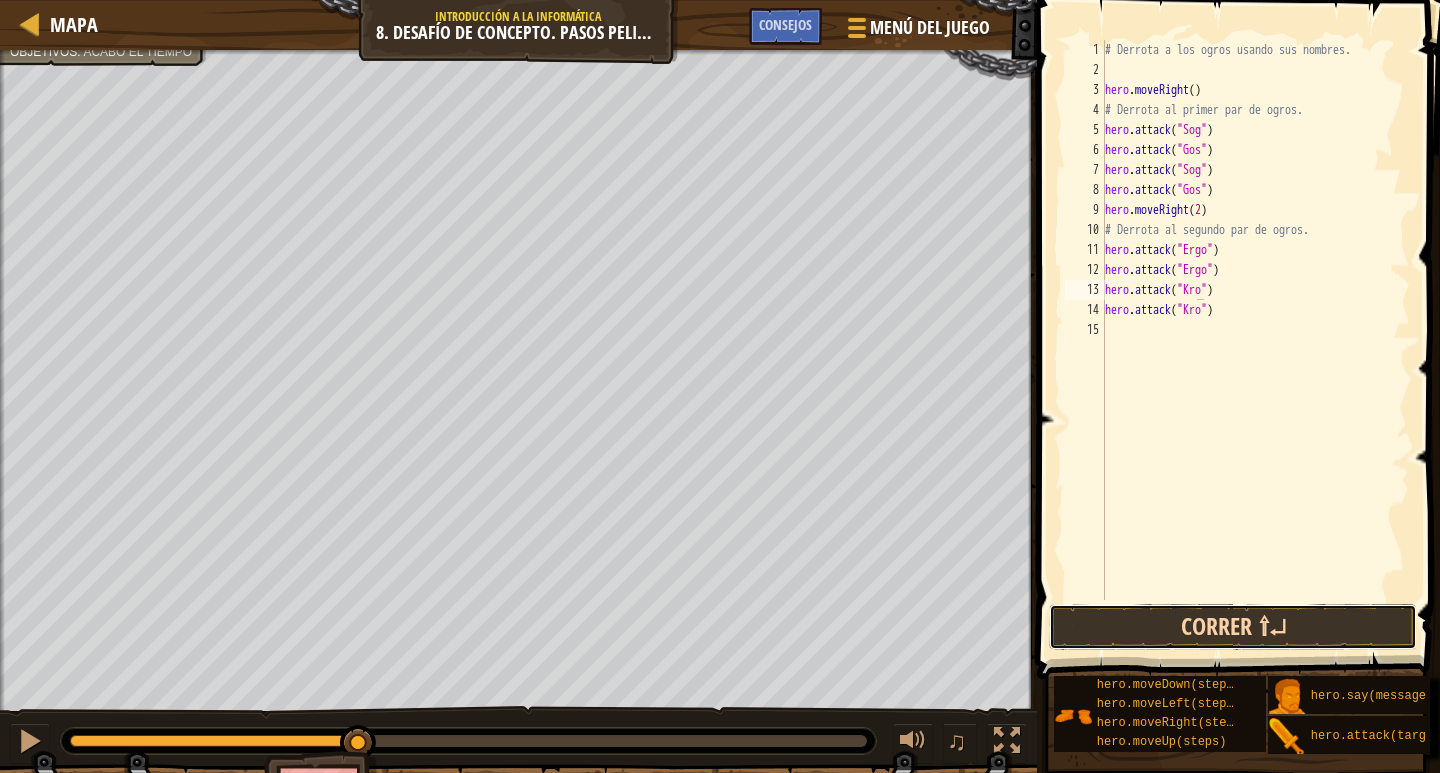 click on "Correr ⇧↵" at bounding box center (1233, 627) 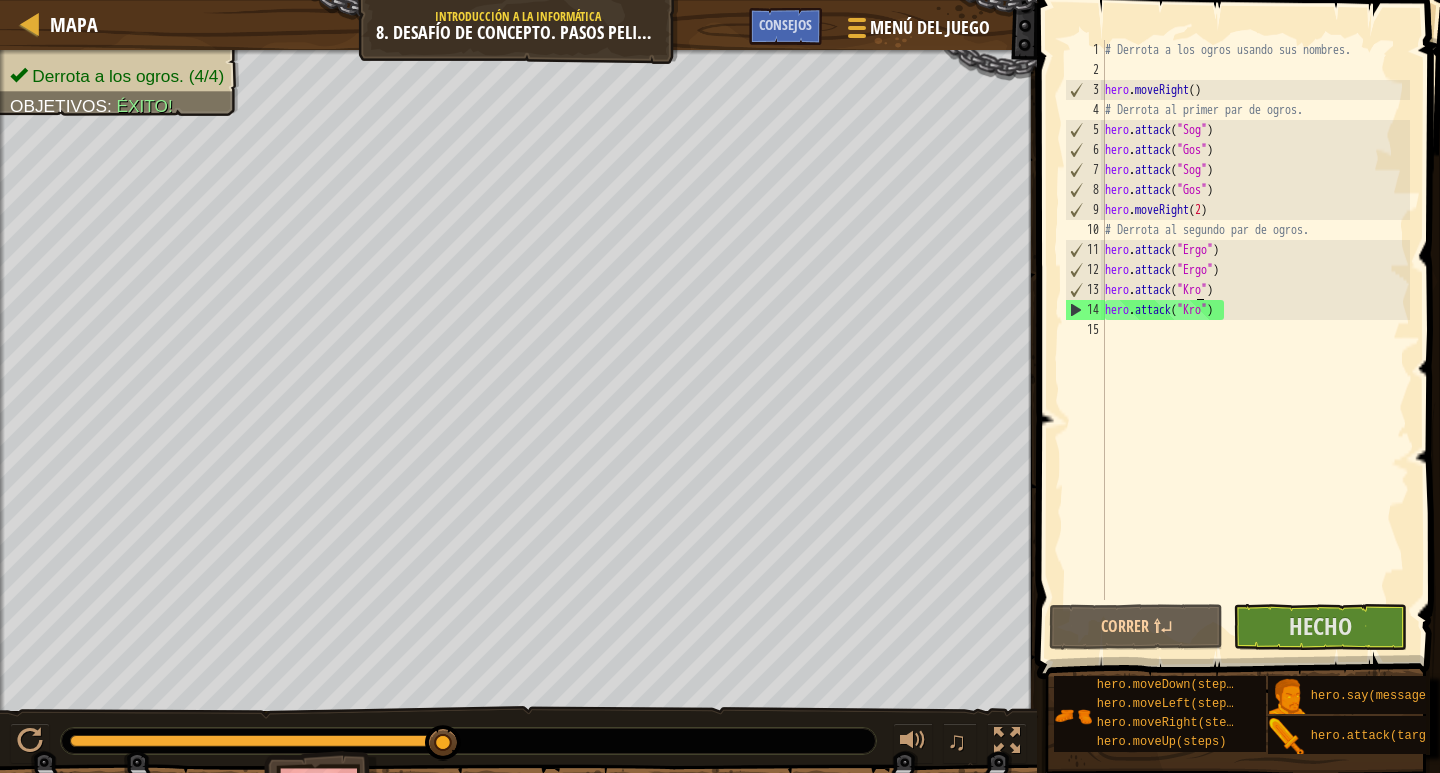 click on "# Derrota a los ogros usando sus nombres. hero . moveRight ( ) # Derrota al primer par de ogros. hero . attack ( "Sog" ) hero . attack ( "Gos" ) hero . attack ( "Sog" ) hero . attack ( "Gos" ) hero . moveRight ( 2 ) # Derrota al segundo par de ogros. hero . attack ( "Ergo" ) hero . attack ( "Ergo" ) hero . attack ( "Kro" ) hero . attack ( "Kro" )" at bounding box center (1255, 340) 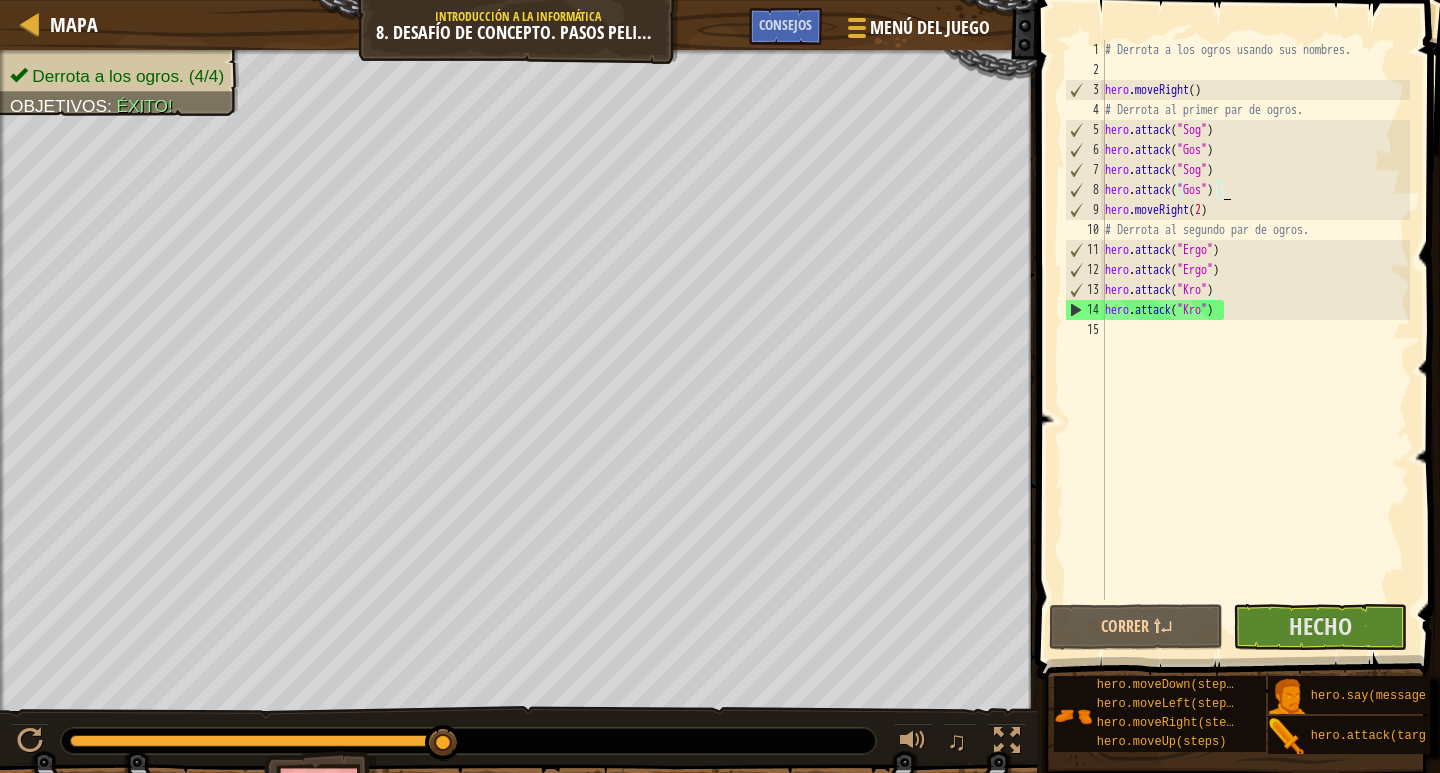 scroll, scrollTop: 9, scrollLeft: 0, axis: vertical 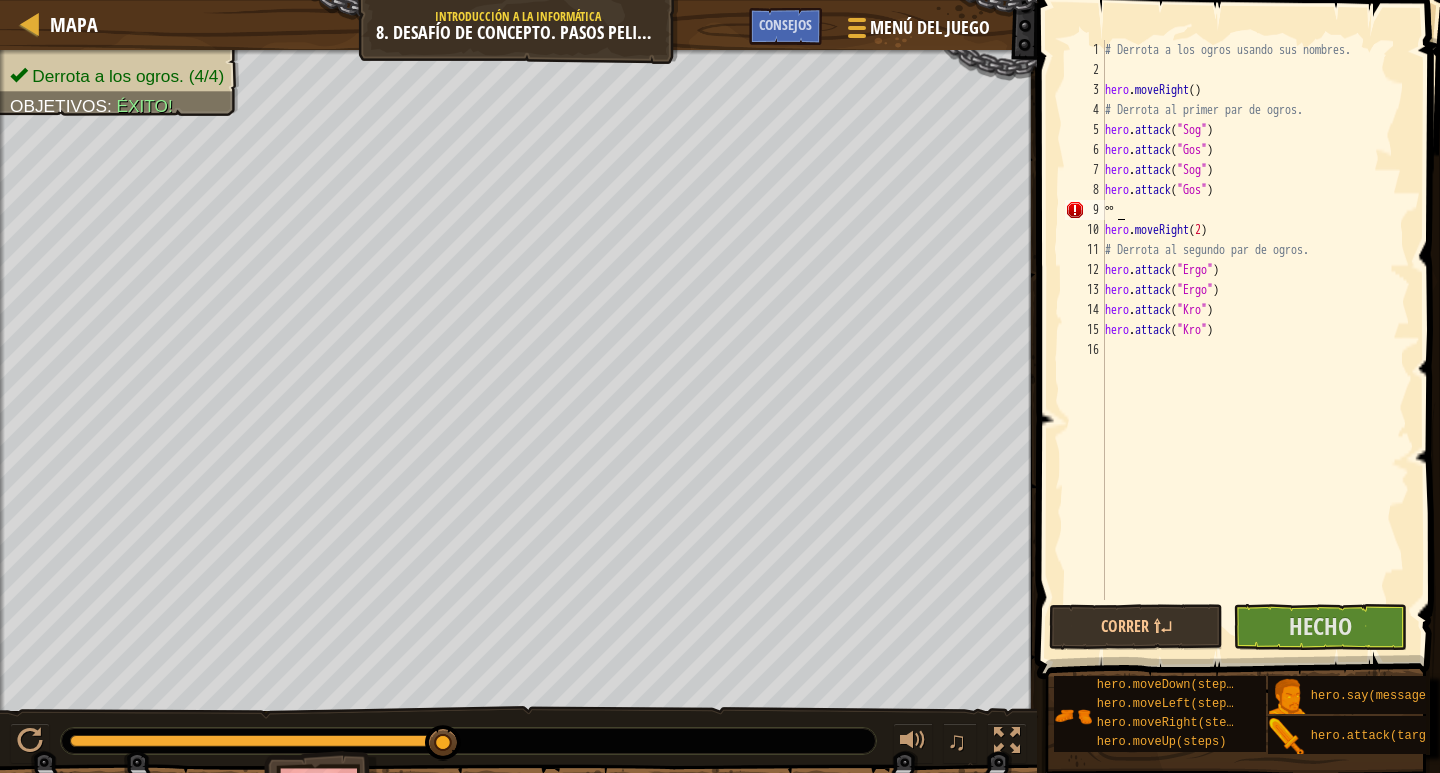 type on "º" 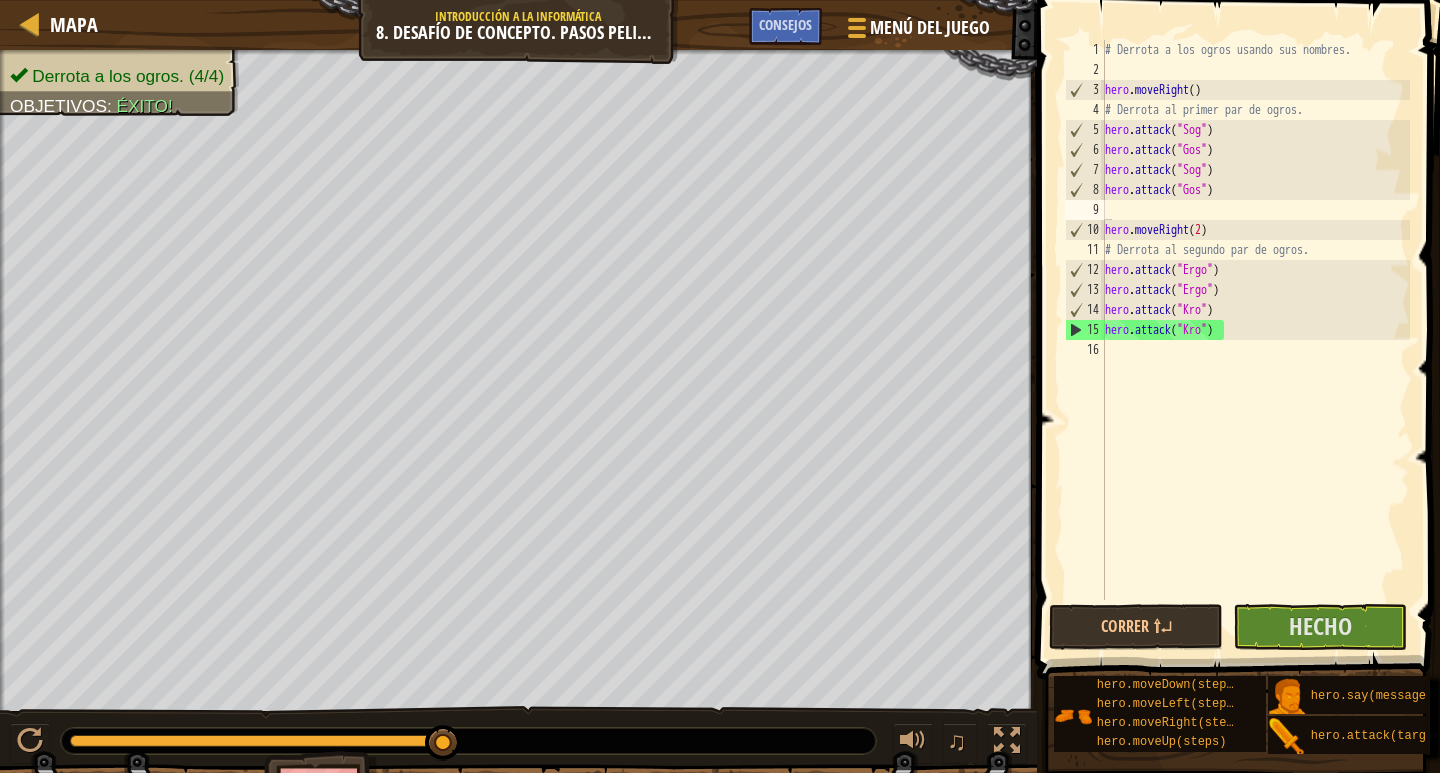 click on "# Derrota a los ogros usando sus nombres. hero . moveRight ( ) # Derrota al primer par de ogros. hero . attack ( "Sog" ) hero . attack ( "Gos" ) hero . attack ( "Sog" ) hero . attack ( "Gos" ) hero . moveRight ( 2 ) # Derrota al segundo par de ogros. hero . attack ( "Ergo" ) hero . attack ( "Ergo" ) hero . attack ( "Kro" ) hero . attack ( "Kro" )" at bounding box center (1255, 340) 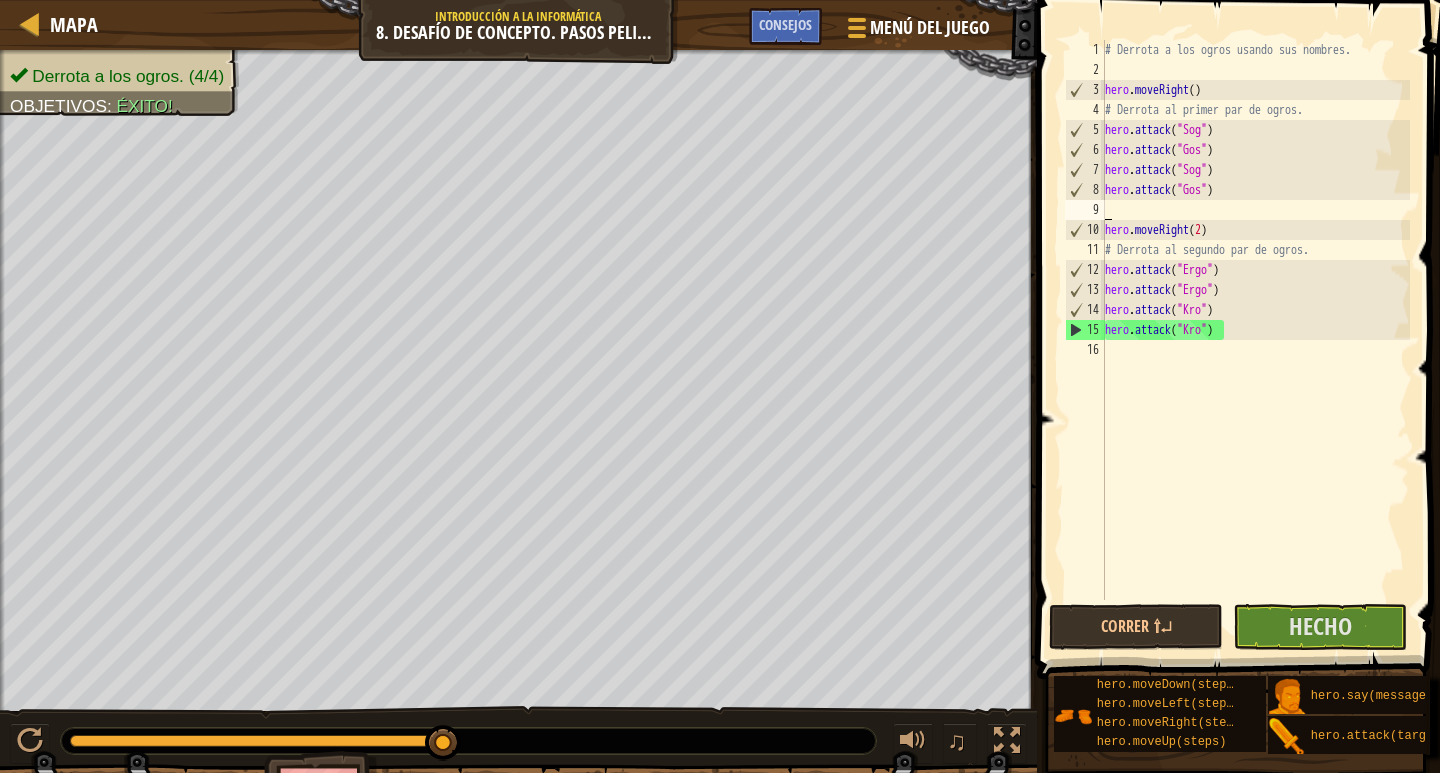click on "# Derrota a los ogros usando sus nombres. hero . moveRight ( ) # Derrota al primer par de ogros. hero . attack ( "Sog" ) hero . attack ( "Gos" ) hero . attack ( "Sog" ) hero . attack ( "Gos" ) hero . moveRight ( 2 ) # Derrota al segundo par de ogros. hero . attack ( "Ergo" ) hero . attack ( "Ergo" ) hero . attack ( "Kro" ) hero . attack ( "Kro" )" at bounding box center (1255, 340) 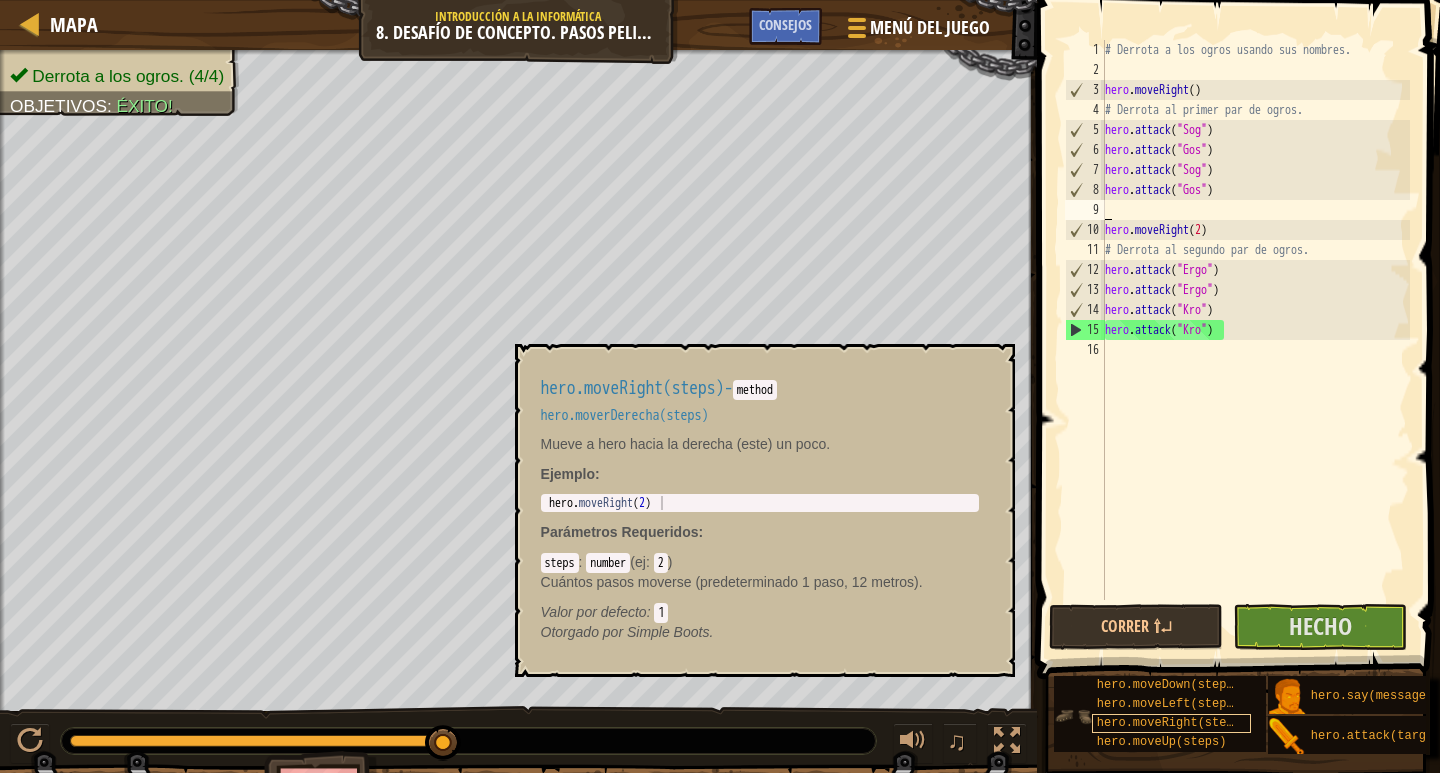 scroll, scrollTop: 0, scrollLeft: 0, axis: both 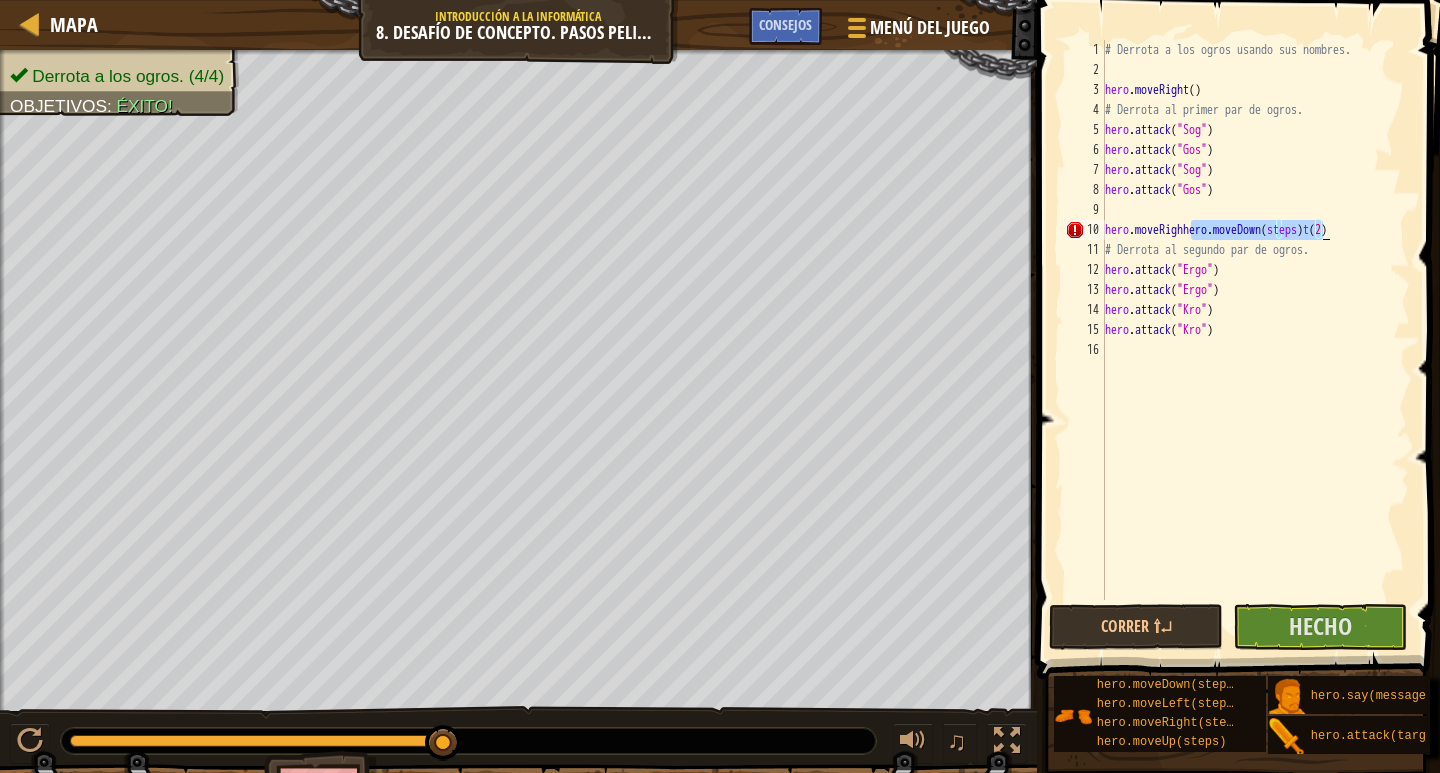 type on "hero.moveRight(2)" 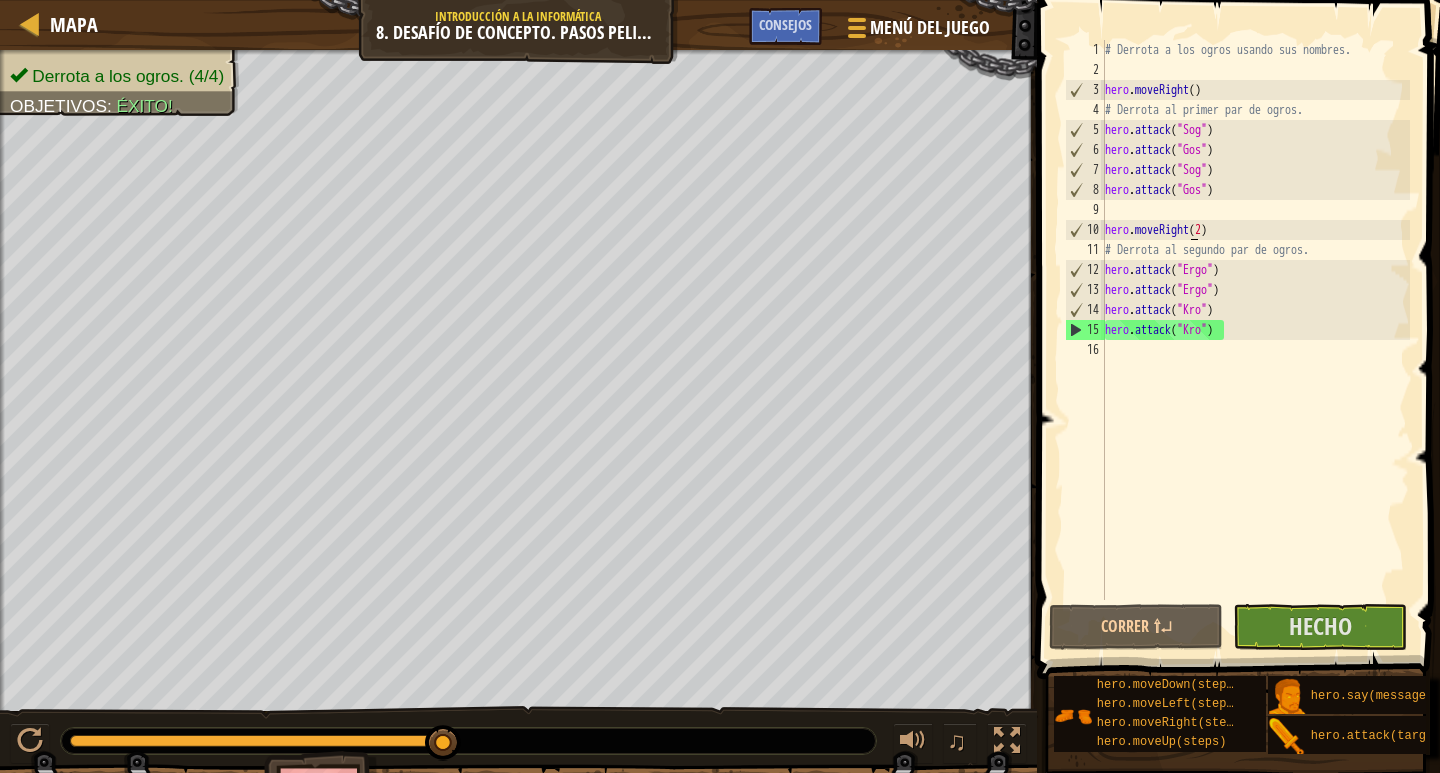 click on "# Derrota a los ogros usando sus nombres. hero . moveRight ( ) # Derrota al primer par de ogros. hero . attack ( "Sog" ) hero . attack ( "Gos" ) hero . attack ( "Sog" ) hero . attack ( "Gos" ) hero . moveRight ( 2 ) # Derrota al segundo par de ogros. hero . attack ( "Ergo" ) hero . attack ( "Ergo" ) hero . attack ( "Kro" ) hero . attack ( "Kro" )" at bounding box center [1255, 340] 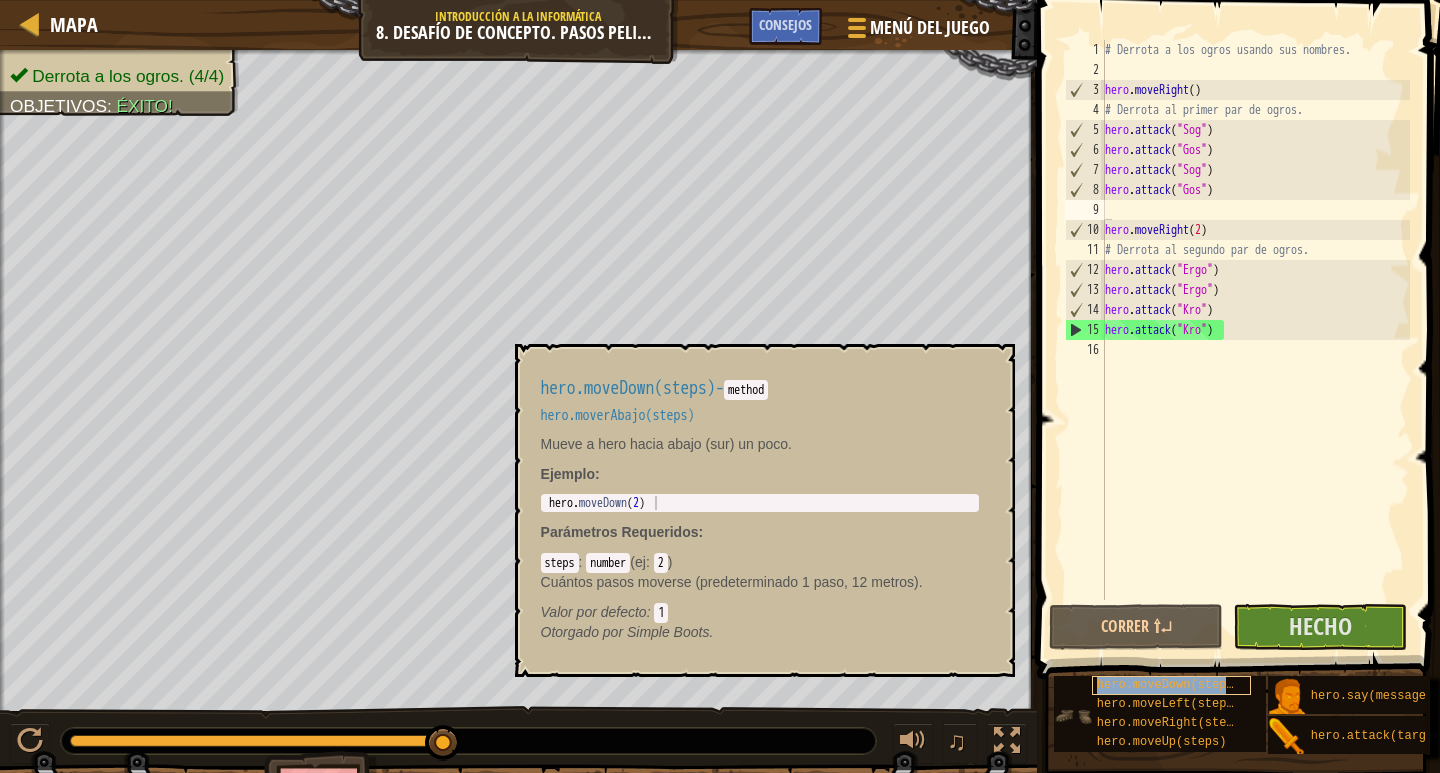 type on "hero.moveDown(steps)" 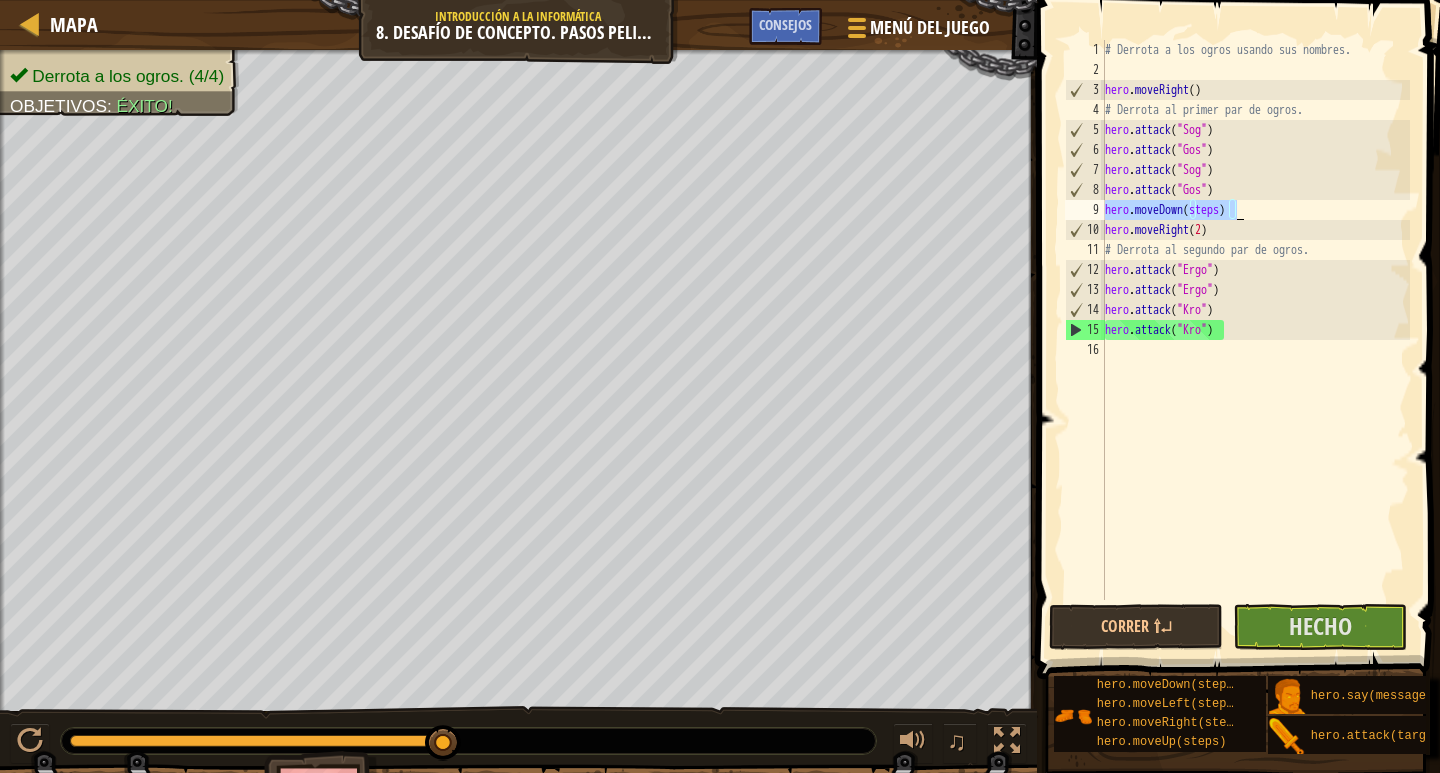 click on "# Derrota a los ogros usando sus nombres. hero . moveRight ( ) # Derrota al primer par de ogros. hero . attack ( "Sog" ) hero . attack ( "Gos" ) hero . attack ( "Sog" ) hero . attack ( "Gos" ) hero . moveDown ( steps ) hero . moveRight ( 2 ) # Derrota al segundo par de ogros. hero . attack ( "Ergo" ) hero . attack ( "Ergo" ) hero . attack ( "Kro" ) hero . attack ( "Kro" )" at bounding box center (1255, 320) 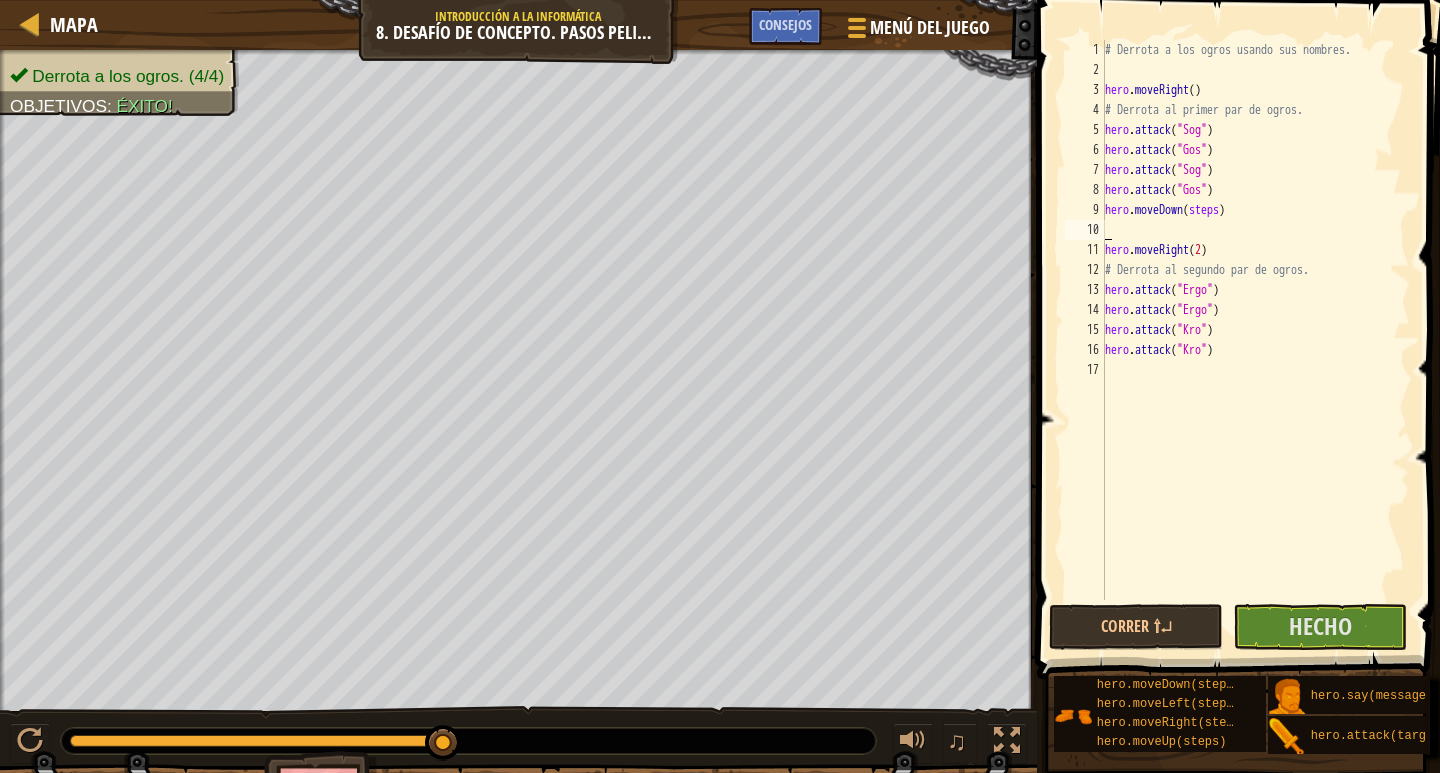click on "# Derrota a los ogros usando sus nombres. hero . moveRight ( ) # Derrota al primer par de ogros. hero . attack ( "Sog" ) hero . attack ( "Gos" ) hero . attack ( "Sog" ) hero . attack ( "Gos" ) hero . moveDown ( steps ) hero . moveRight ( 2 ) # Derrota al segundo par de ogros. hero . attack ( "Ergo" ) hero . attack ( "Ergo" ) hero . attack ( "Kro" ) hero . attack ( "Kro" )" at bounding box center [1255, 340] 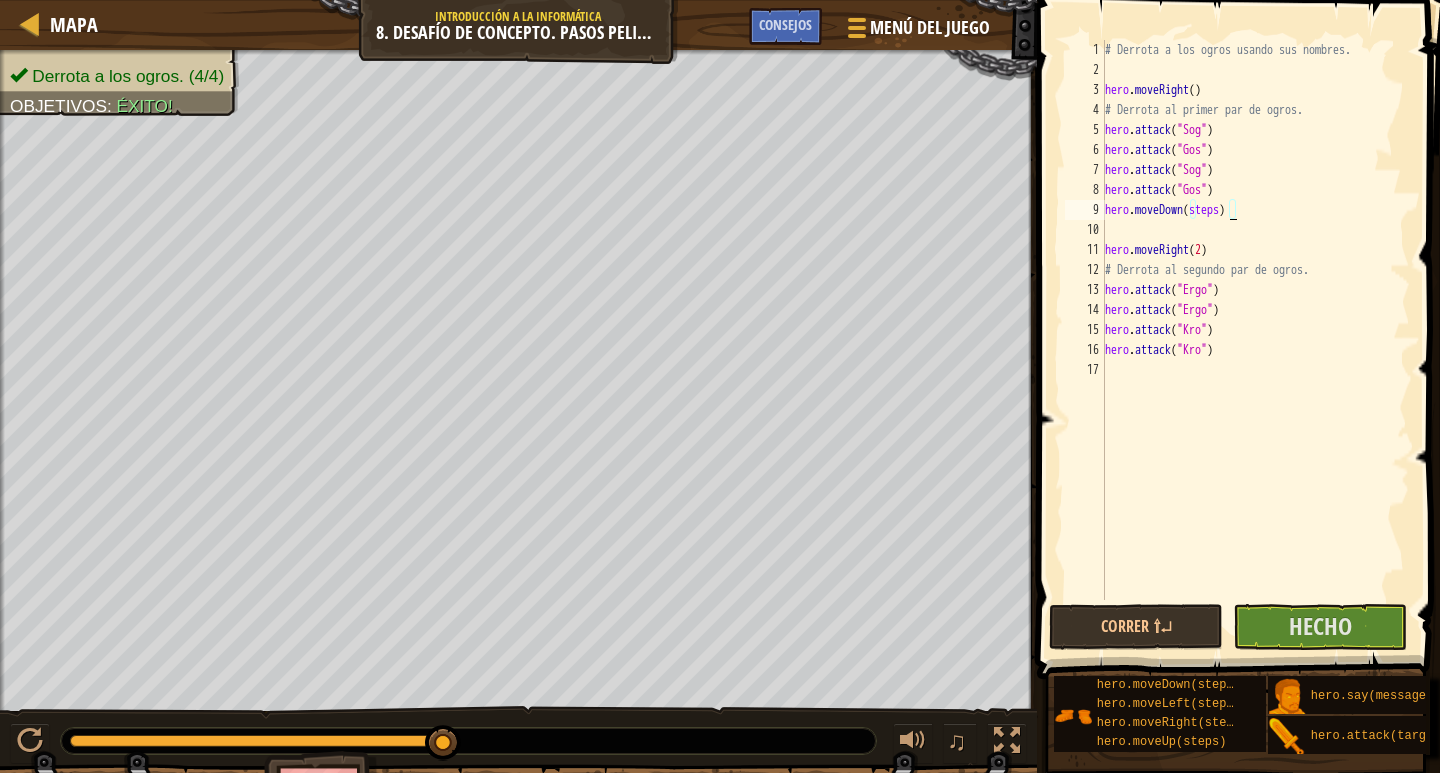 click on "# Derrota a los ogros usando sus nombres. hero . moveRight ( ) # Derrota al primer par de ogros. hero . attack ( "Sog" ) hero . attack ( "Gos" ) hero . attack ( "Sog" ) hero . attack ( "Gos" ) hero . moveDown ( steps ) hero . moveRight ( 2 ) # Derrota al segundo par de ogros. hero . attack ( "Ergo" ) hero . attack ( "Ergo" ) hero . attack ( "Kro" ) hero . attack ( "Kro" )" at bounding box center [1255, 340] 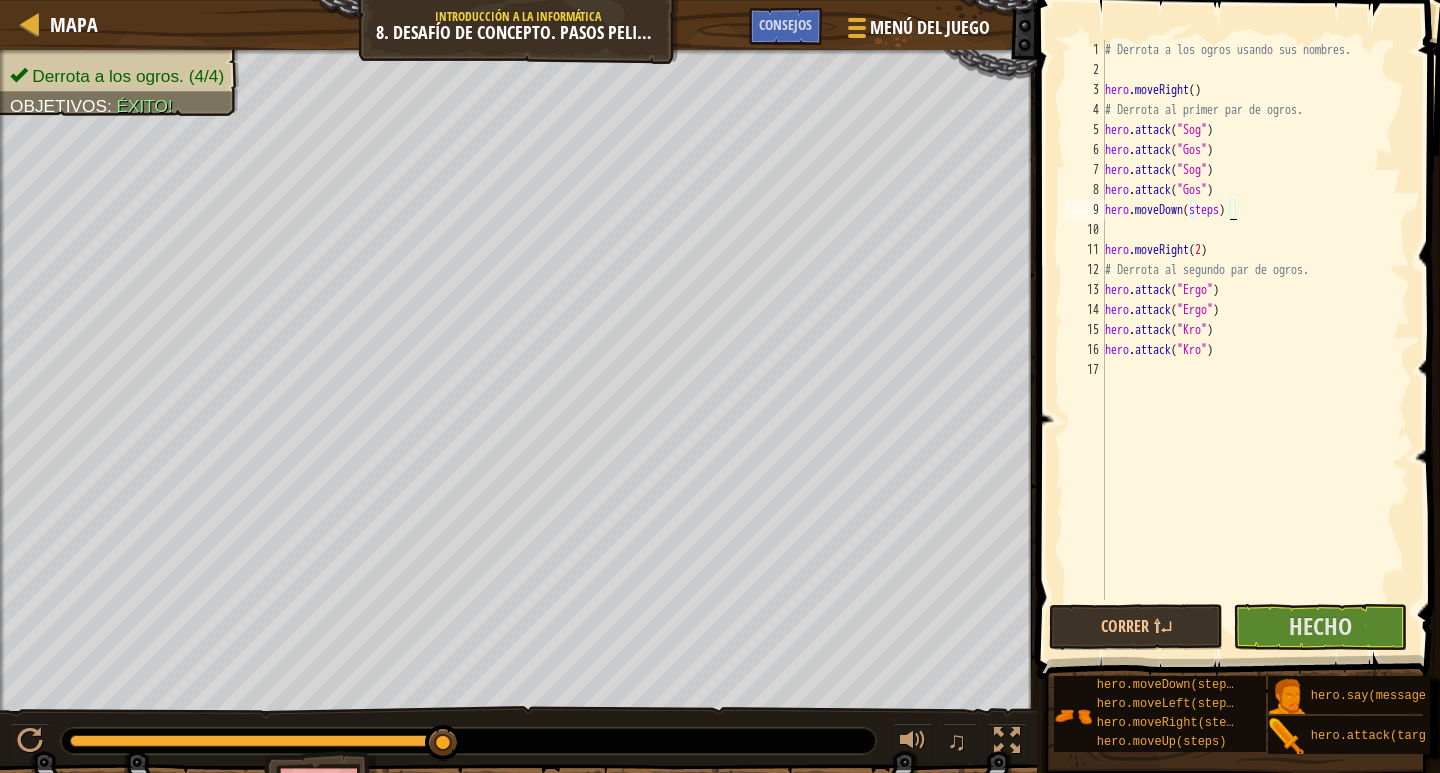 click on "# Derrota a los ogros usando sus nombres. hero . moveRight ( ) # Derrota al primer par de ogros. hero . attack ( "Sog" ) hero . attack ( "Gos" ) hero . attack ( "Sog" ) hero . attack ( "Gos" ) hero . moveDown ( steps ) hero . moveRight ( 2 ) # Derrota al segundo par de ogros. hero . attack ( "Ergo" ) hero . attack ( "Ergo" ) hero . attack ( "Kro" ) hero . attack ( "Kro" )" at bounding box center [1255, 340] 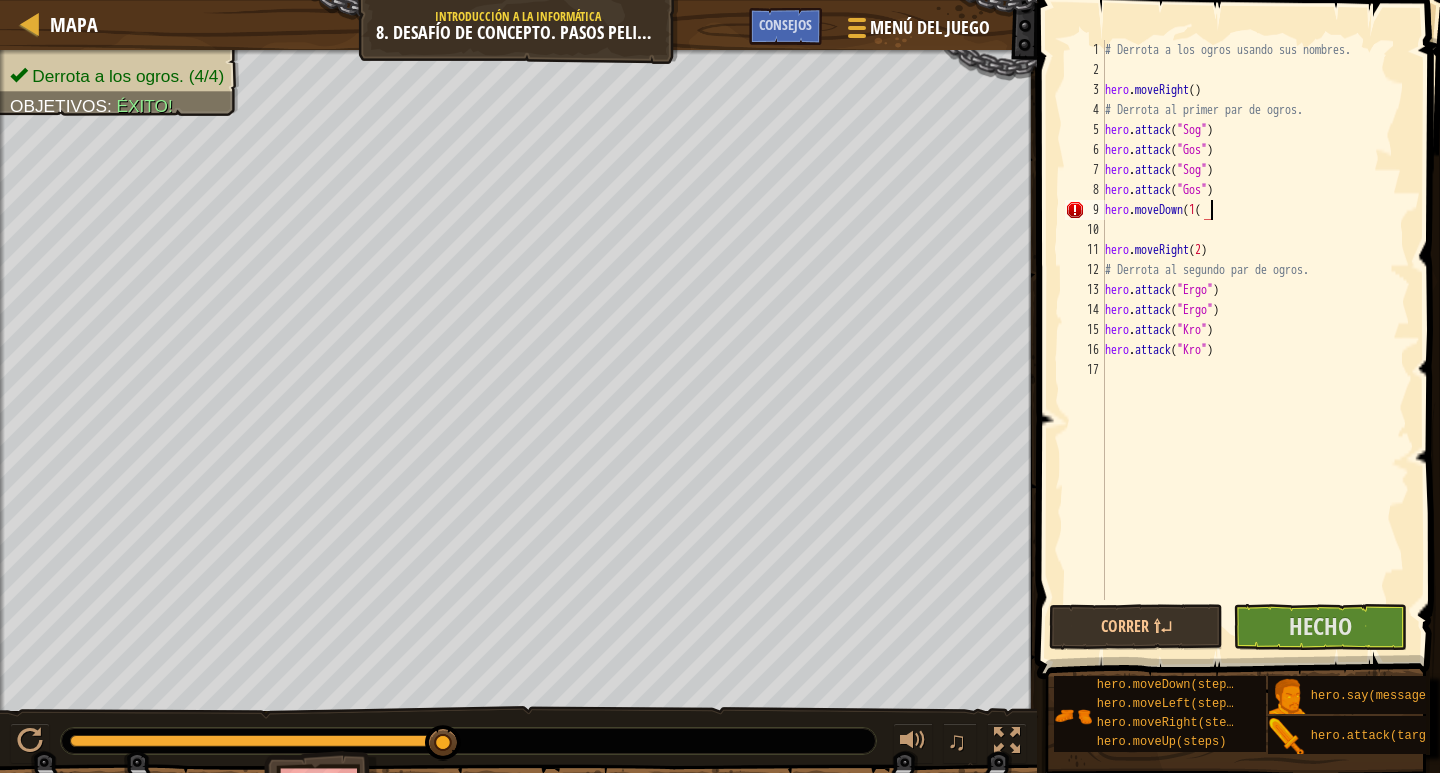 scroll, scrollTop: 9, scrollLeft: 7, axis: both 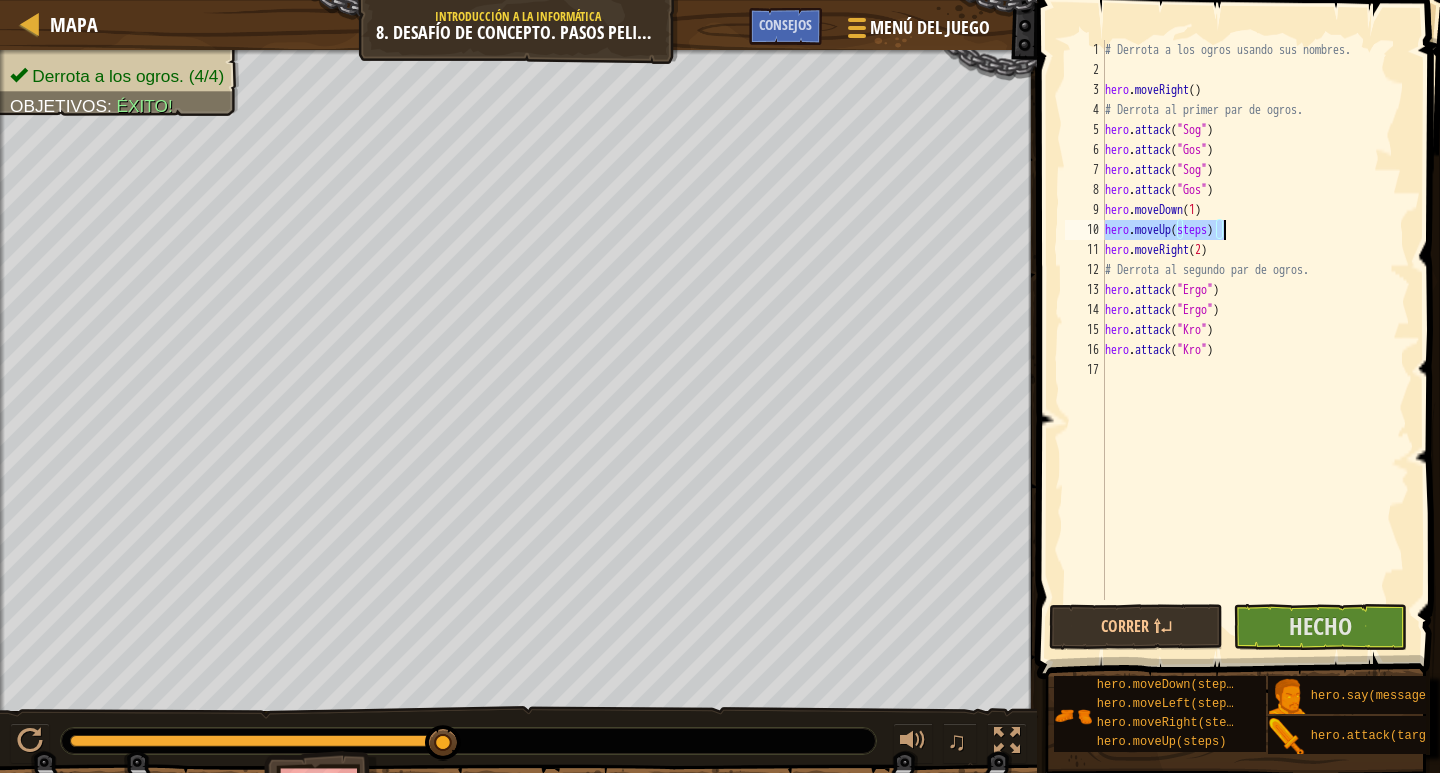 click on "# Derrota a los ogros usando sus nombres. hero . moveRight ( ) # Derrota al primer par de ogros. hero . attack ( "Sog" ) hero . attack ( "Gos" ) hero . attack ( "Sog" ) hero . attack ( "Gos" ) hero . moveDown ( 1 ) hero . moveUp ( steps ) hero . moveRight ( 2 ) # Derrota al segundo par de ogros. hero . attack ( "Ergo" ) hero . attack ( "Ergo" ) hero . attack ( "Kro" ) hero . attack ( "Kro" )" at bounding box center [1255, 320] 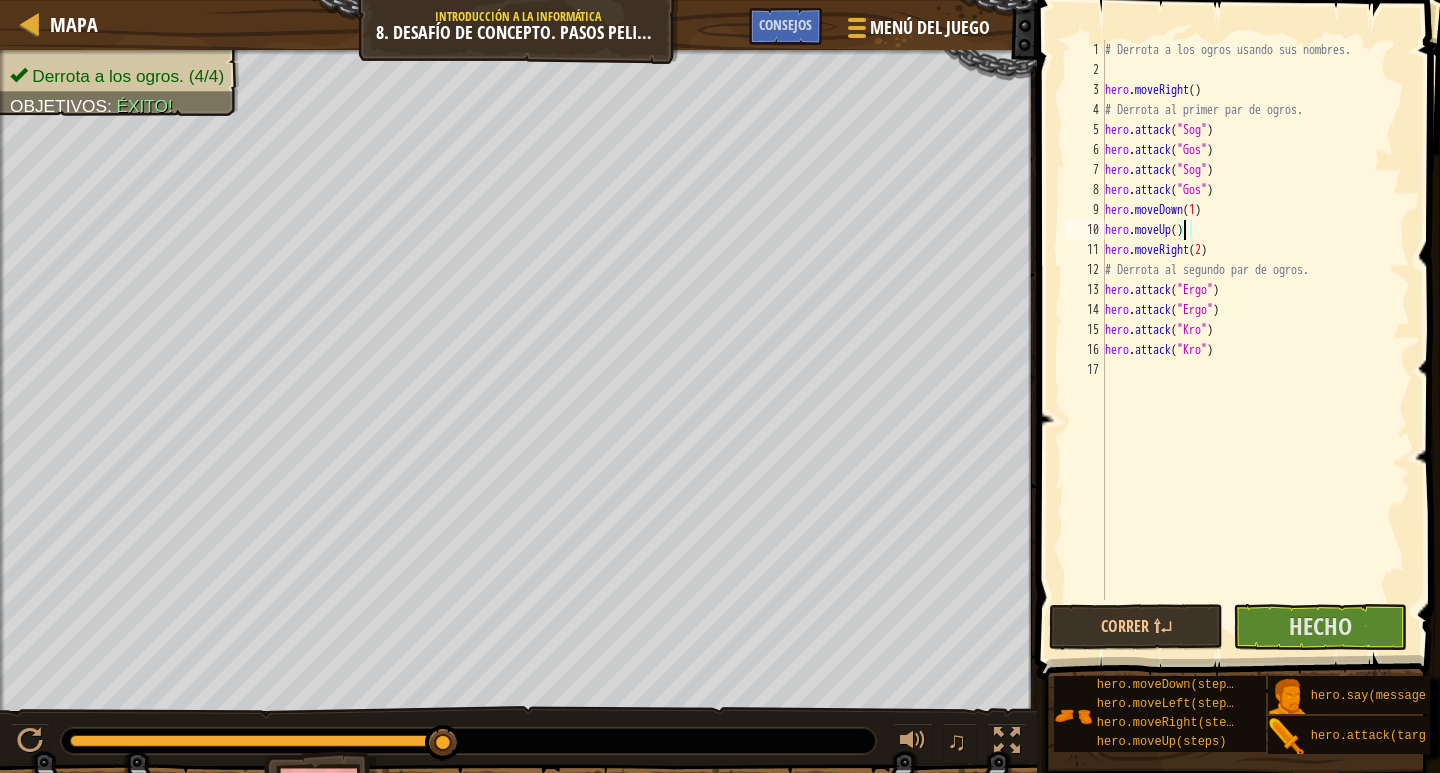 scroll, scrollTop: 9, scrollLeft: 6, axis: both 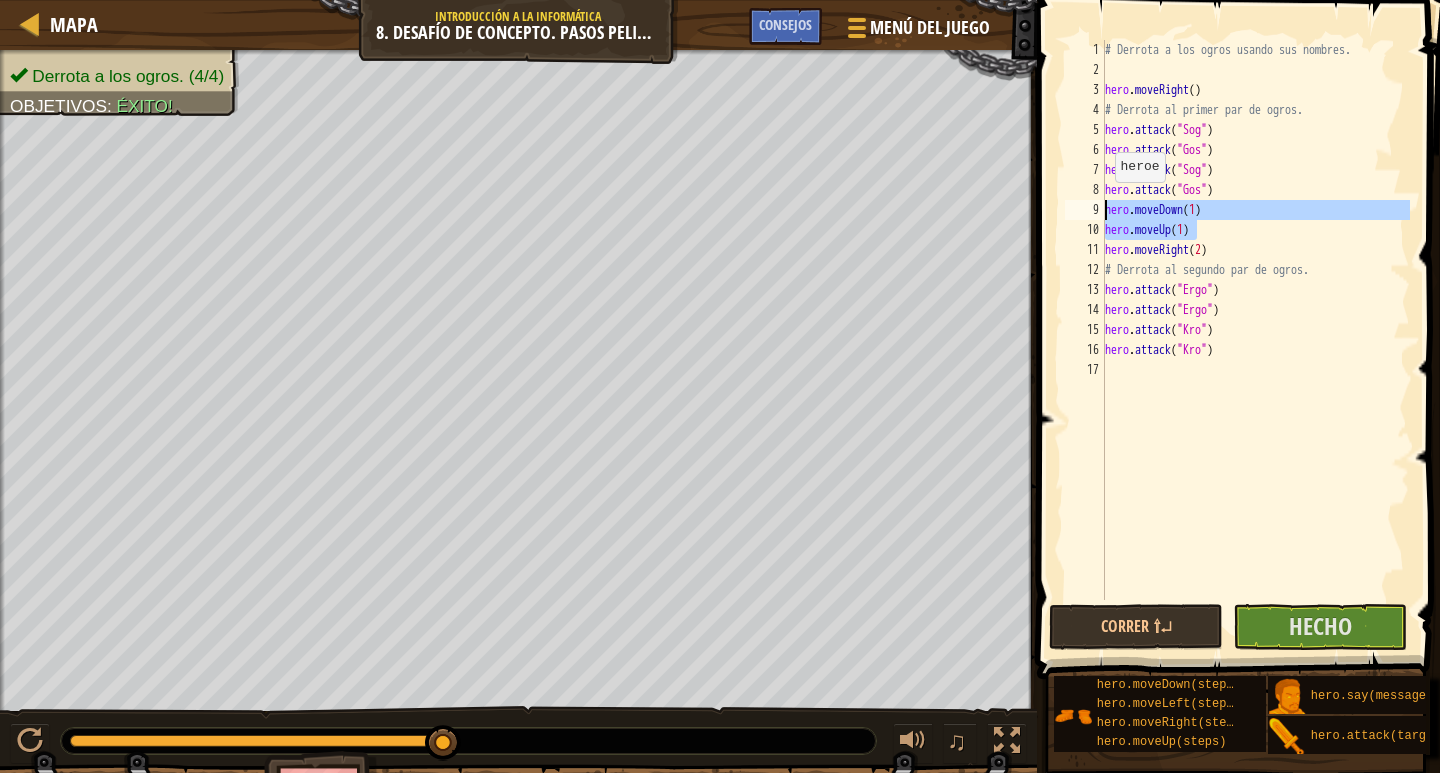 drag, startPoint x: 1221, startPoint y: 227, endPoint x: 1104, endPoint y: 202, distance: 119.64113 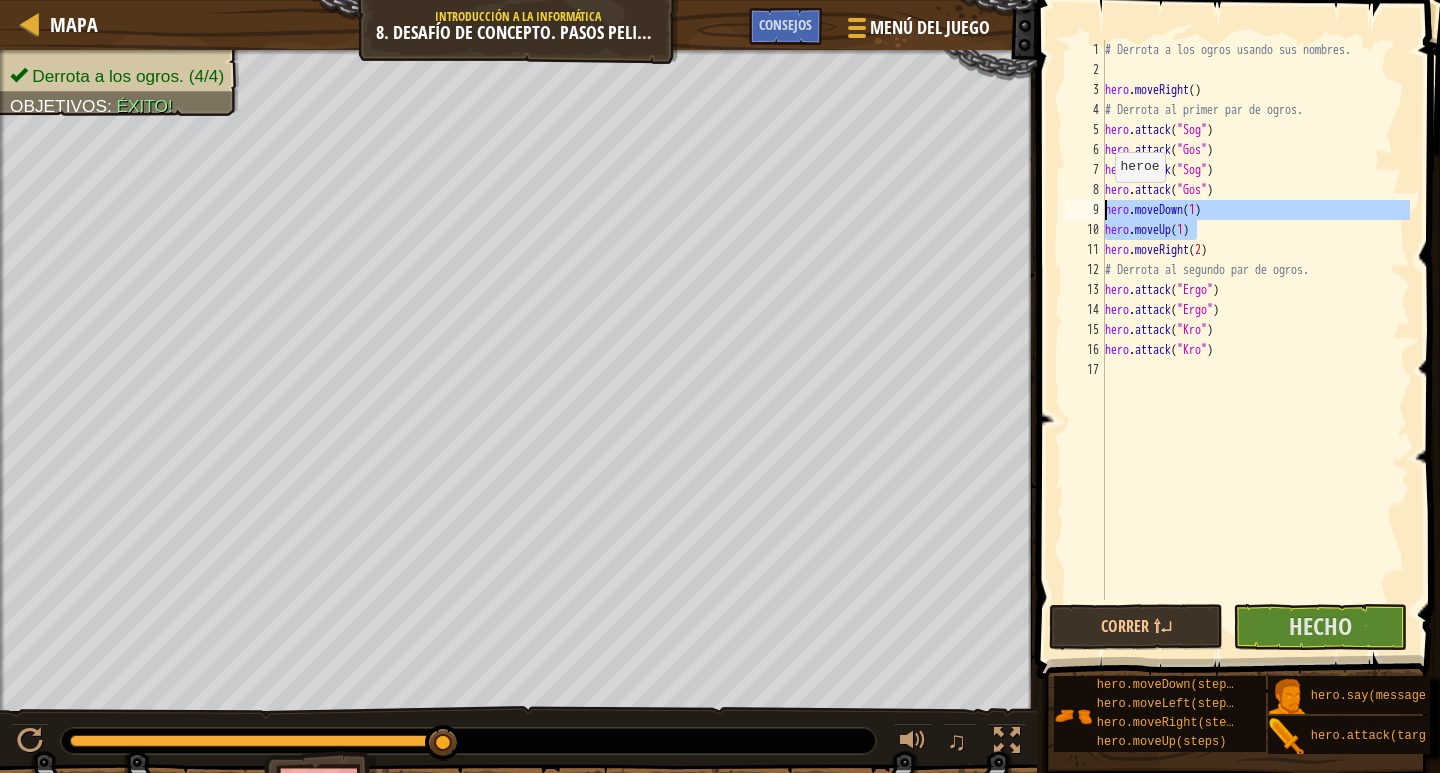 click on "hero.moveUp(1) 1 2 3 4 5 6 7 8 9 10 11 12 13 14 15 16 17 # Derrota a los ogros usando sus nombres. hero . moveRight ( ) # Derrota al primer par de ogros. hero . attack ( "Sog" ) hero . attack ( "Gos" ) hero . attack ( "Sog" ) hero . attack ( "Gos" ) hero . moveDown ( 1 ) hero . moveUp ( 1 ) hero . moveRight ( 2 ) # Derrota al segundo par de ogros. hero . attack ( "Ergo" ) hero . attack ( "Ergo" ) hero . attack ( "Kro" ) hero . attack ( "Kro" )     הההההההההההההההההההההההההההההההההההההההההההההההההההההההההההההההההההההההההההההההההההההההההההההההההההההההההההההההההההההההההההההההההההההההההההההההההההההההההההההההההההההההההההההההההההההההההההההההההההההההההההההההההההההההההההההההההההההההההההההההההההההההההההההההה" at bounding box center (1235, 320) 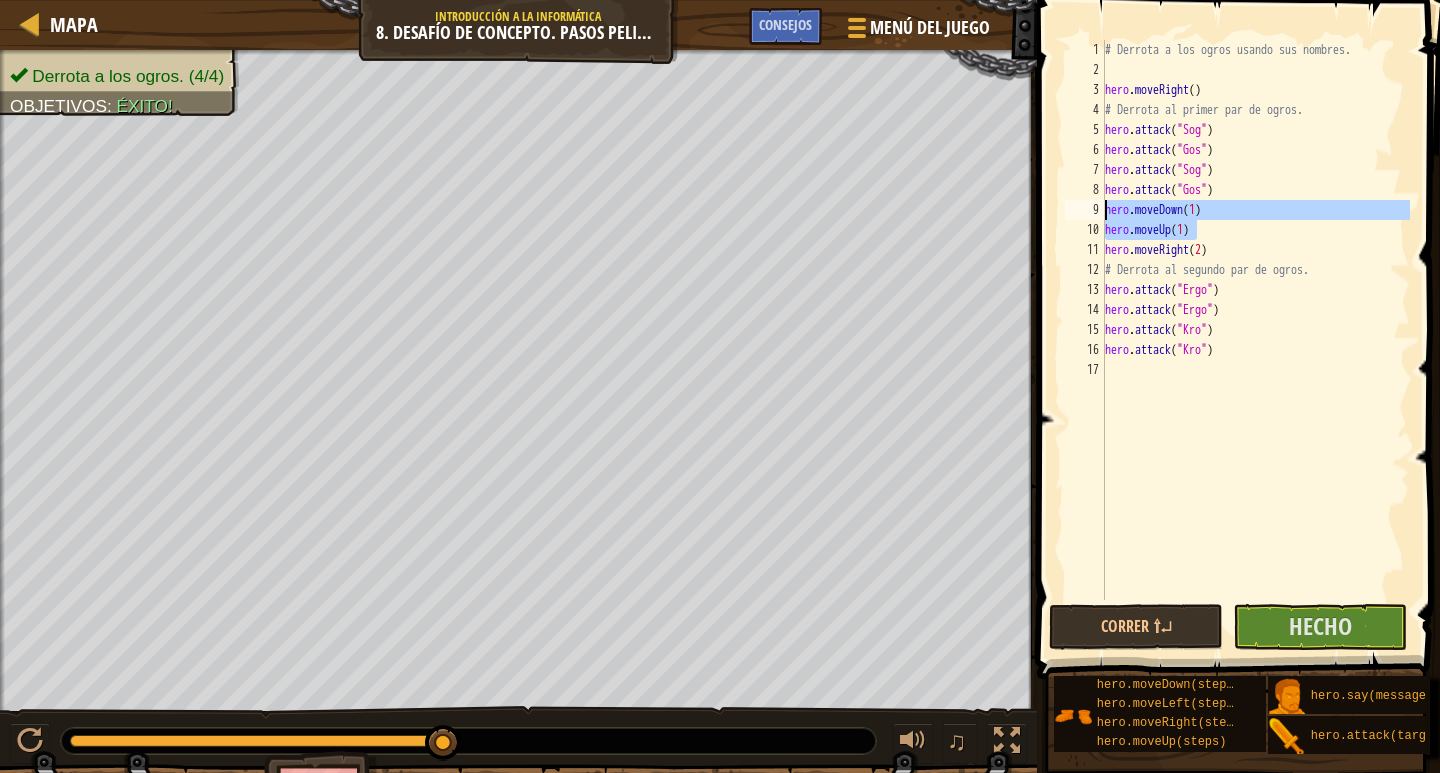 click on "# Derrota a los ogros usando sus nombres. hero . moveRight ( ) # Derrota al primer par de ogros. hero . attack ( "Sog" ) hero . attack ( "Gos" ) hero . attack ( "Sog" ) hero . attack ( "Gos" ) hero . moveDown ( 1 ) hero . moveUp ( 1 ) hero . moveRight ( 2 ) # Derrota al segundo par de ogros. hero . attack ( "Ergo" ) hero . attack ( "Ergo" ) hero . attack ( "Kro" ) hero . attack ( "Kro" )" at bounding box center [1255, 340] 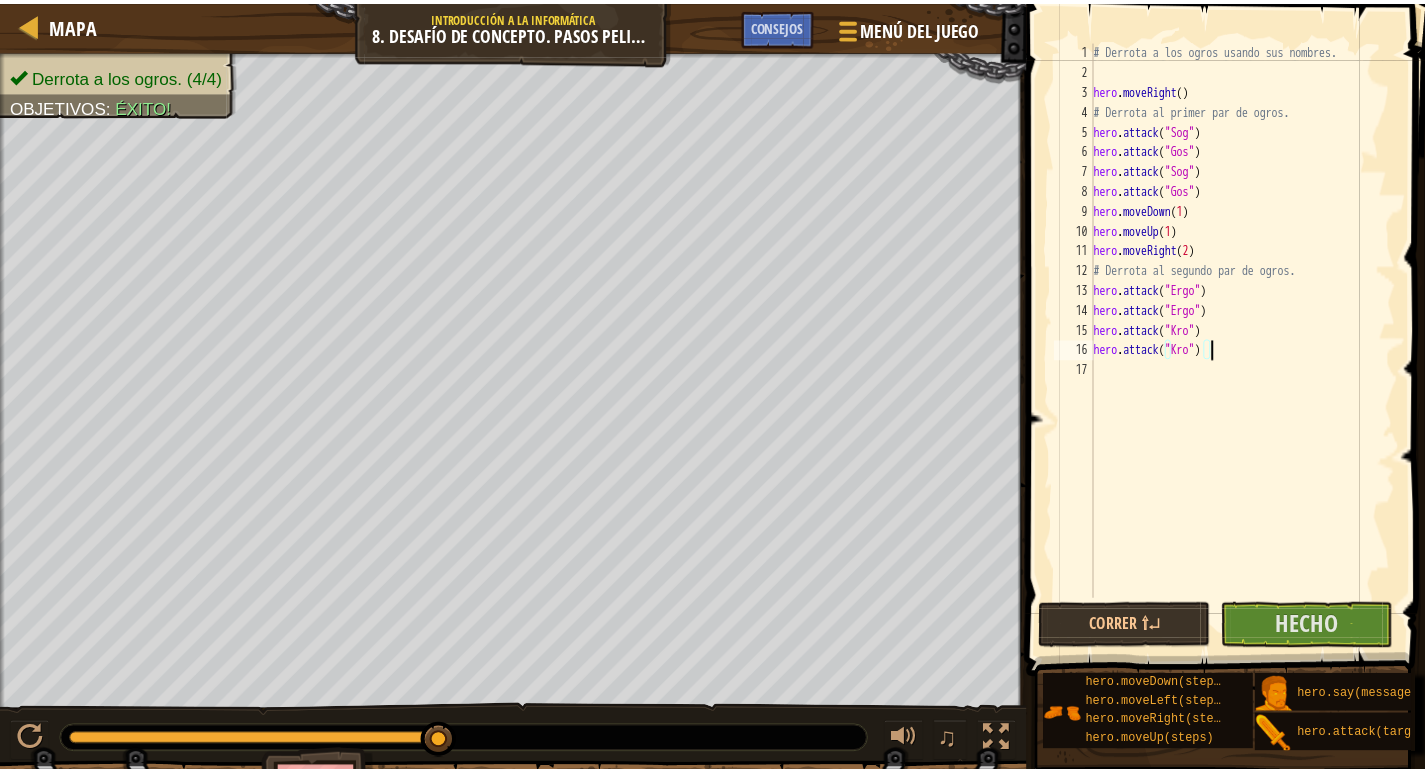scroll, scrollTop: 9, scrollLeft: 0, axis: vertical 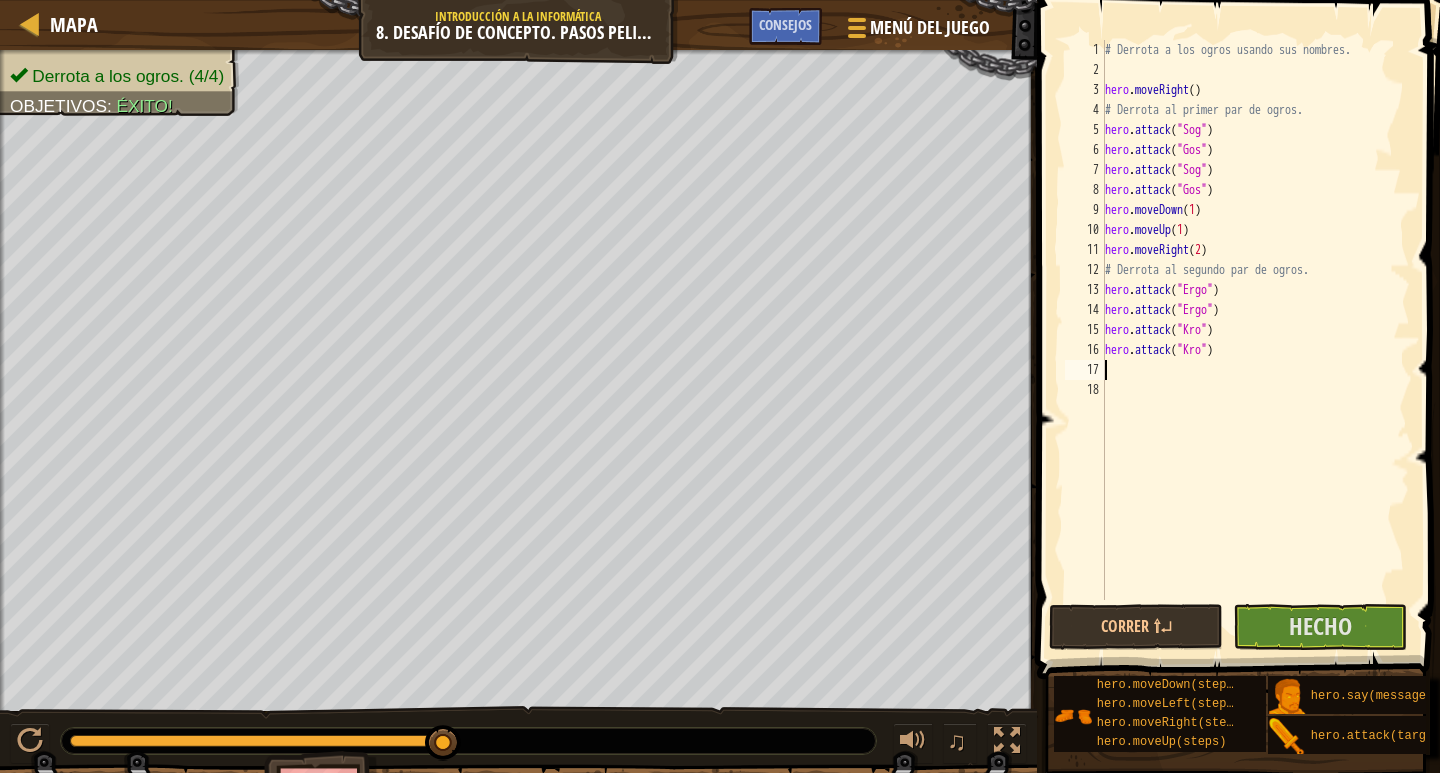 paste on "hero.moveUp(1)" 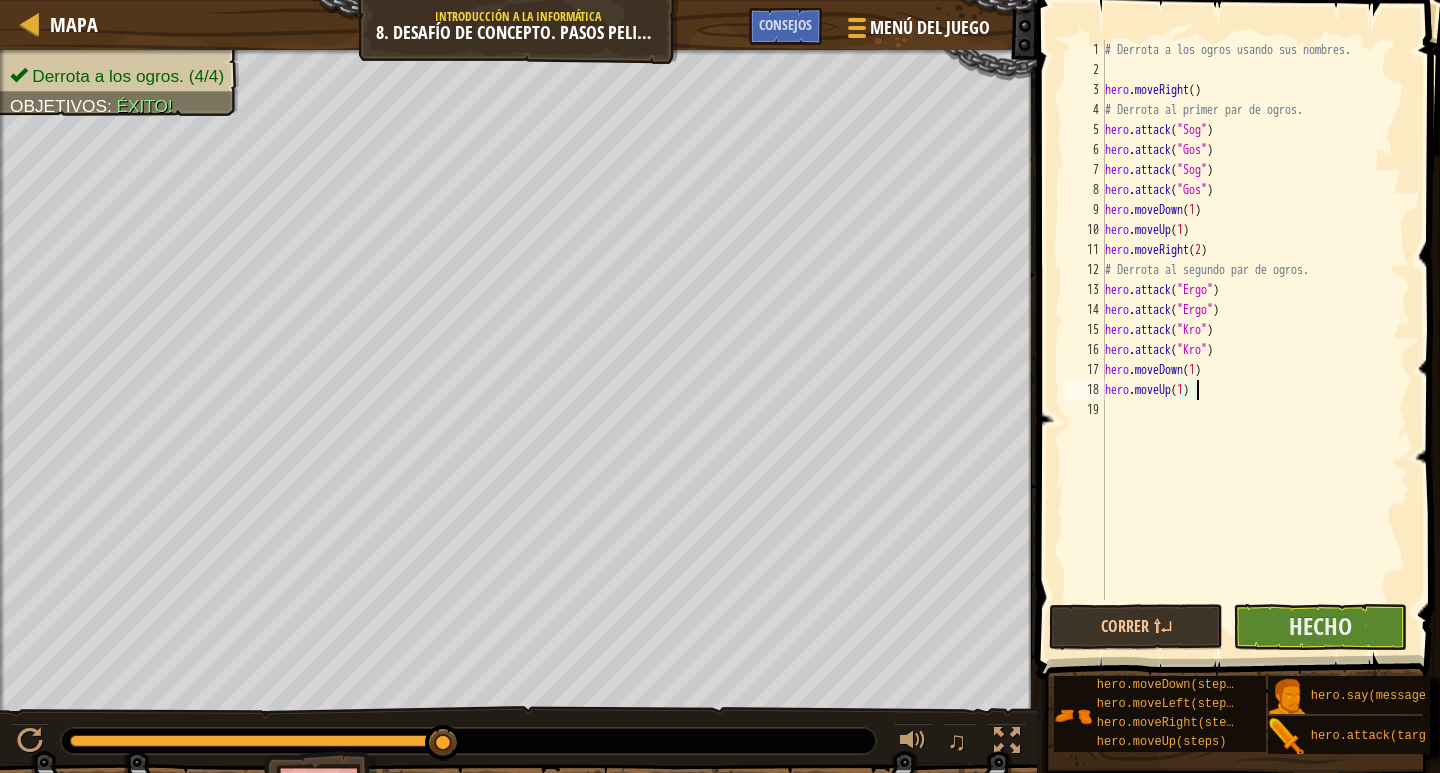 type on "hero.moveUp(1)" 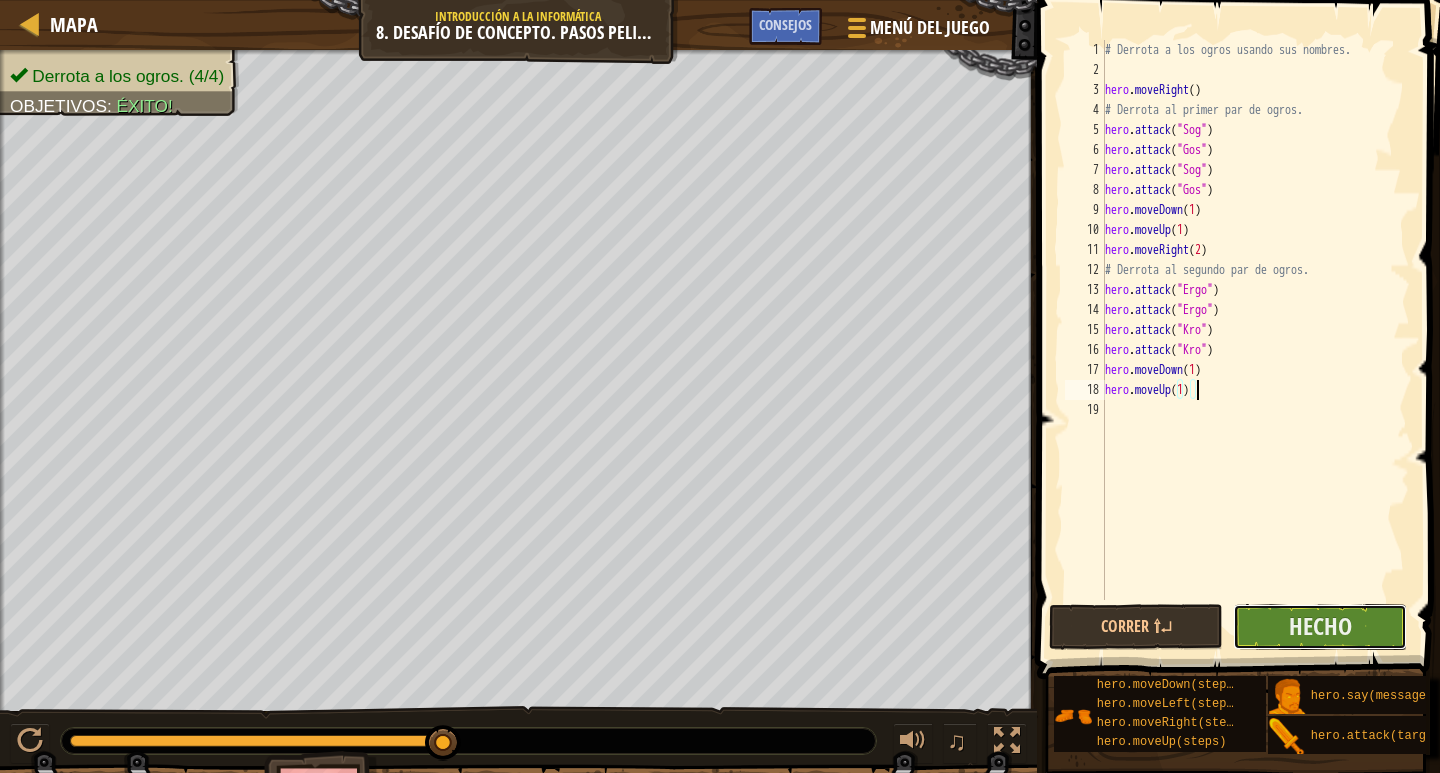 click on "Hecho" at bounding box center [1320, 627] 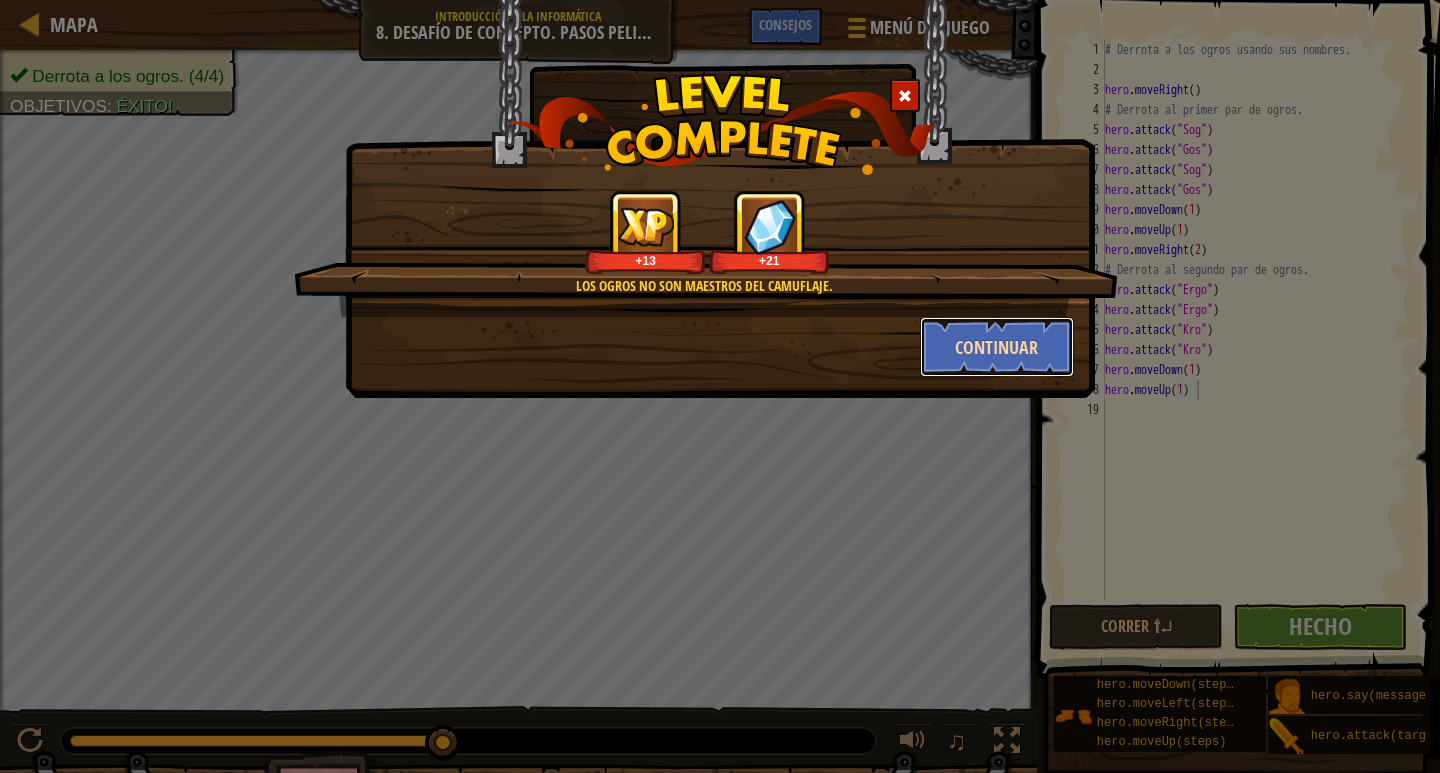 click on "Continuar" at bounding box center [997, 347] 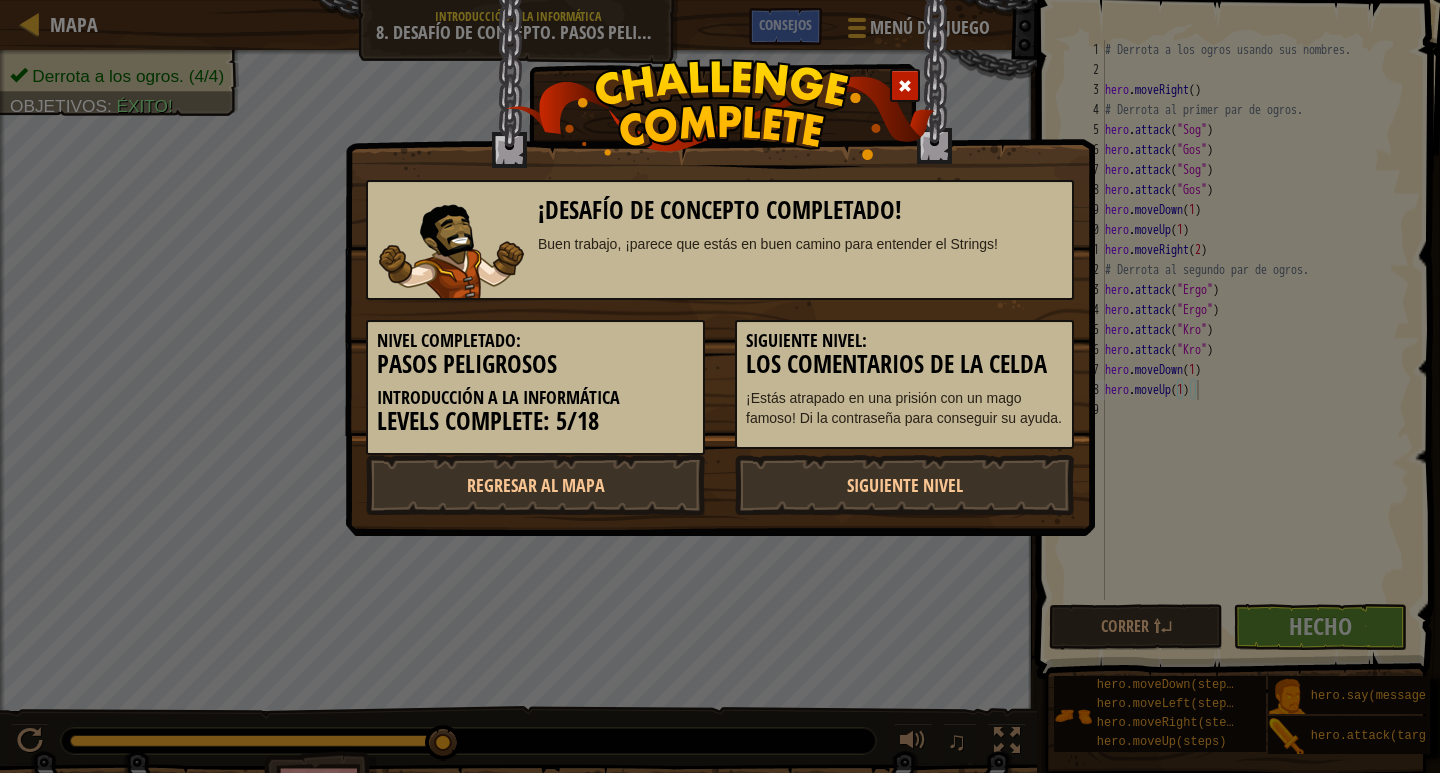 click on "¡Desafío de Concepto Completado! Buen trabajo, ¡parece que estás en buen camino para entender el Strings! Nivel completado: Pasos Peligrosos Introducción a la Informática Levels Complete: 5/18 Siguiente nivel: Los comentarios de la celda ¡Estás atrapado en una prisión con un mago famoso! Di la contraseña para conseguir su ayuda.
Regresar al mapa Siguiente nivel" at bounding box center (720, 386) 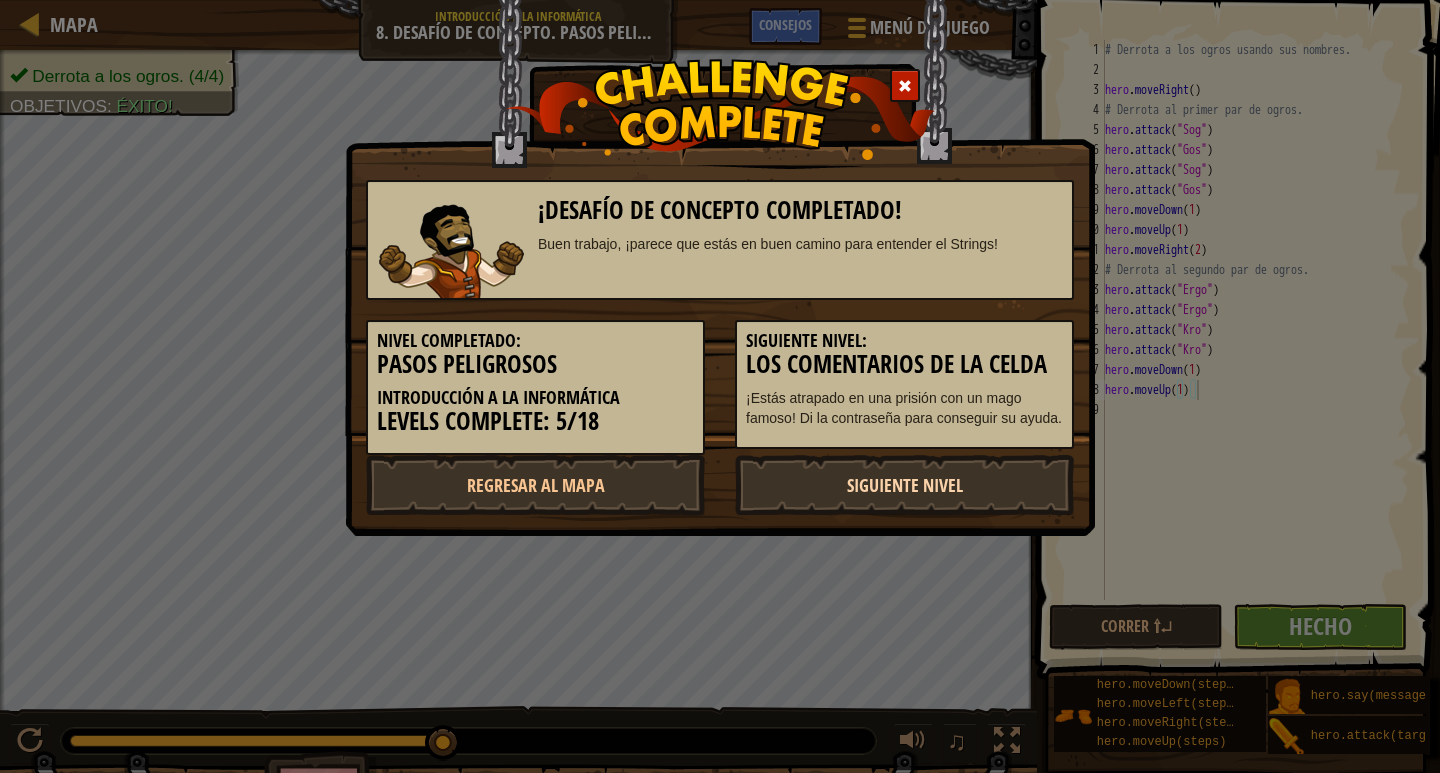 click on "Siguiente nivel" at bounding box center (904, 485) 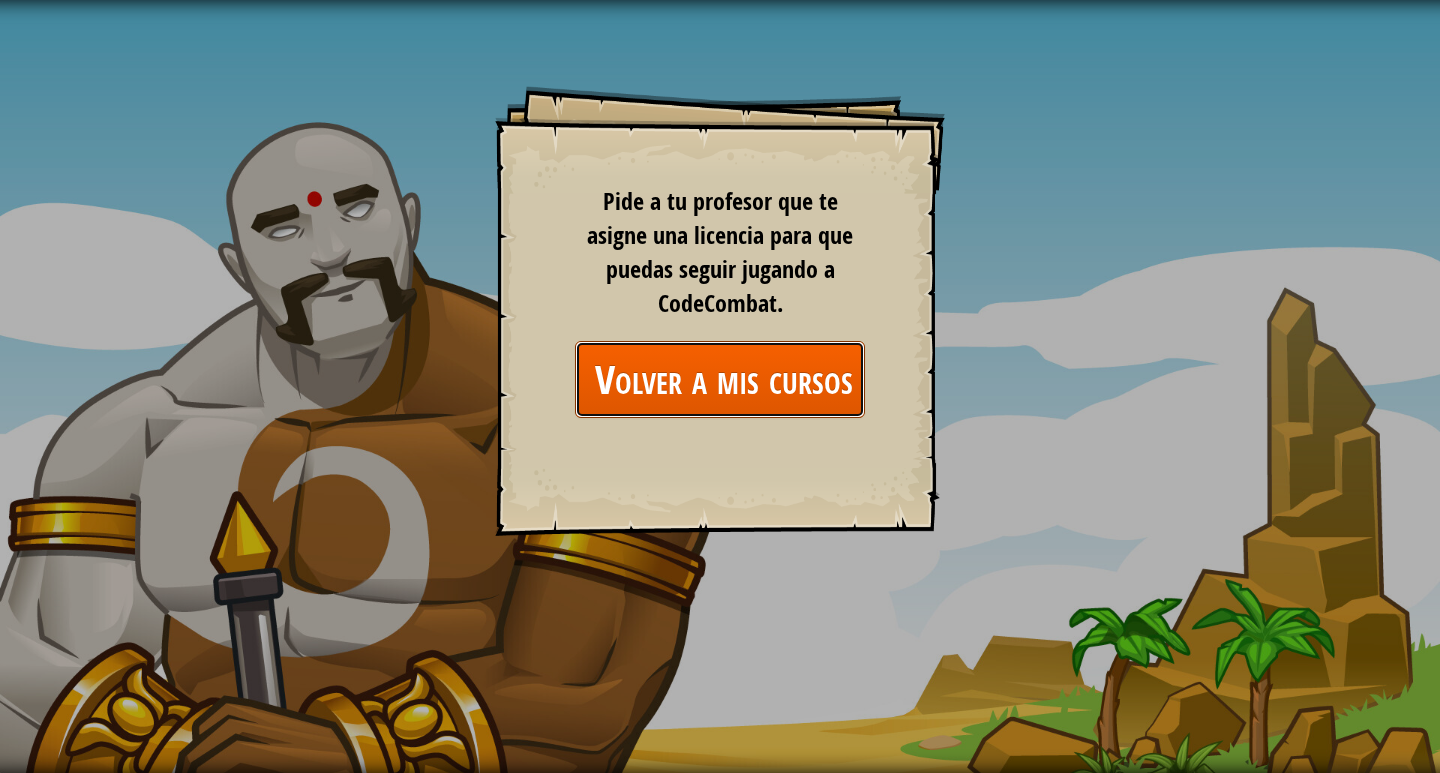 click on "Volver a mis cursos" at bounding box center [720, 379] 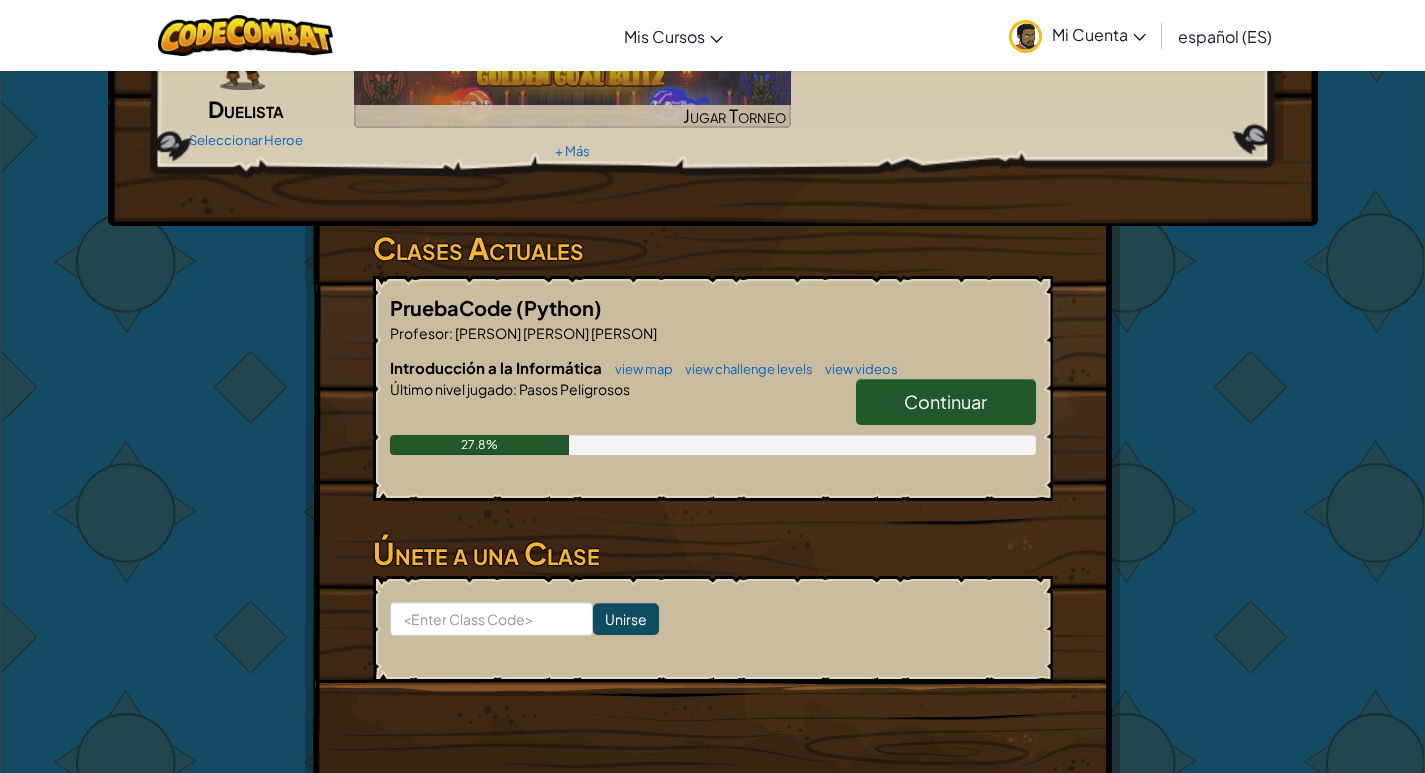 scroll, scrollTop: 0, scrollLeft: 0, axis: both 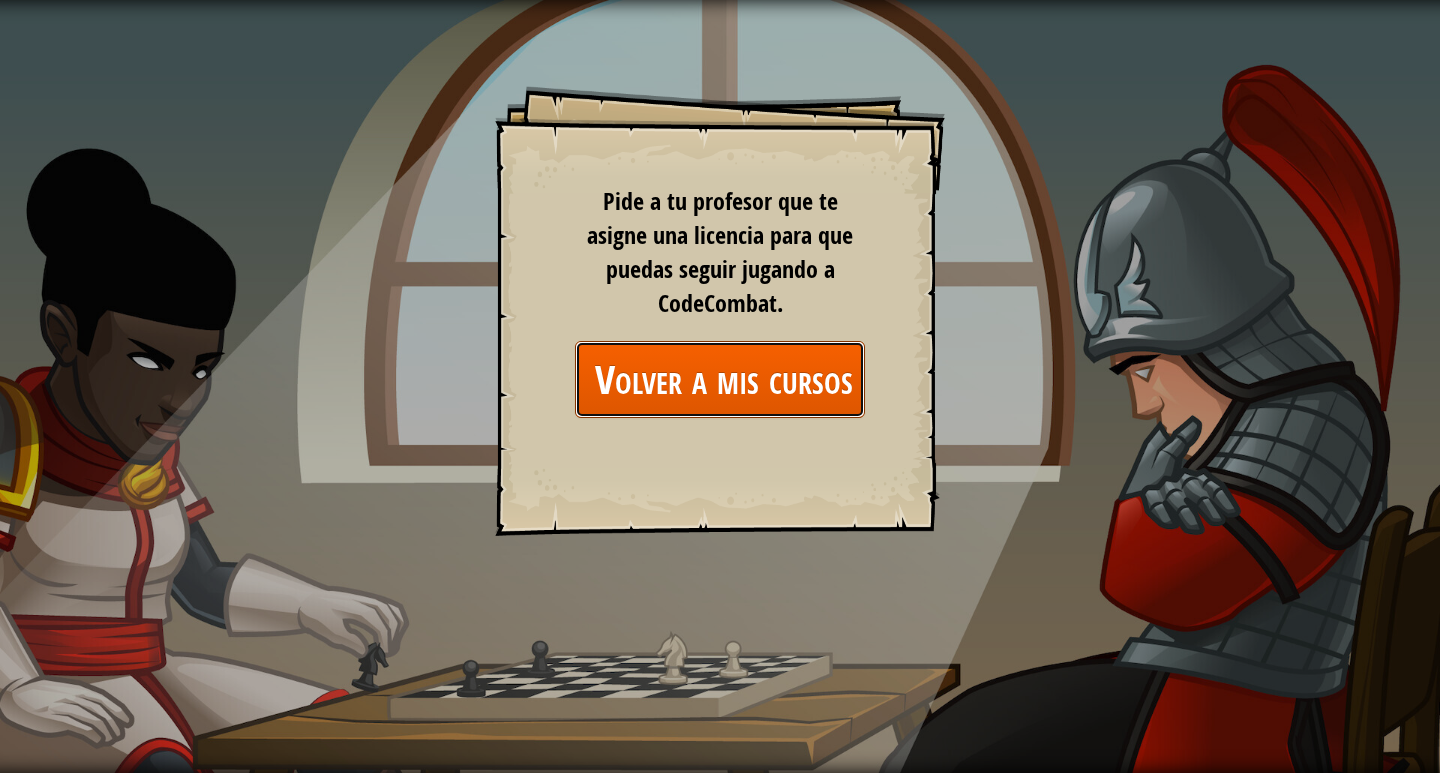 click on "Volver a mis cursos" at bounding box center [720, 379] 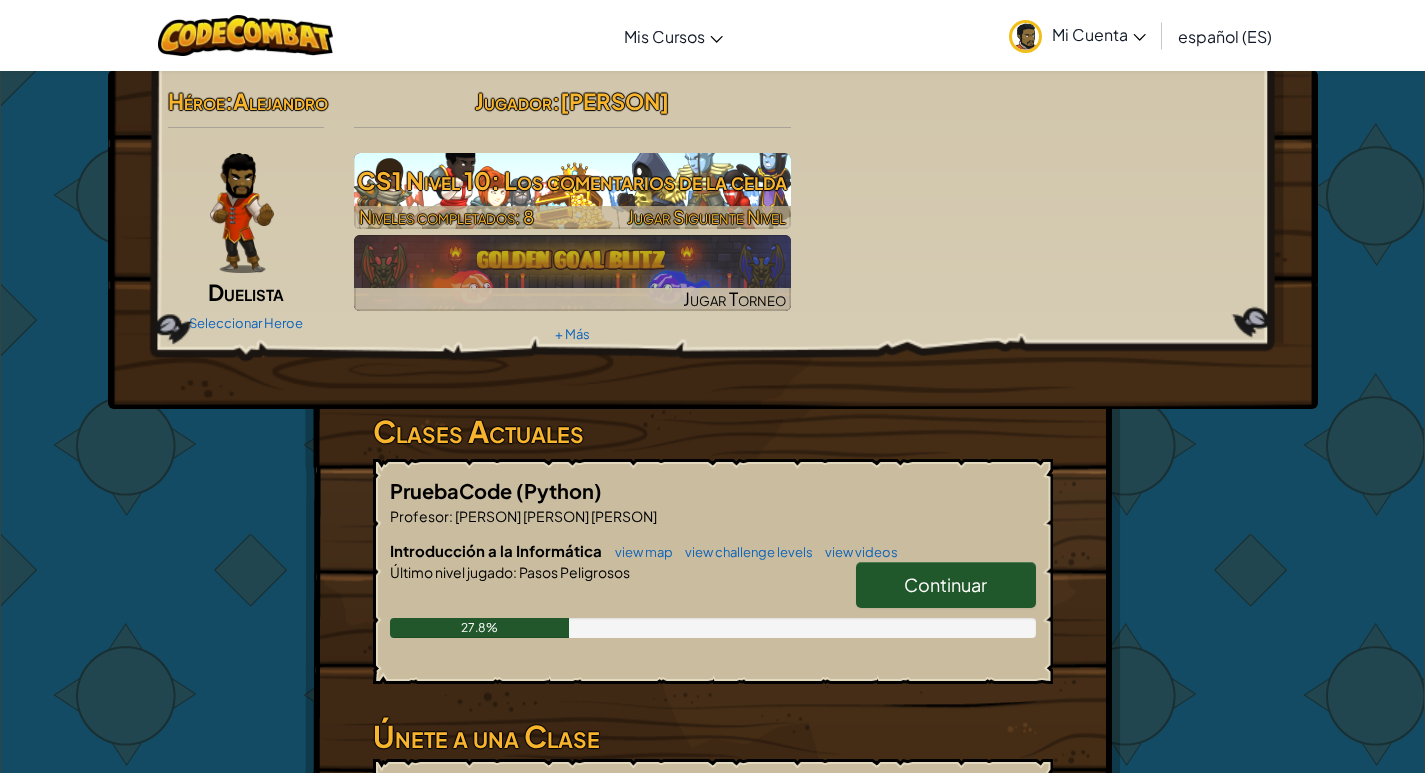 scroll, scrollTop: 0, scrollLeft: 0, axis: both 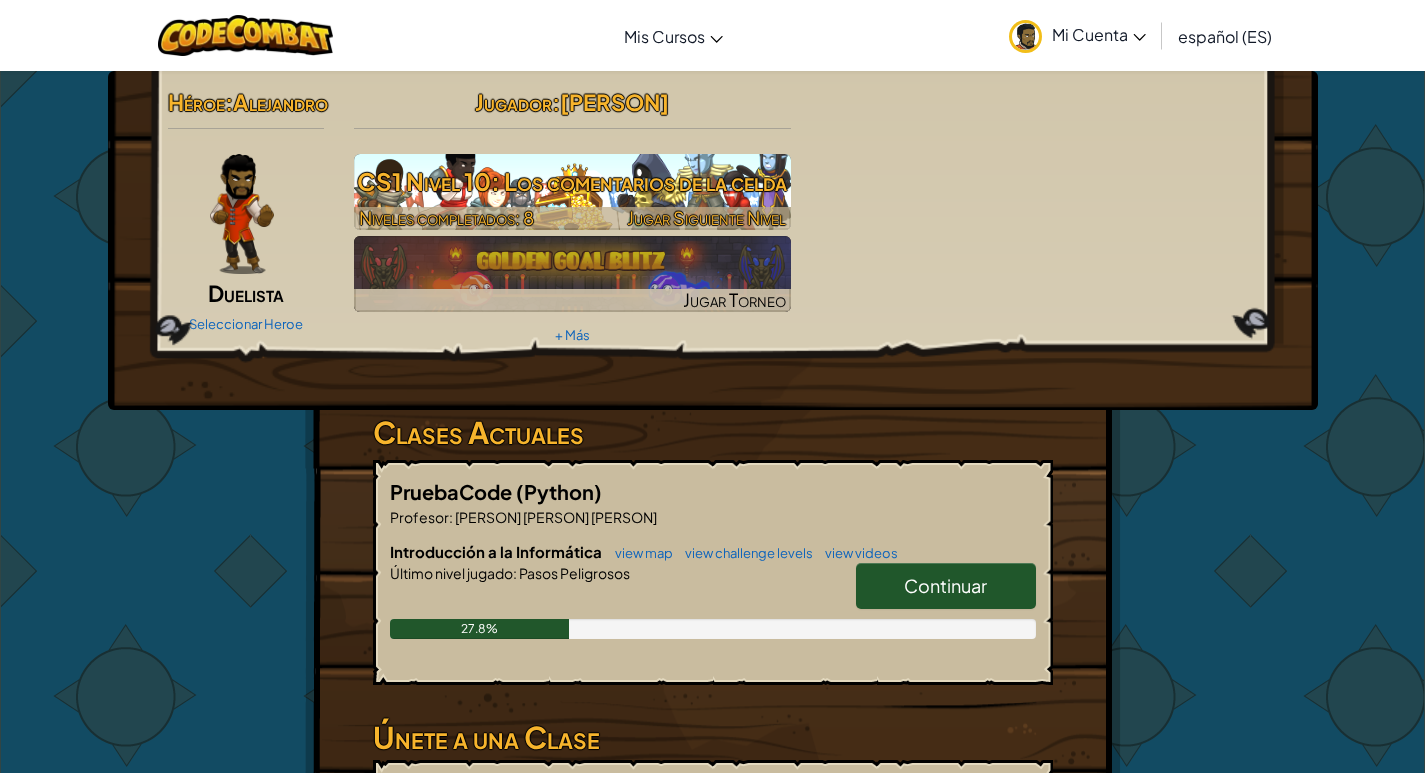 click on "CS1 Nivel 10: Los comentarios de la celda" at bounding box center [572, 181] 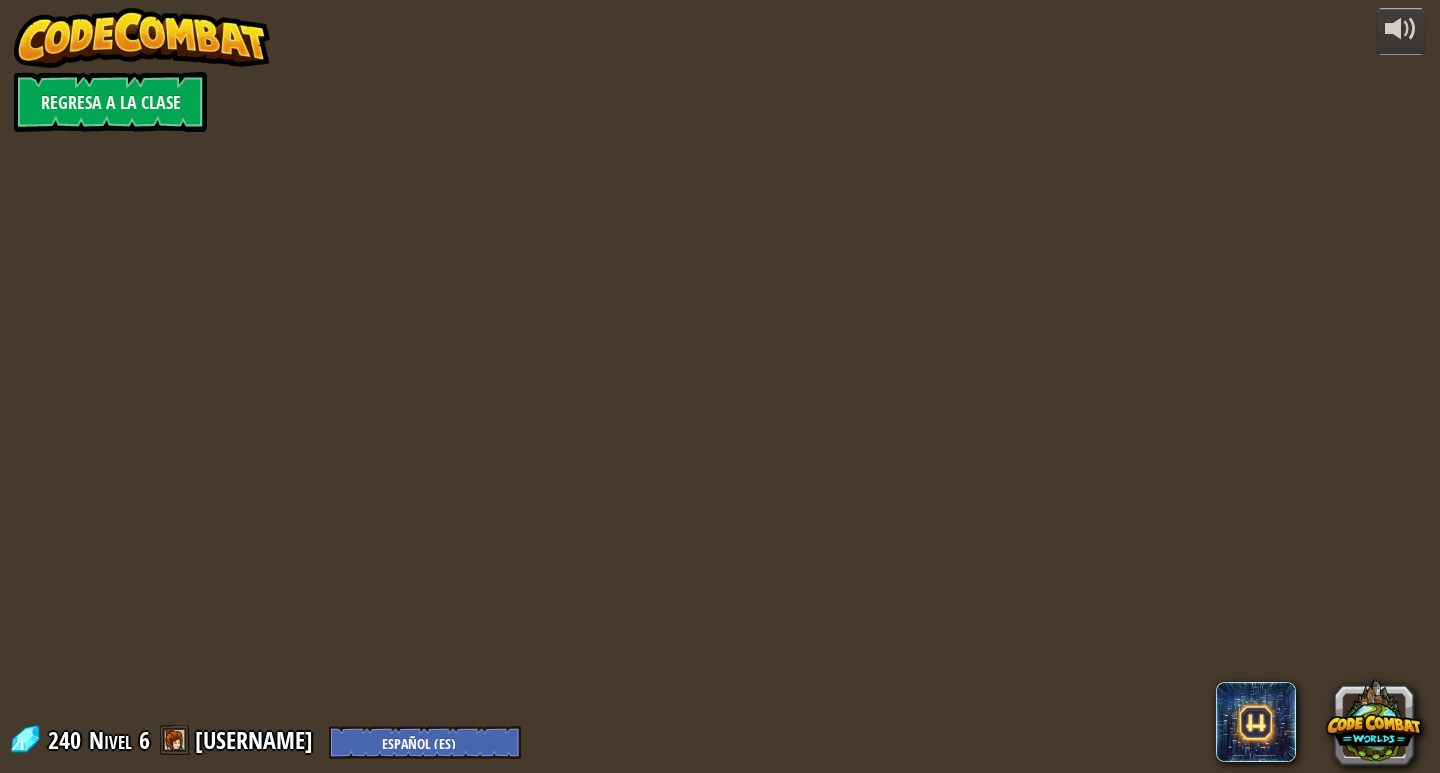 select on "es-ES" 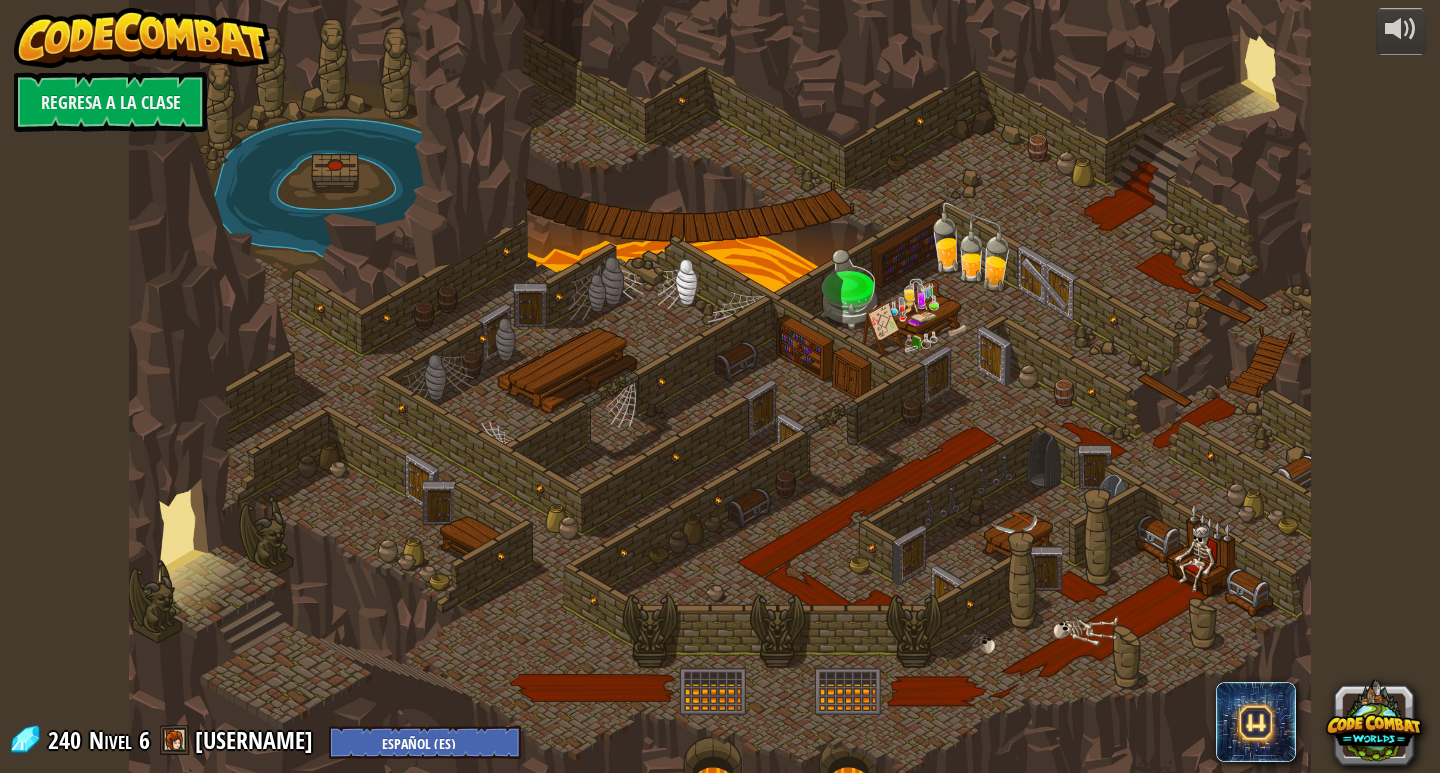select on "es-ES" 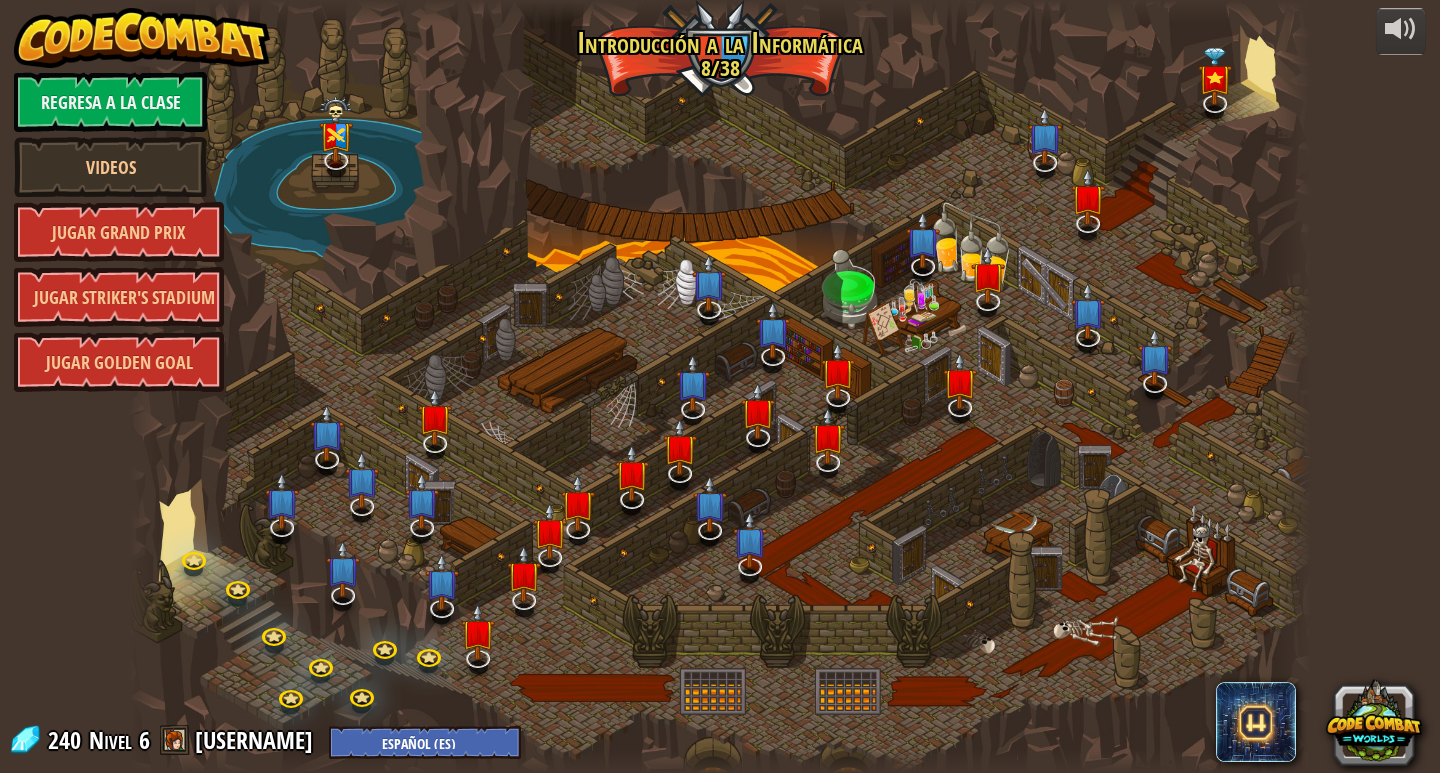 select on "es-ES" 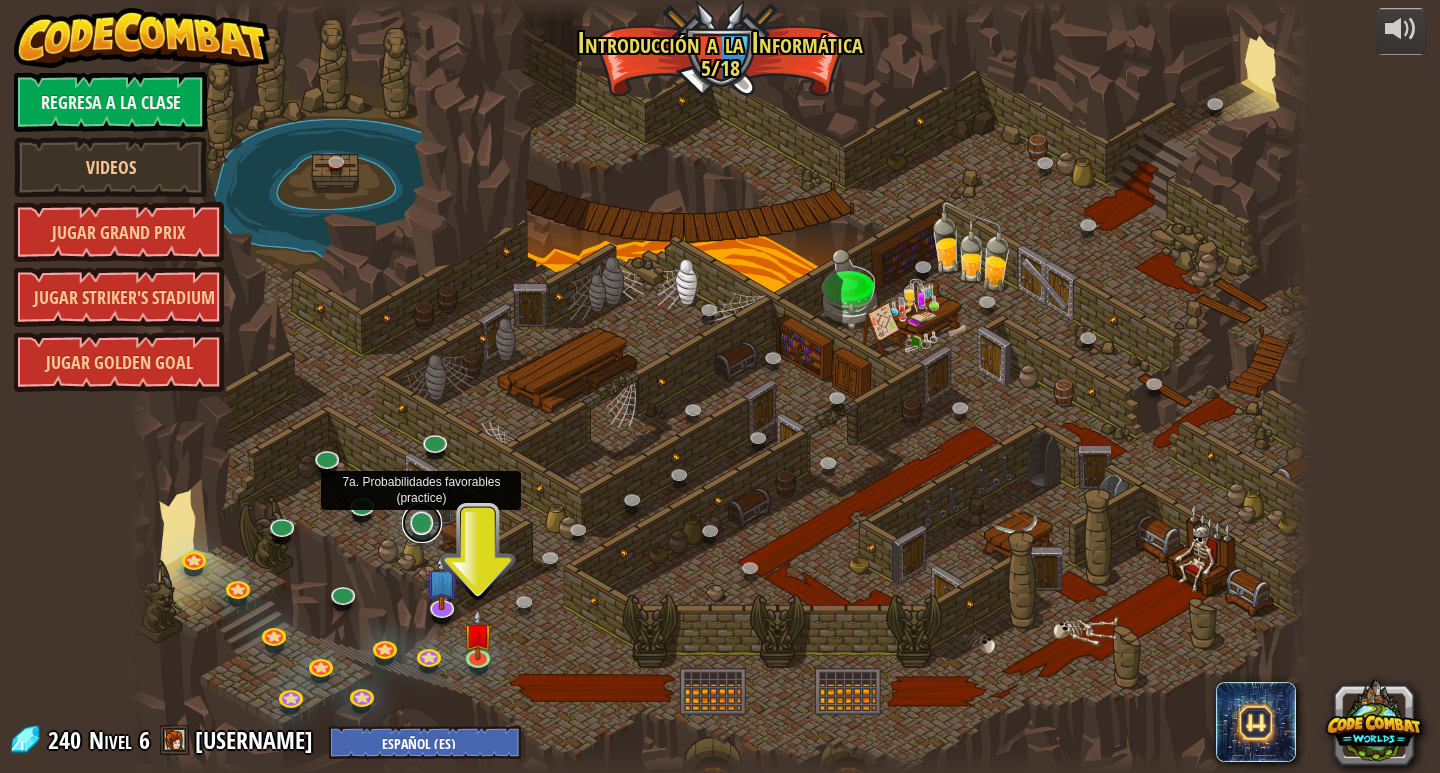 click at bounding box center (422, 523) 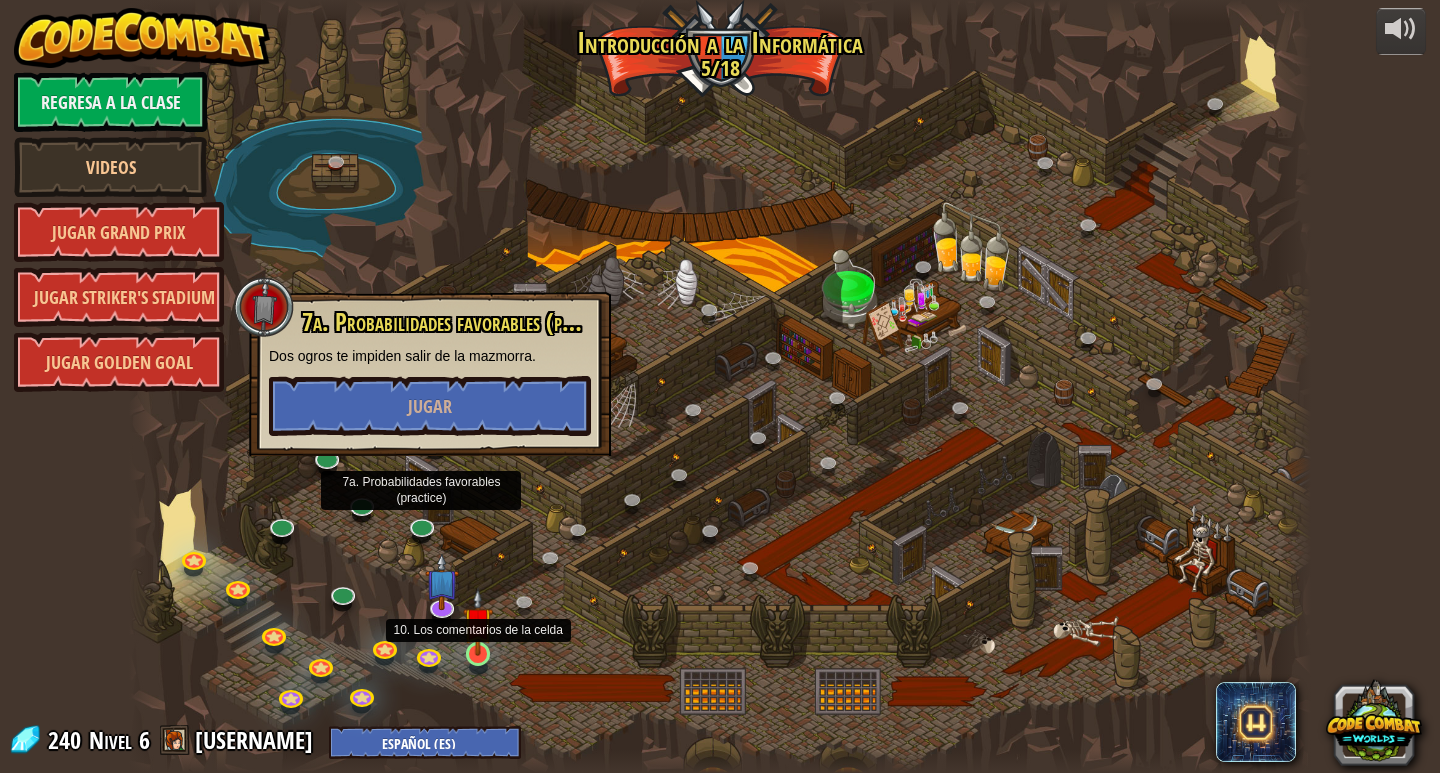 click at bounding box center [478, 622] 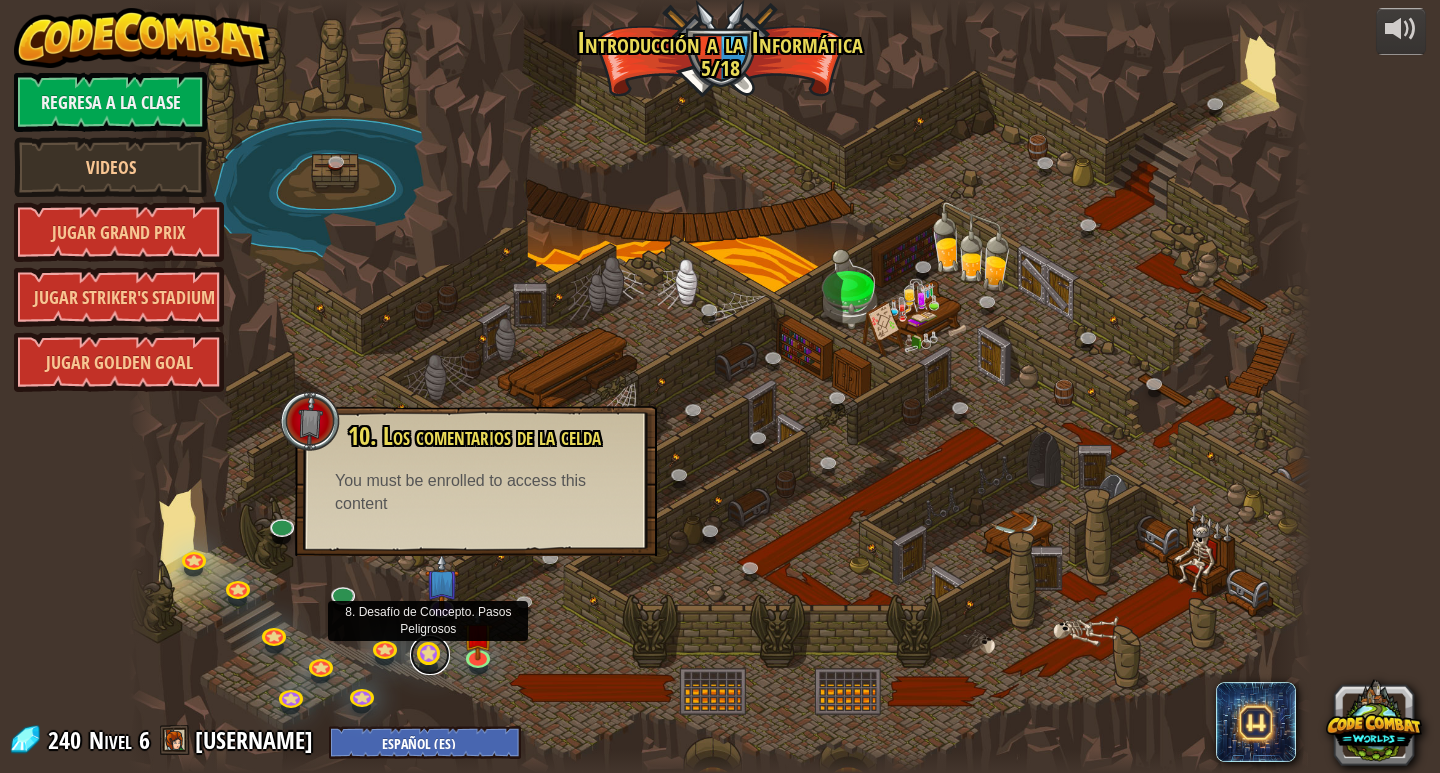 click at bounding box center (430, 655) 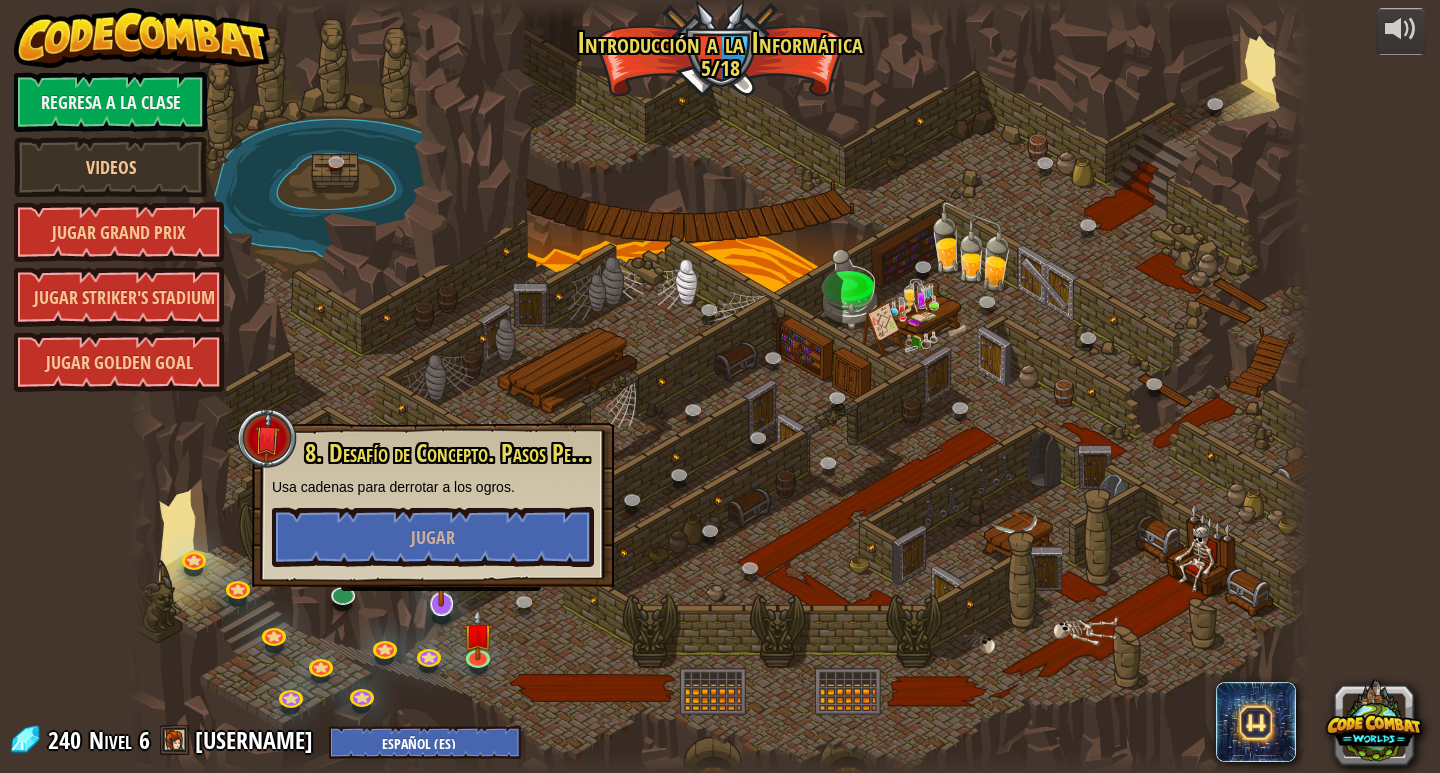 click at bounding box center [441, 568] 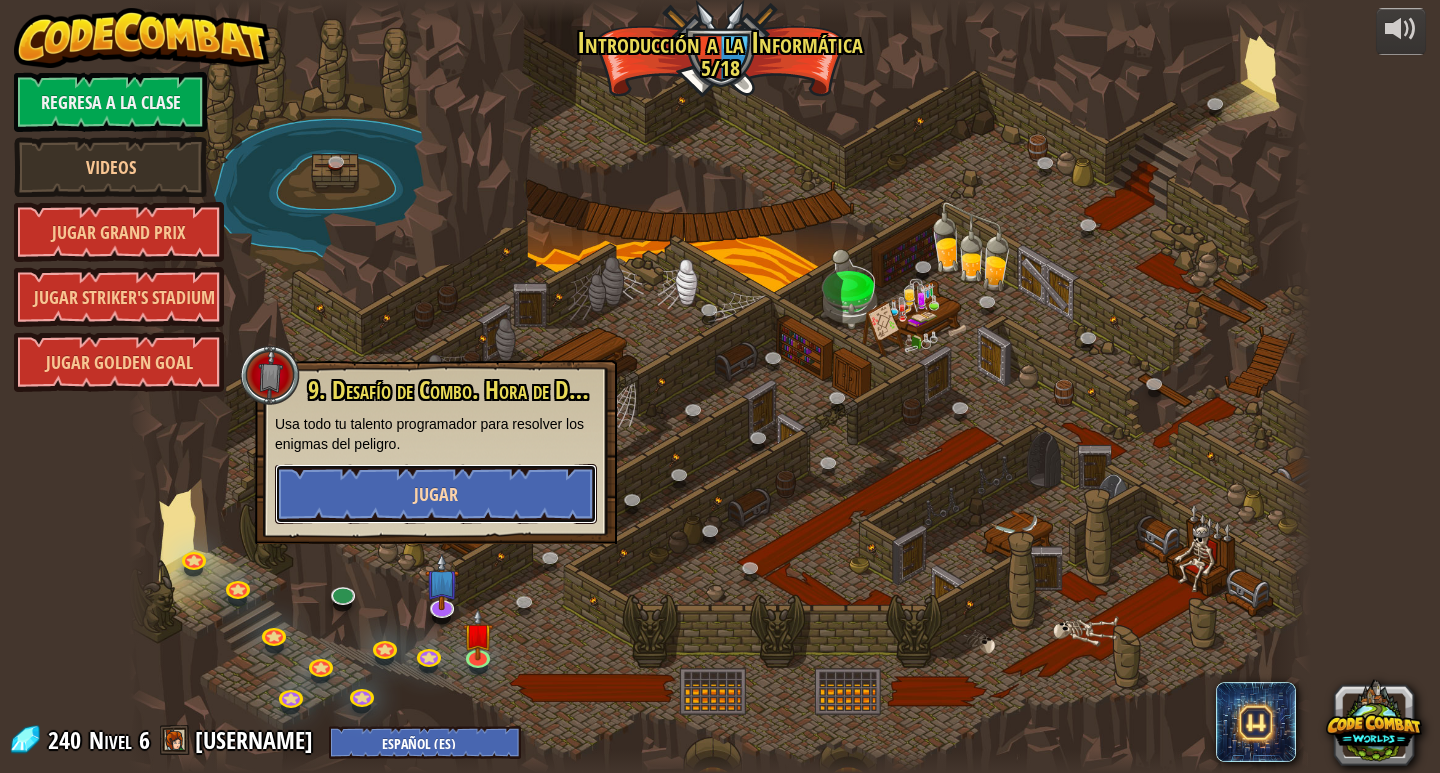 click on "Jugar" at bounding box center [436, 494] 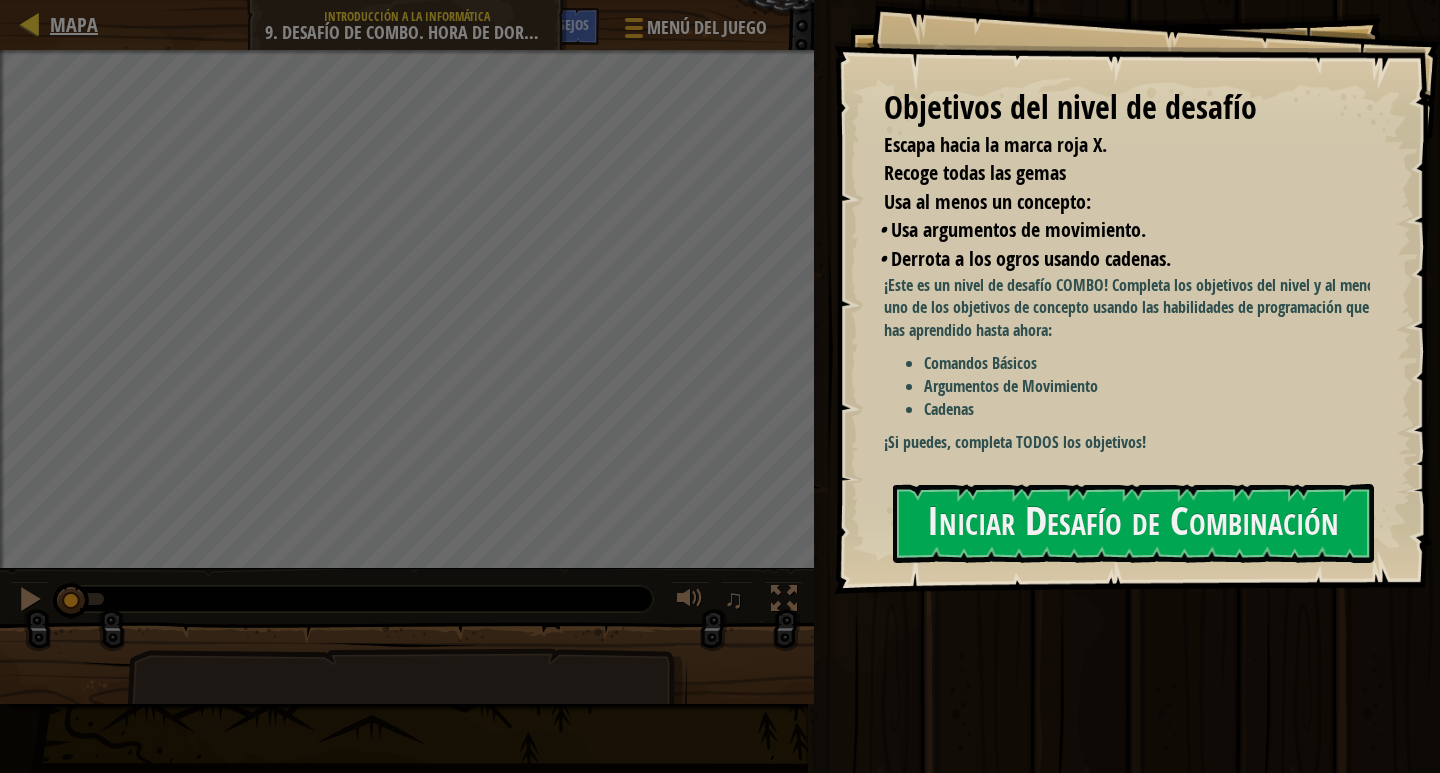 select on "es-ES" 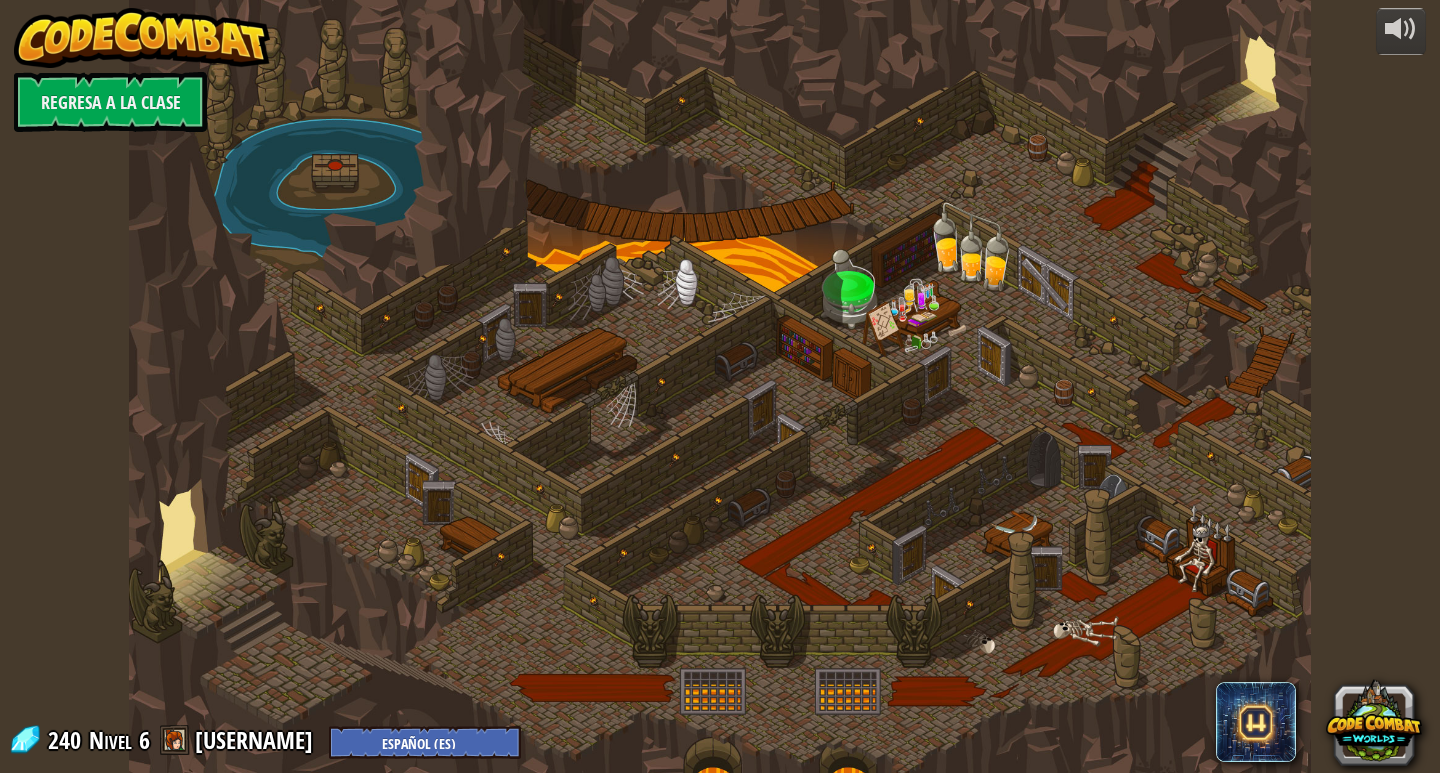 select on "es-ES" 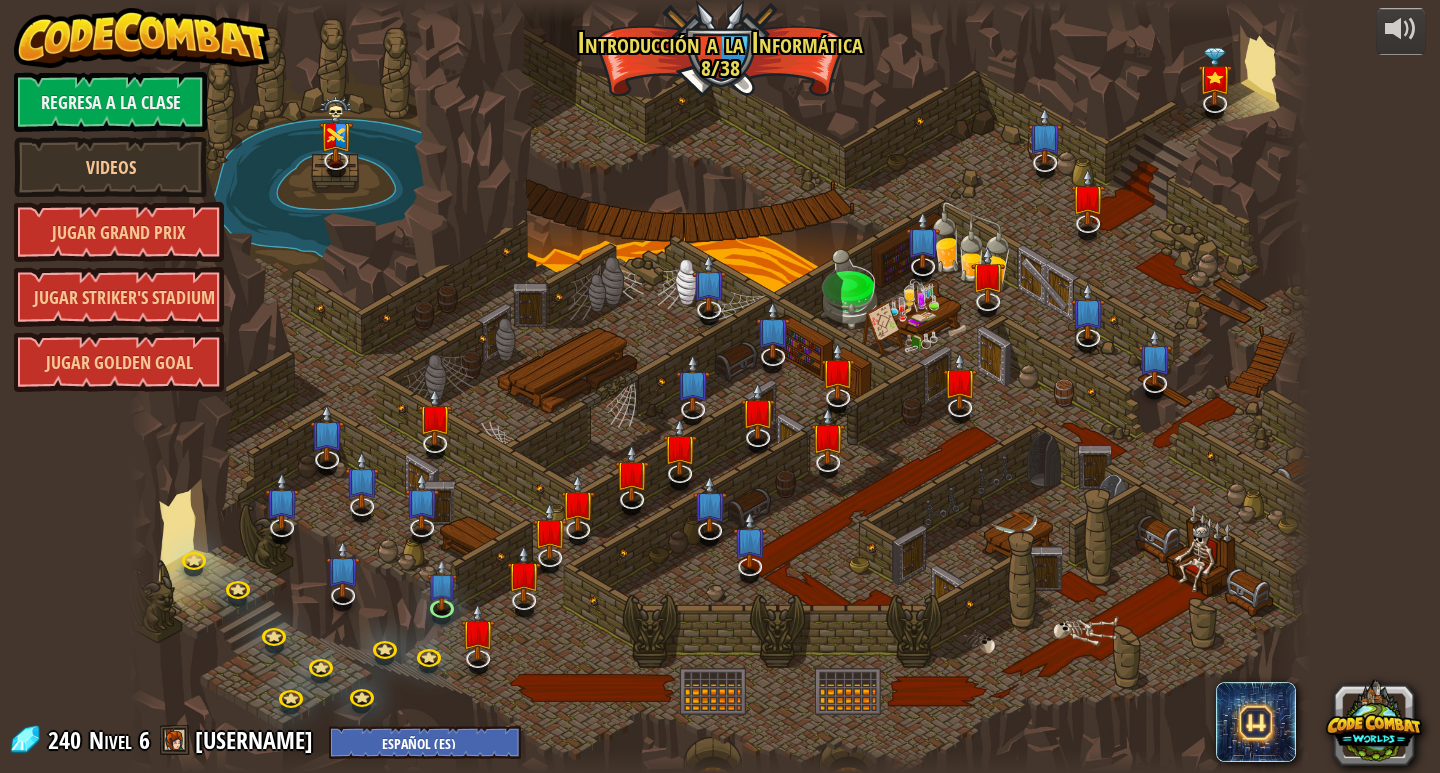 select on "es-ES" 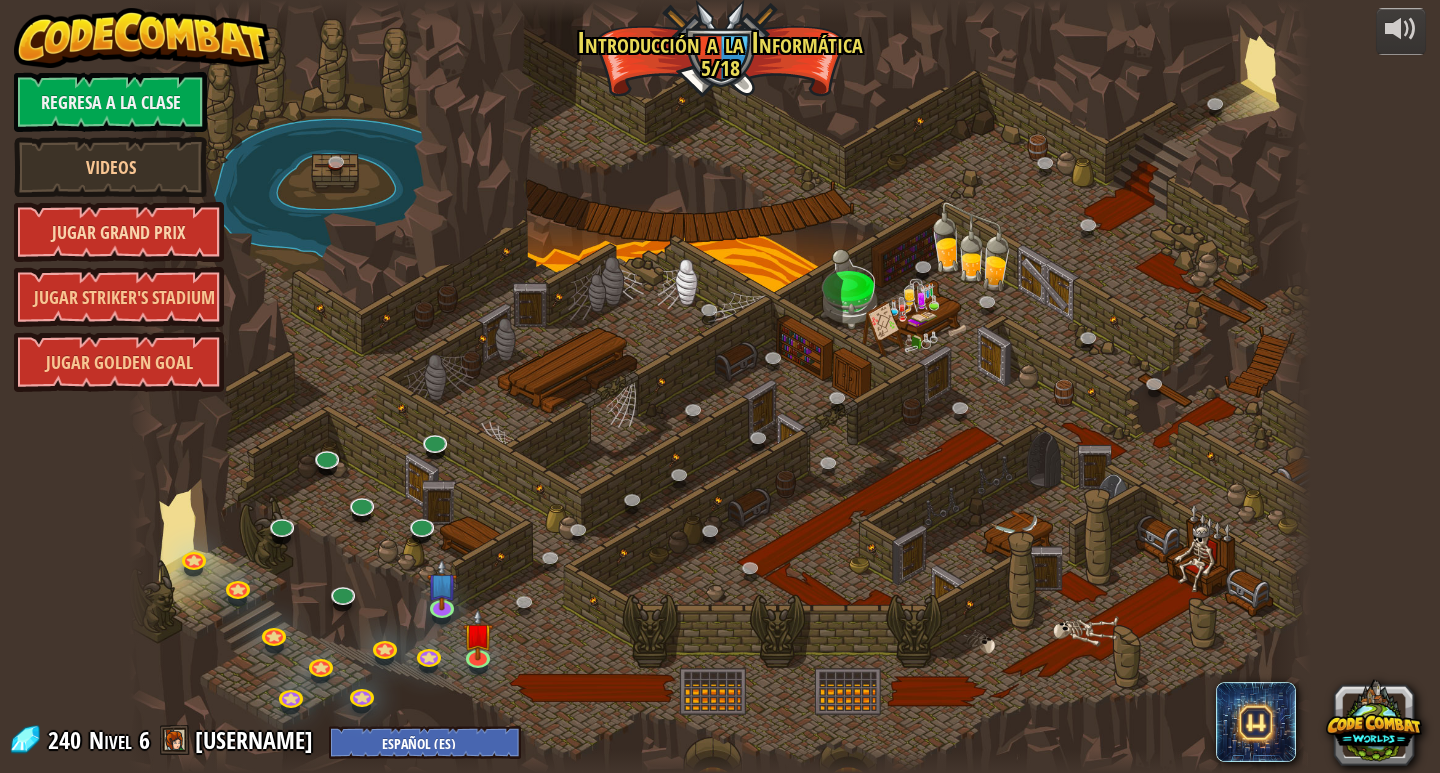click on "Jugar Grand Prix" at bounding box center (119, 232) 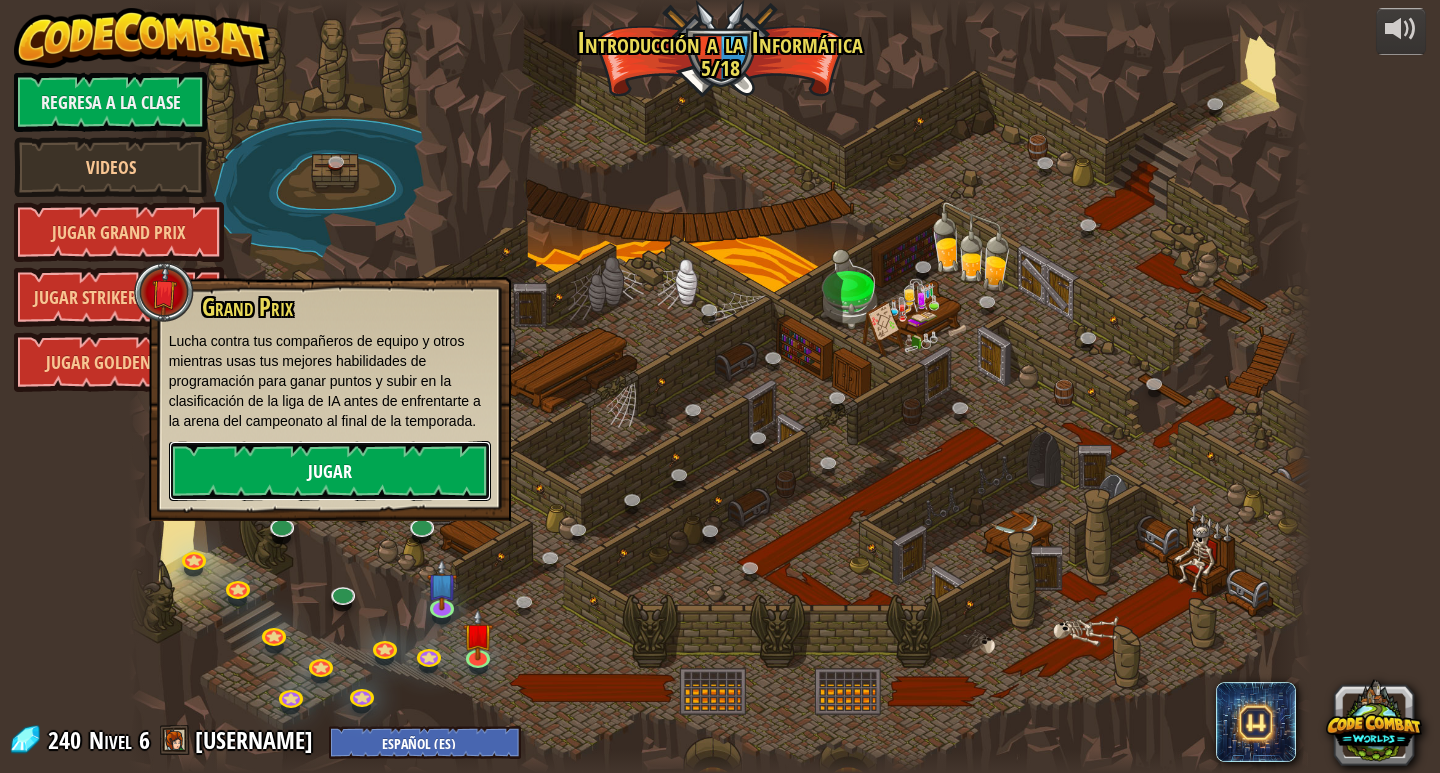 click on "Jugar" at bounding box center [330, 471] 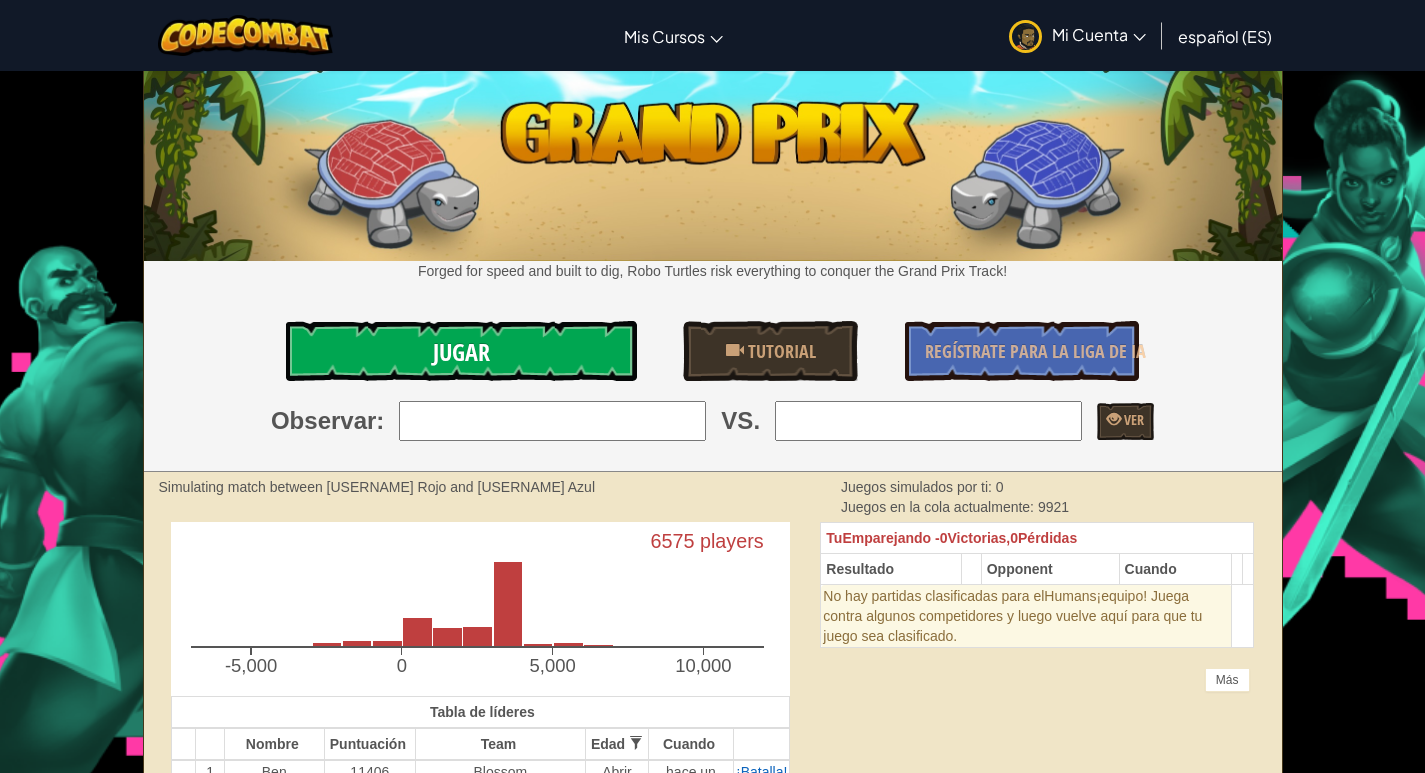 click on "Jugar" at bounding box center (461, 351) 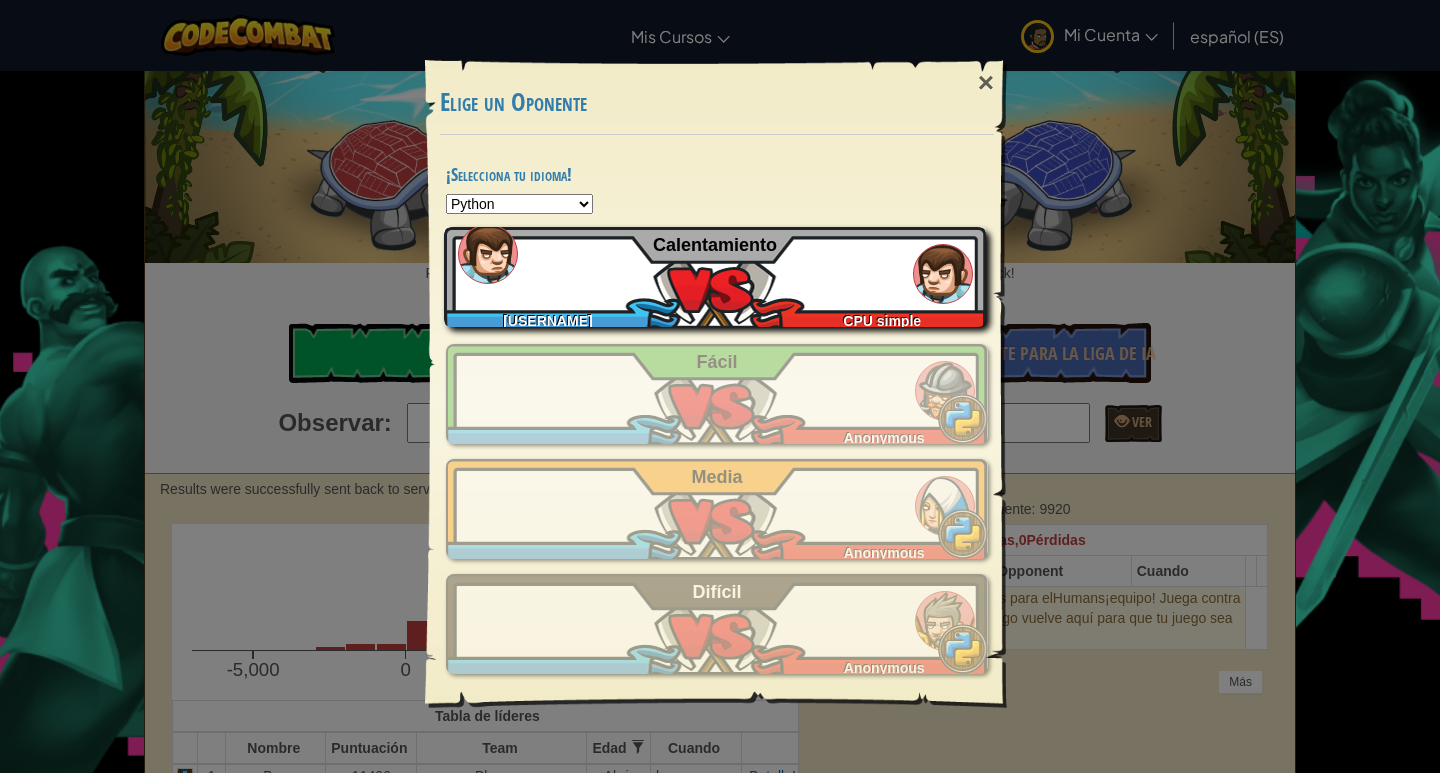 click on "[USERNAME] CPU simple Calentamiento" at bounding box center (715, 277) 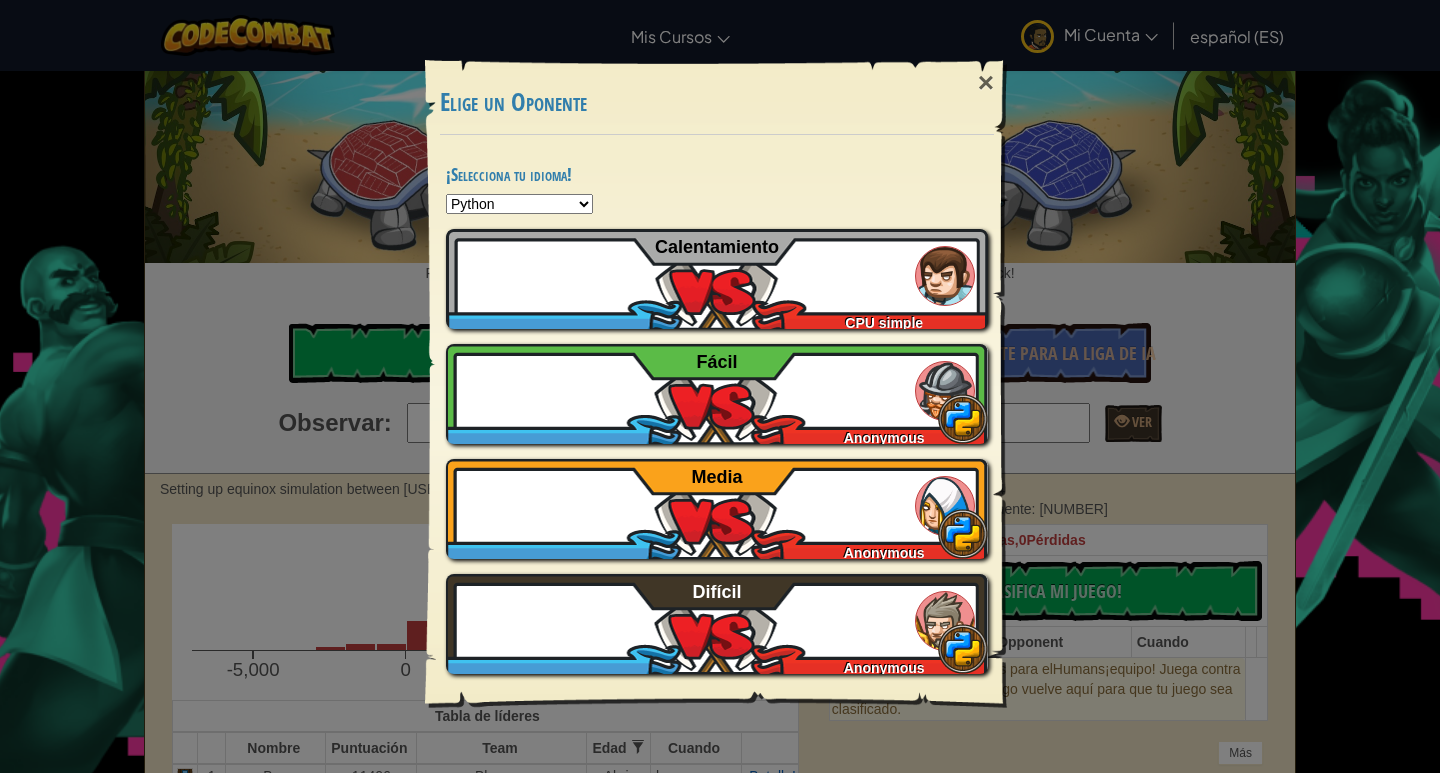 click on "× Elige un Oponente ¡Selecciona tu idioma! Python JavaScript CoffeeScript Lua C++ Java (Experimental) Jugar Tutorial Recomendado si nunca has jugado antes Omitir Tutorial [USERNAME] CPU simple Calentamiento [USERNAME] Anonymous Fácil [USERNAME] Anonymous Media [USERNAME] Anonymous Difícil Reticulating Splines..." at bounding box center (720, 386) 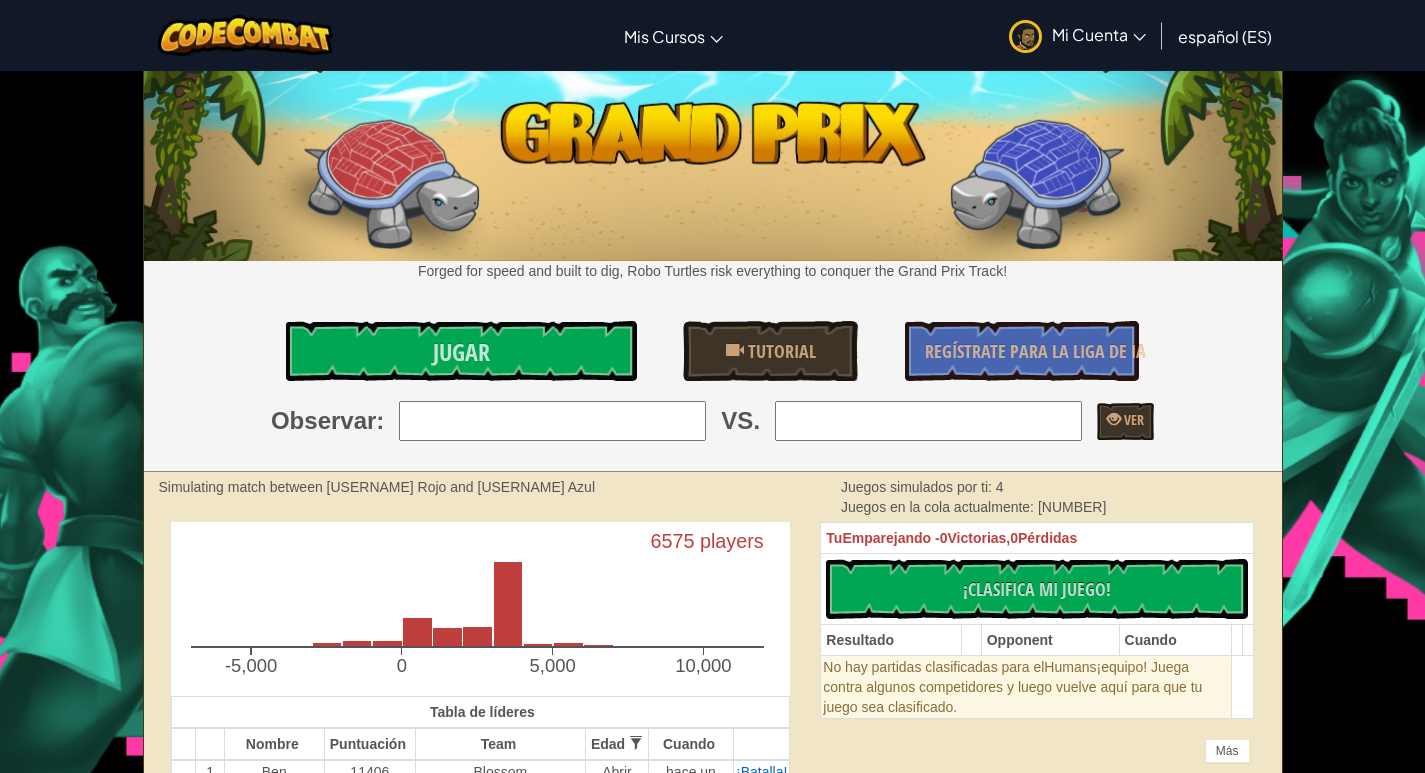 click on "Mi Cuenta" at bounding box center [1099, 34] 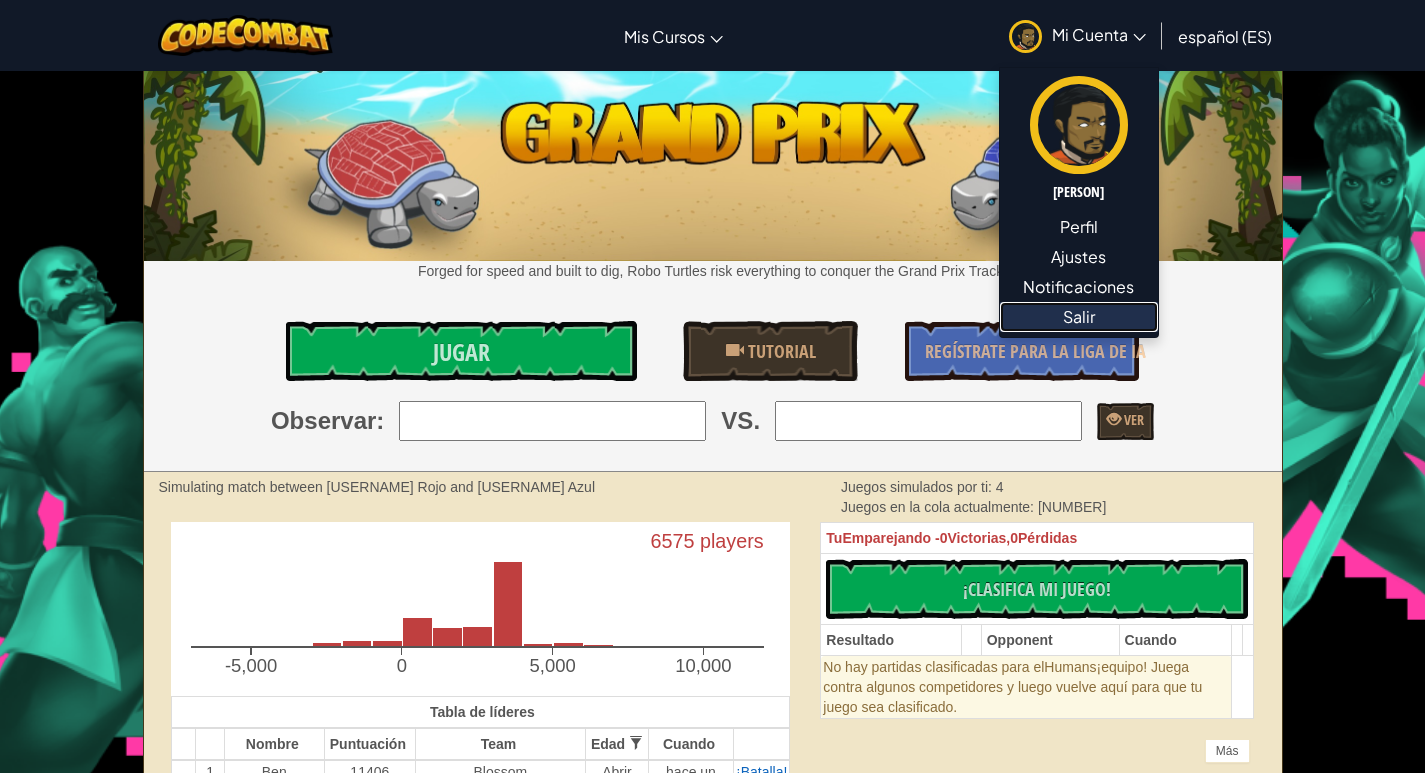 click on "Salir" at bounding box center [1079, 317] 